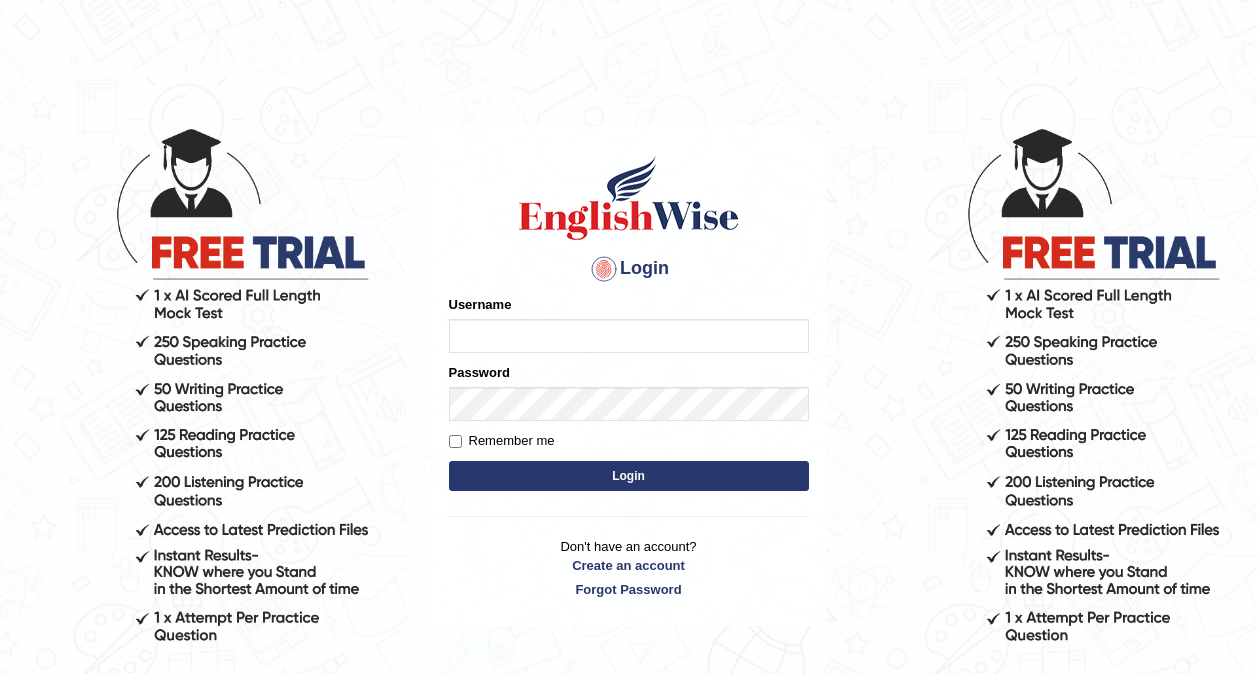 scroll, scrollTop: 0, scrollLeft: 0, axis: both 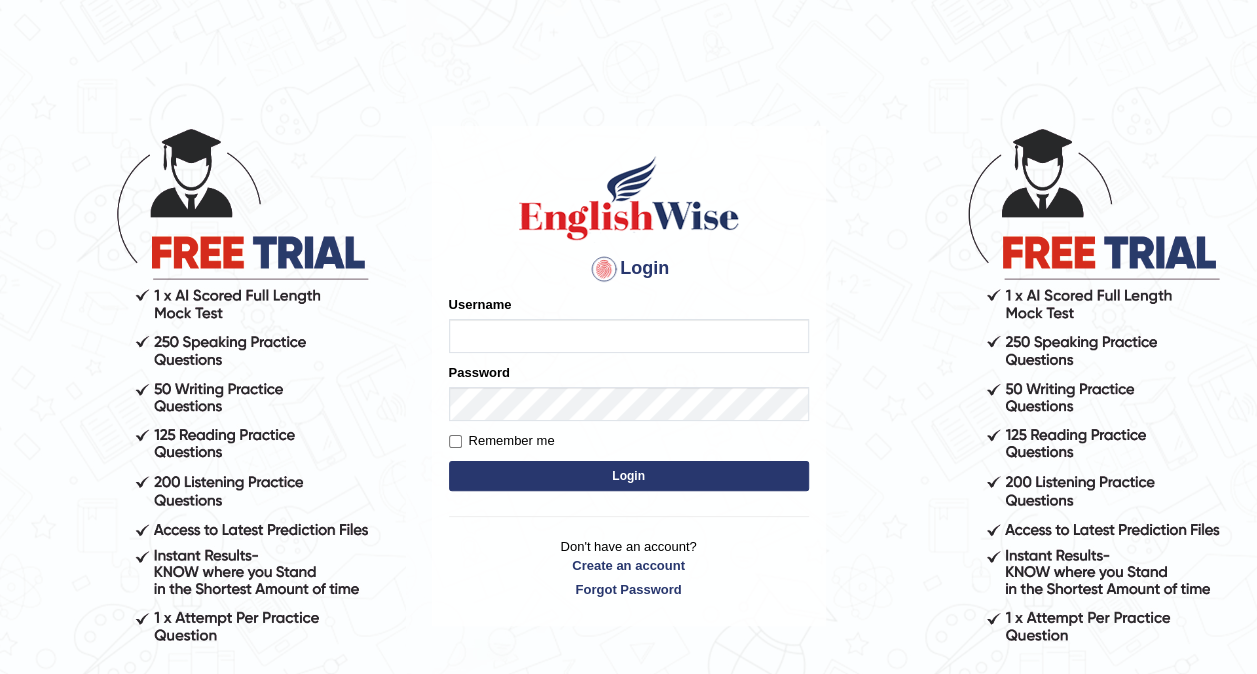 type on "Chumbal" 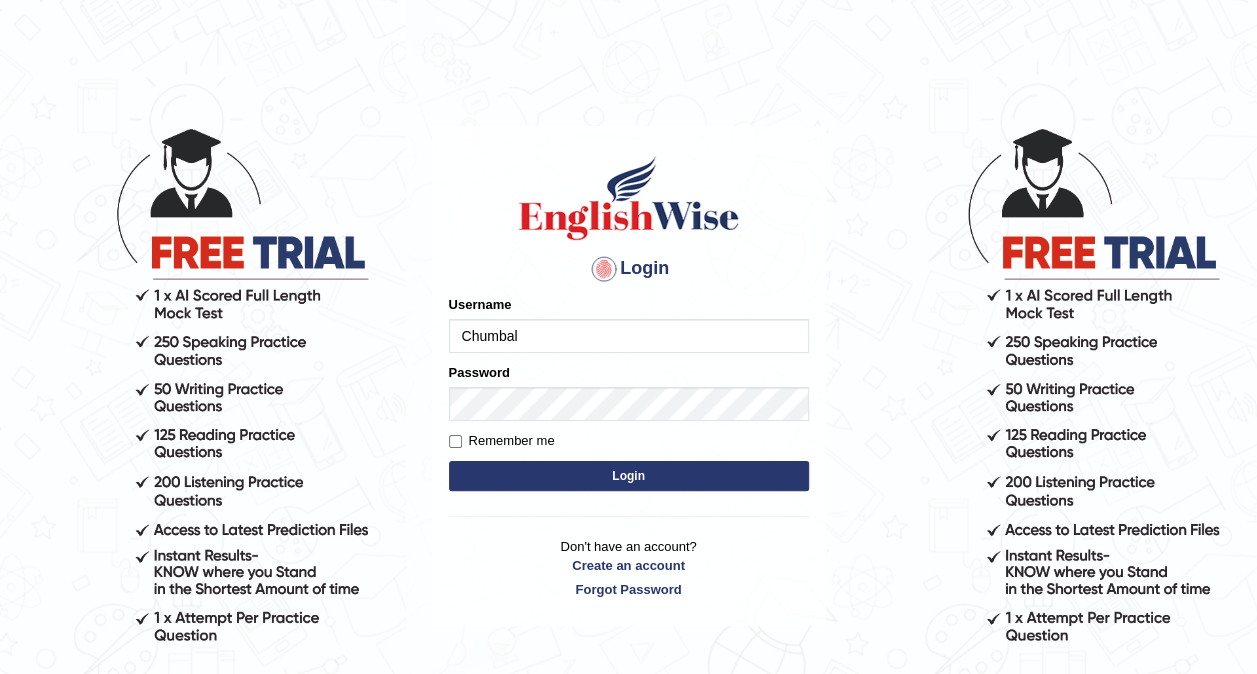 click on "Login" at bounding box center [629, 476] 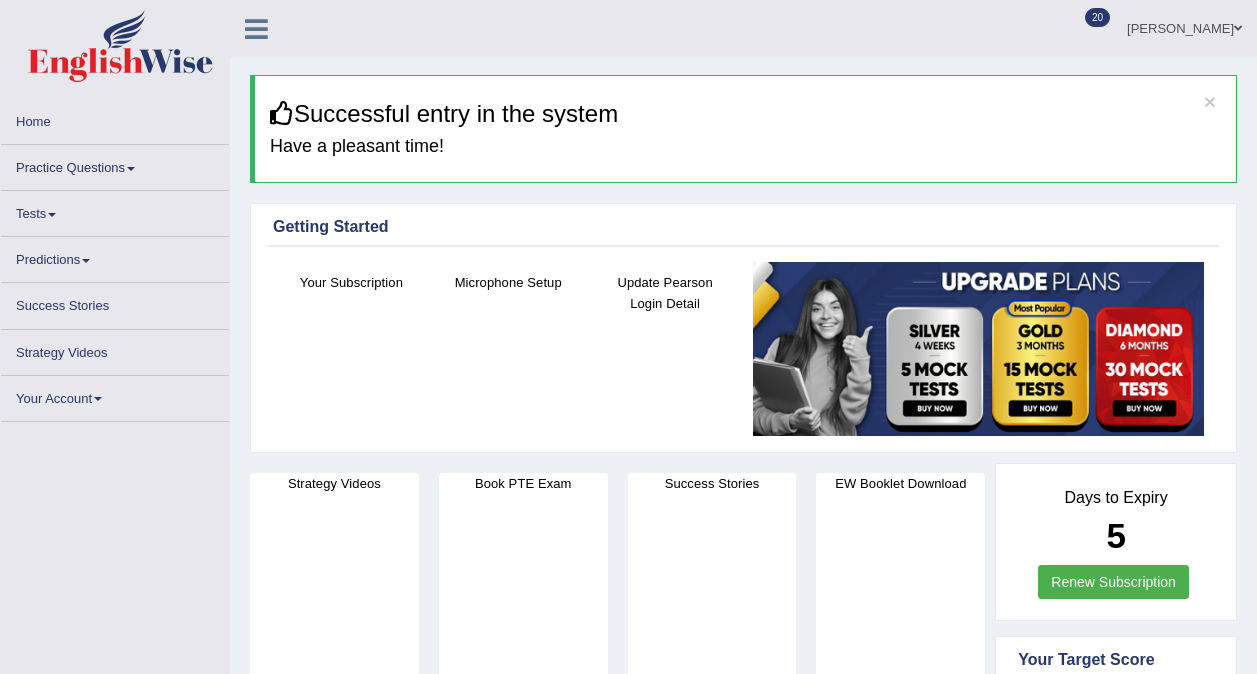 scroll, scrollTop: 0, scrollLeft: 0, axis: both 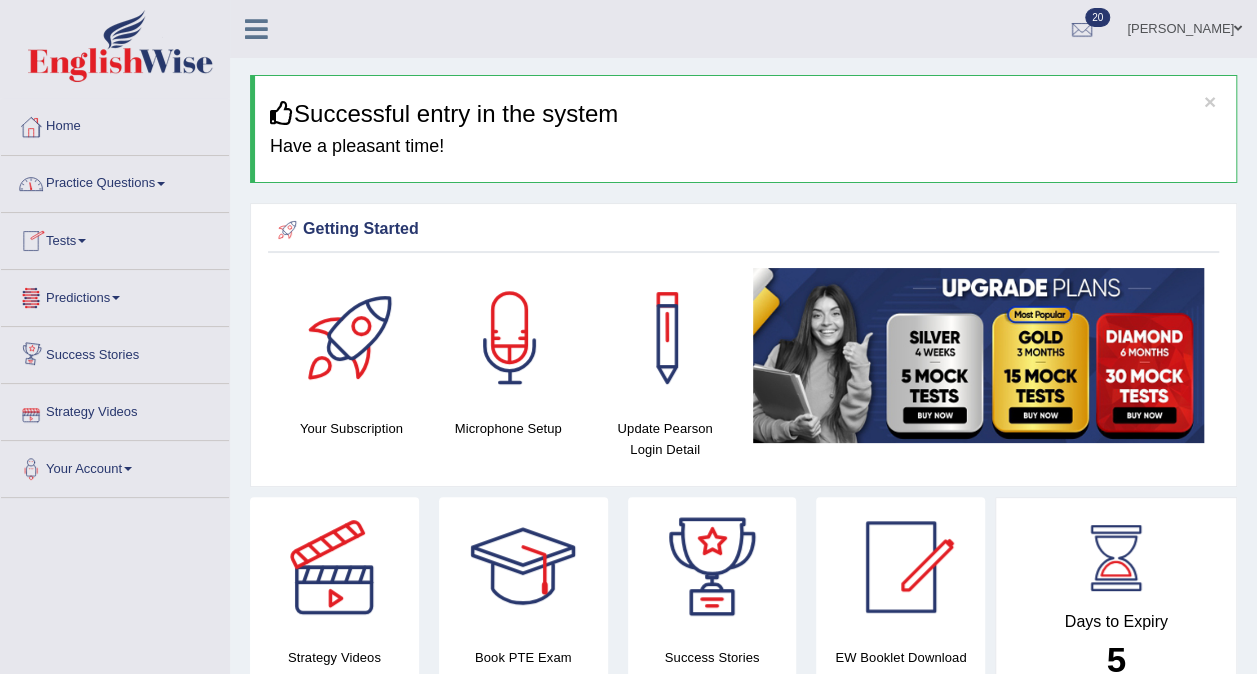 click at bounding box center (161, 184) 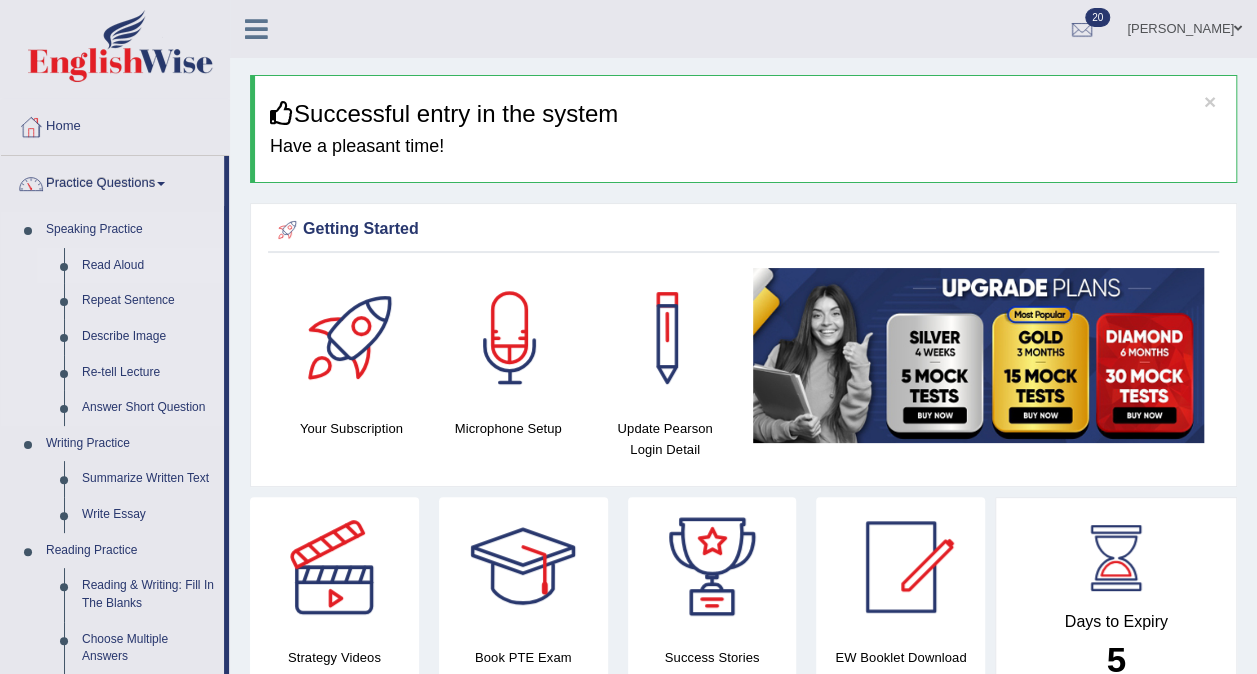 click on "Read Aloud" at bounding box center (148, 266) 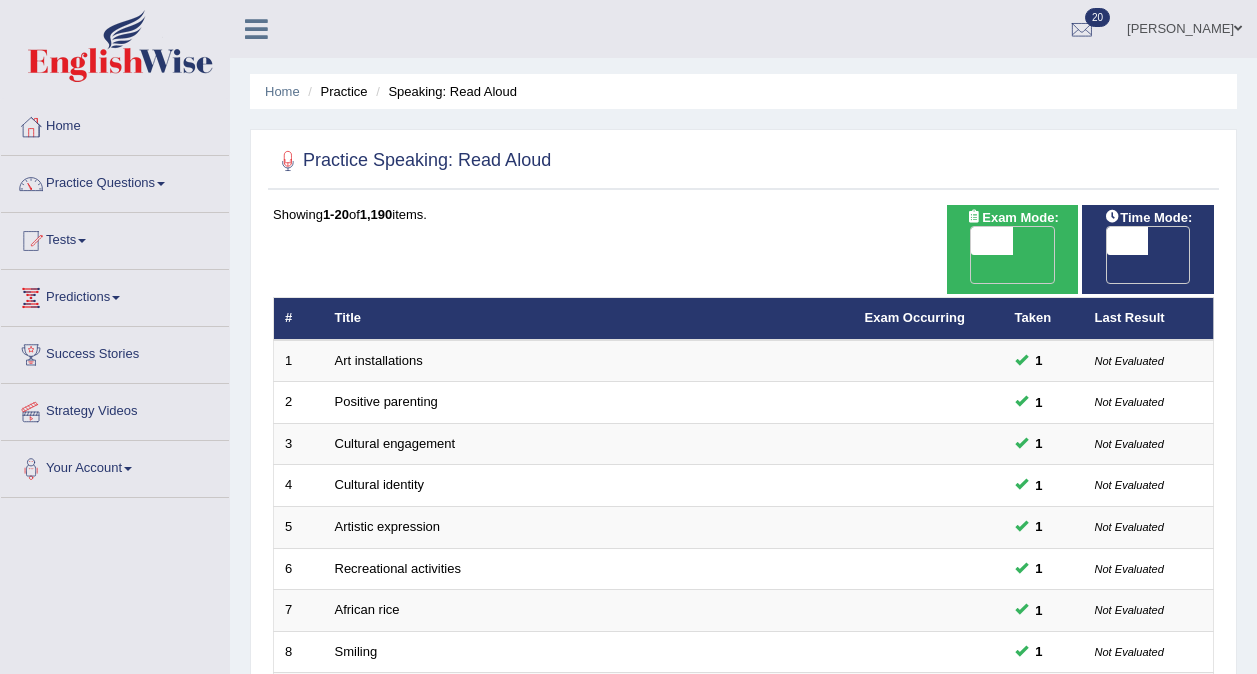 scroll, scrollTop: 0, scrollLeft: 0, axis: both 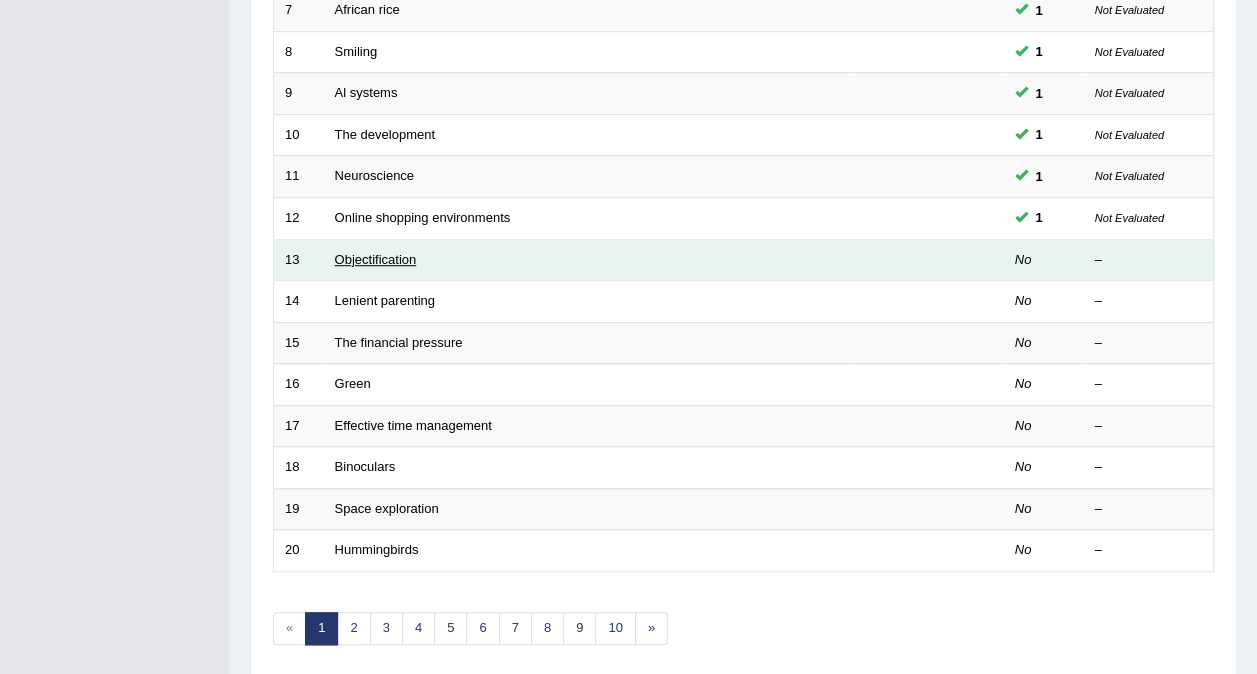 click on "Objectification" at bounding box center [376, 259] 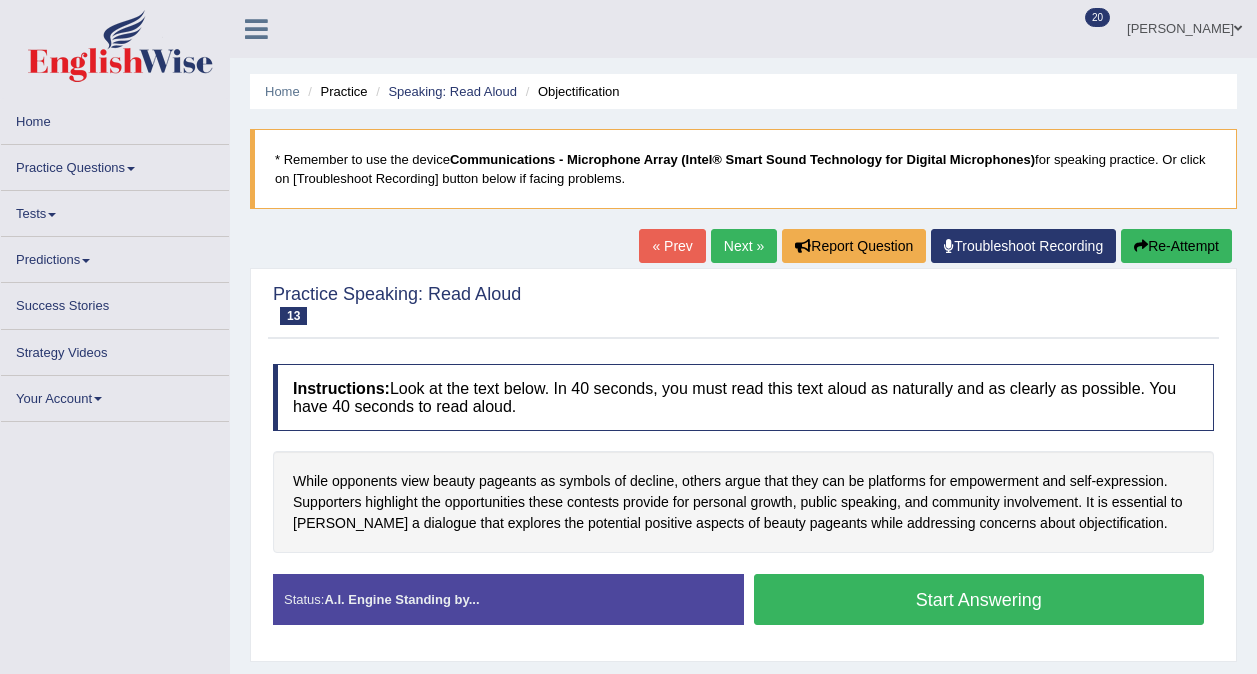 scroll, scrollTop: 0, scrollLeft: 0, axis: both 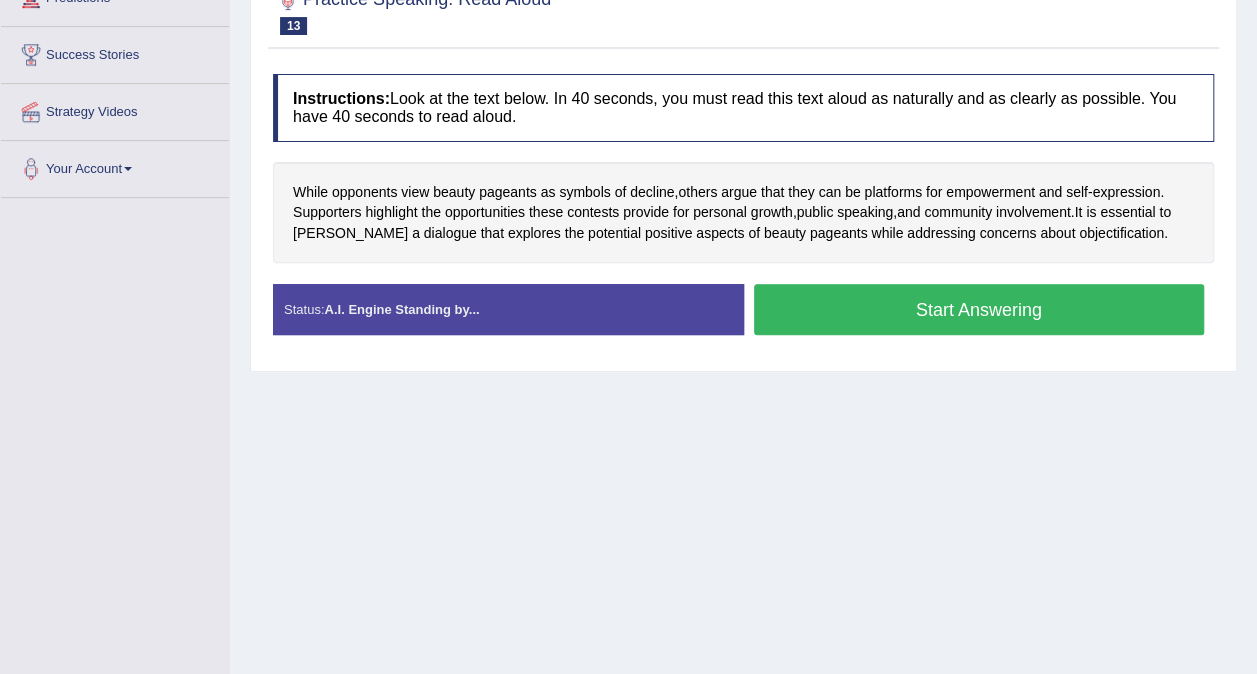 click on "Start Answering" at bounding box center [979, 309] 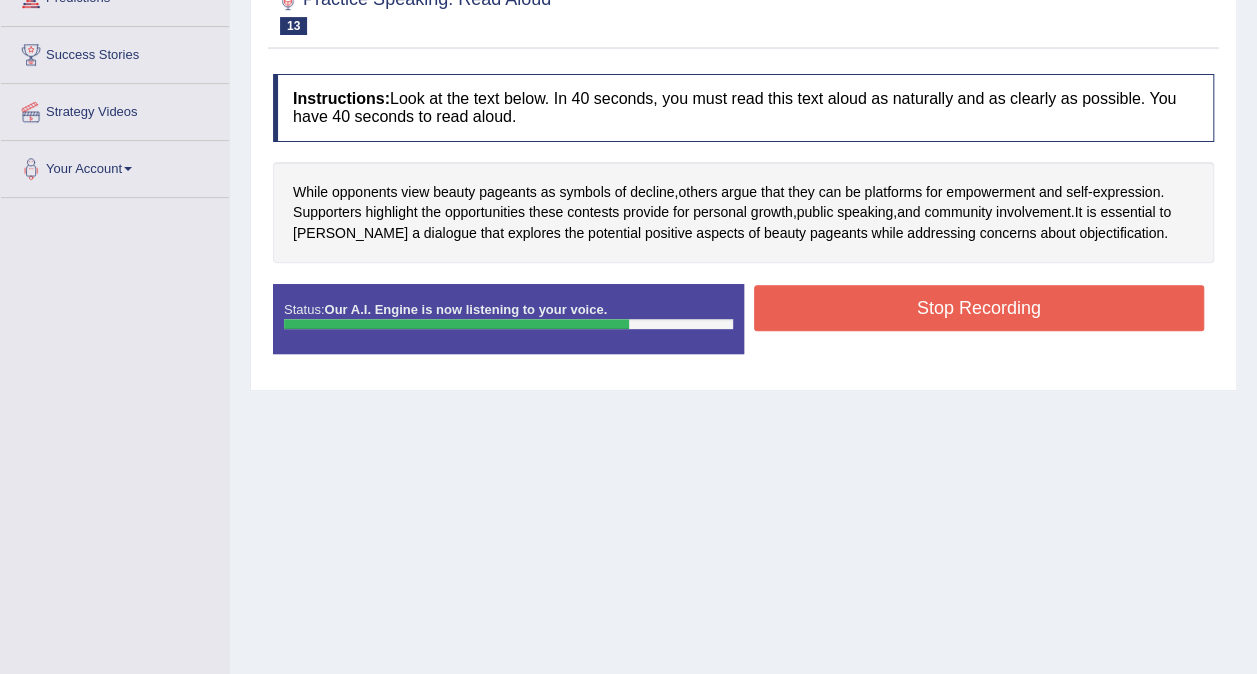 click on "Stop Recording" at bounding box center (979, 308) 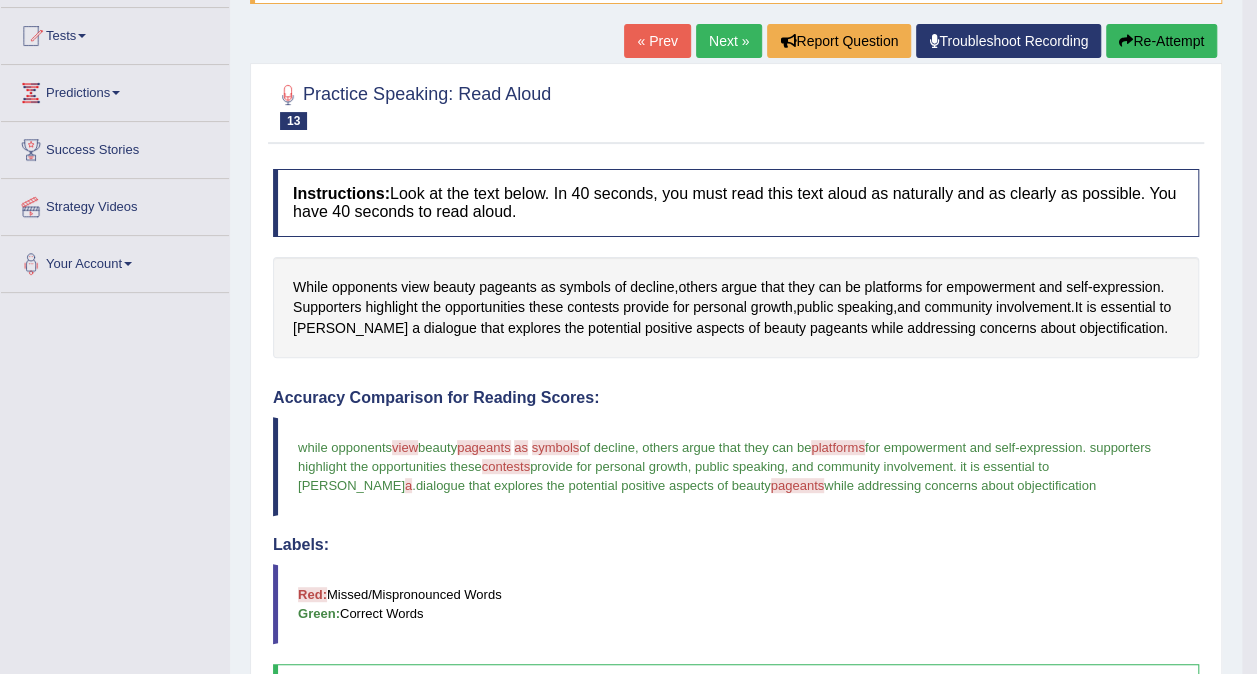scroll, scrollTop: 0, scrollLeft: 0, axis: both 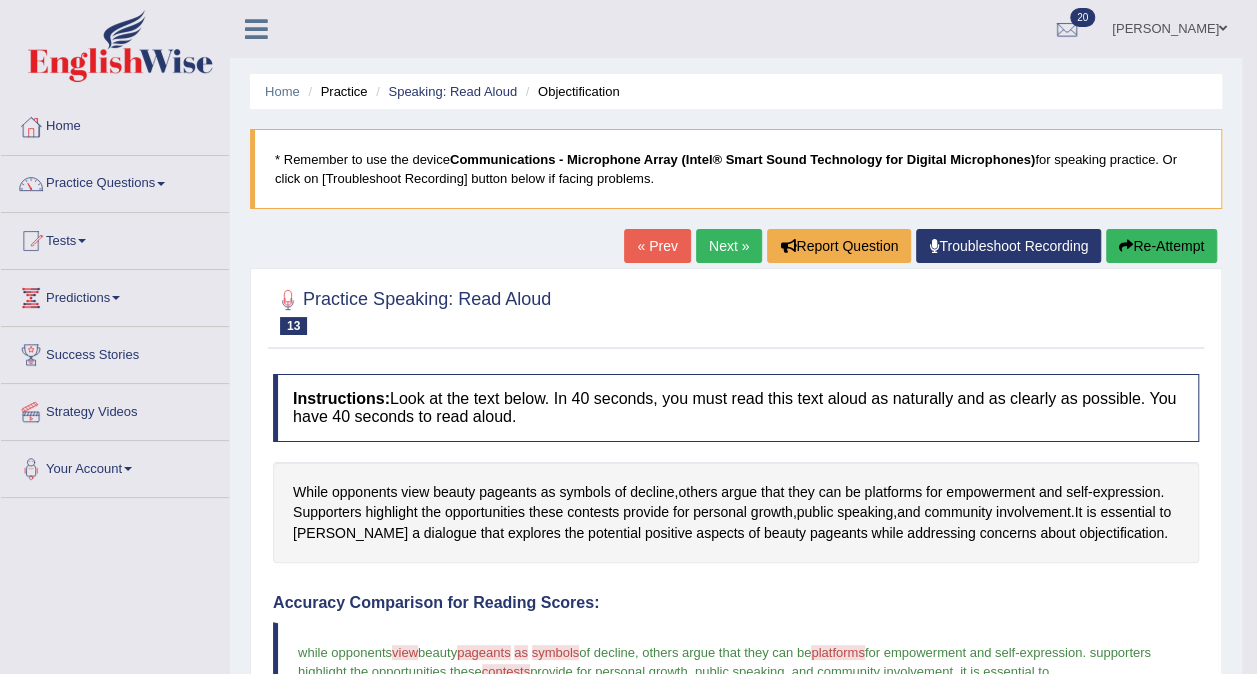 click on "Next »" at bounding box center (729, 246) 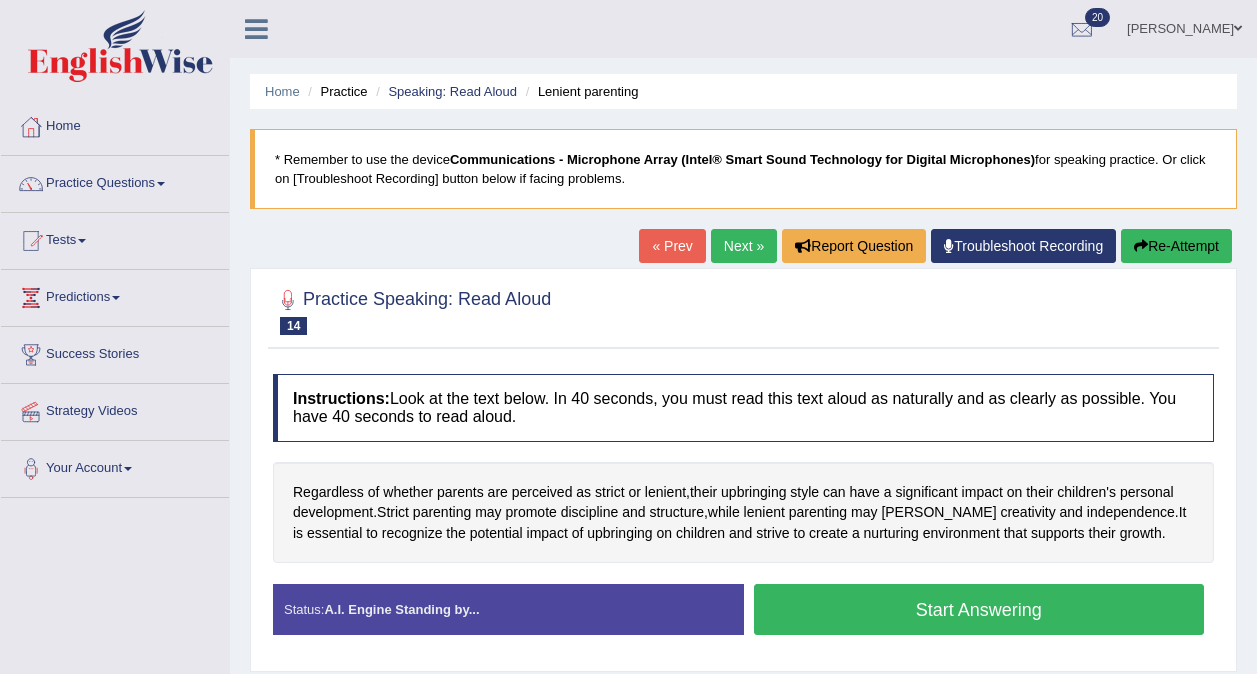 scroll, scrollTop: 98, scrollLeft: 0, axis: vertical 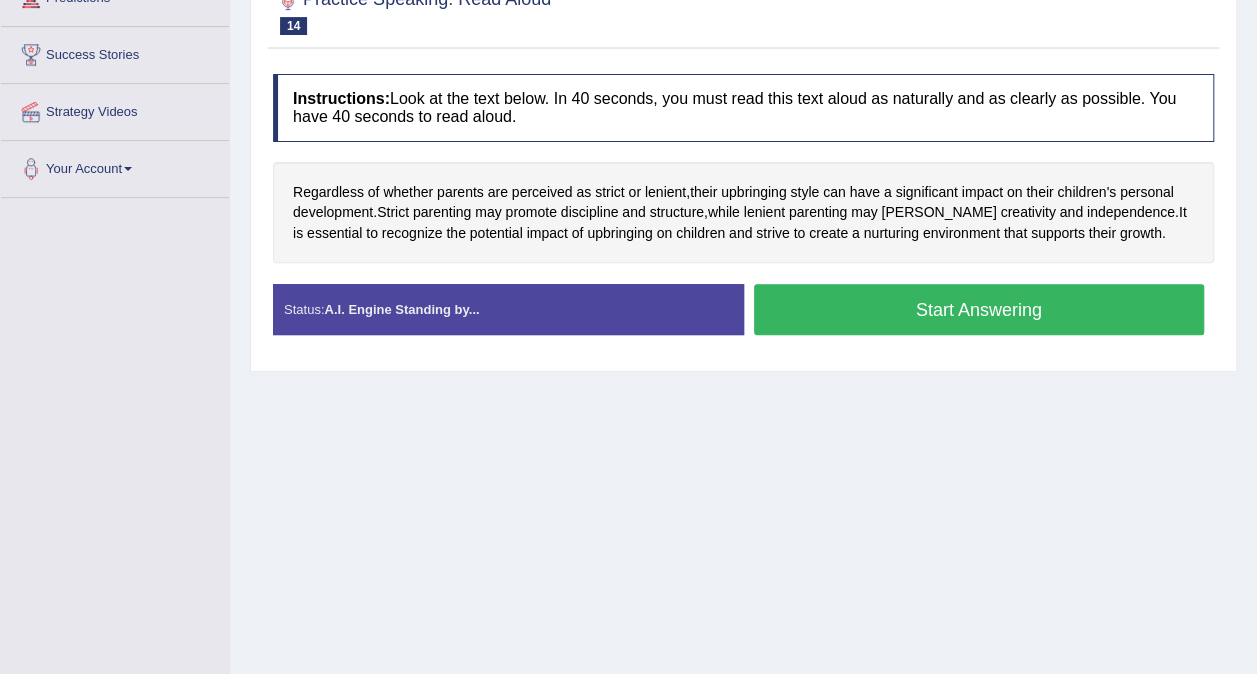 click on "Start Answering" at bounding box center [979, 309] 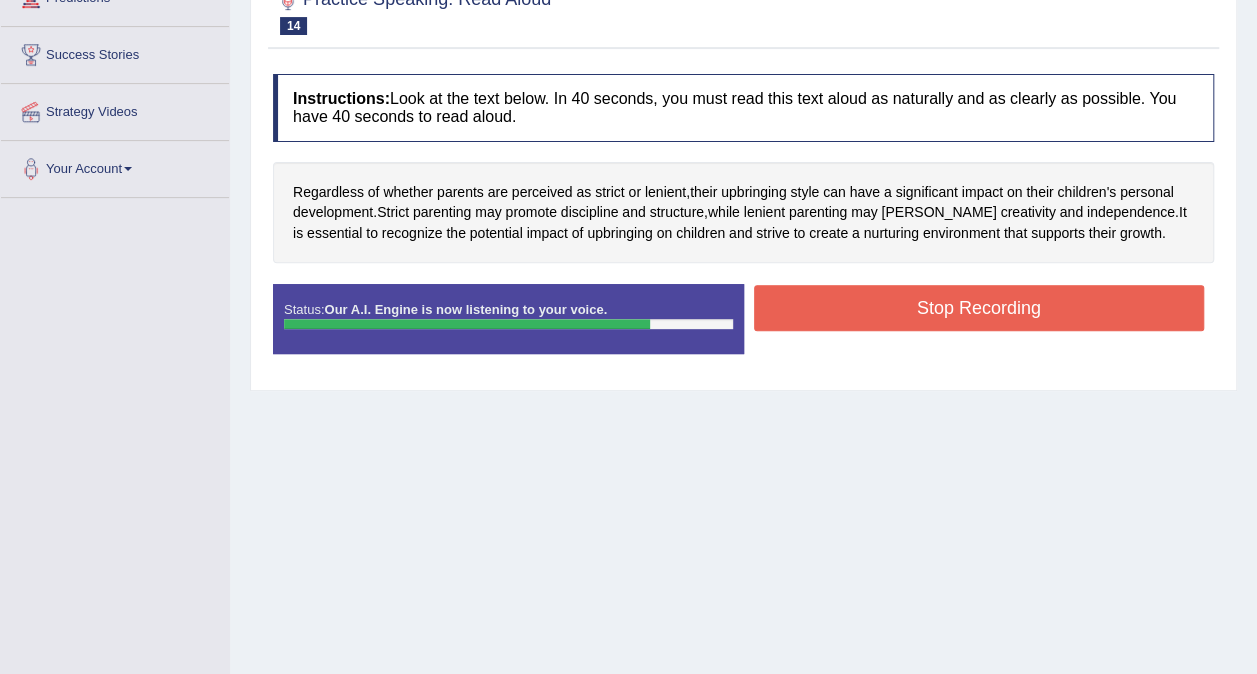 click on "Stop Recording" at bounding box center [979, 308] 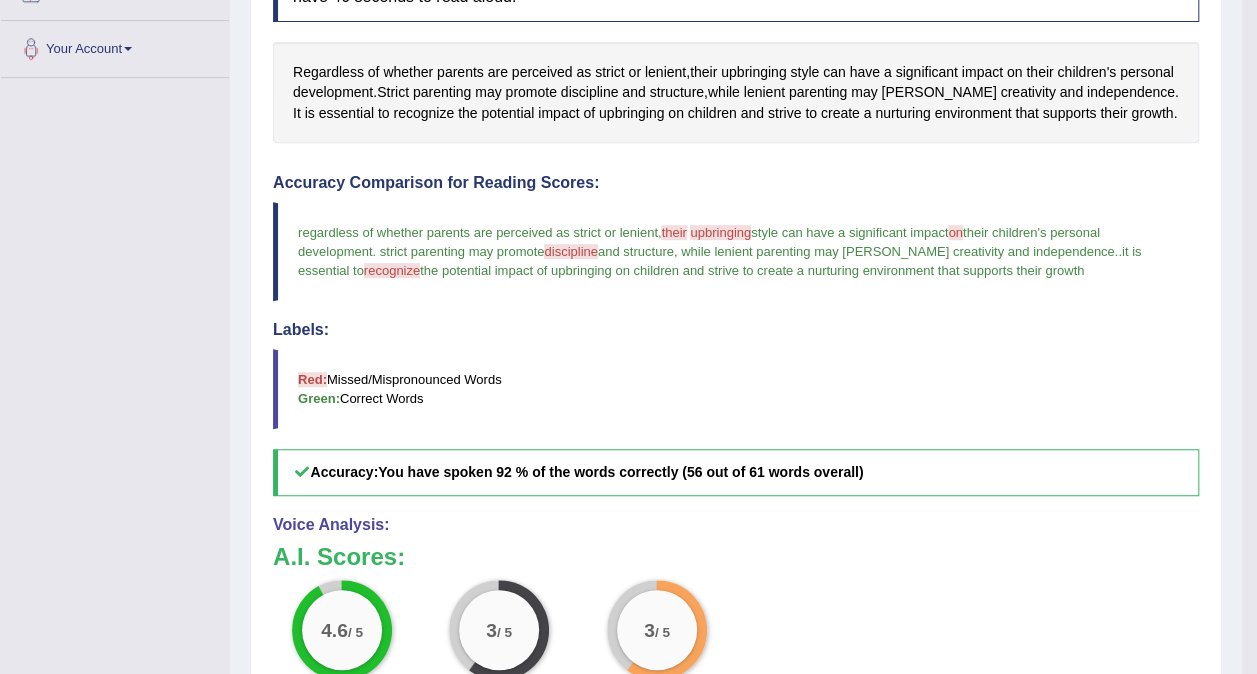 scroll, scrollTop: 200, scrollLeft: 0, axis: vertical 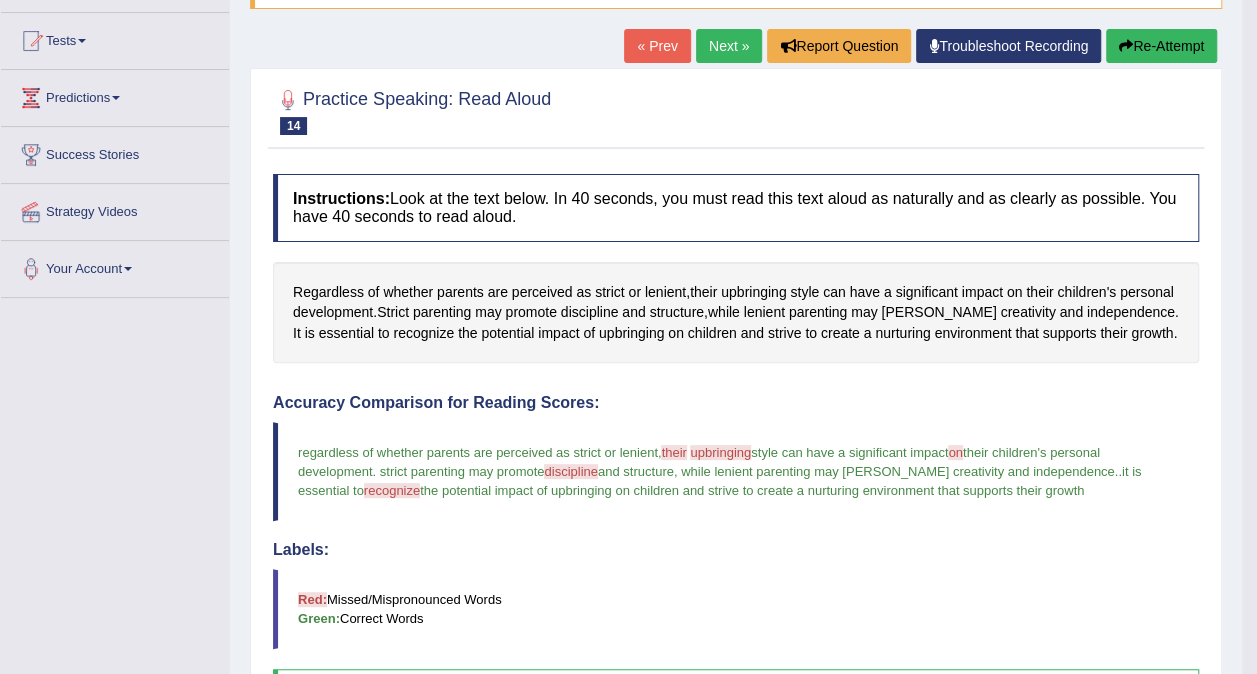 click on "Next »" at bounding box center [729, 46] 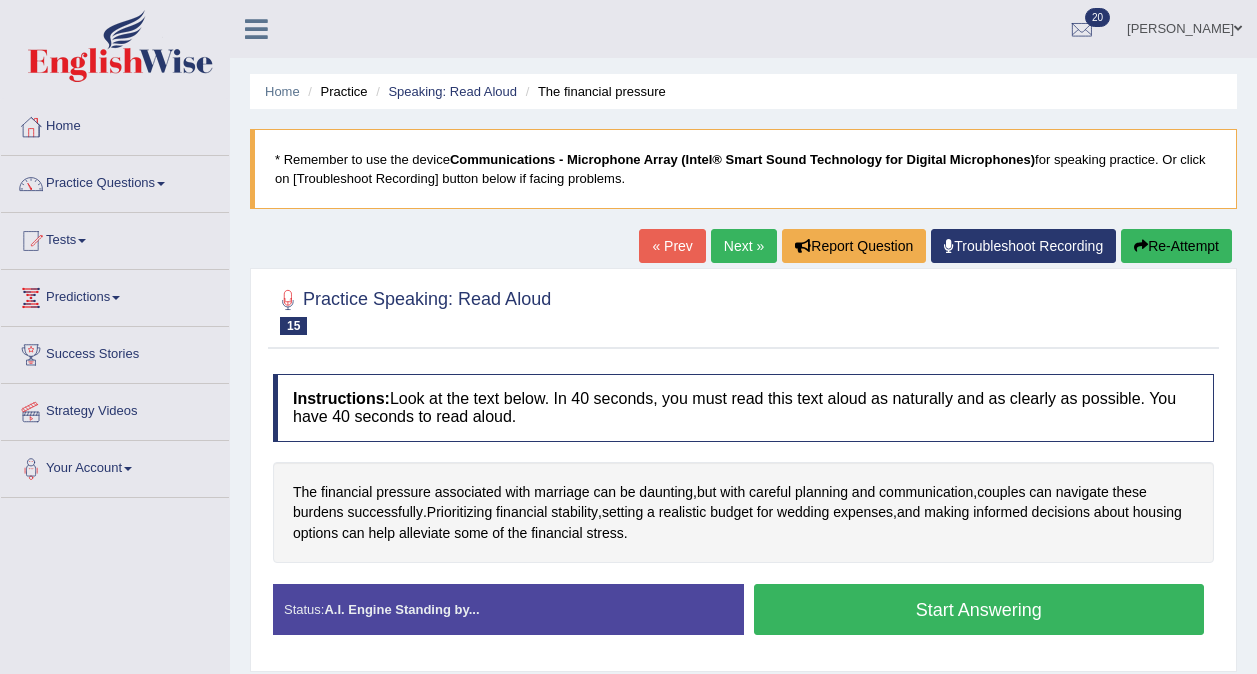 scroll, scrollTop: 0, scrollLeft: 0, axis: both 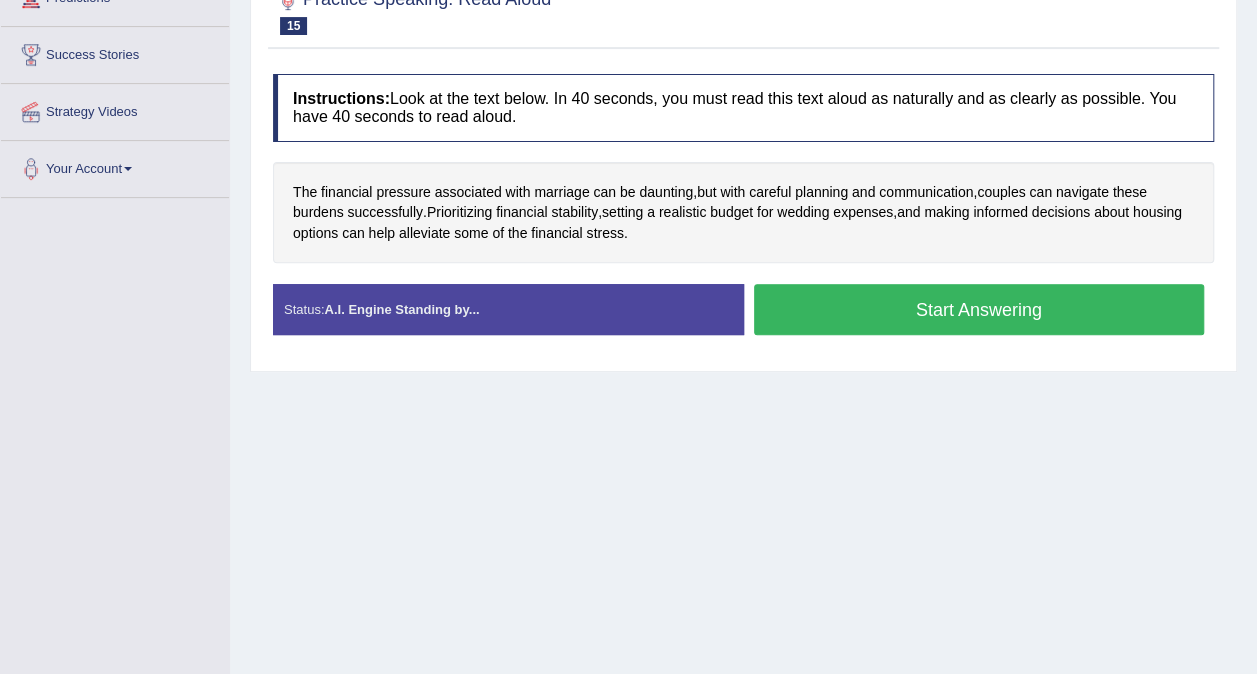 click on "Start Answering" at bounding box center (979, 309) 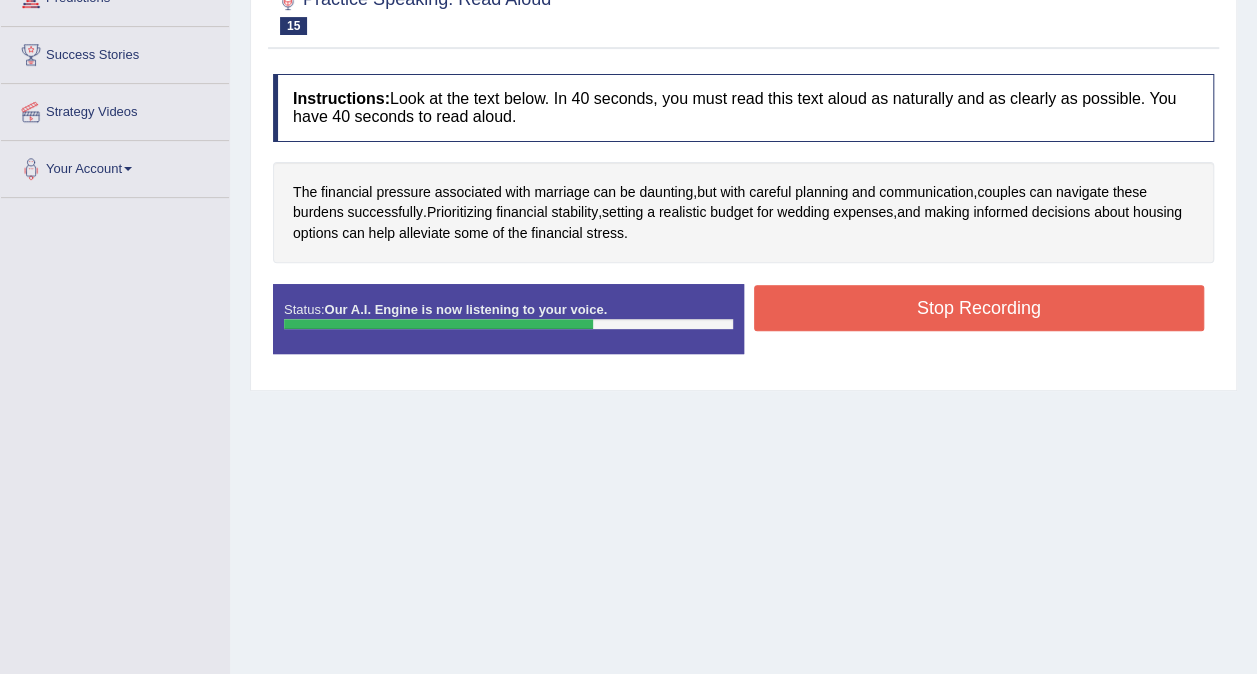 click on "Stop Recording" at bounding box center [979, 308] 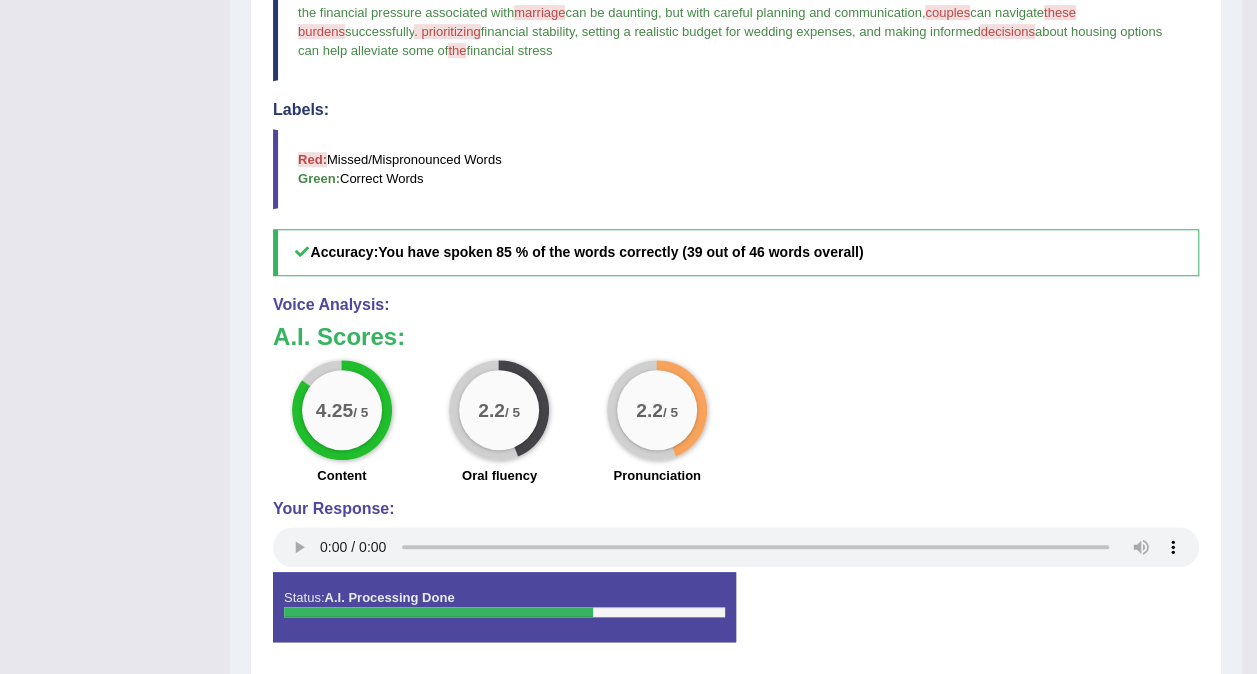 scroll, scrollTop: 205, scrollLeft: 0, axis: vertical 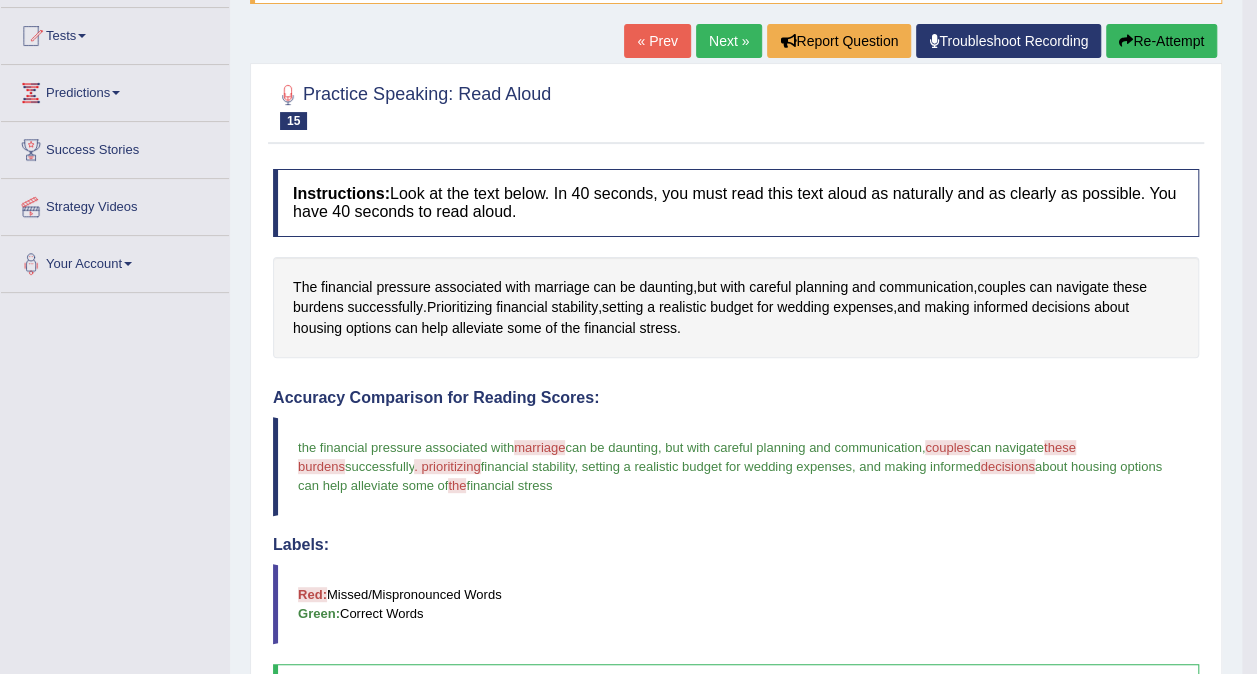 click on "Next »" at bounding box center [729, 41] 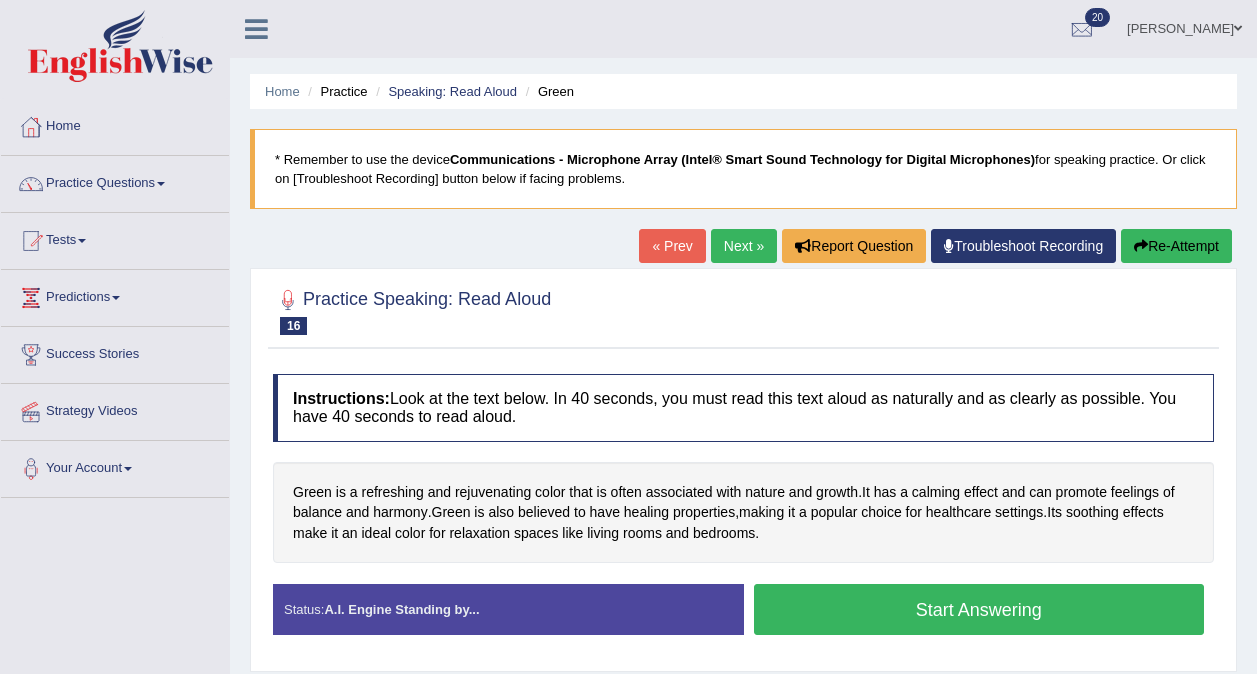 scroll, scrollTop: 0, scrollLeft: 0, axis: both 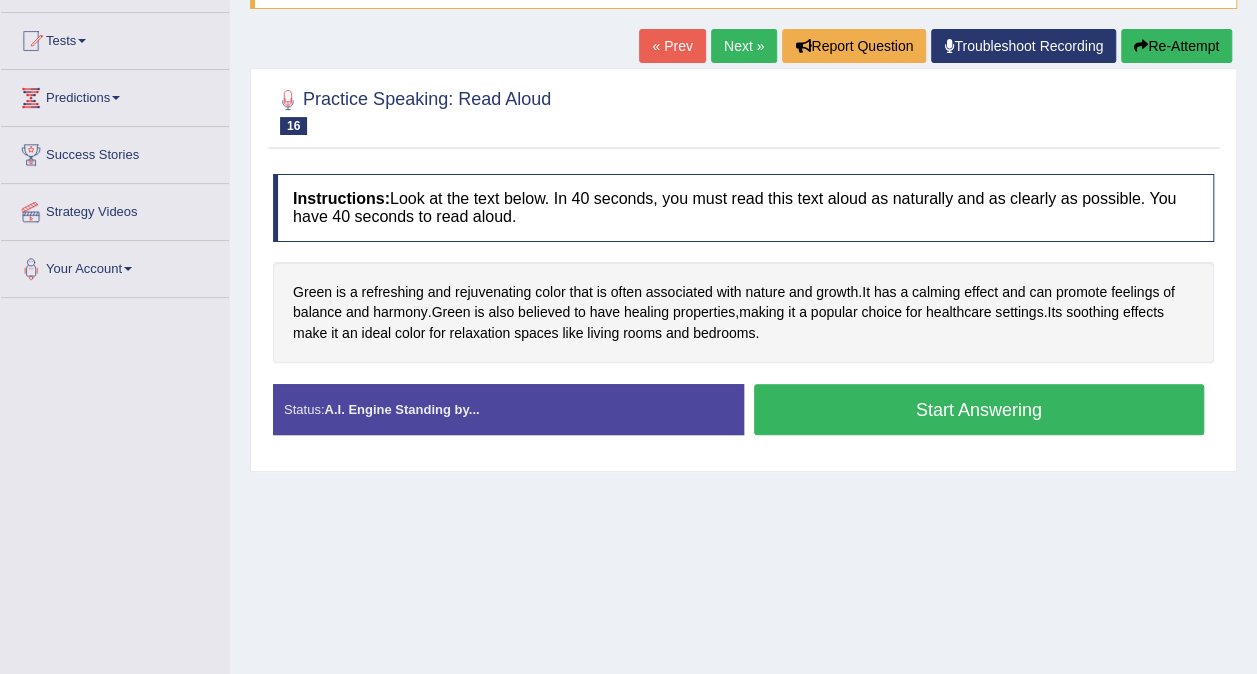 click on "Start Answering" at bounding box center [979, 409] 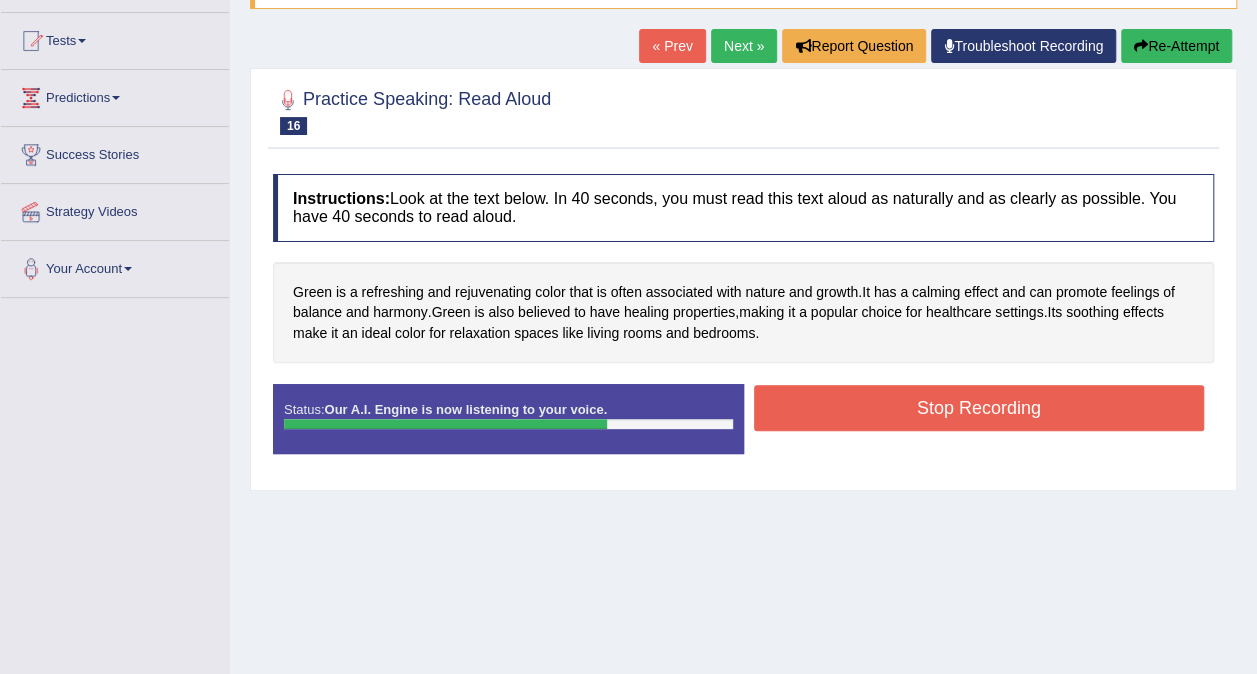 click on "Stop Recording" at bounding box center (979, 408) 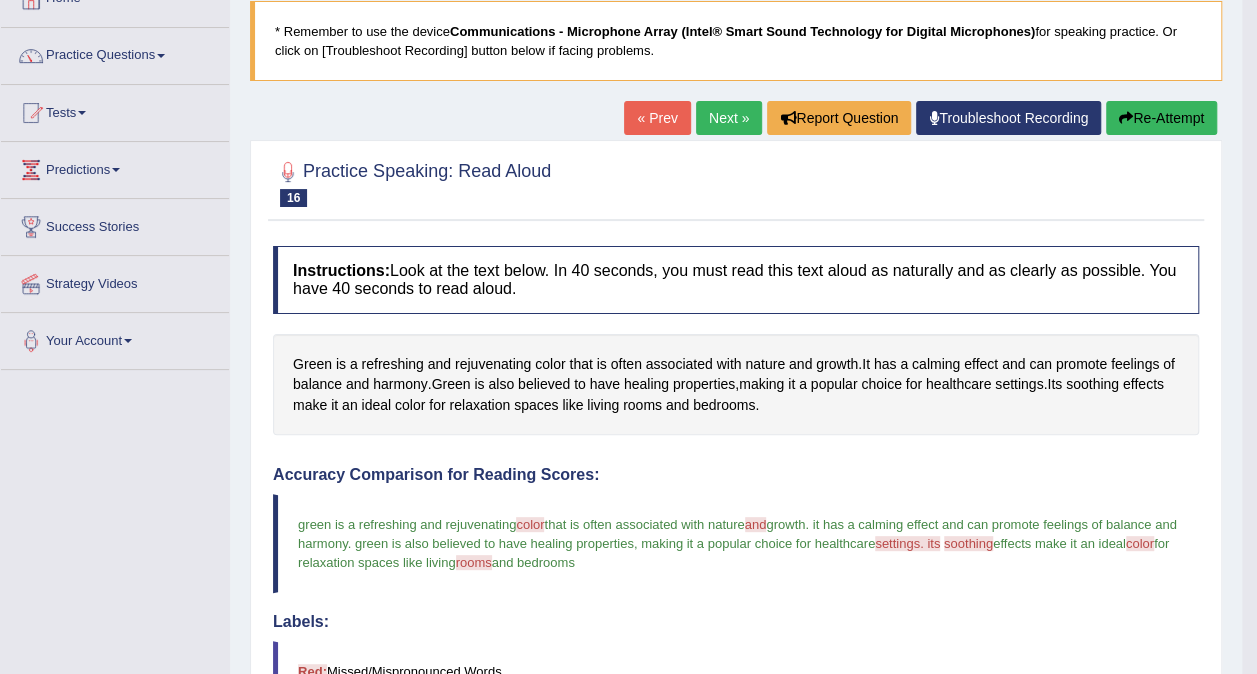 scroll, scrollTop: 0, scrollLeft: 0, axis: both 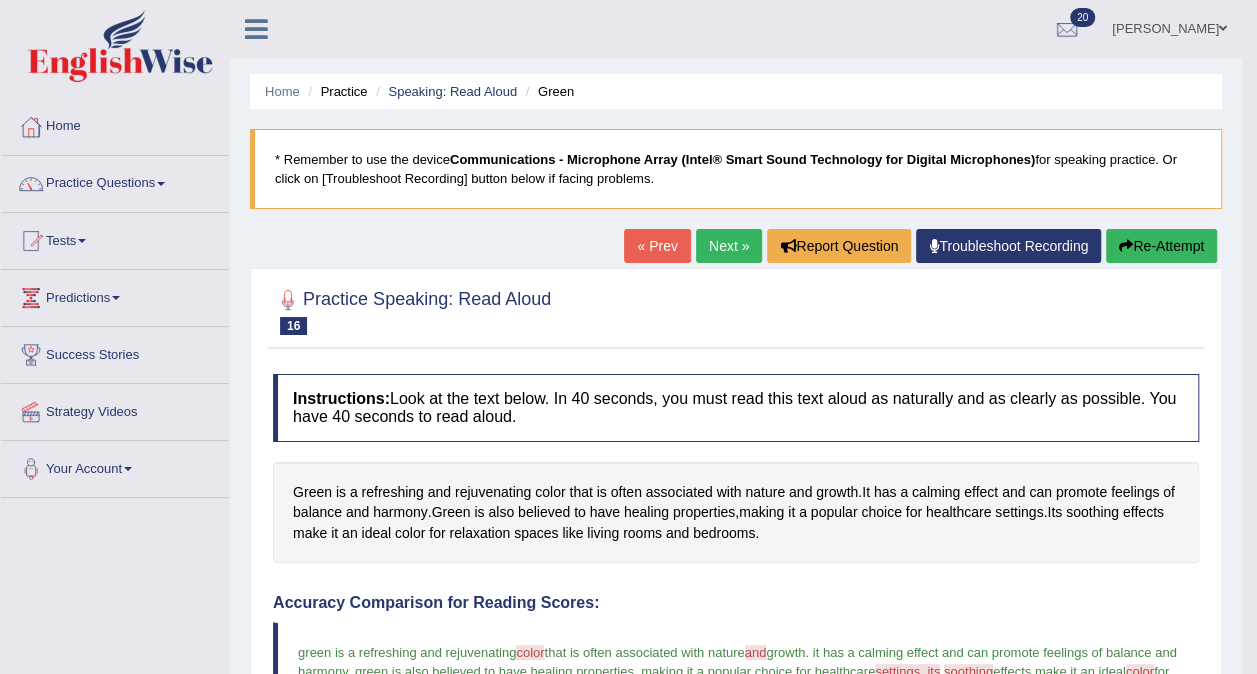 click on "Next »" at bounding box center [729, 246] 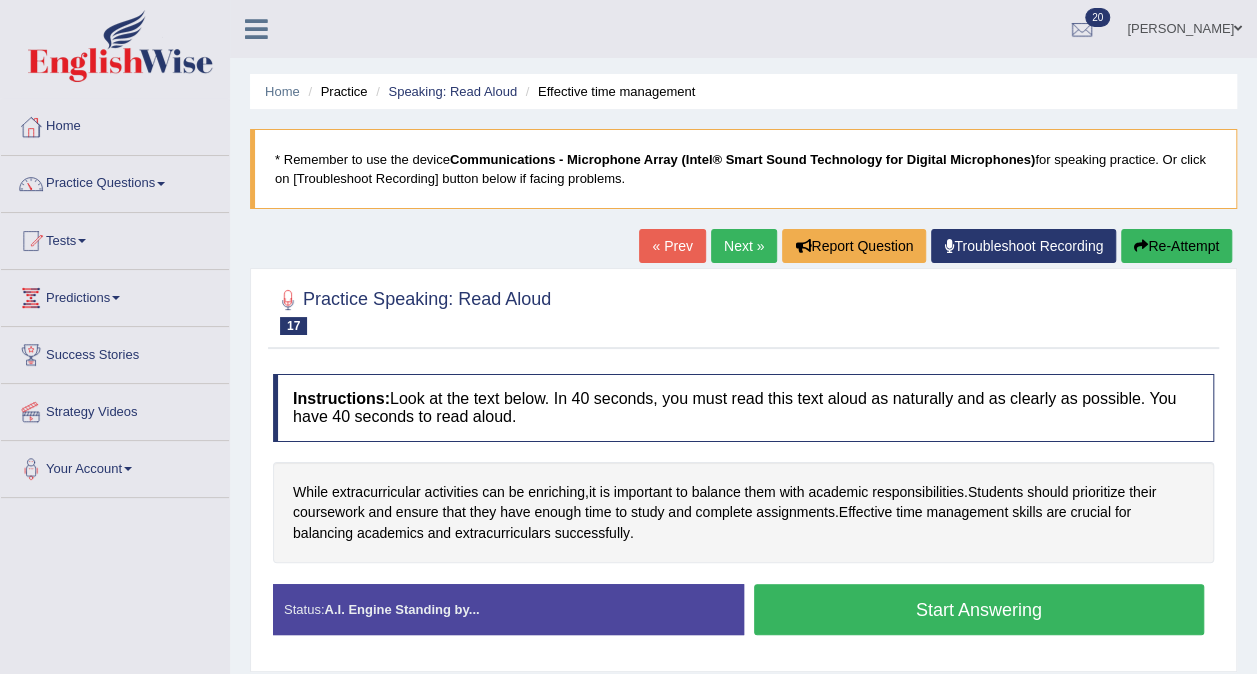 scroll, scrollTop: 300, scrollLeft: 0, axis: vertical 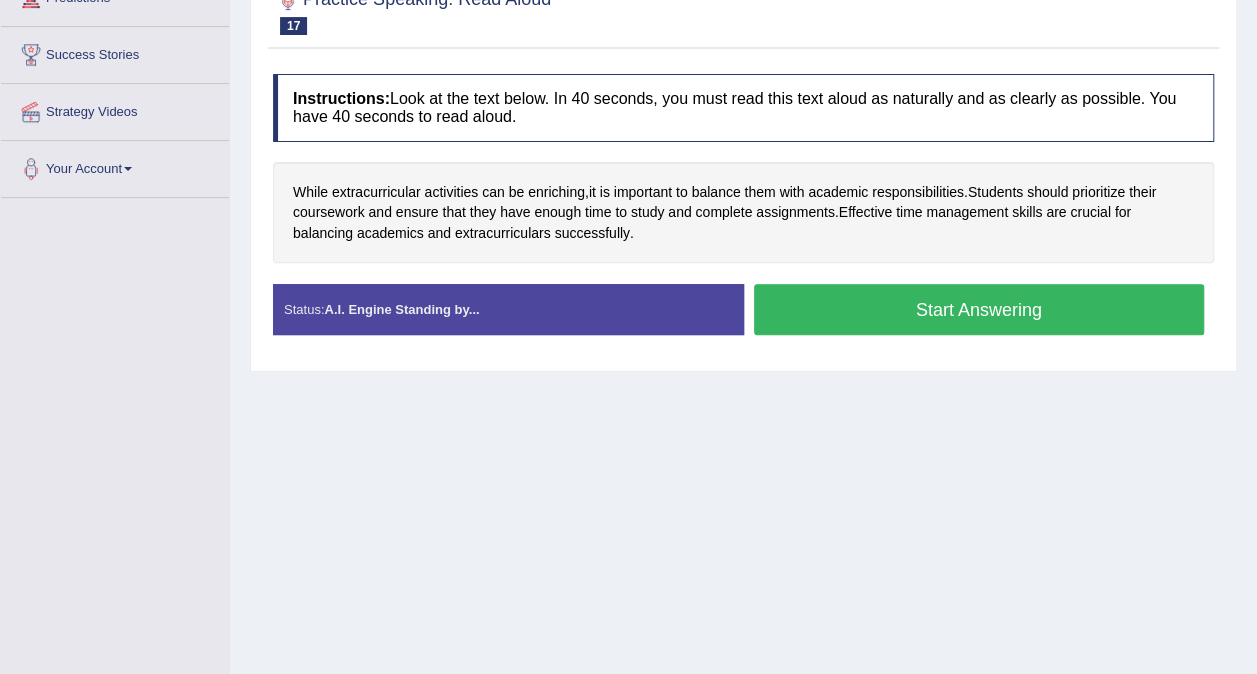 click on "Start Answering" at bounding box center [979, 309] 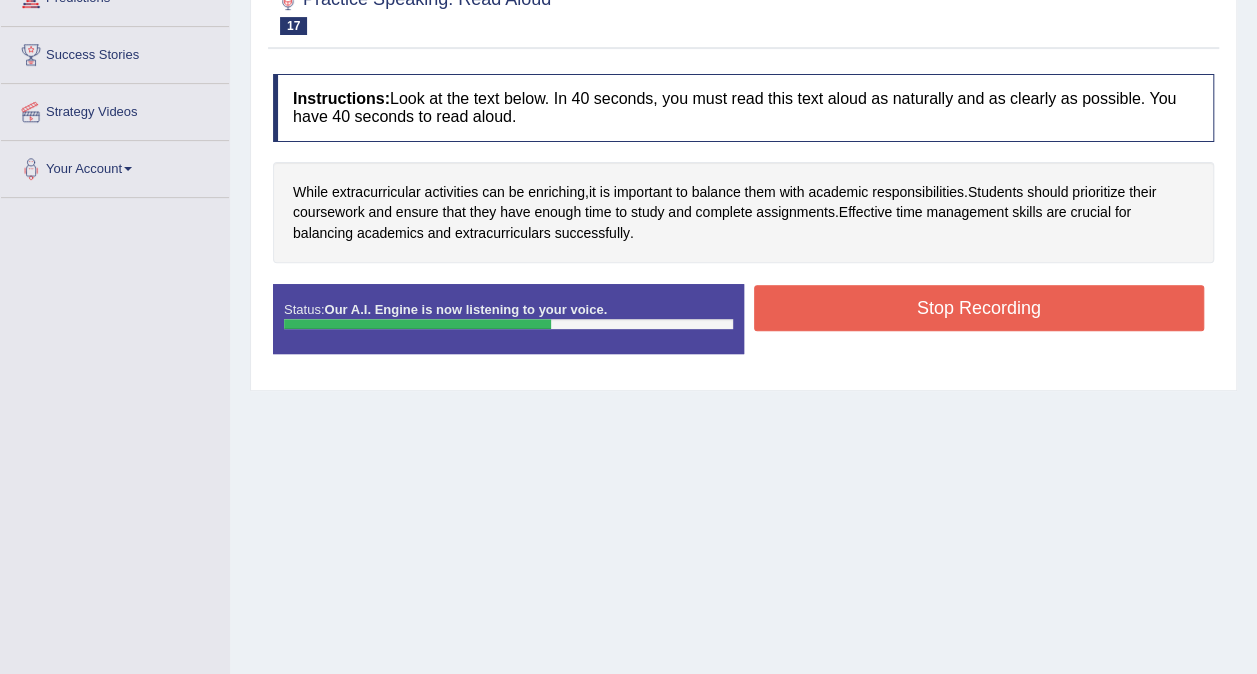 click on "Stop Recording" at bounding box center (979, 308) 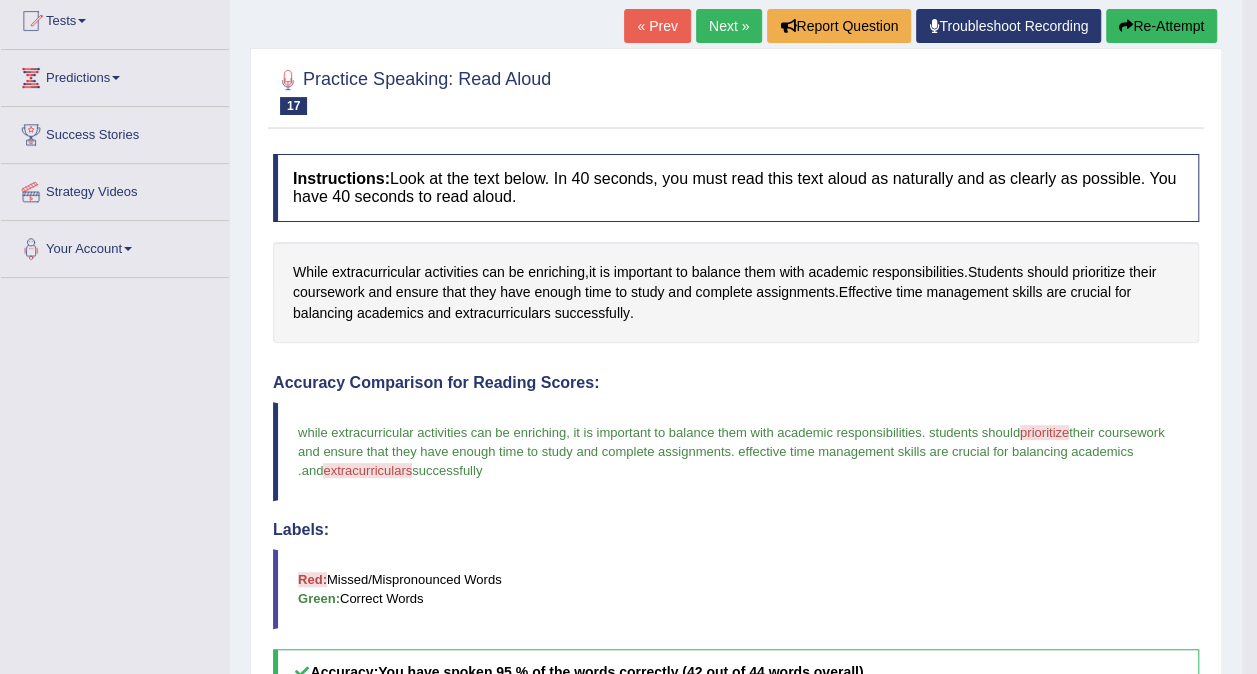 scroll, scrollTop: 200, scrollLeft: 0, axis: vertical 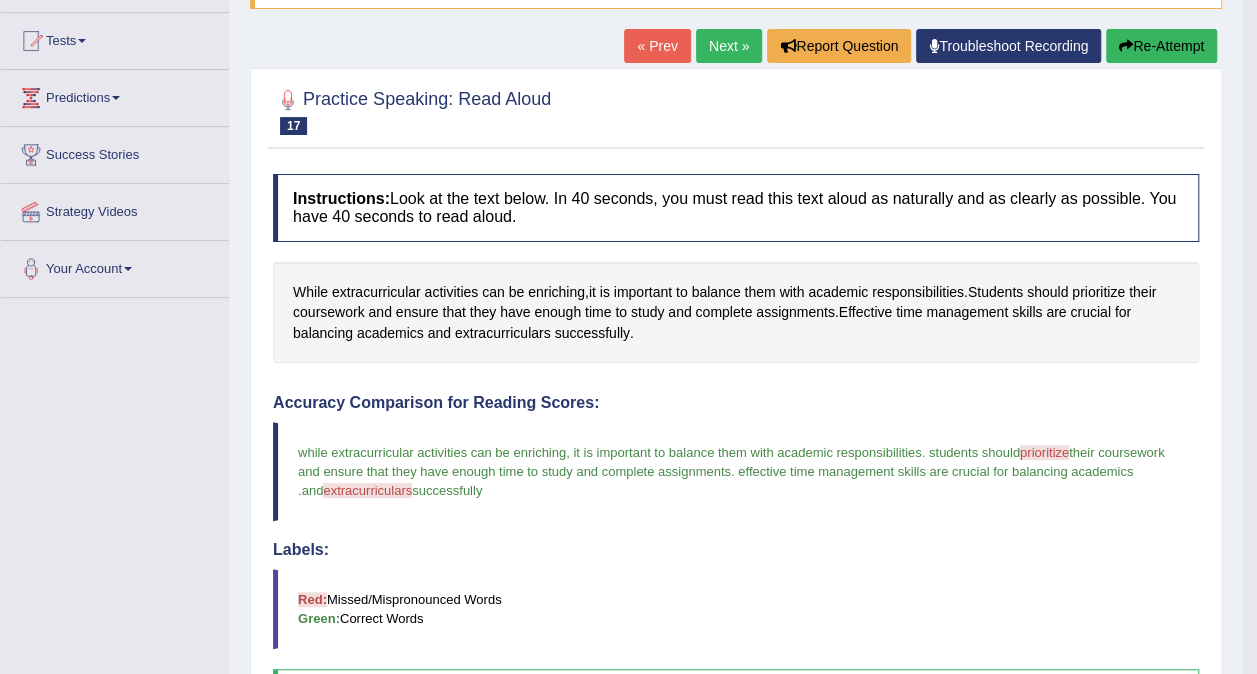 click on "Next »" at bounding box center (729, 46) 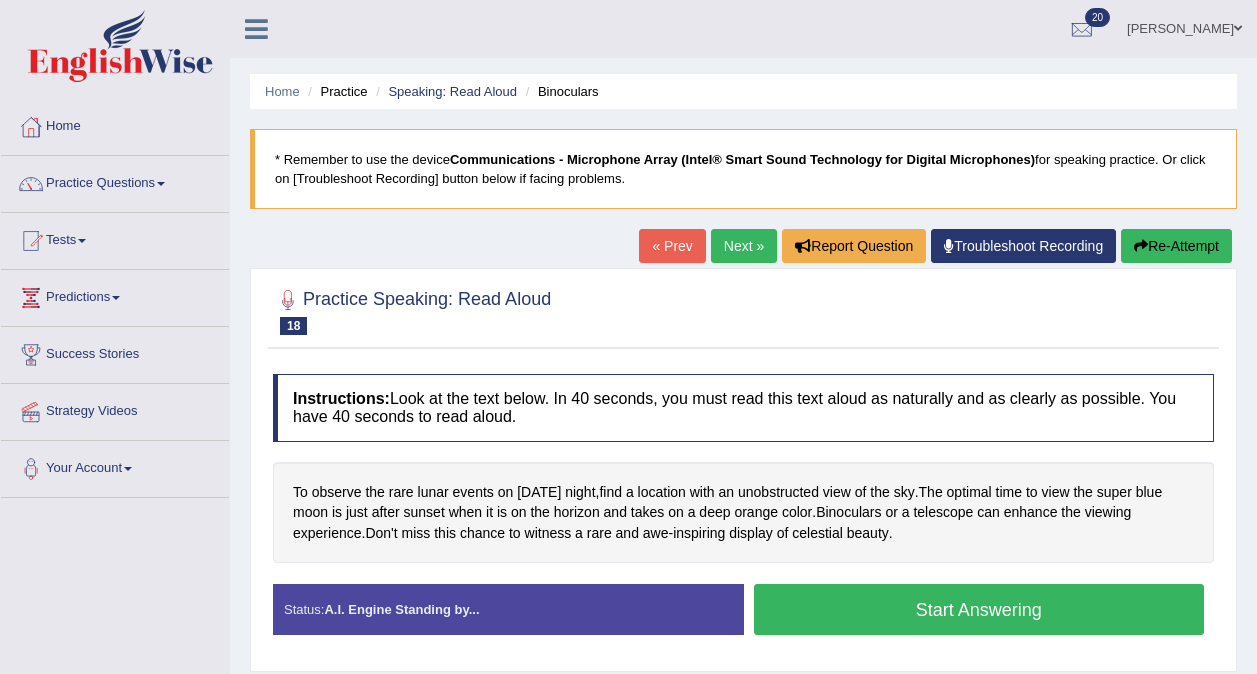 scroll, scrollTop: 0, scrollLeft: 0, axis: both 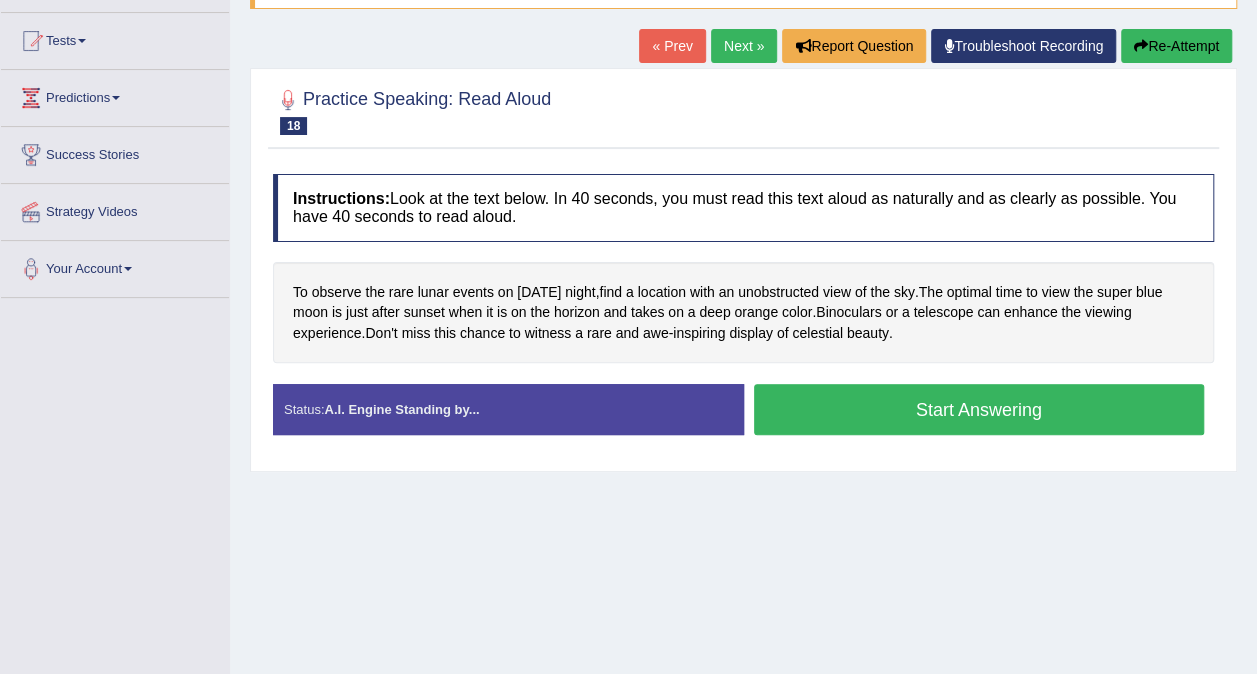 click on "Start Answering" at bounding box center [979, 409] 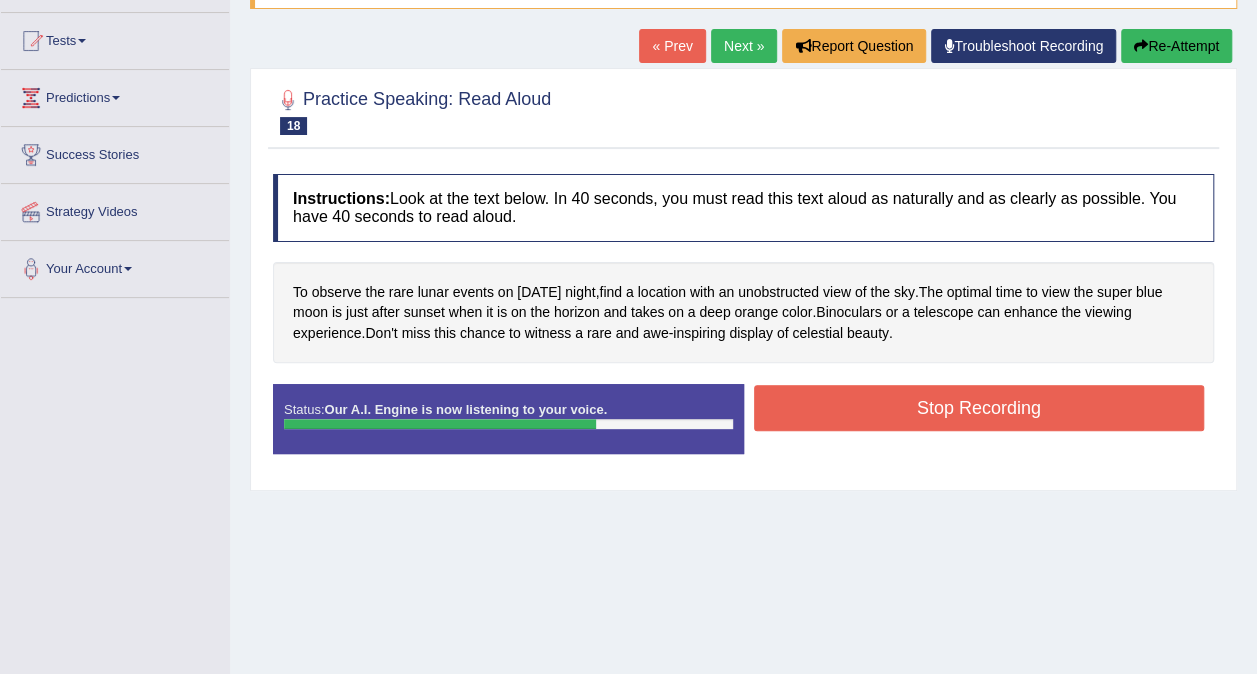 click on "Stop Recording" at bounding box center (979, 408) 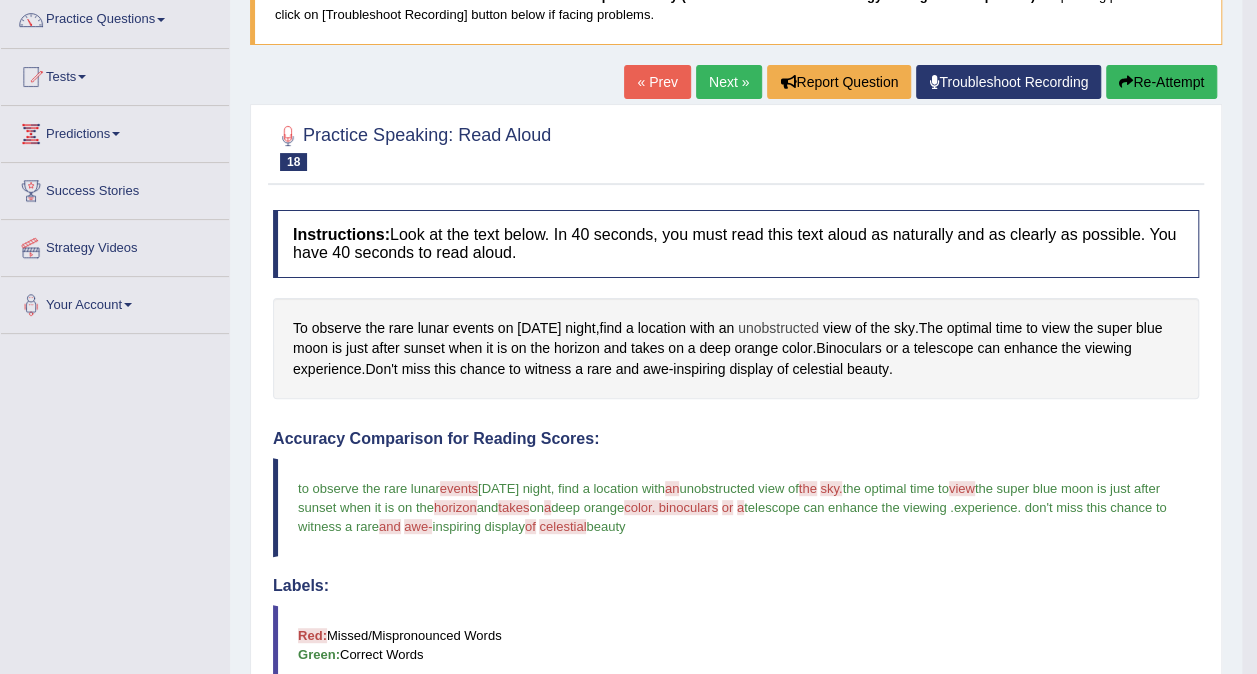 scroll, scrollTop: 100, scrollLeft: 0, axis: vertical 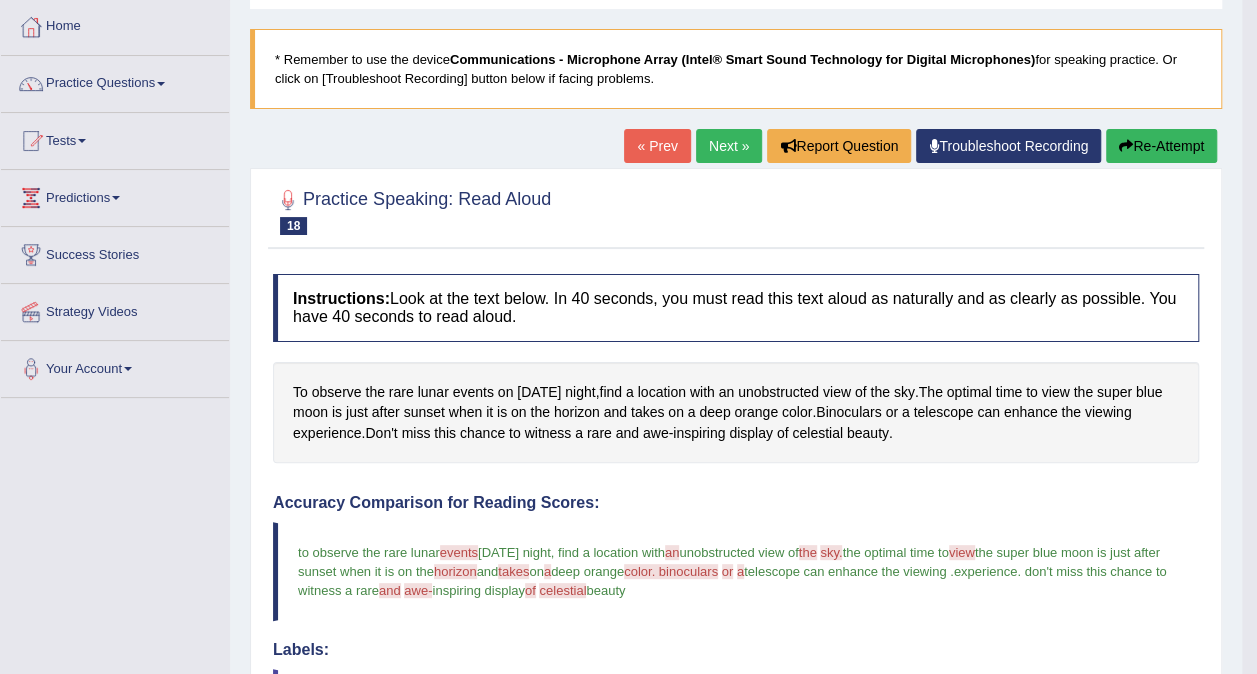 click on "Next »" at bounding box center (729, 146) 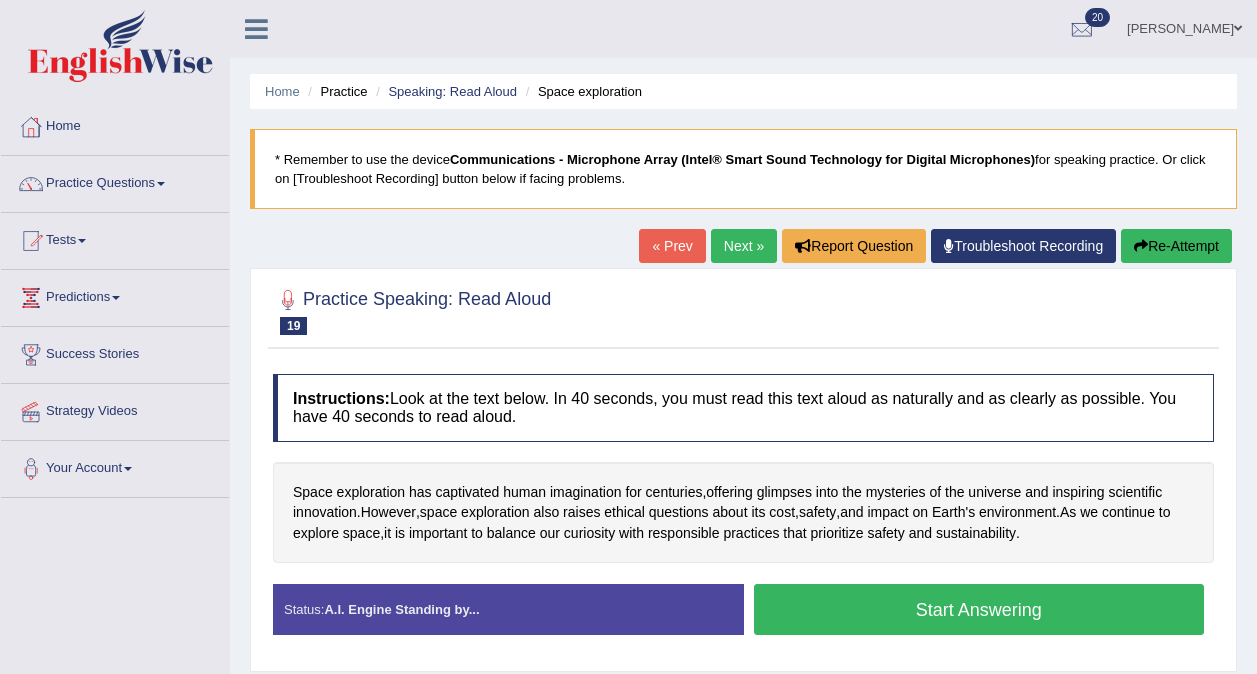 scroll, scrollTop: 0, scrollLeft: 0, axis: both 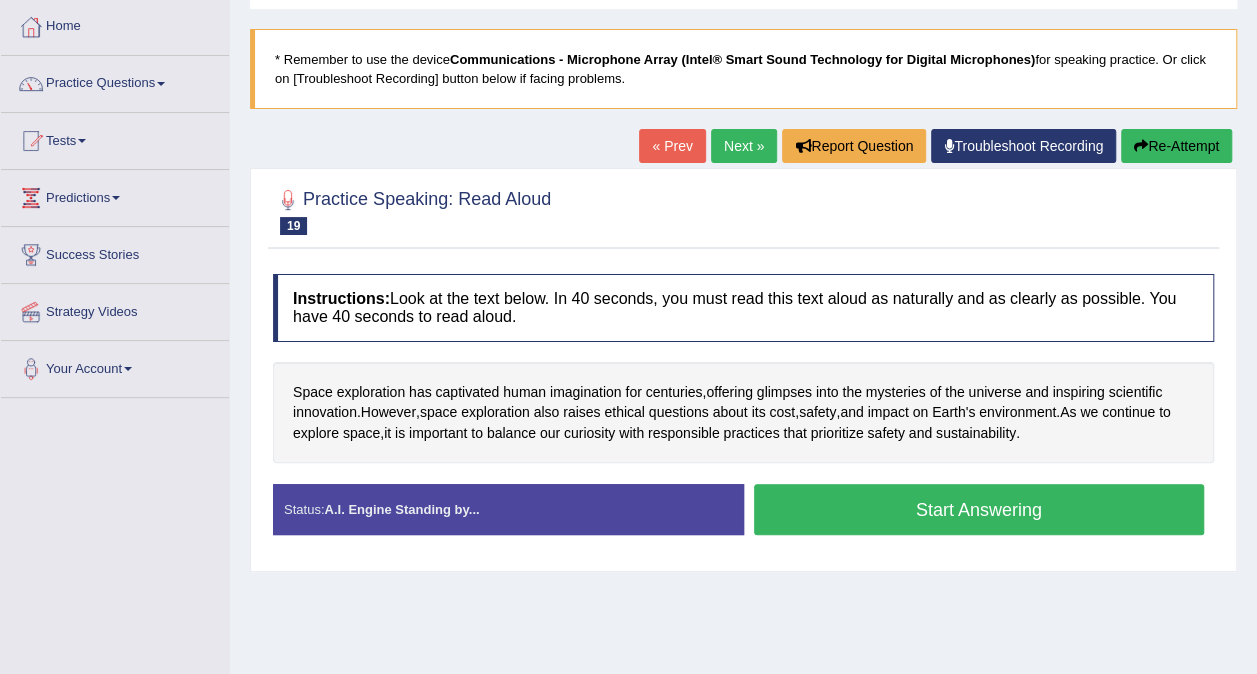 click on "Start Answering" at bounding box center (979, 509) 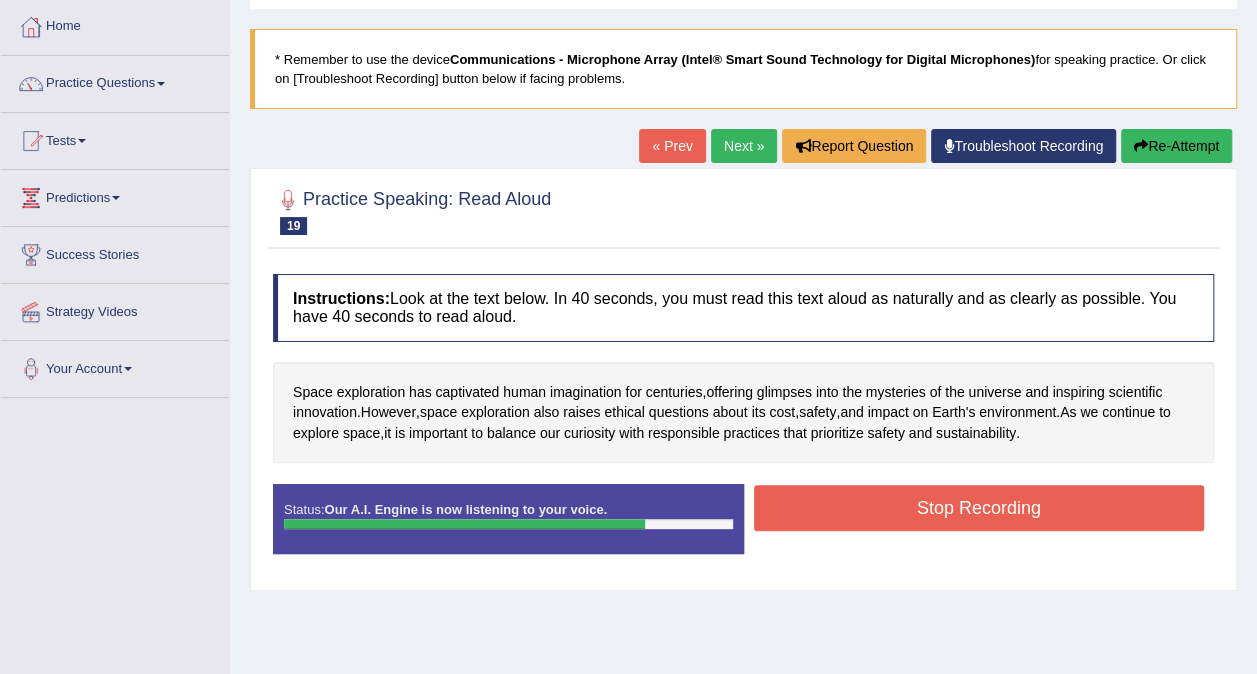 click on "Stop Recording" at bounding box center (979, 508) 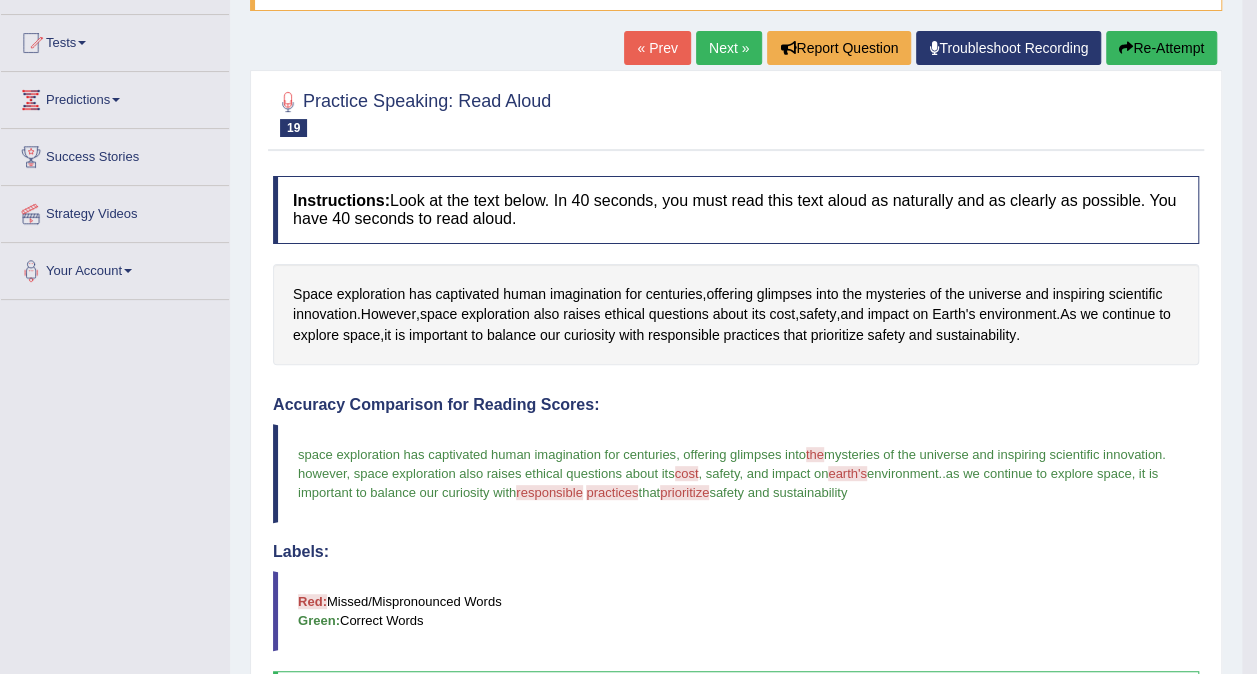 scroll, scrollTop: 5, scrollLeft: 0, axis: vertical 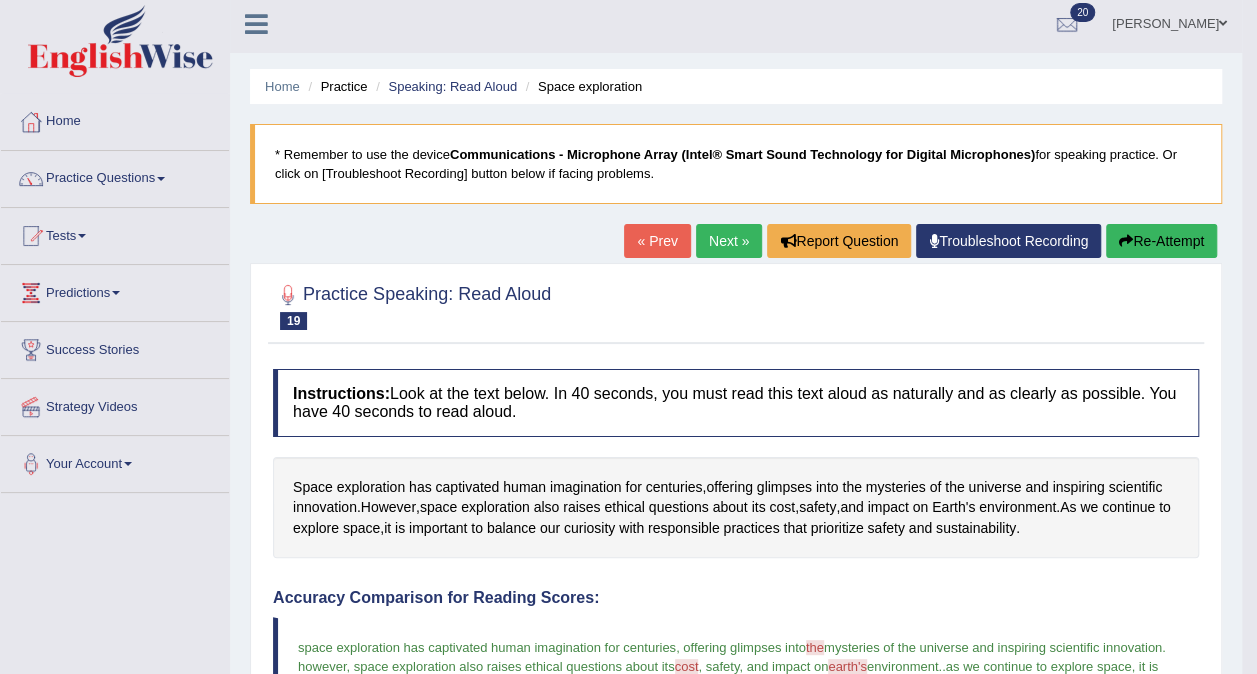 click on "Practice Questions" at bounding box center (115, 176) 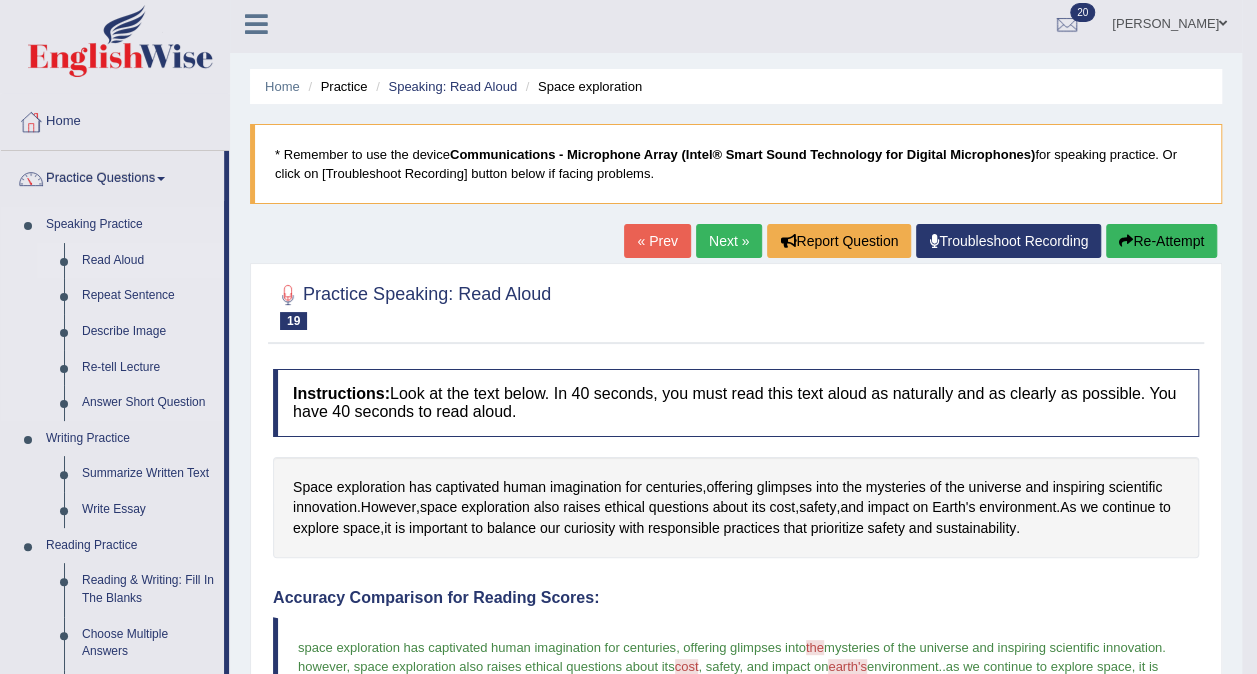 click on "Read Aloud" at bounding box center (148, 261) 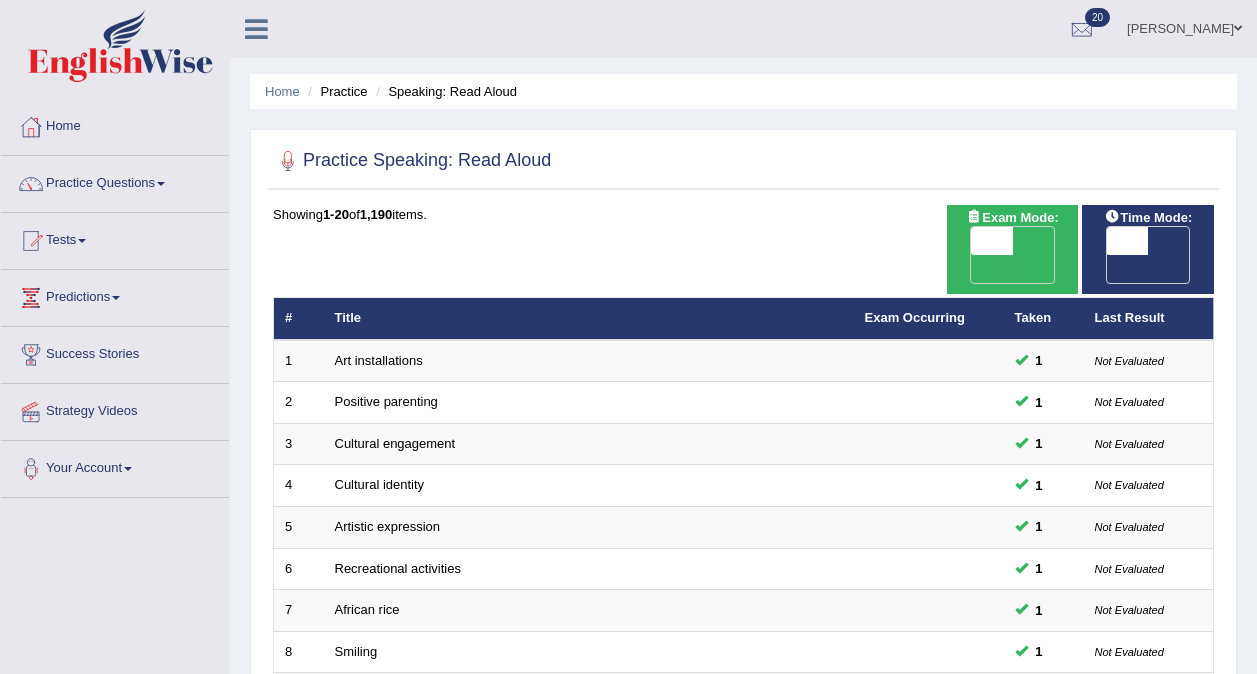 scroll, scrollTop: 597, scrollLeft: 0, axis: vertical 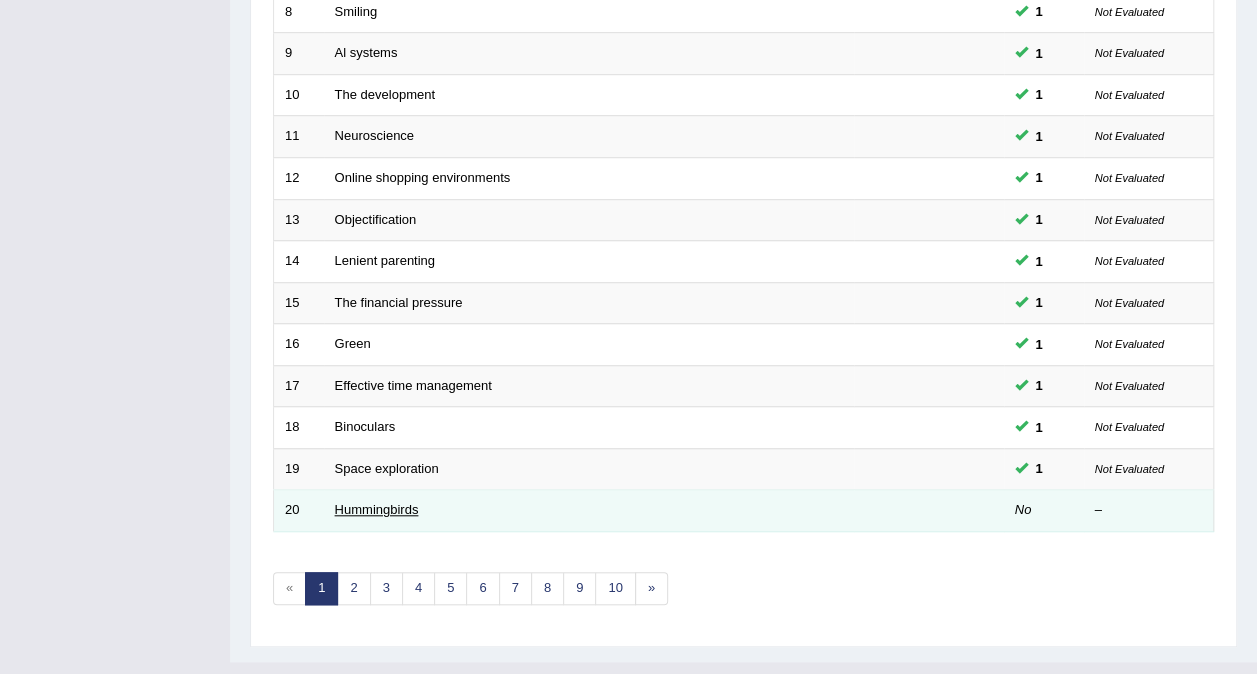 click on "Hummingbirds" at bounding box center [377, 509] 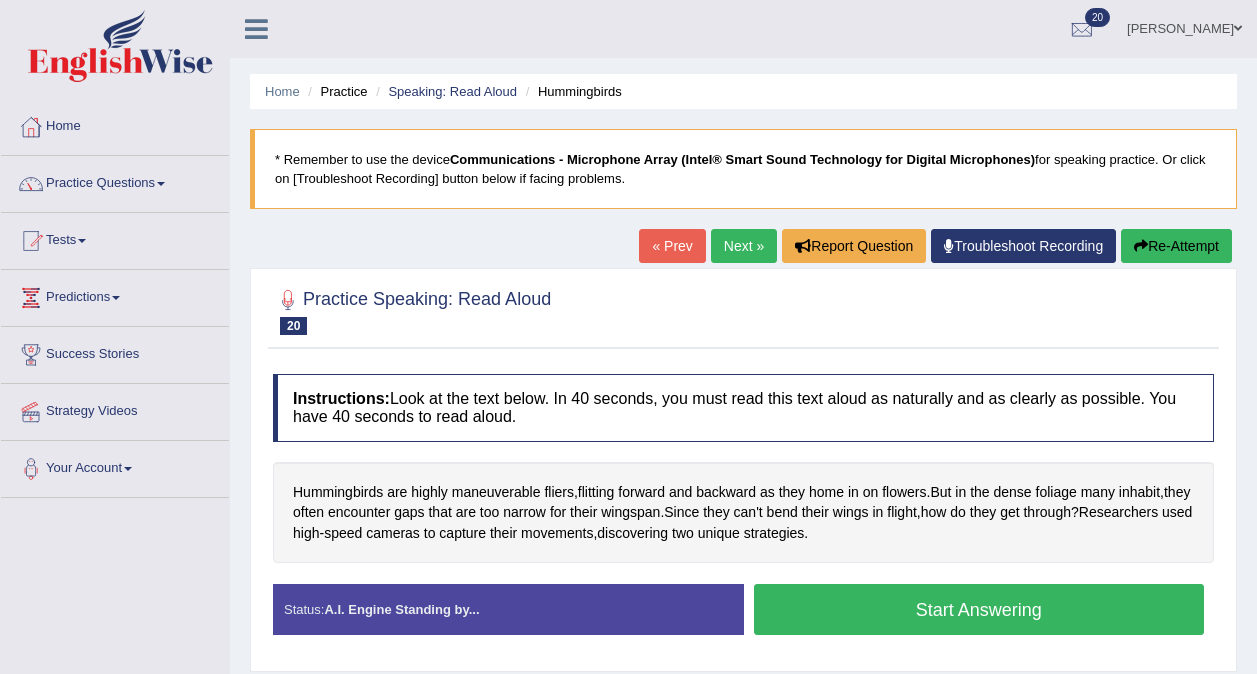 scroll, scrollTop: 0, scrollLeft: 0, axis: both 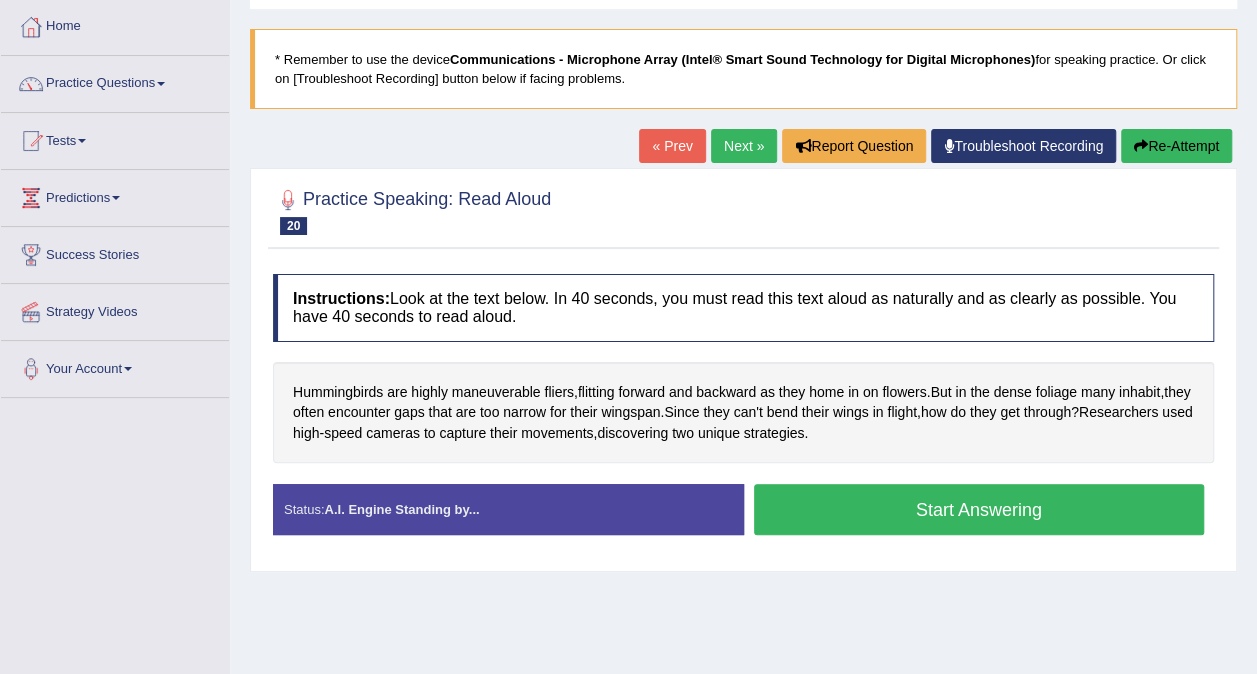 click on "Start Answering" at bounding box center [979, 509] 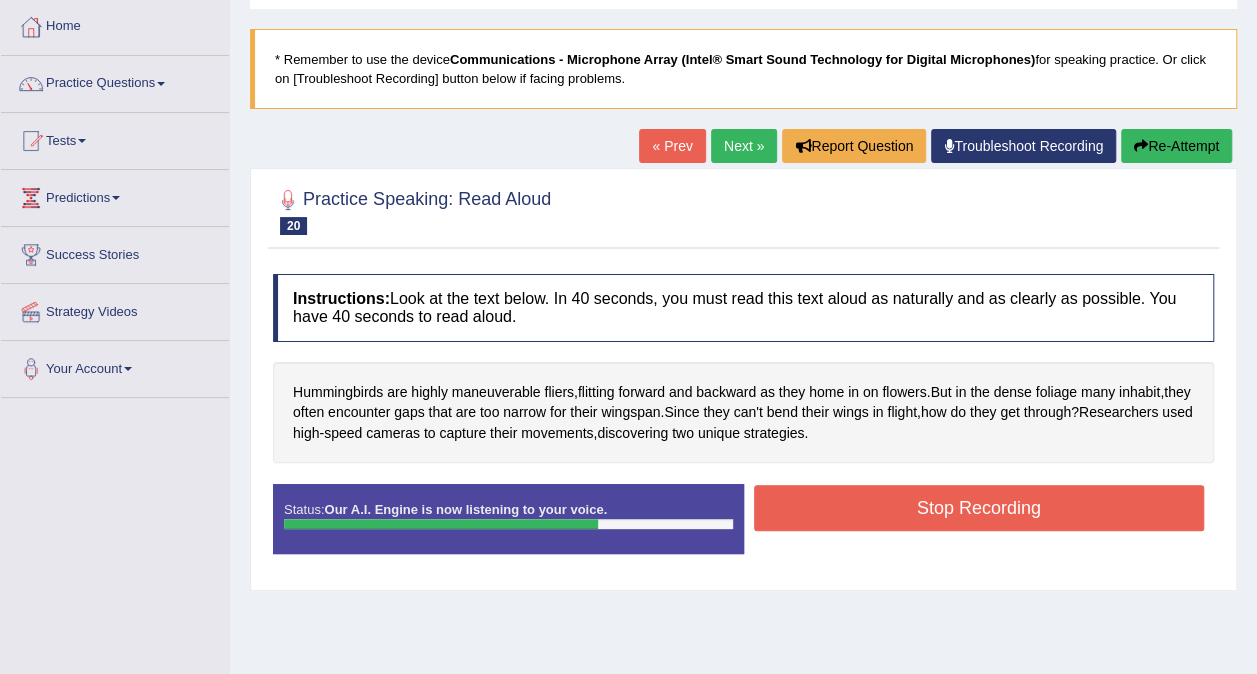 click on "Stop Recording" at bounding box center [979, 508] 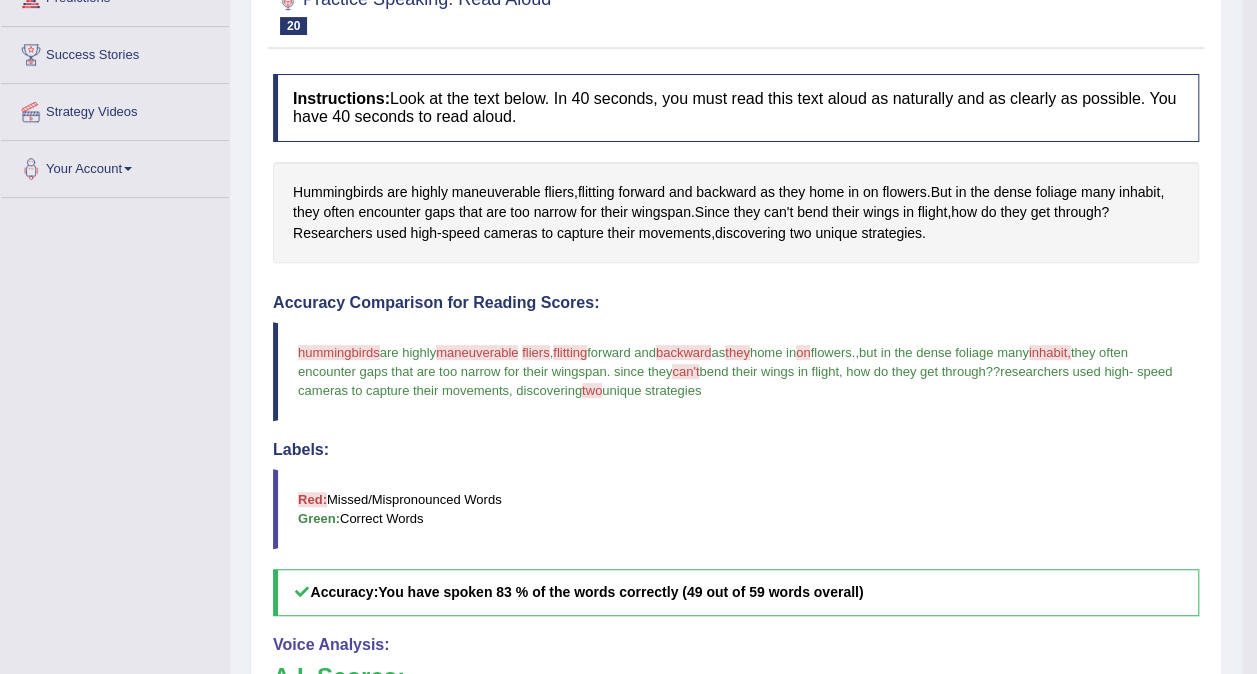 scroll, scrollTop: 0, scrollLeft: 0, axis: both 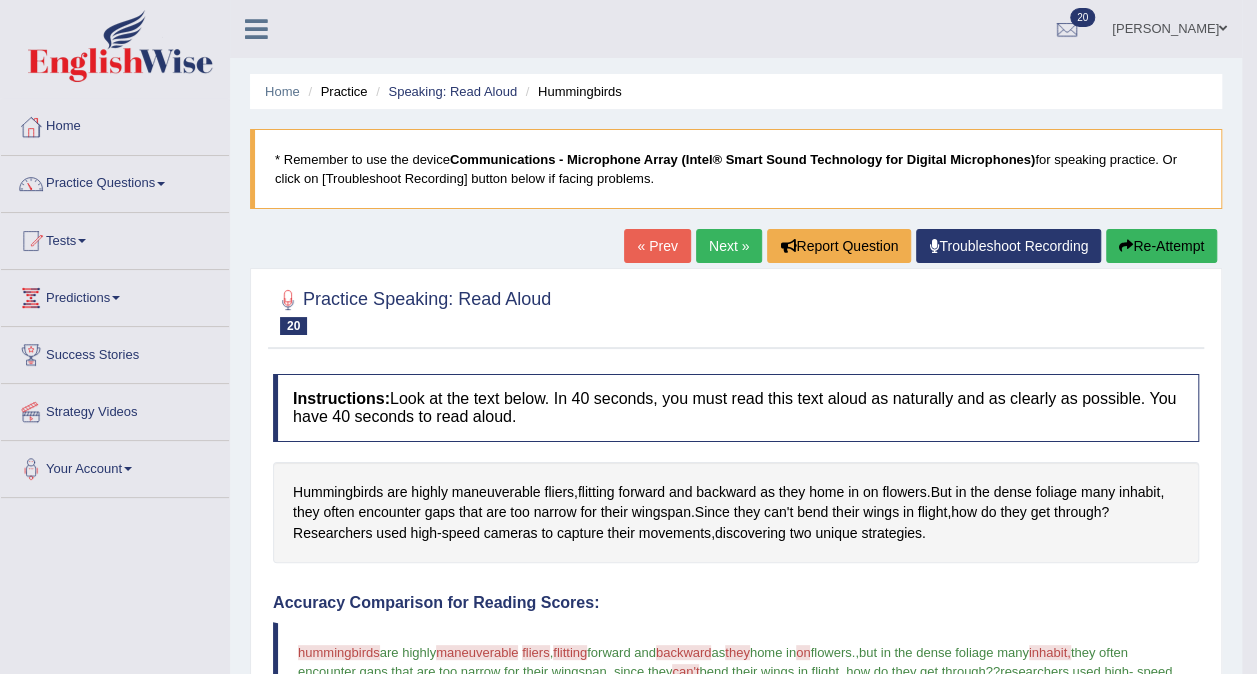 click on "Next »" at bounding box center (729, 246) 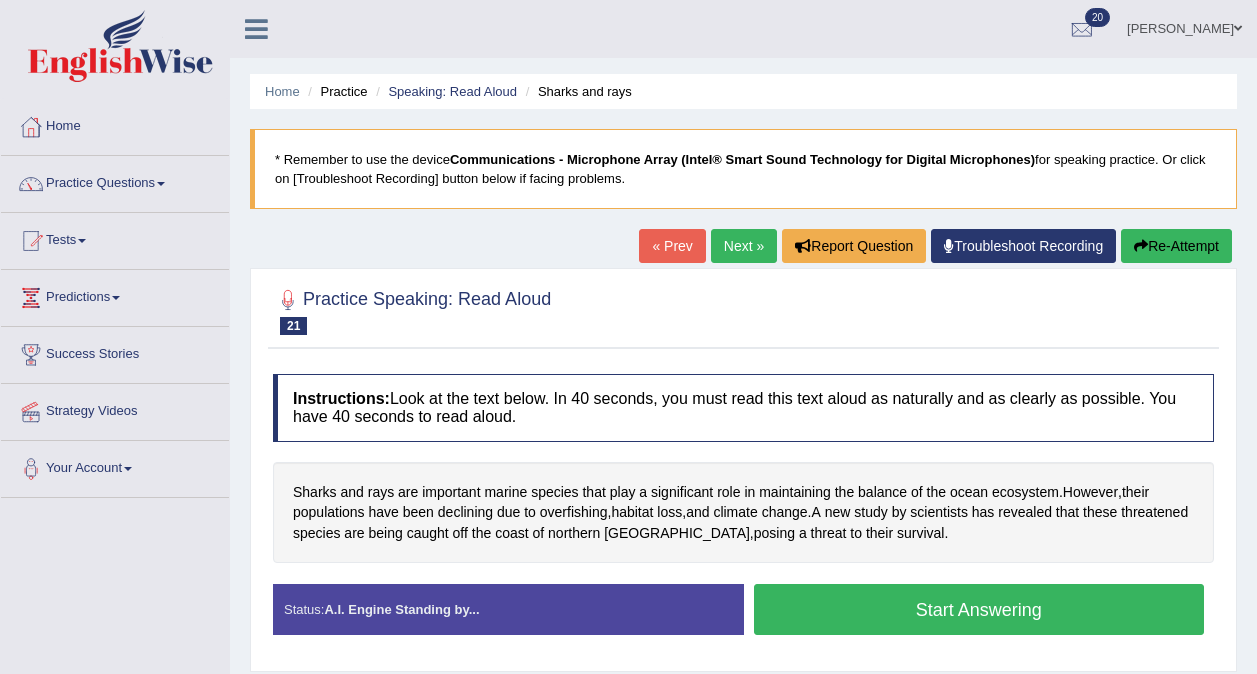 scroll, scrollTop: 0, scrollLeft: 0, axis: both 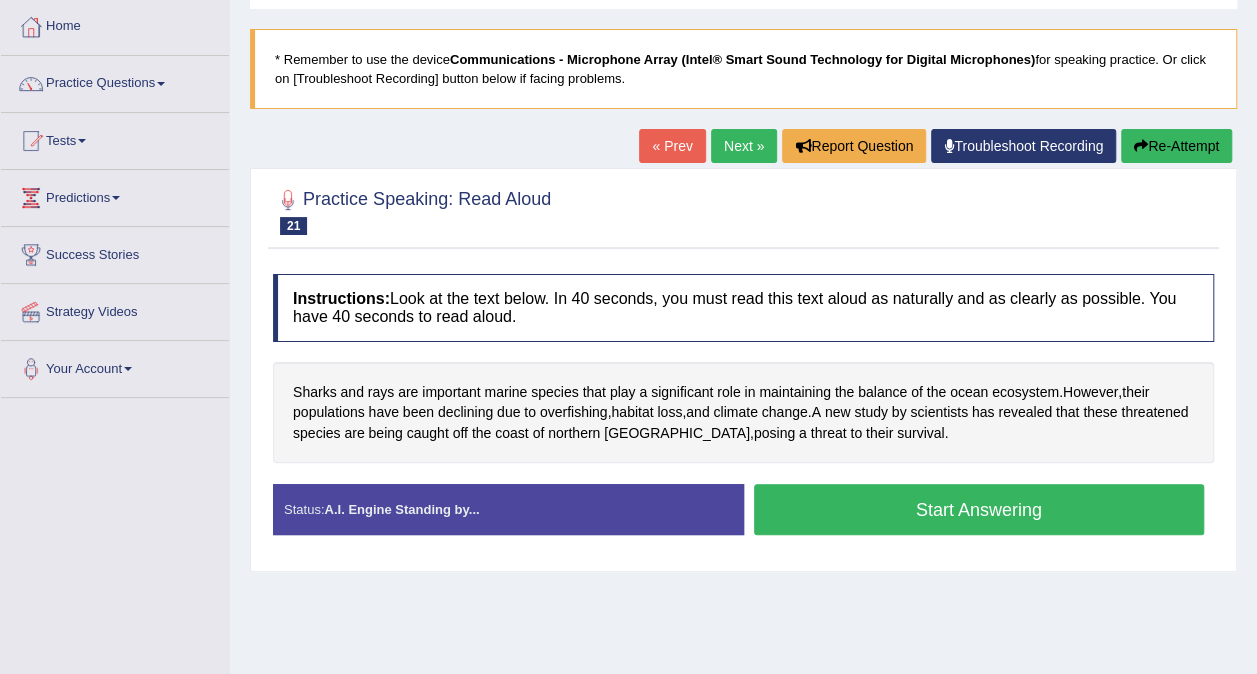 click on "Start Answering" at bounding box center (979, 509) 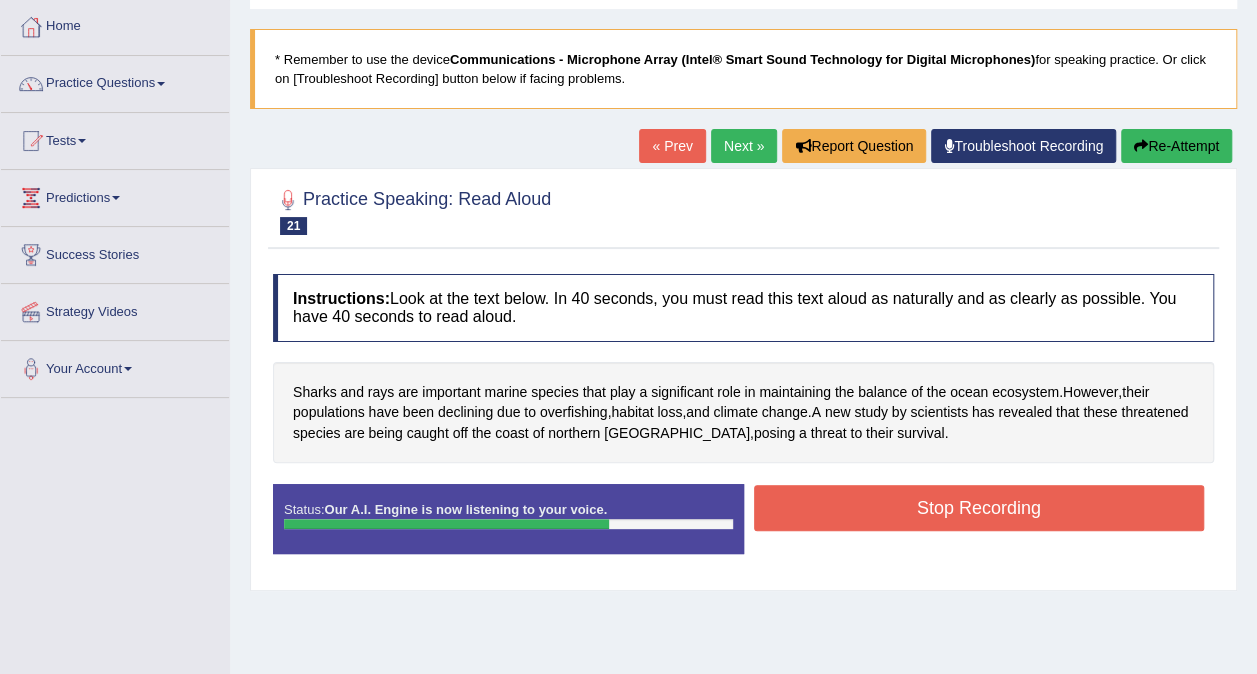click on "Stop Recording" at bounding box center (979, 508) 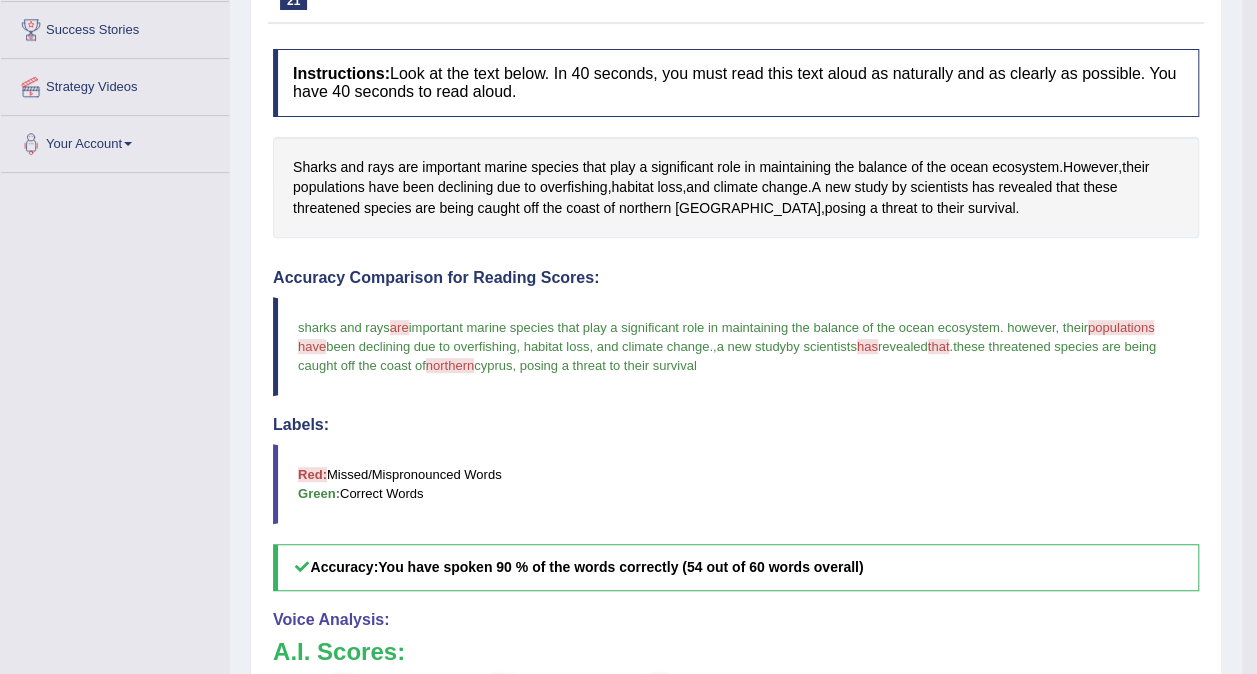 scroll, scrollTop: 100, scrollLeft: 0, axis: vertical 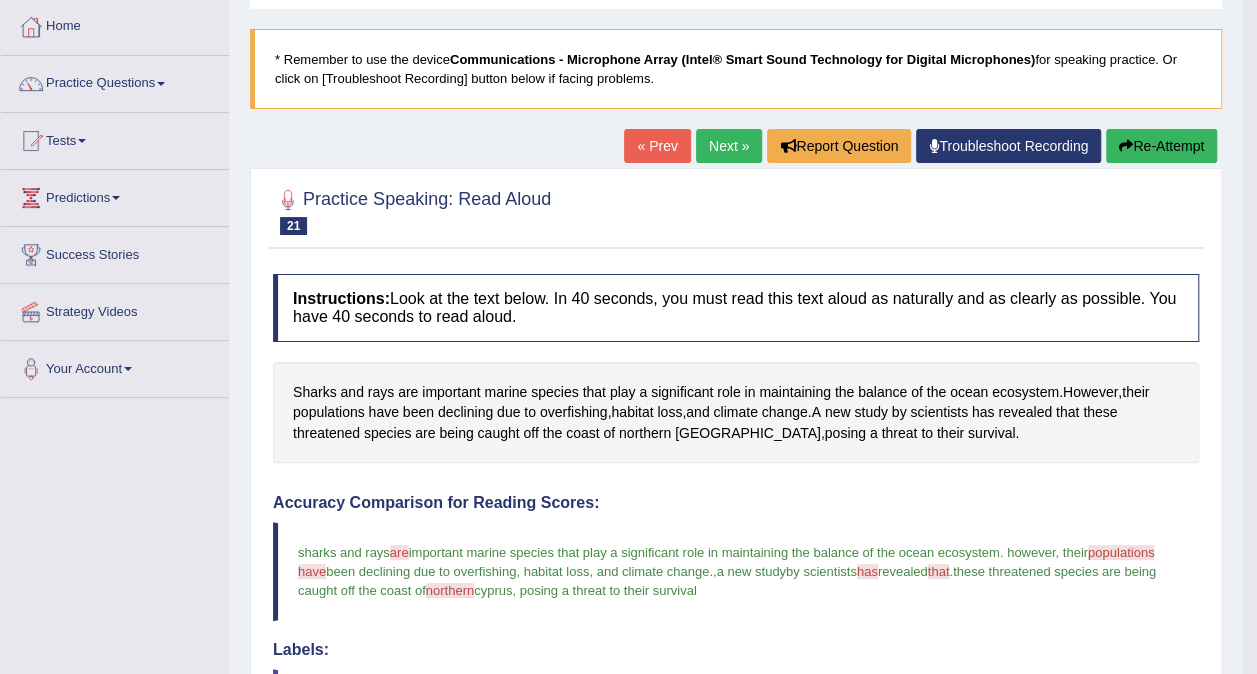 click on "Next »" at bounding box center [729, 146] 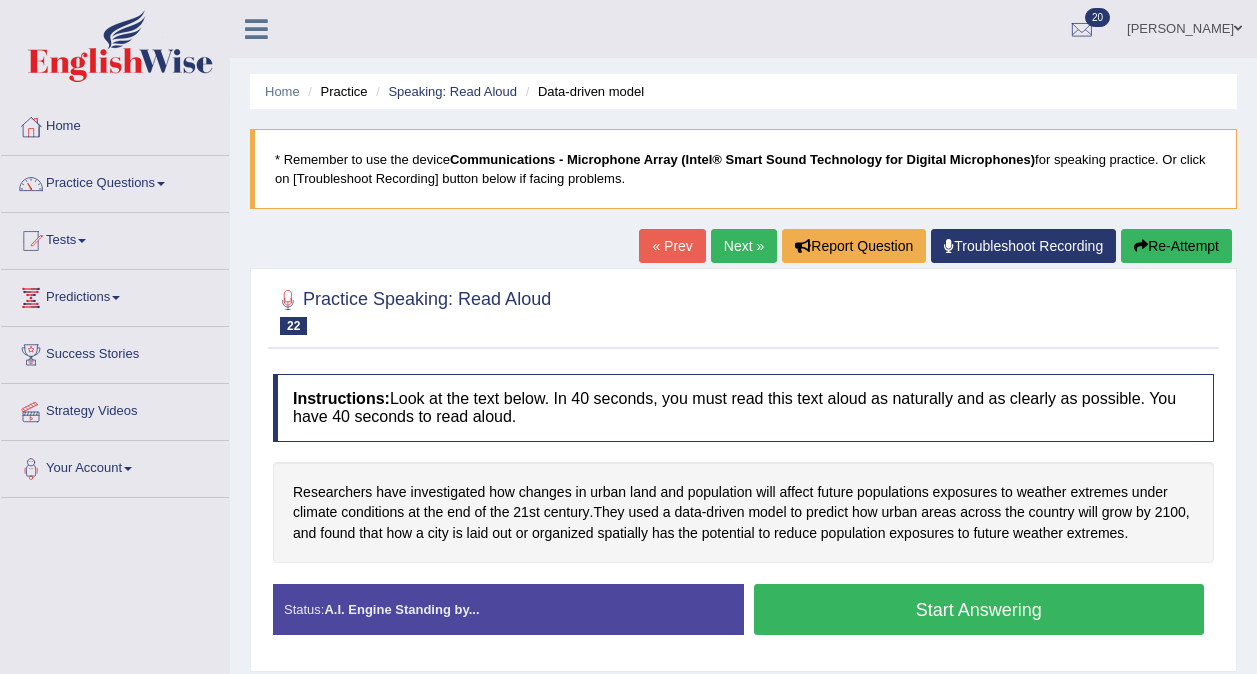 scroll, scrollTop: 0, scrollLeft: 0, axis: both 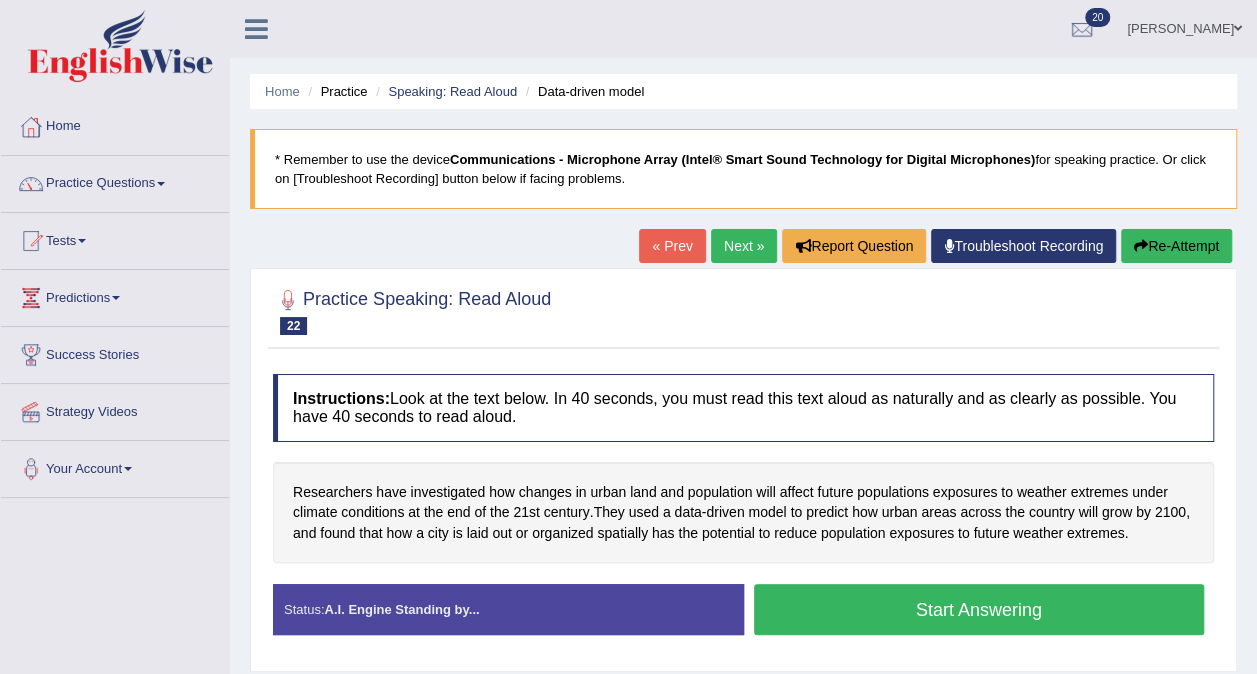 click on "Start Answering" at bounding box center (979, 609) 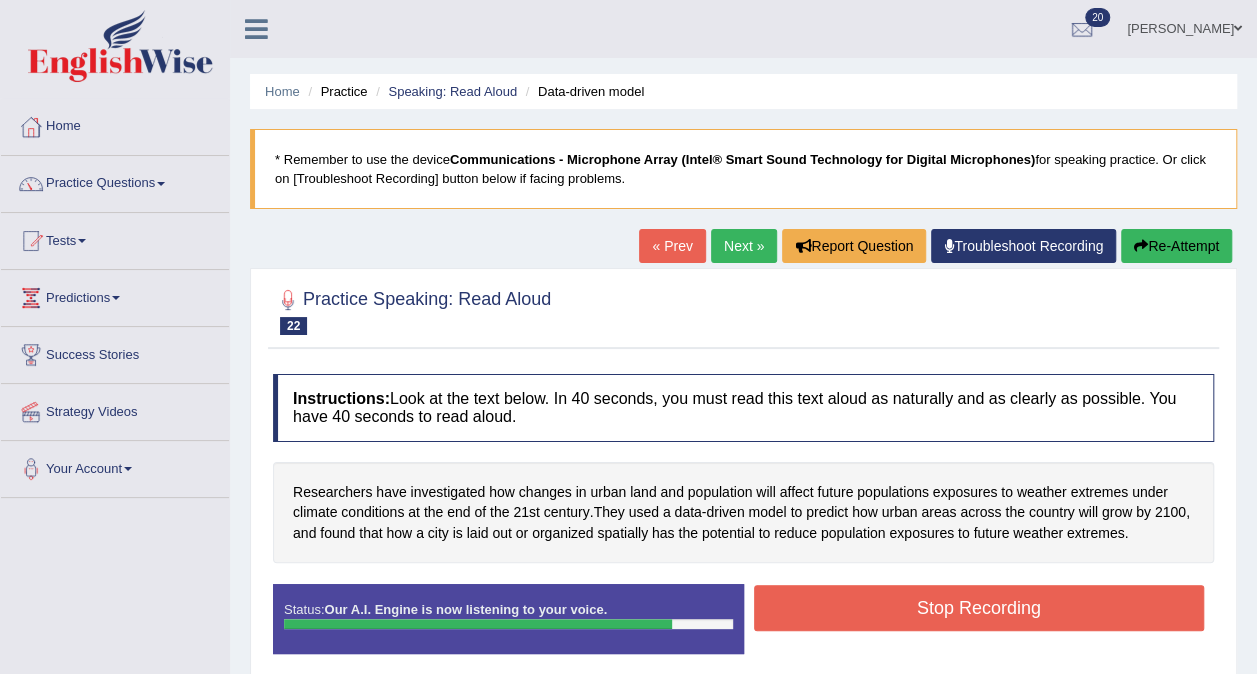 click on "Stop Recording" at bounding box center [979, 608] 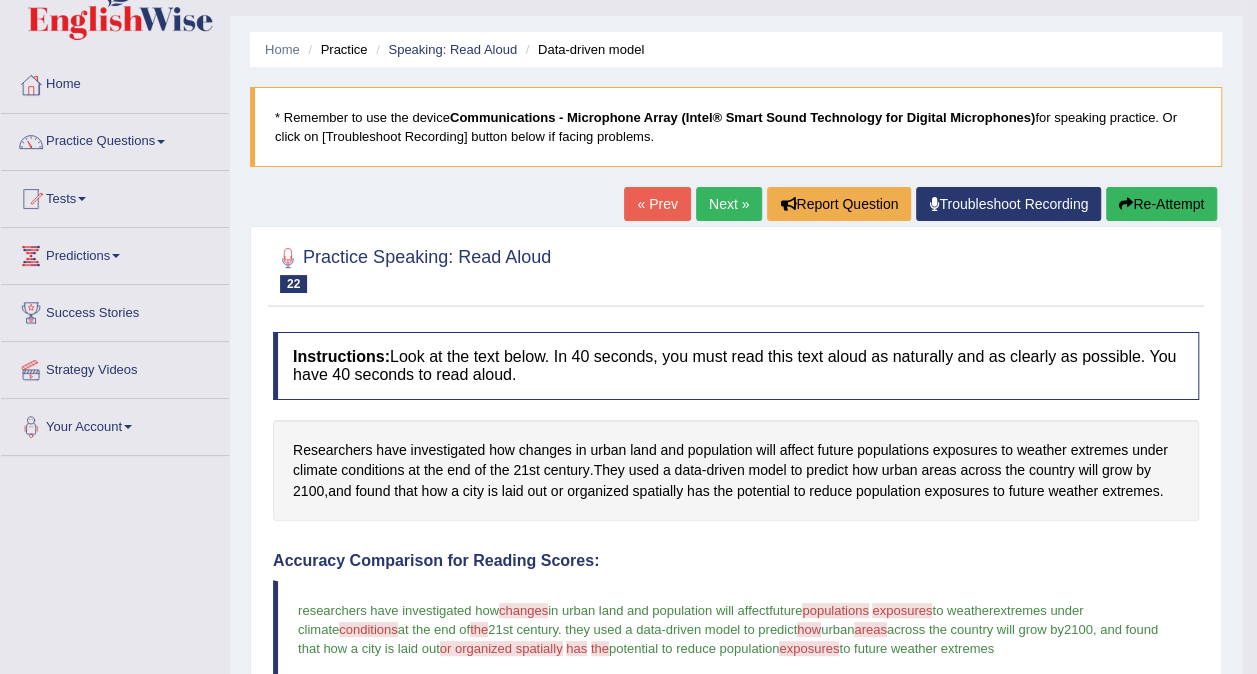scroll, scrollTop: 0, scrollLeft: 0, axis: both 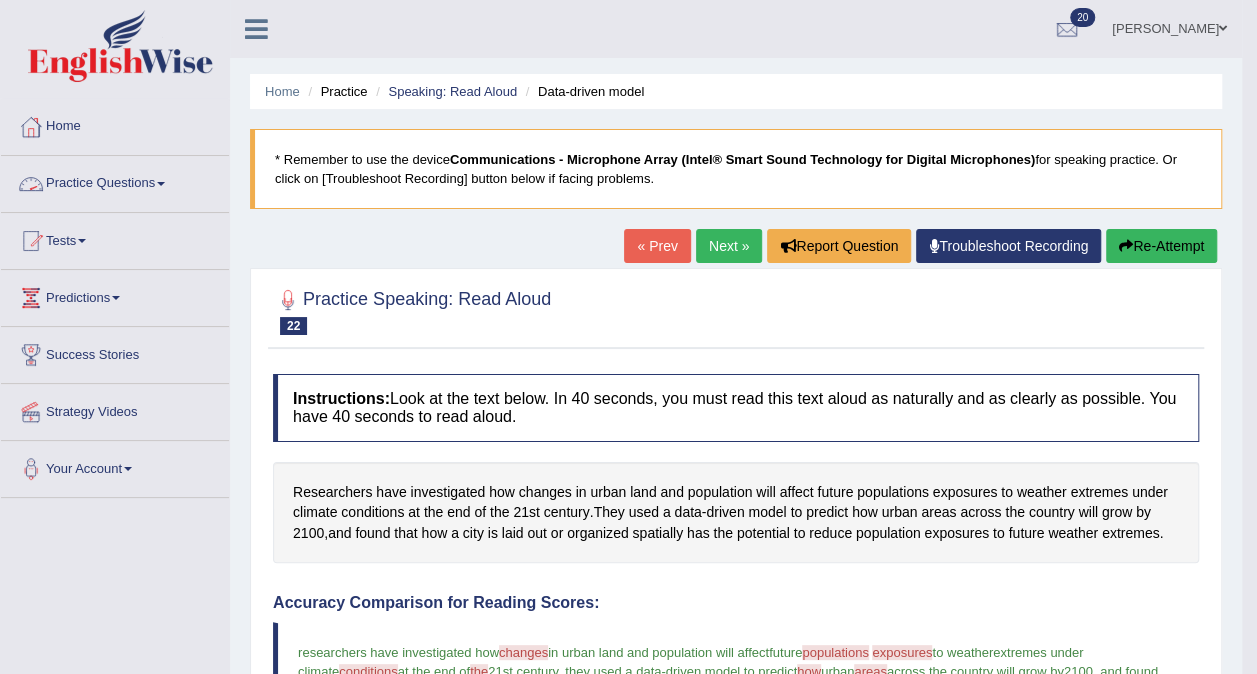 click on "Practice Questions" at bounding box center (115, 181) 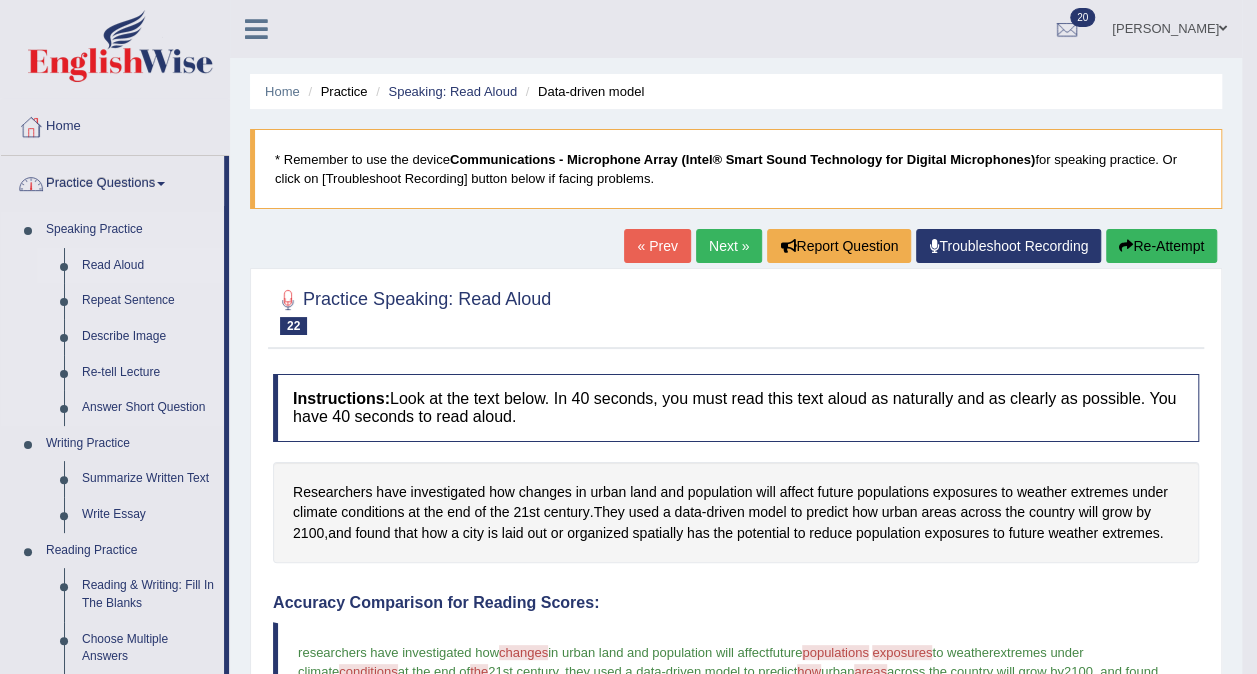 click on "Read Aloud" at bounding box center [148, 266] 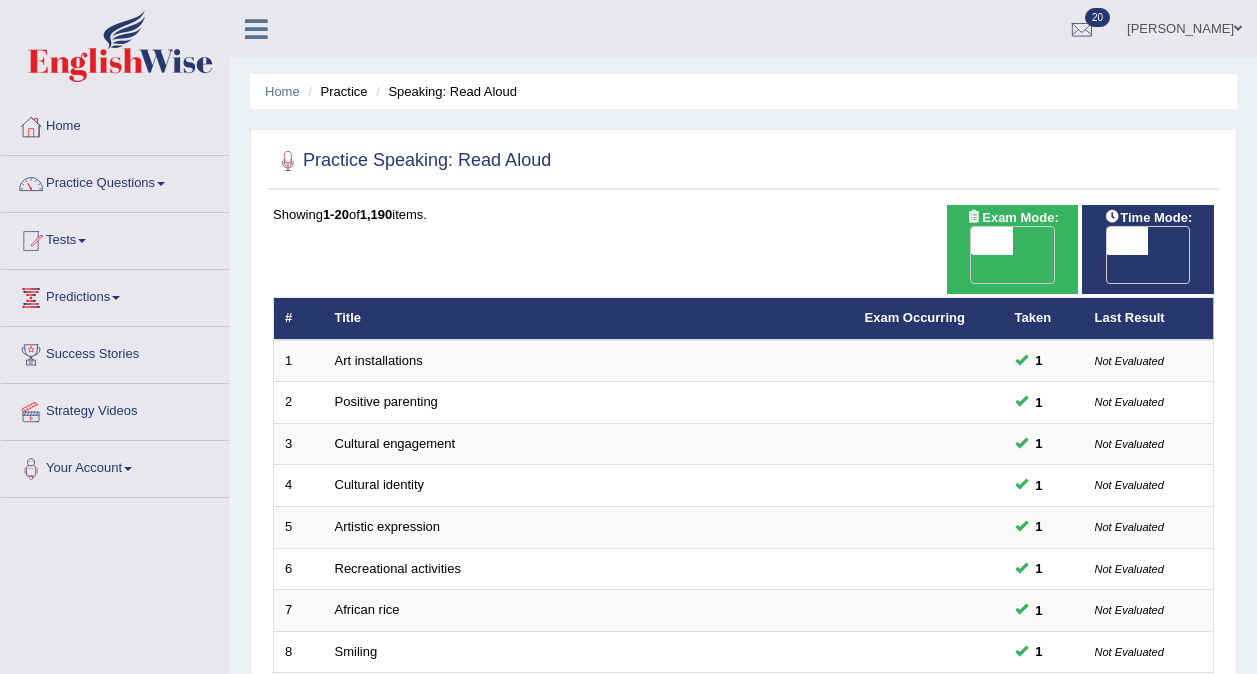scroll, scrollTop: 640, scrollLeft: 0, axis: vertical 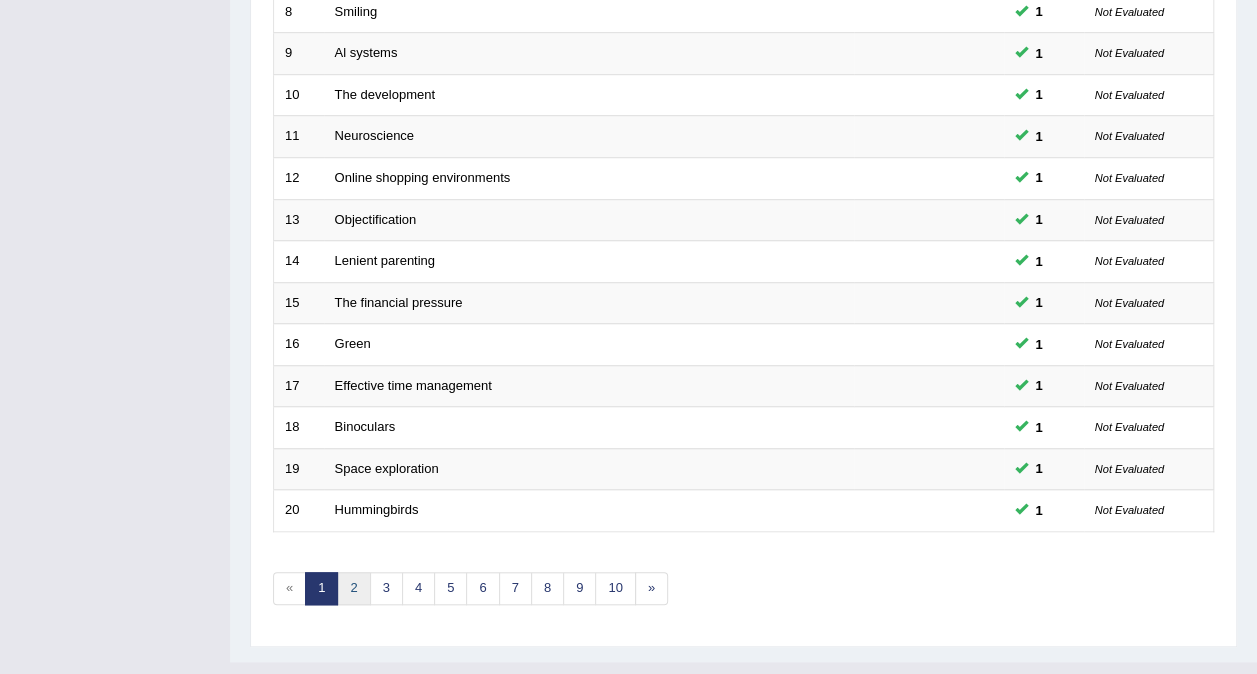 click on "2" at bounding box center [353, 588] 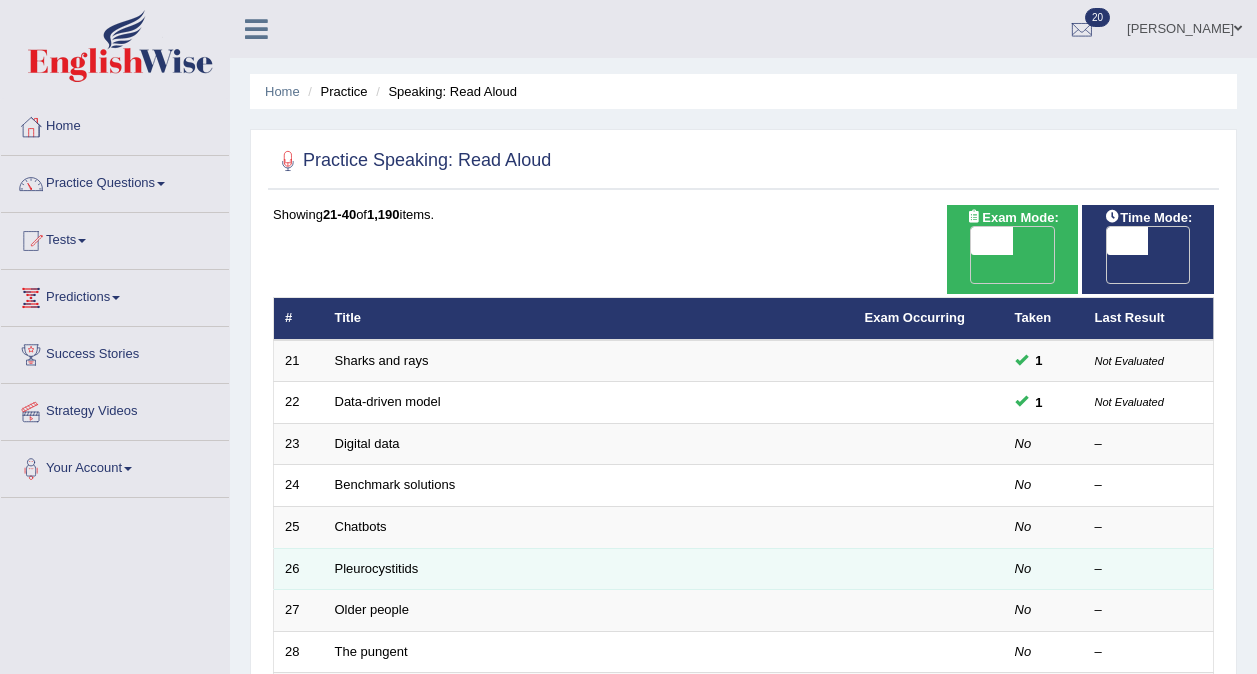 scroll, scrollTop: 0, scrollLeft: 0, axis: both 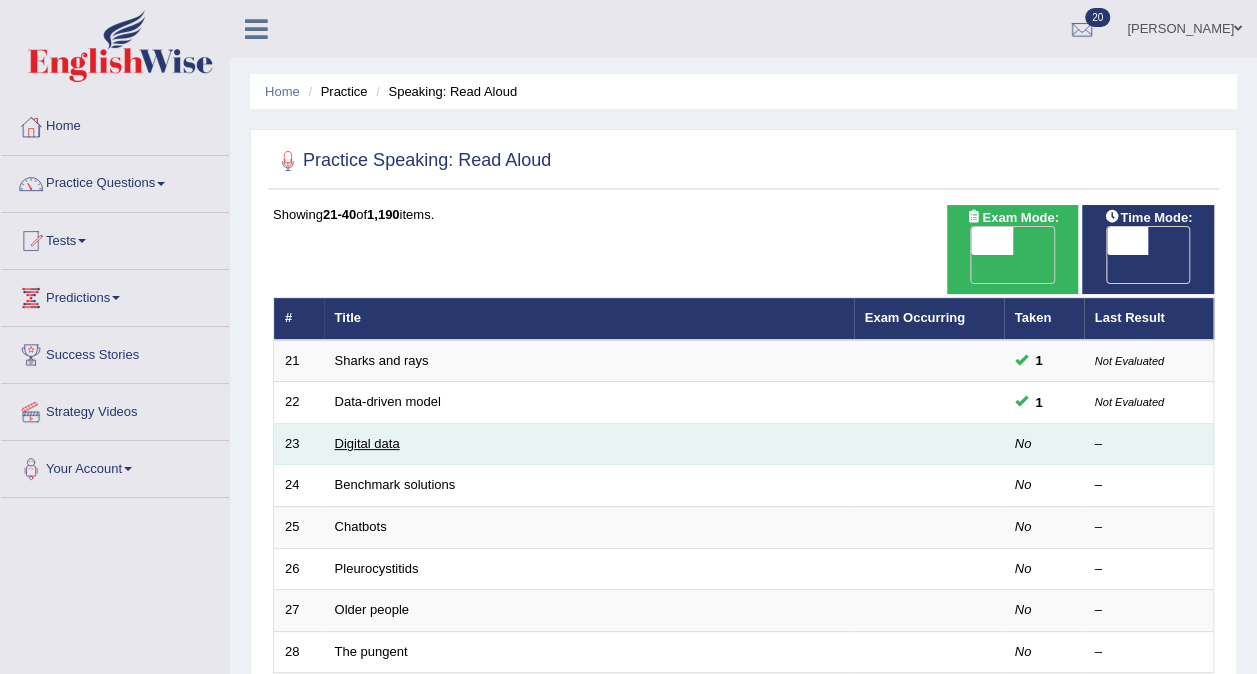 click on "Digital data" at bounding box center [367, 443] 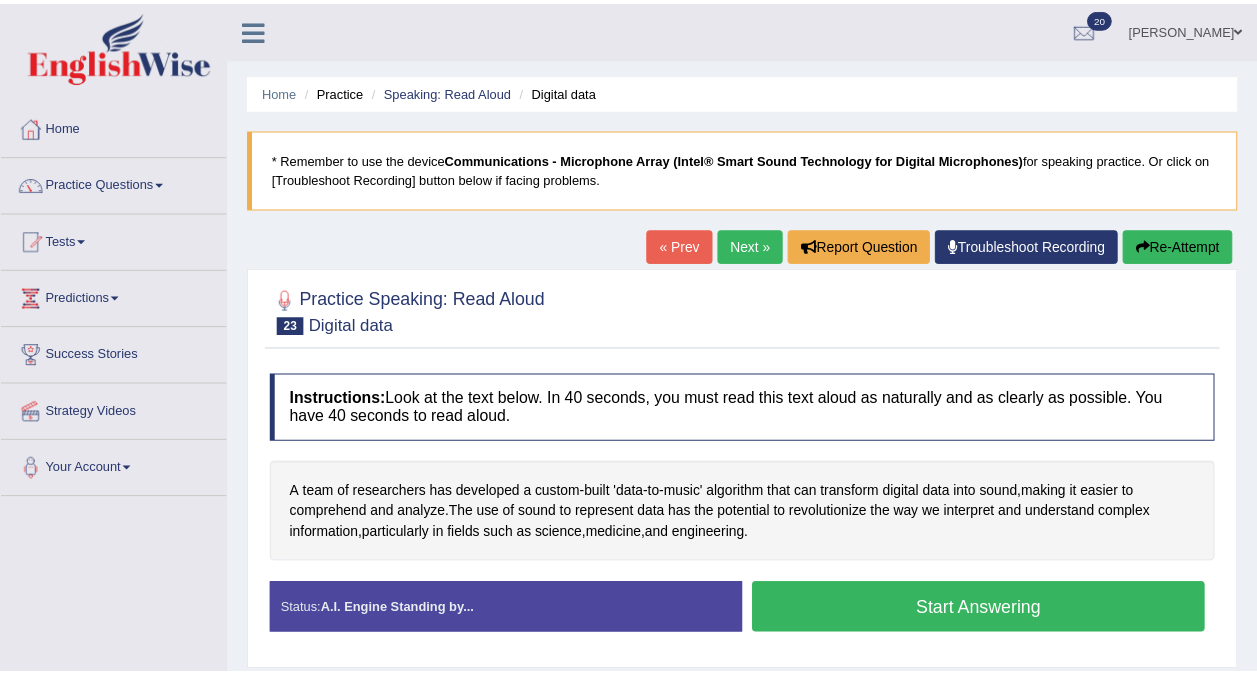 scroll, scrollTop: 0, scrollLeft: 0, axis: both 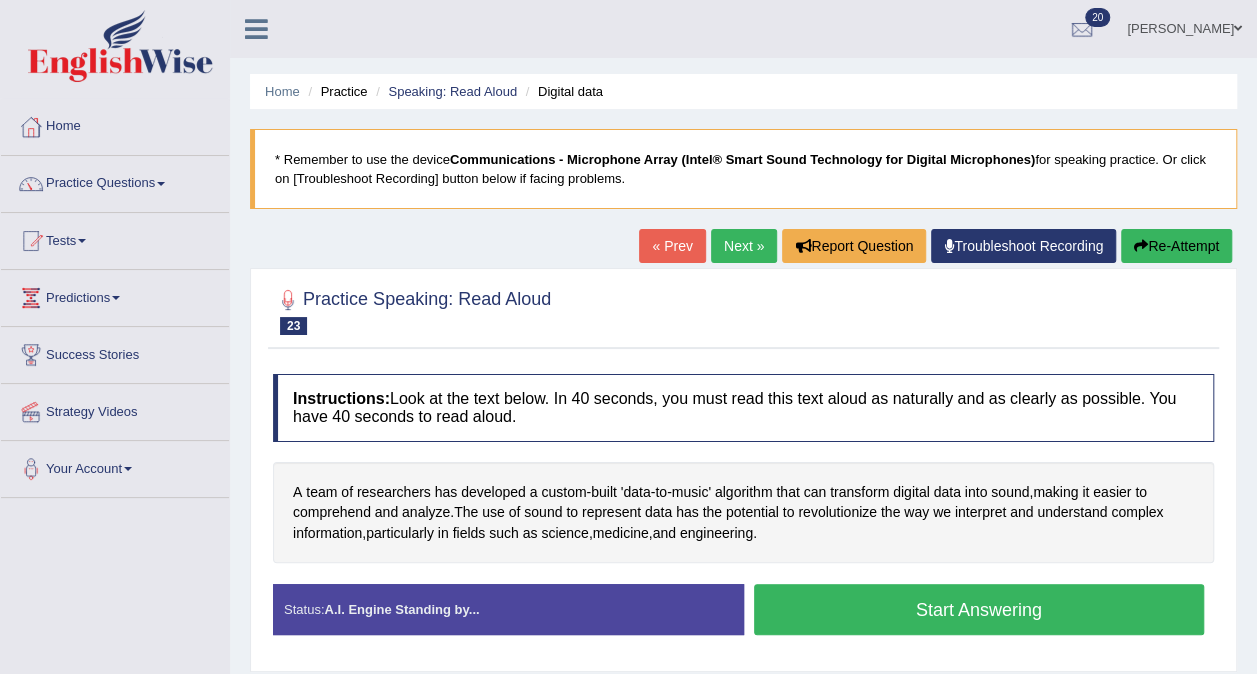 click on "Start Answering" at bounding box center [979, 609] 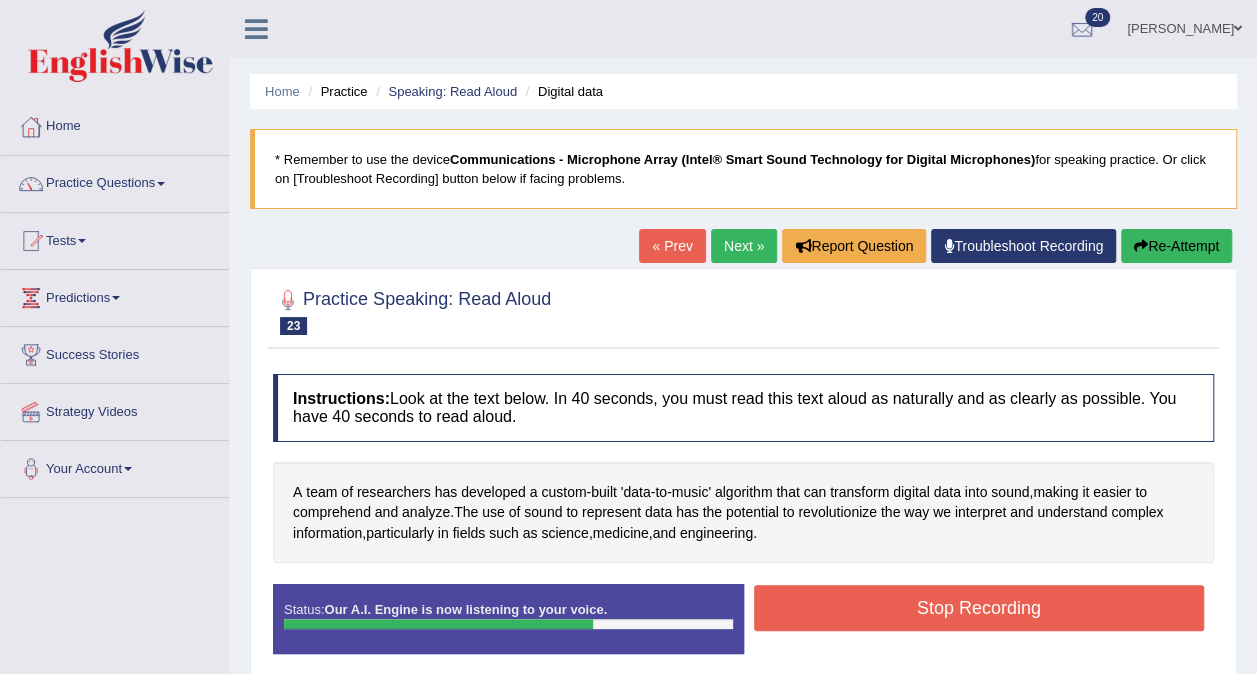 click on "Stop Recording" at bounding box center [979, 608] 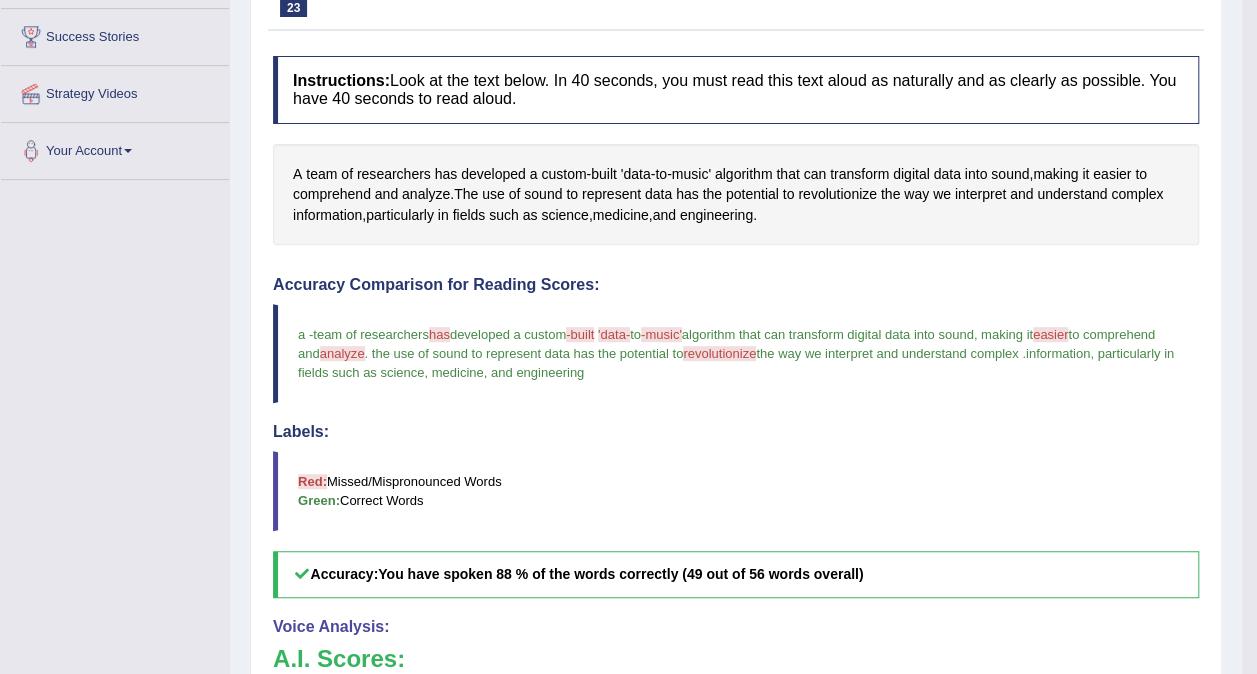 scroll, scrollTop: 0, scrollLeft: 0, axis: both 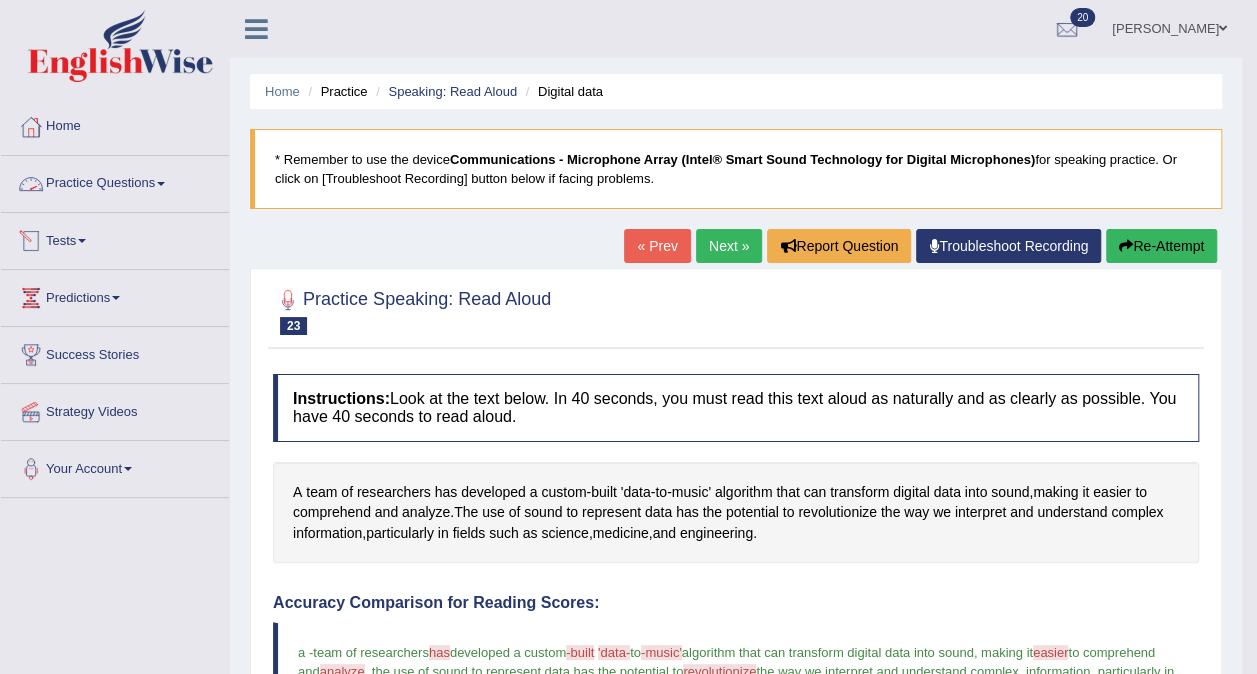 click on "Practice Questions" at bounding box center [115, 181] 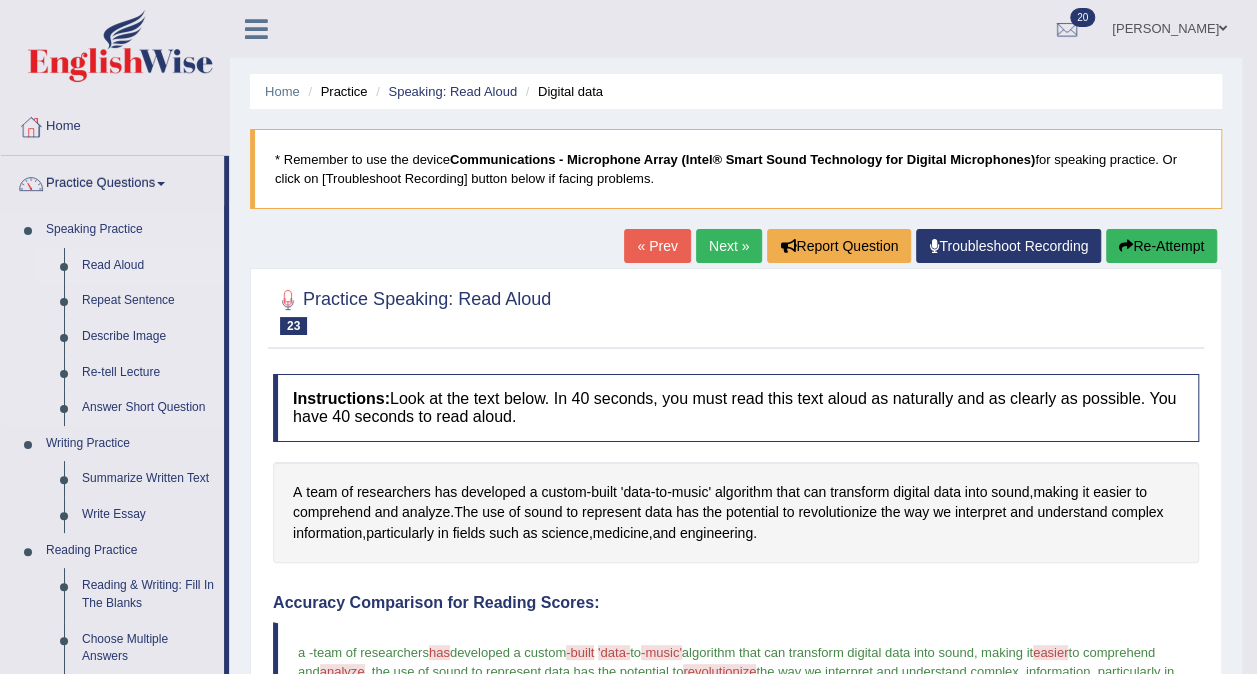 click on "Read Aloud" at bounding box center (148, 266) 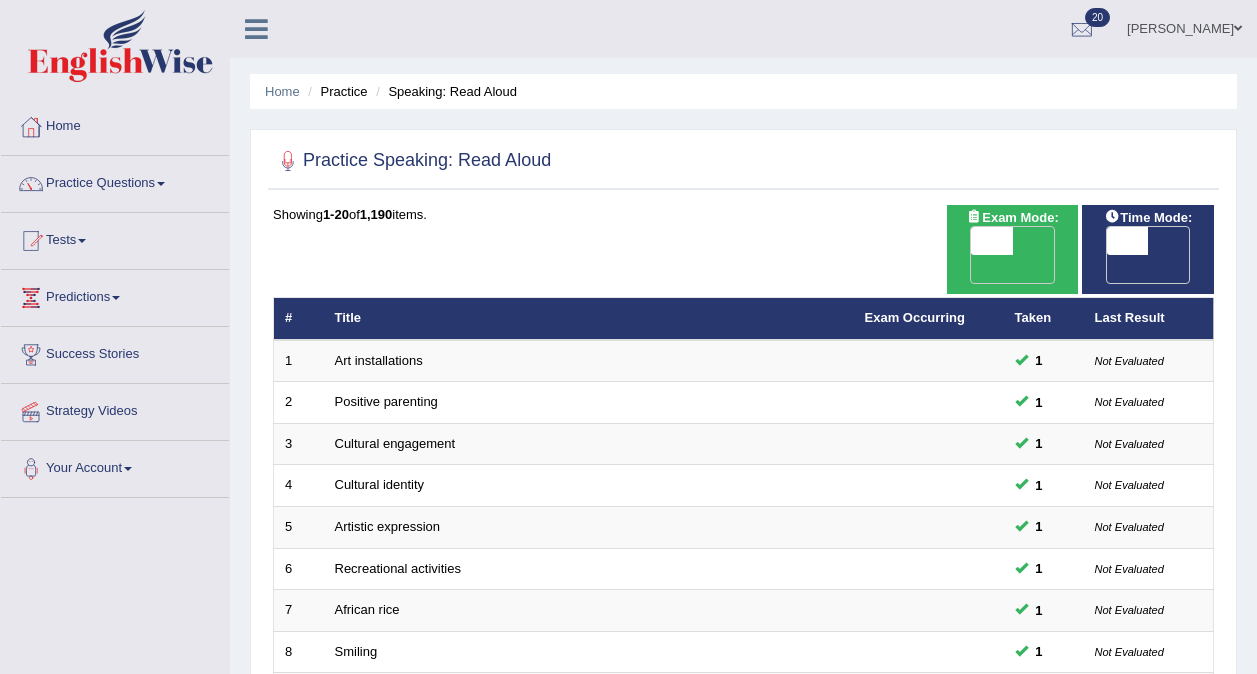 scroll, scrollTop: 600, scrollLeft: 0, axis: vertical 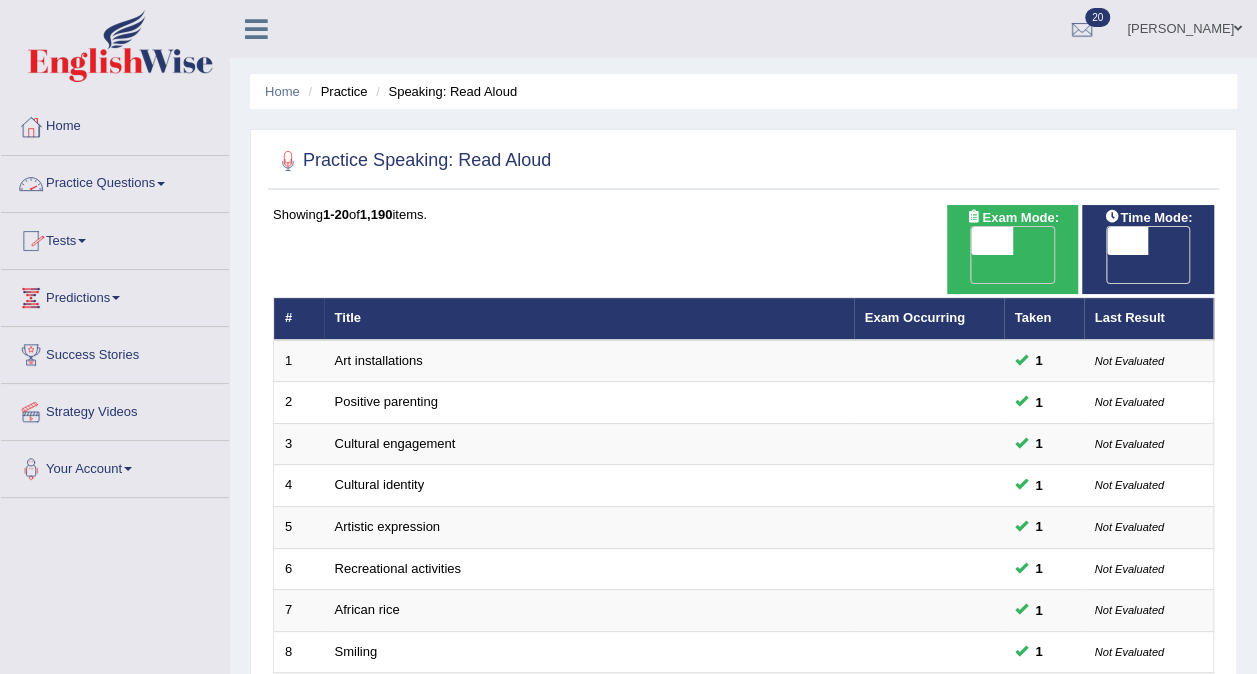 click at bounding box center [161, 184] 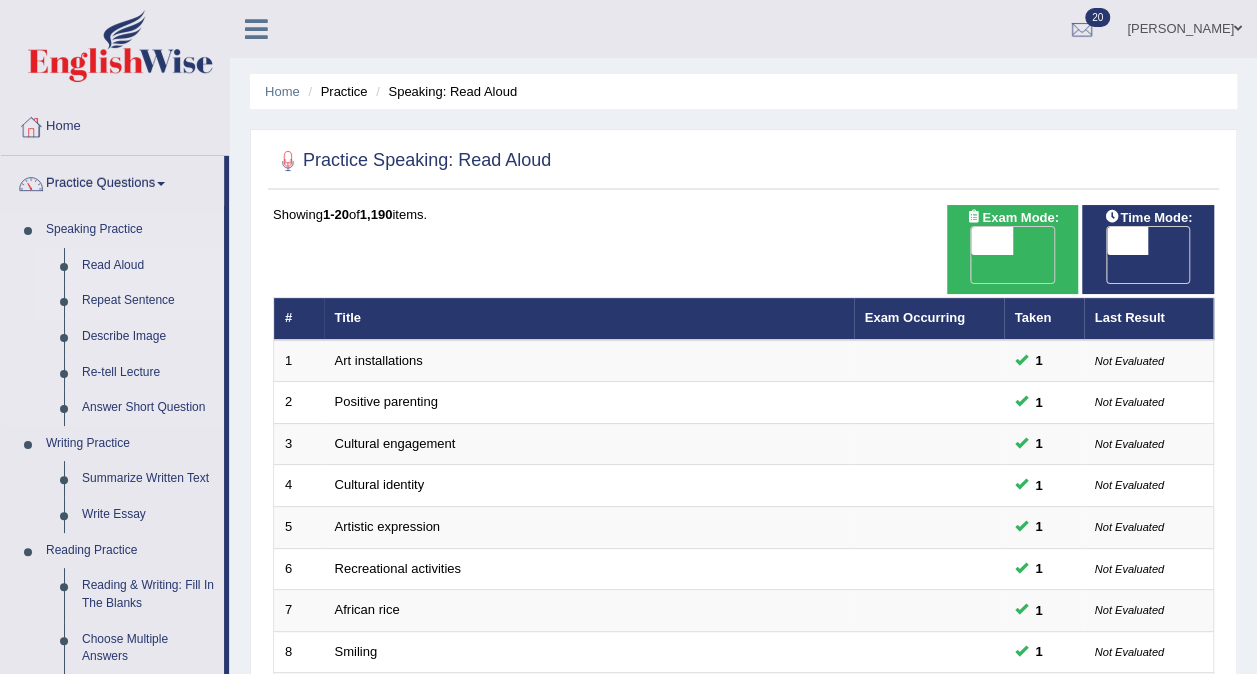 click on "Repeat Sentence" at bounding box center (148, 301) 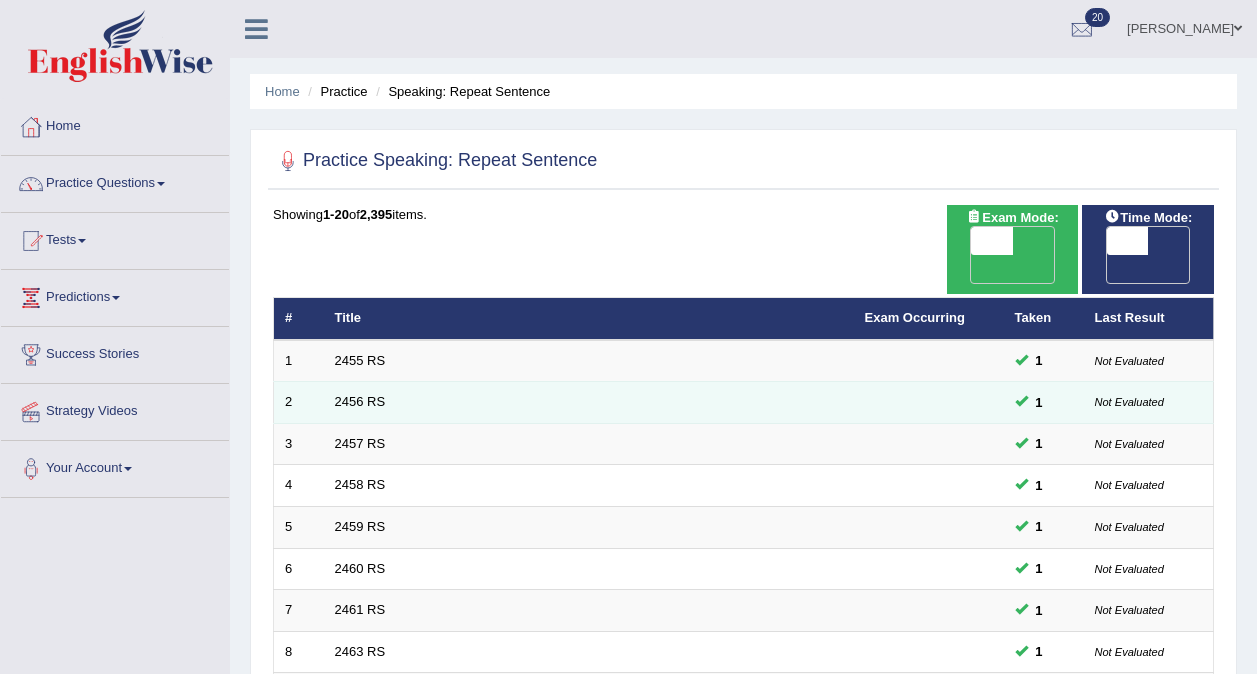 scroll, scrollTop: 0, scrollLeft: 0, axis: both 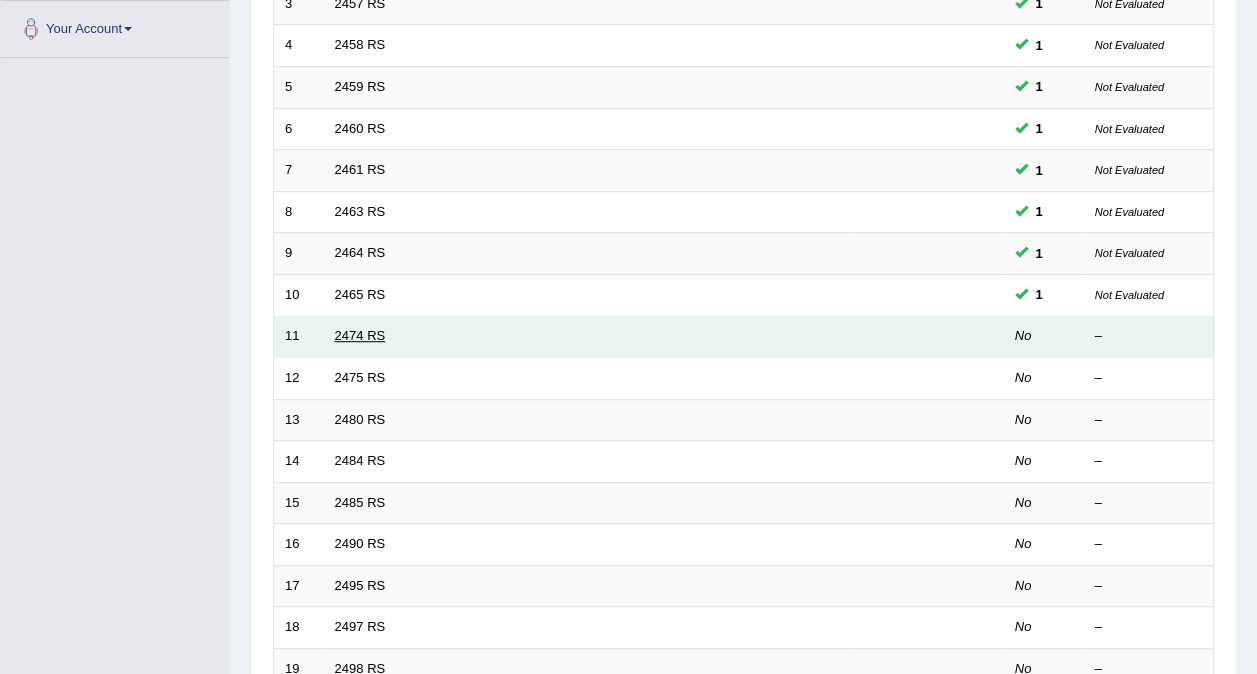 click on "2474 RS" at bounding box center [360, 335] 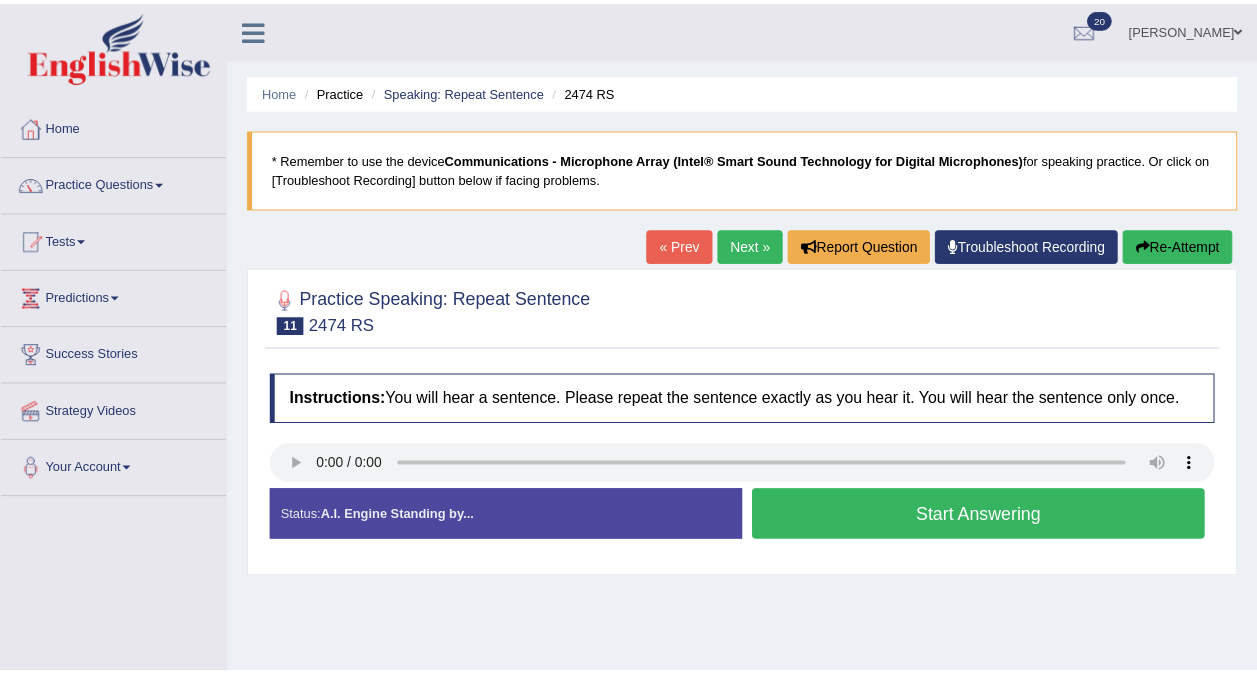 scroll, scrollTop: 0, scrollLeft: 0, axis: both 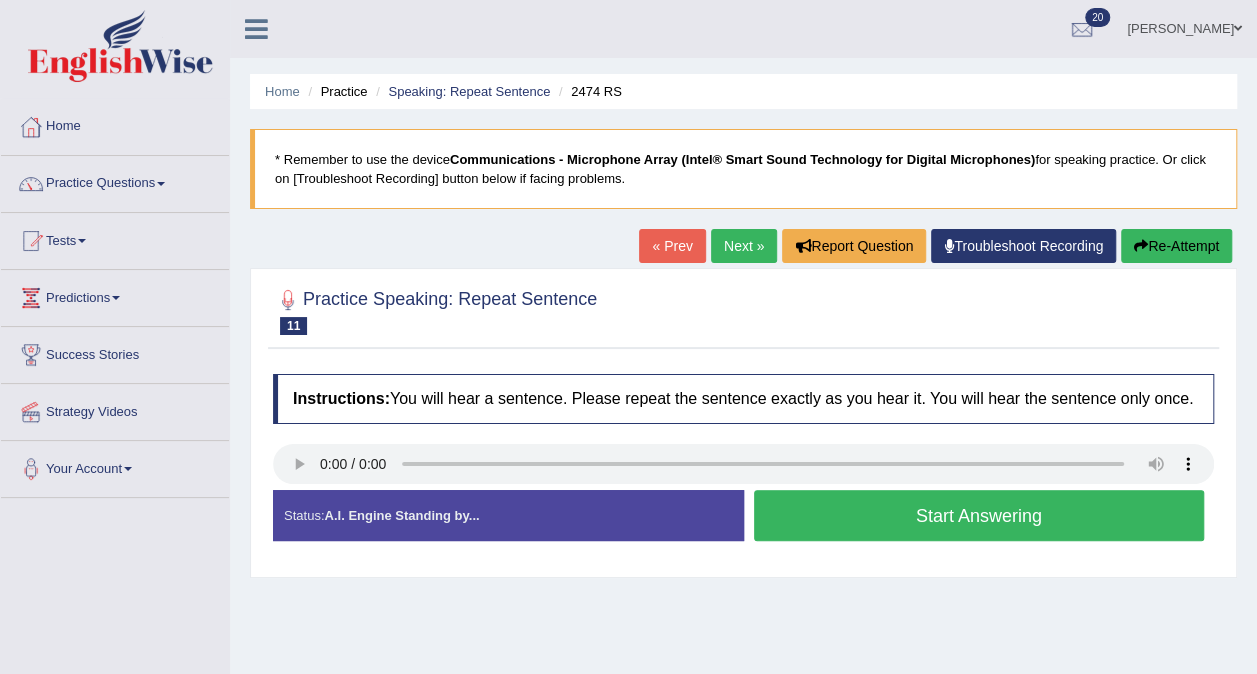 click on "Start Answering" at bounding box center (979, 515) 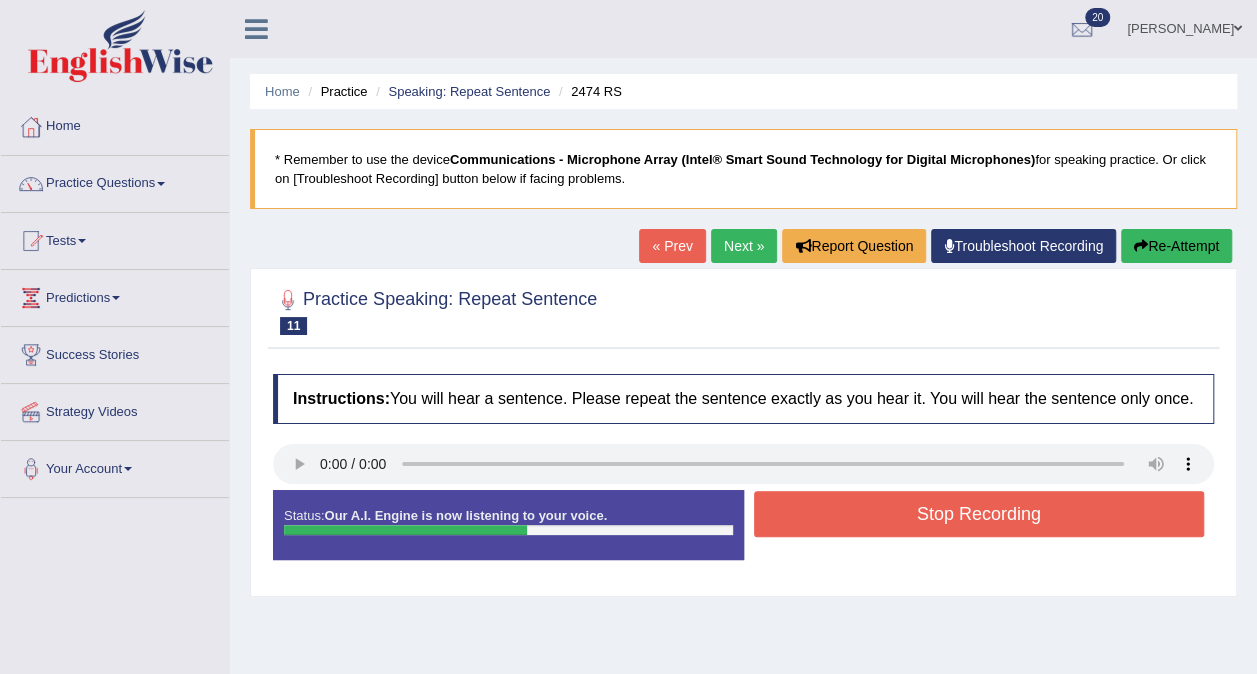 click on "Stop Recording" at bounding box center [979, 514] 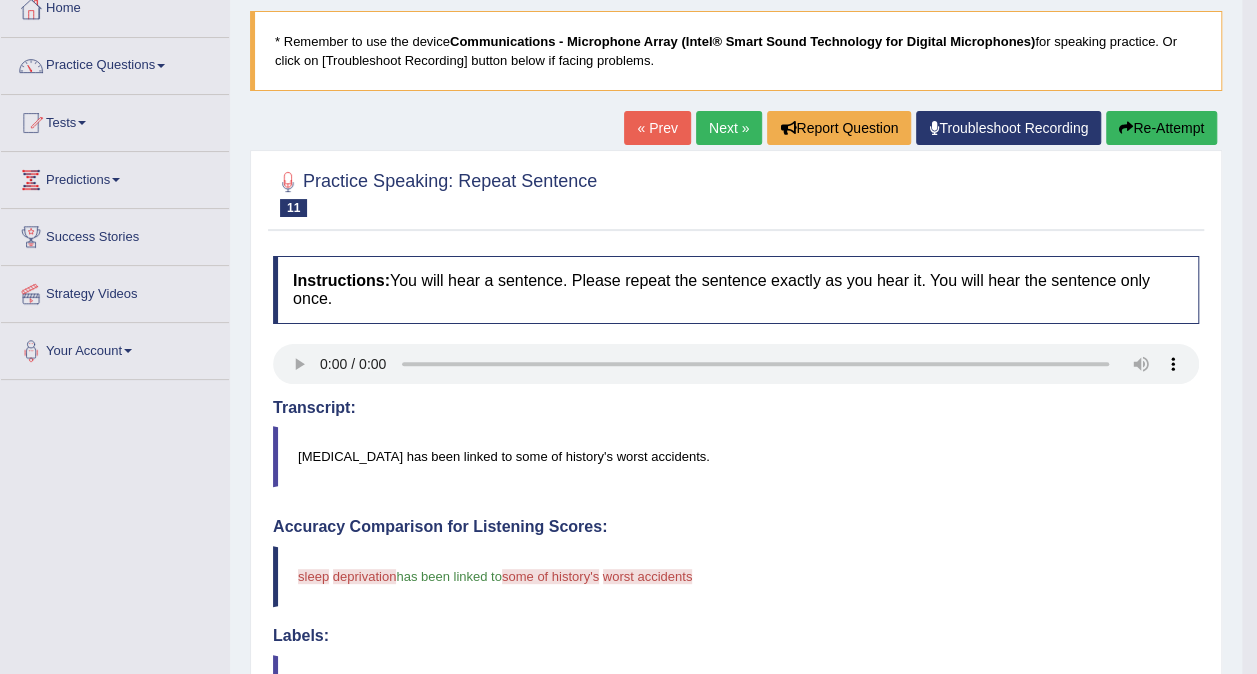 scroll, scrollTop: 100, scrollLeft: 0, axis: vertical 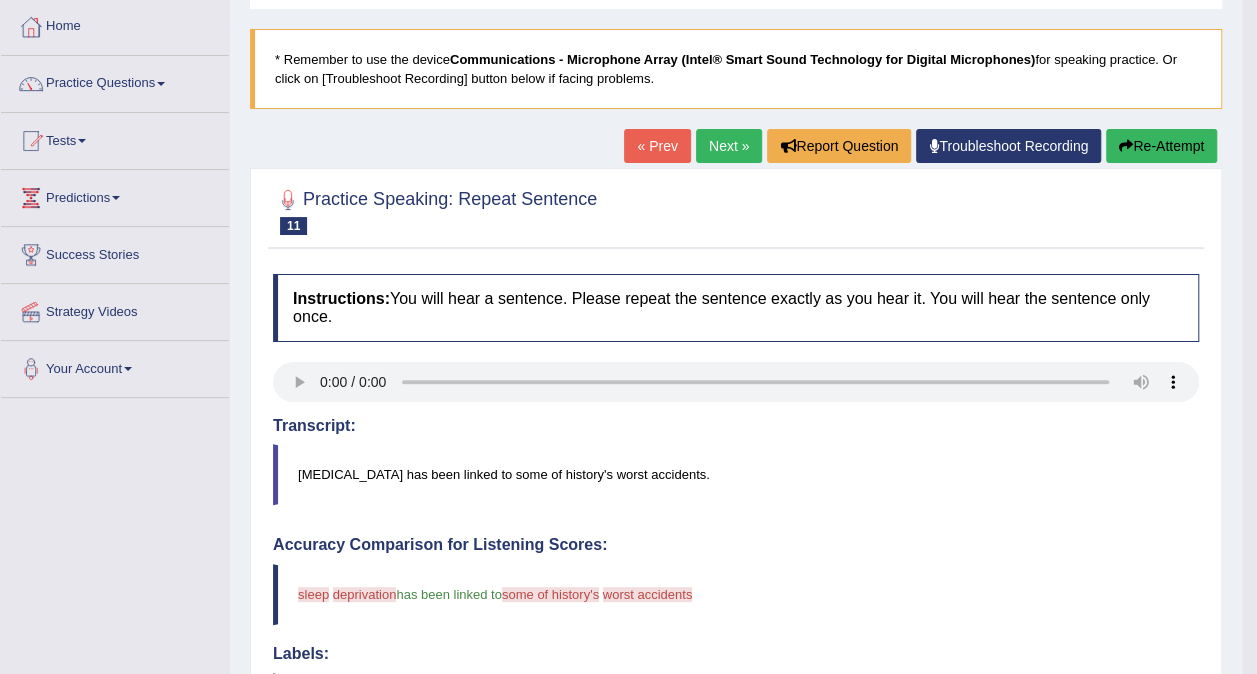 click on "Next »" at bounding box center [729, 146] 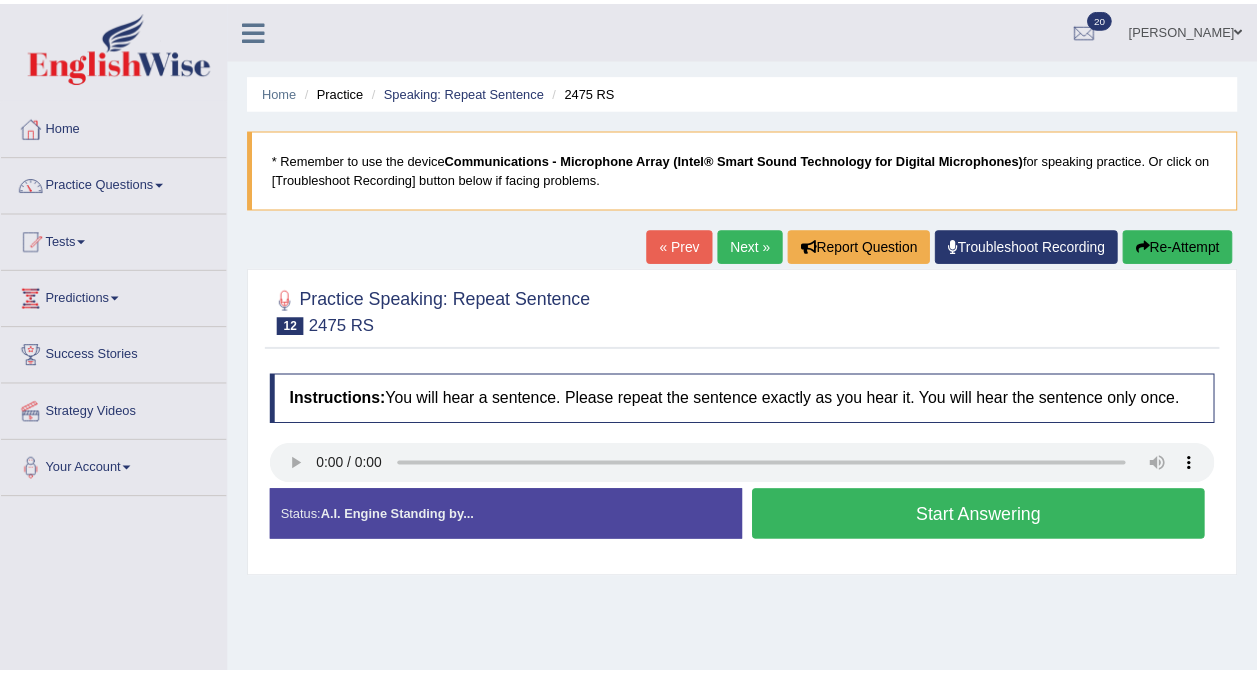 scroll, scrollTop: 0, scrollLeft: 0, axis: both 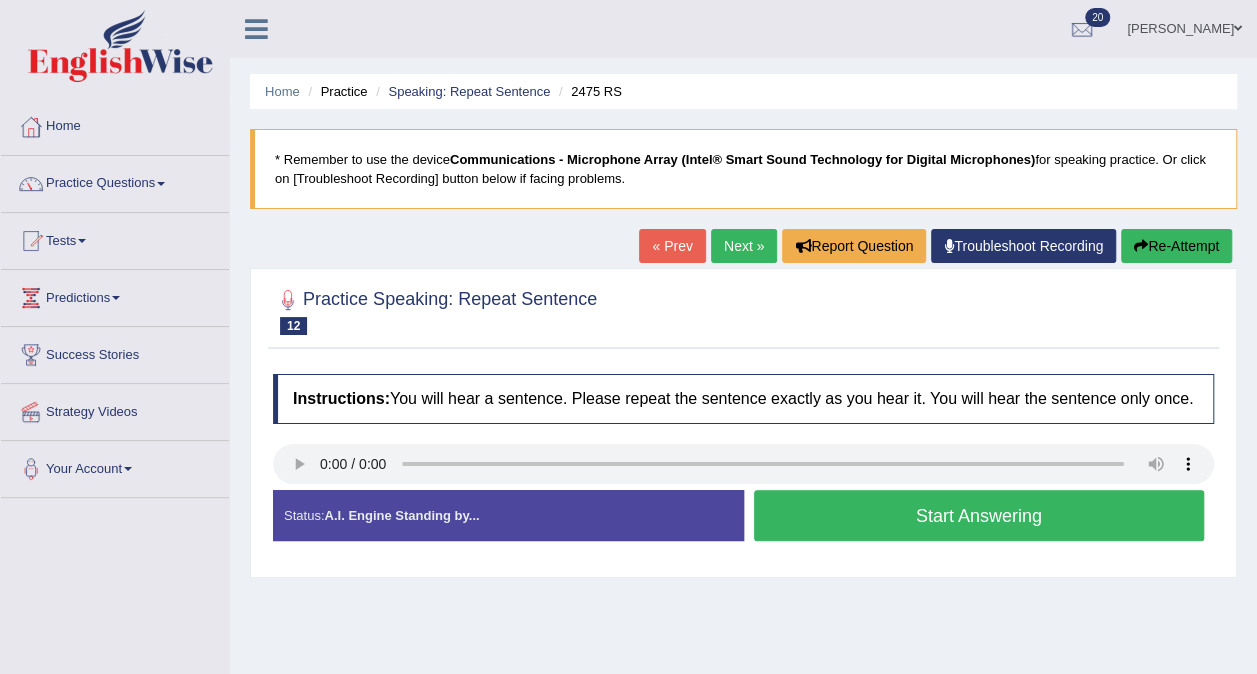 click on "Start Answering" at bounding box center (979, 515) 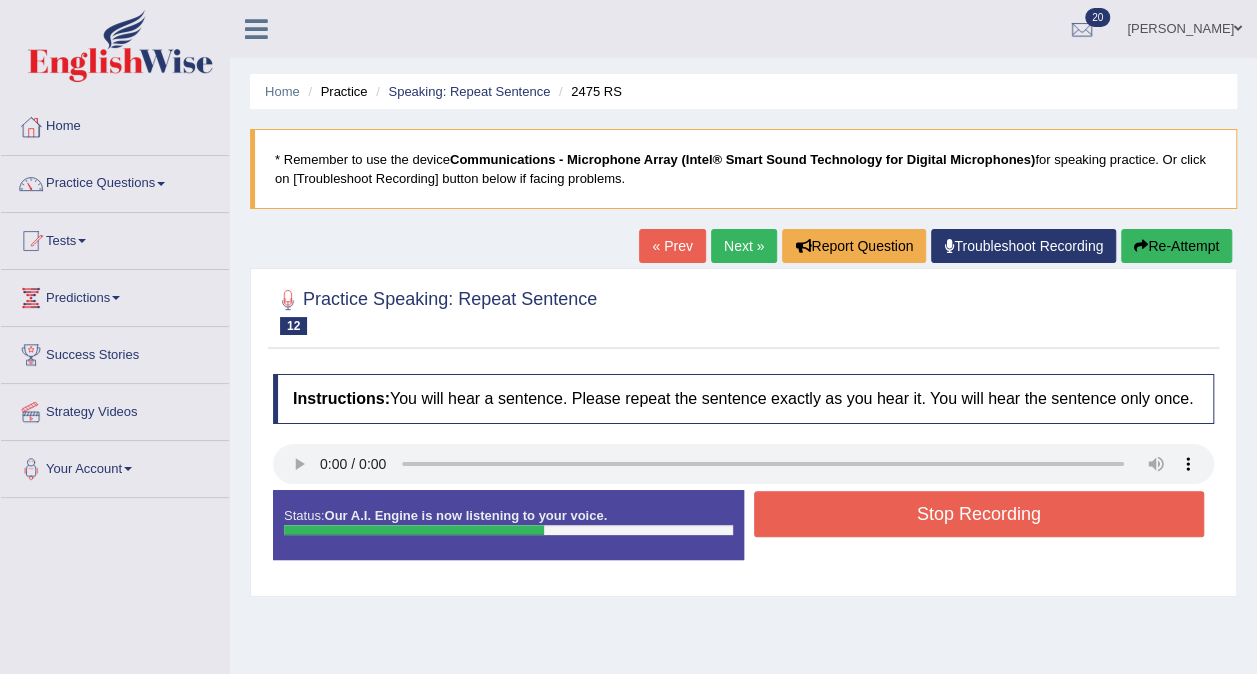 click on "Stop Recording" at bounding box center [979, 514] 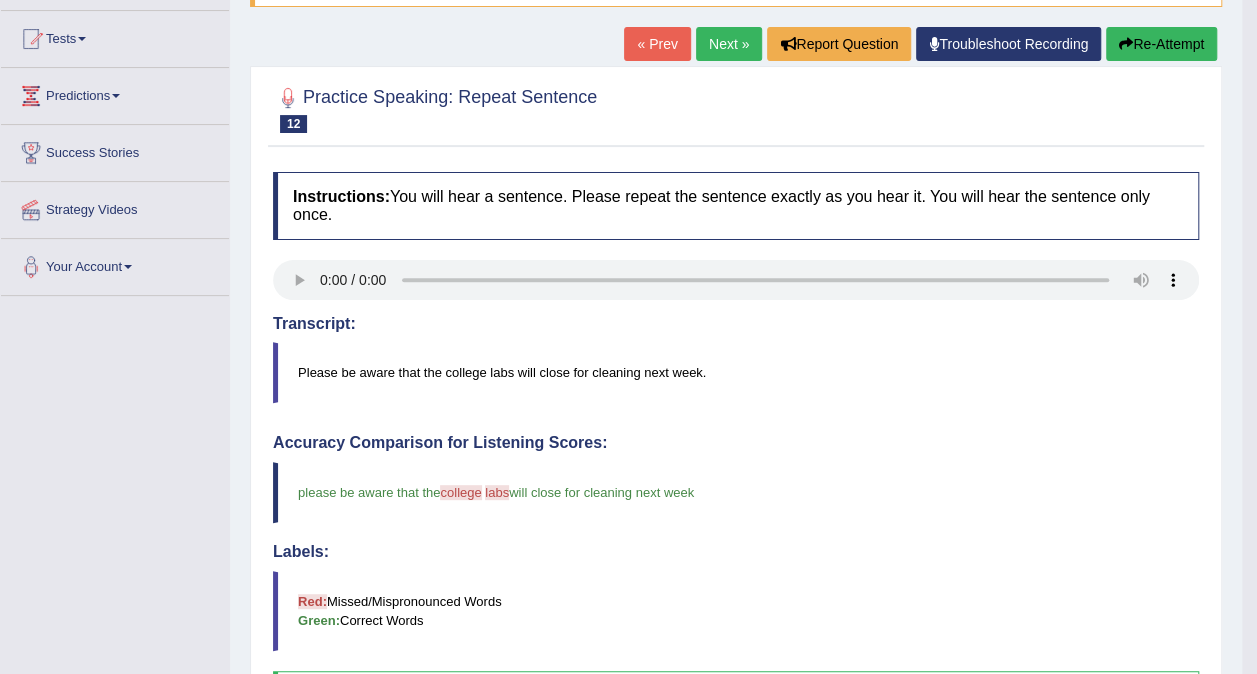 scroll, scrollTop: 200, scrollLeft: 0, axis: vertical 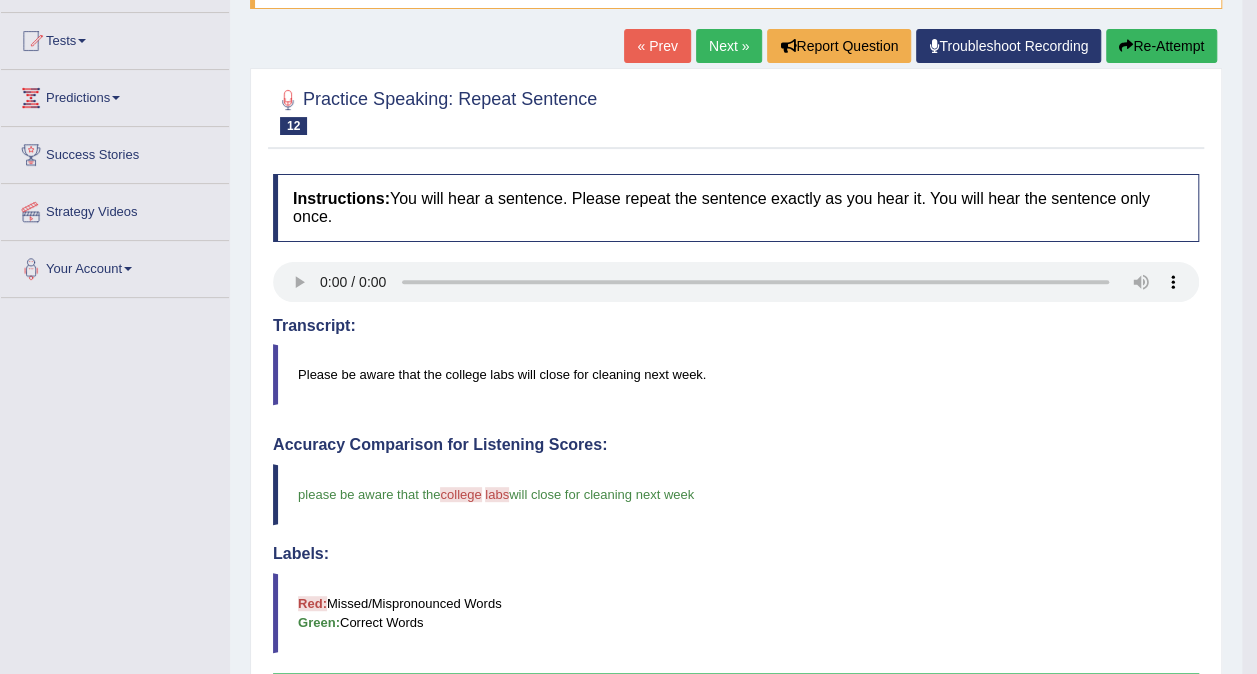 click on "Next »" at bounding box center (729, 46) 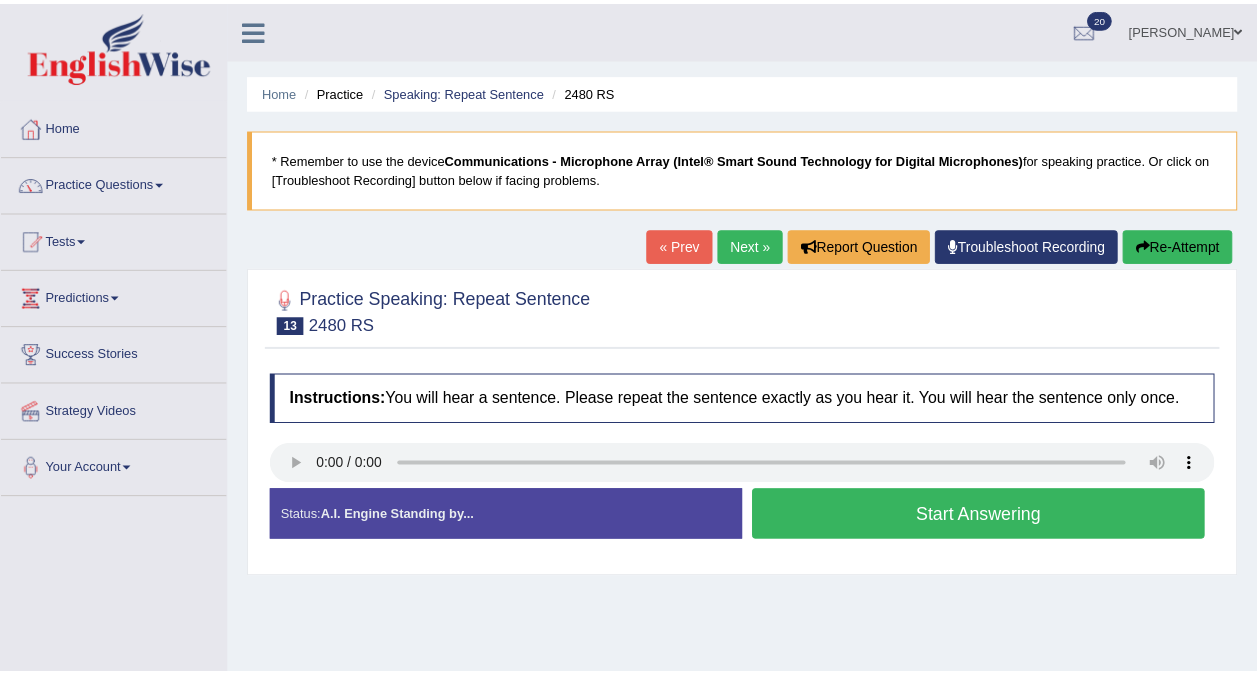 scroll, scrollTop: 0, scrollLeft: 0, axis: both 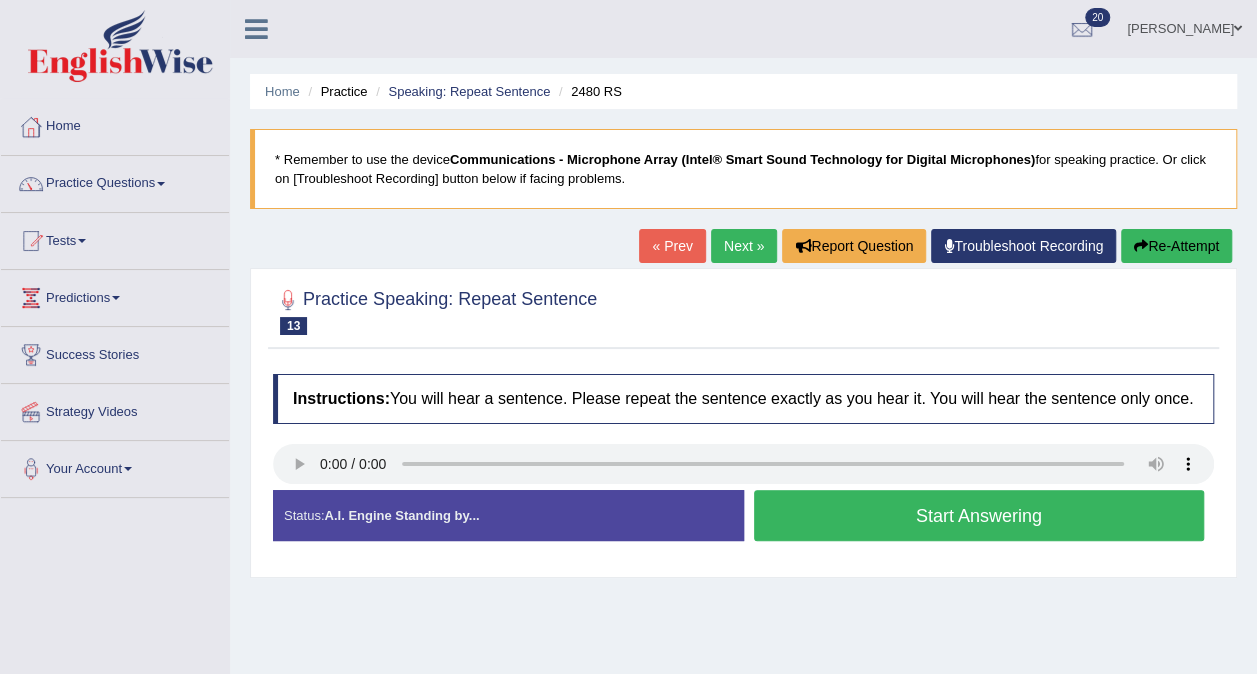 click on "Start Answering" at bounding box center [979, 515] 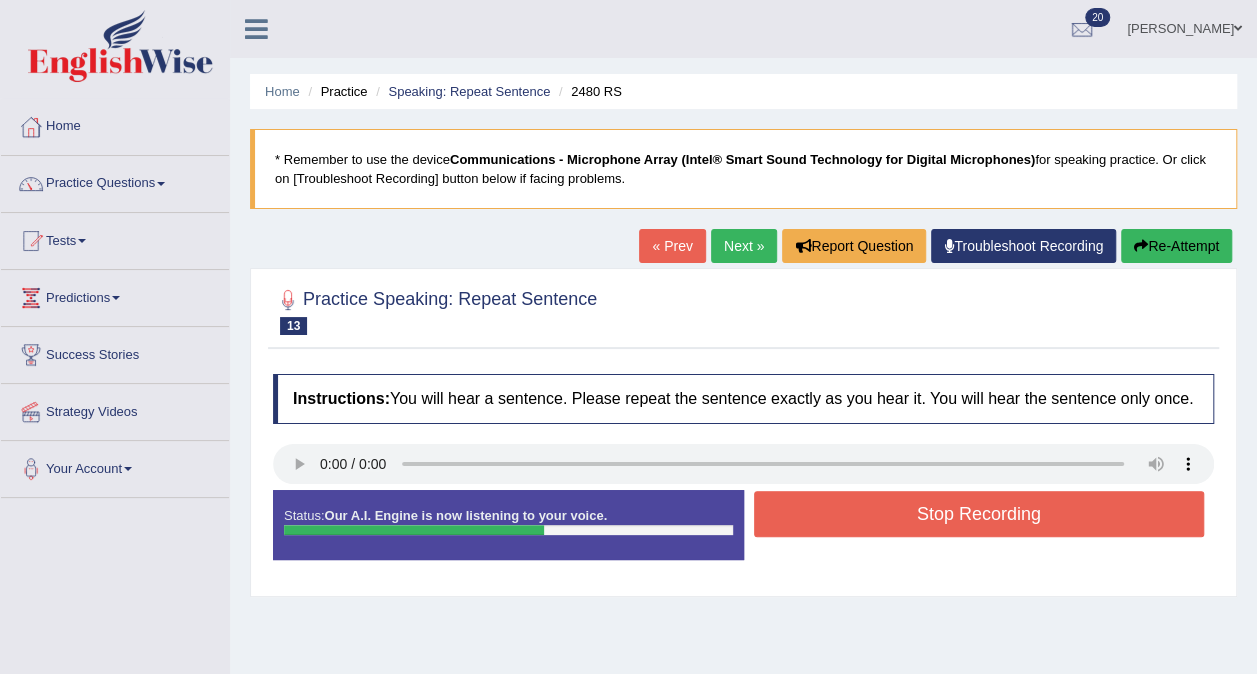 click on "Stop Recording" at bounding box center [979, 514] 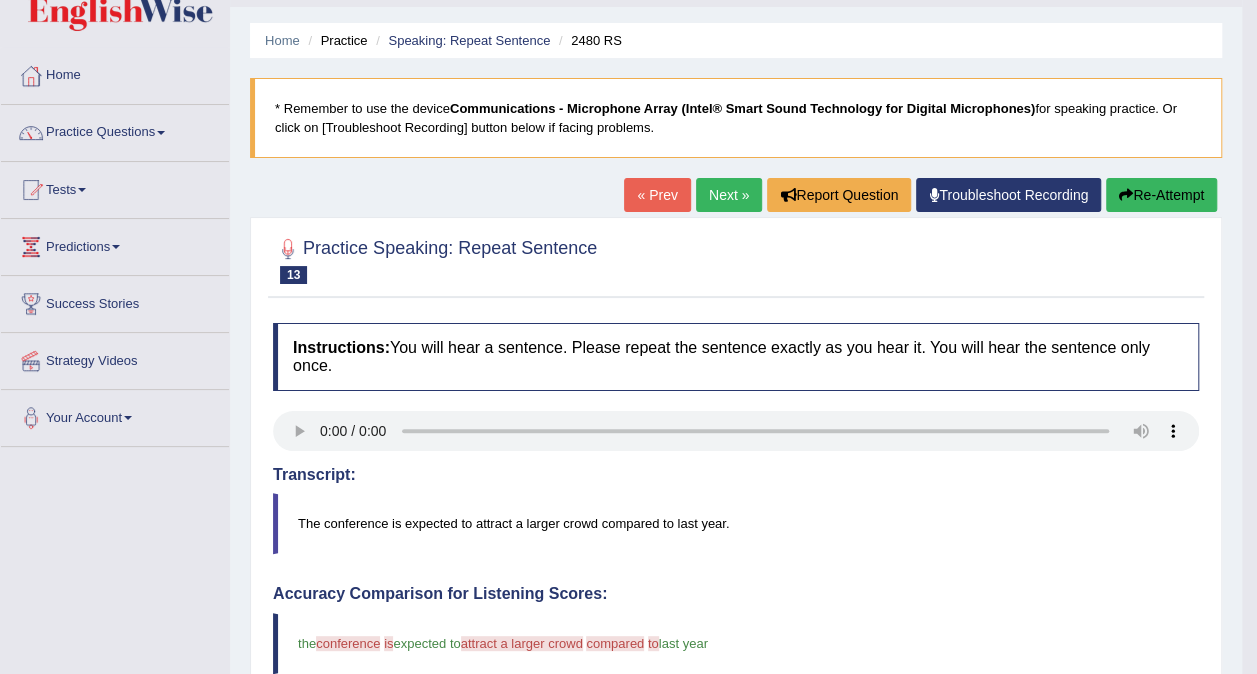 scroll, scrollTop: 0, scrollLeft: 0, axis: both 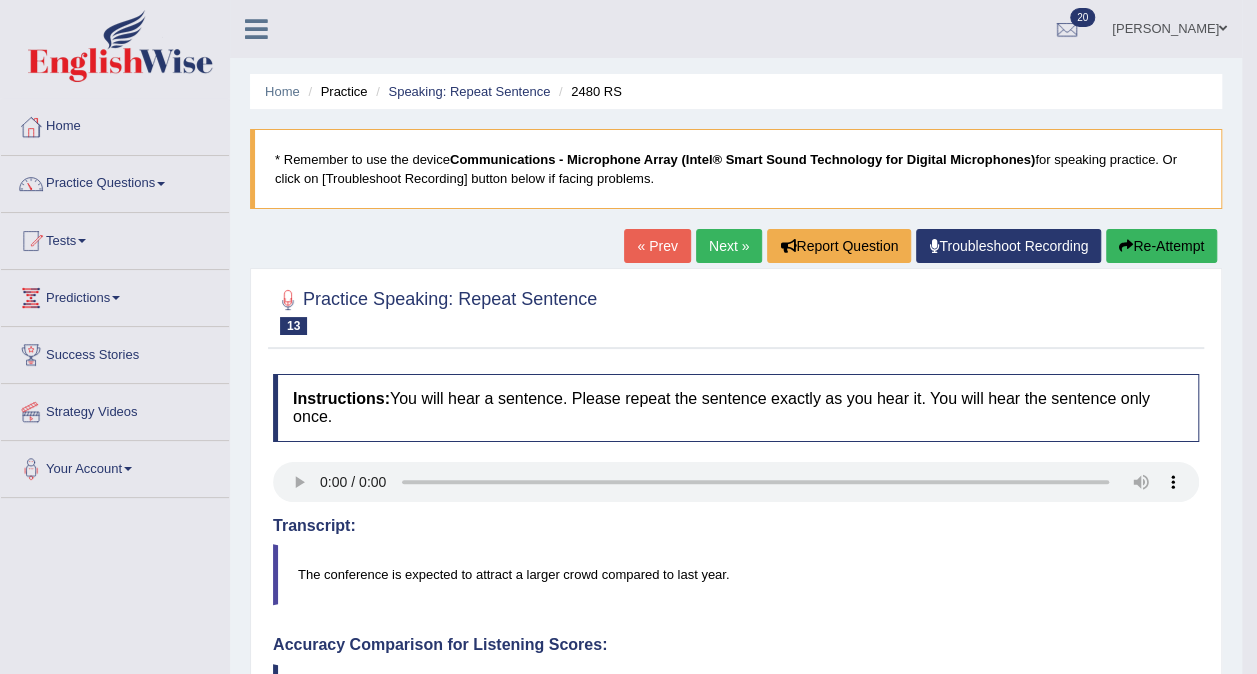 click on "Next »" at bounding box center [729, 246] 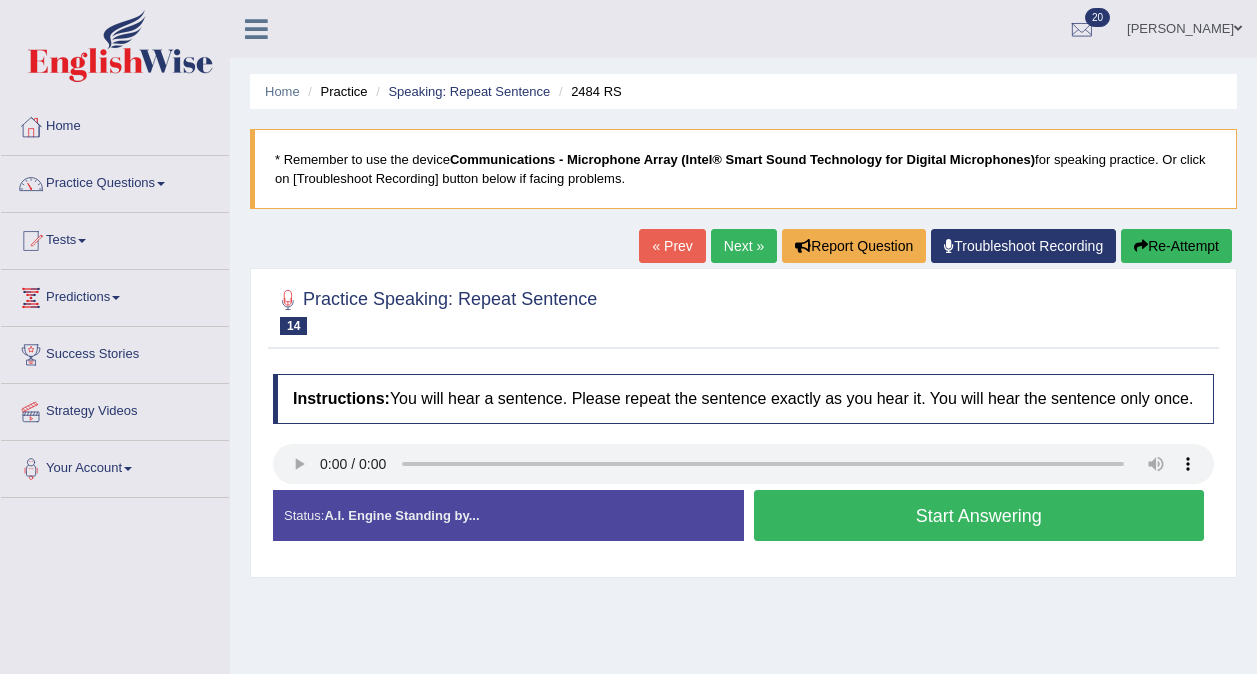 scroll, scrollTop: 0, scrollLeft: 0, axis: both 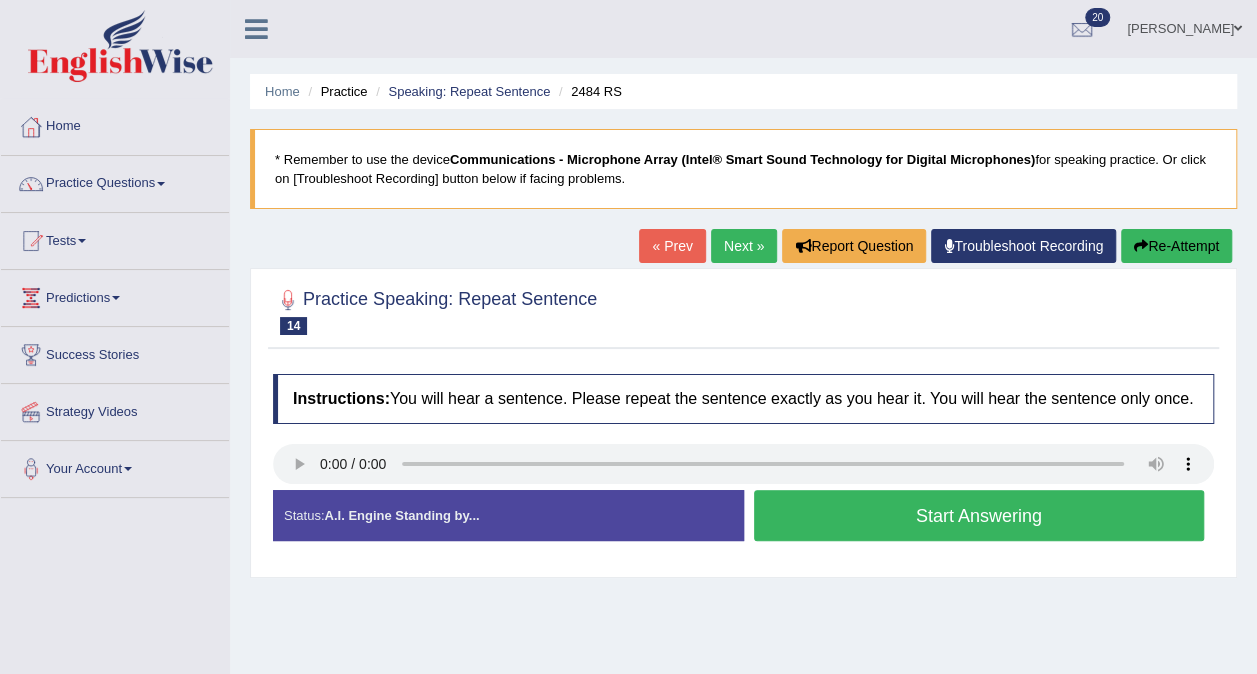 click on "Start Answering" at bounding box center [979, 515] 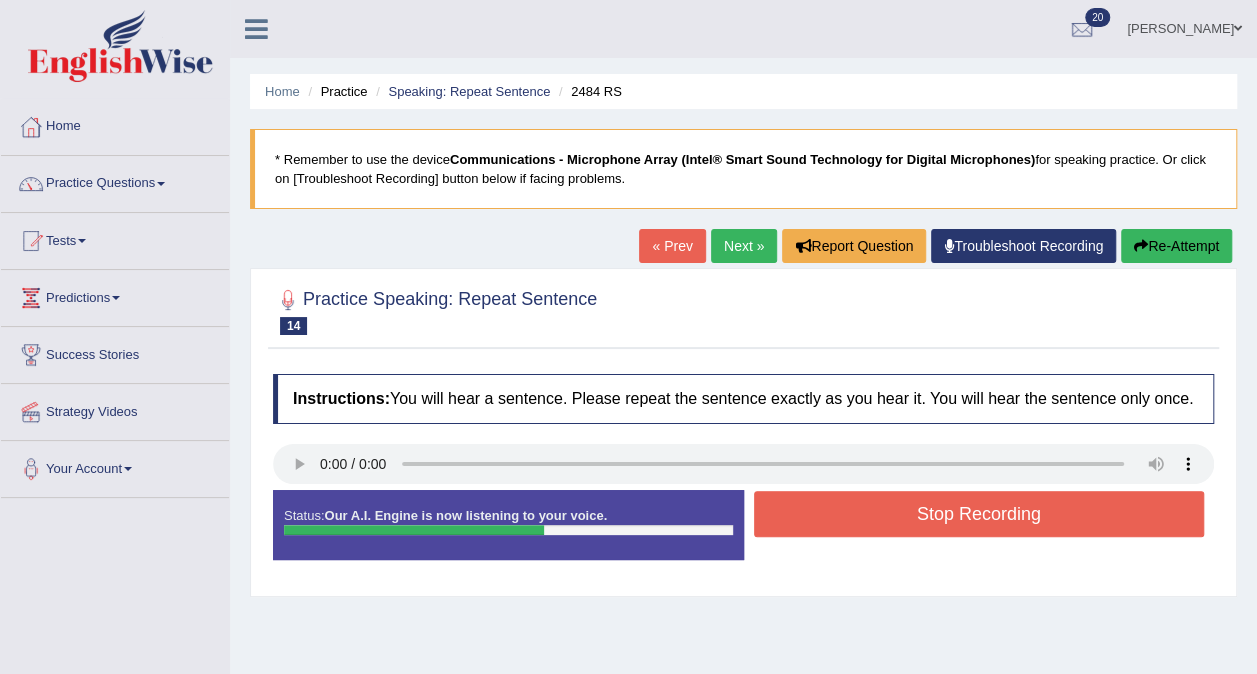 click on "Stop Recording" at bounding box center (979, 514) 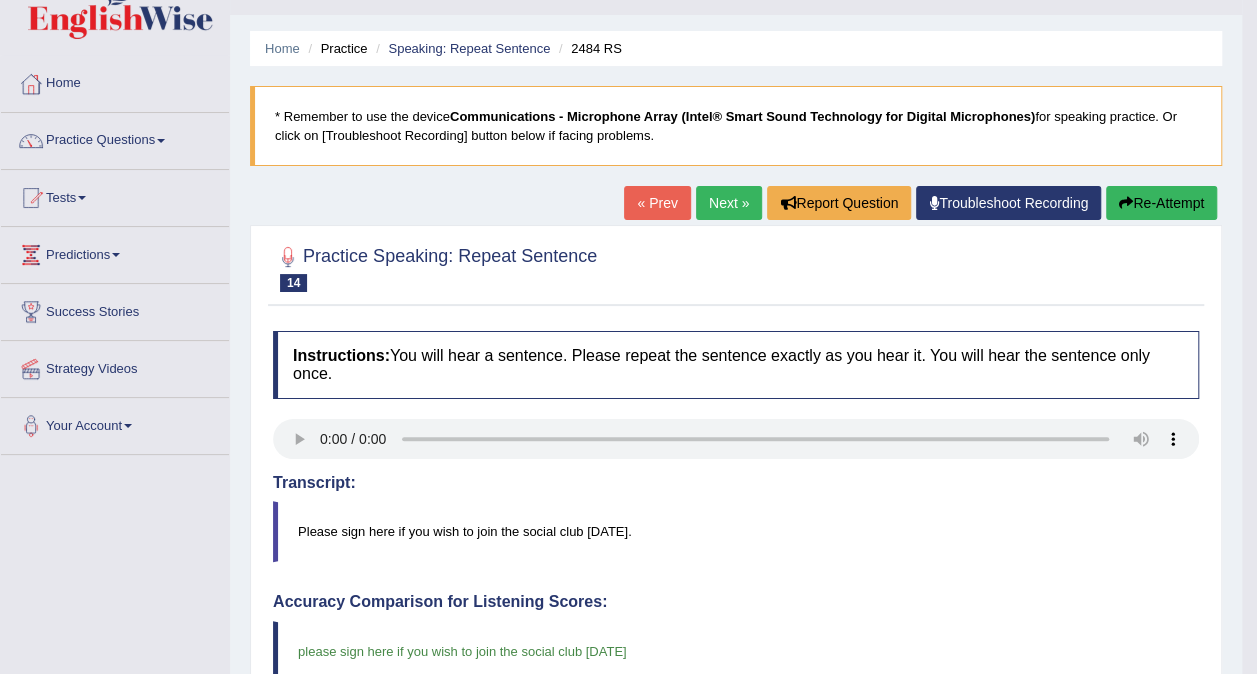 scroll, scrollTop: 0, scrollLeft: 0, axis: both 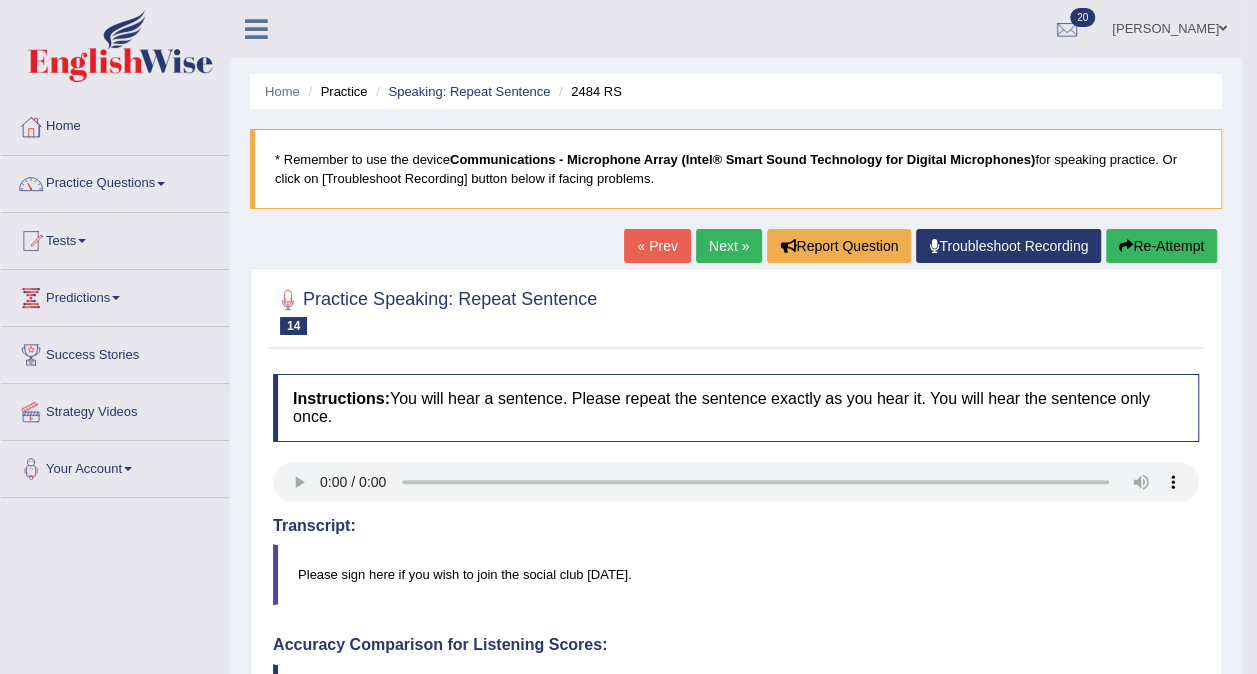click on "Next »" at bounding box center [729, 246] 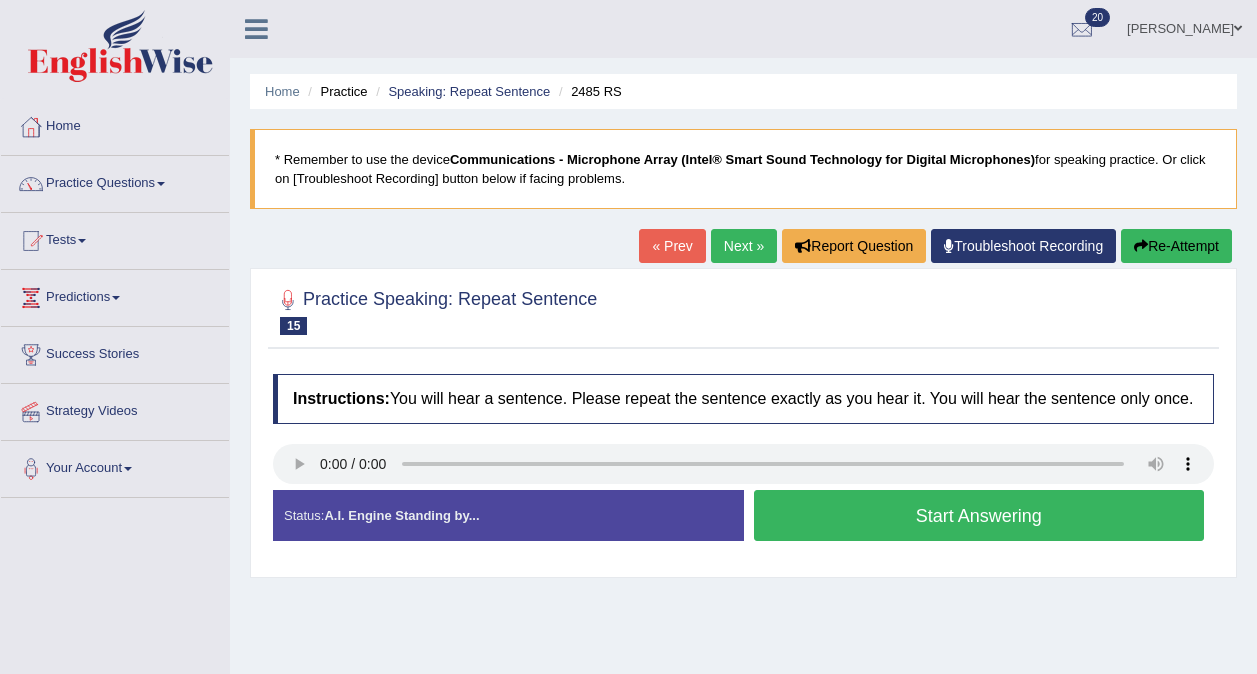 scroll, scrollTop: 0, scrollLeft: 0, axis: both 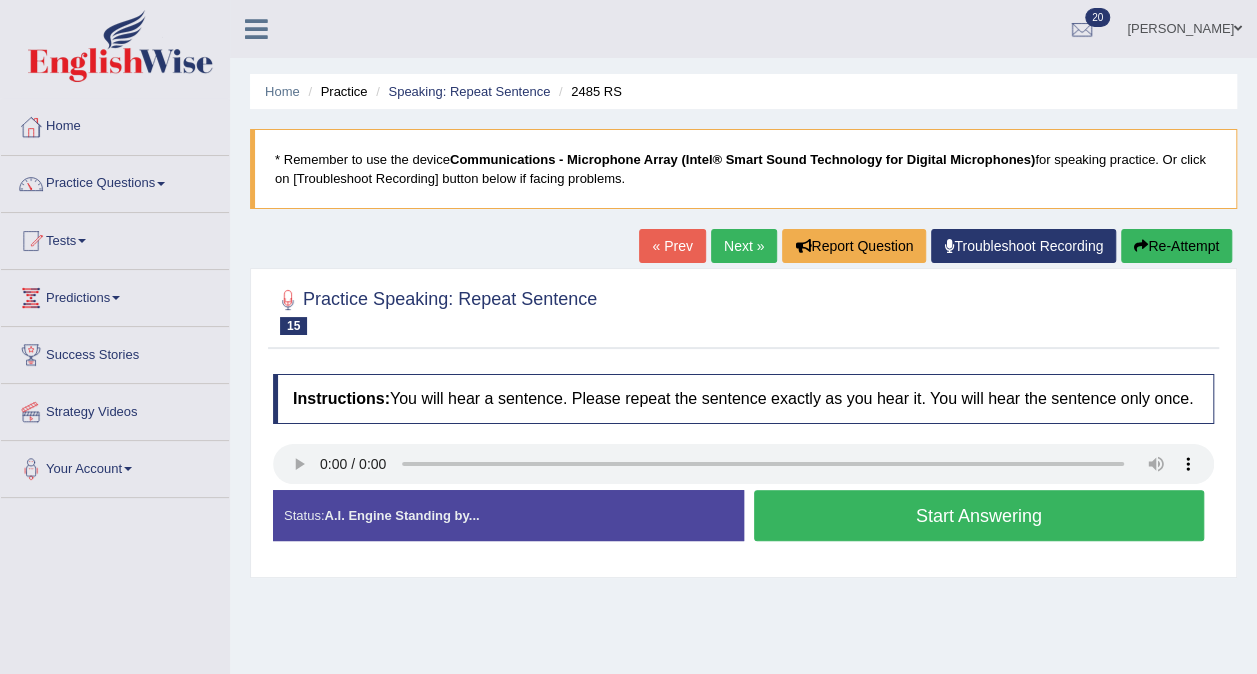 click on "Start Answering" at bounding box center (979, 515) 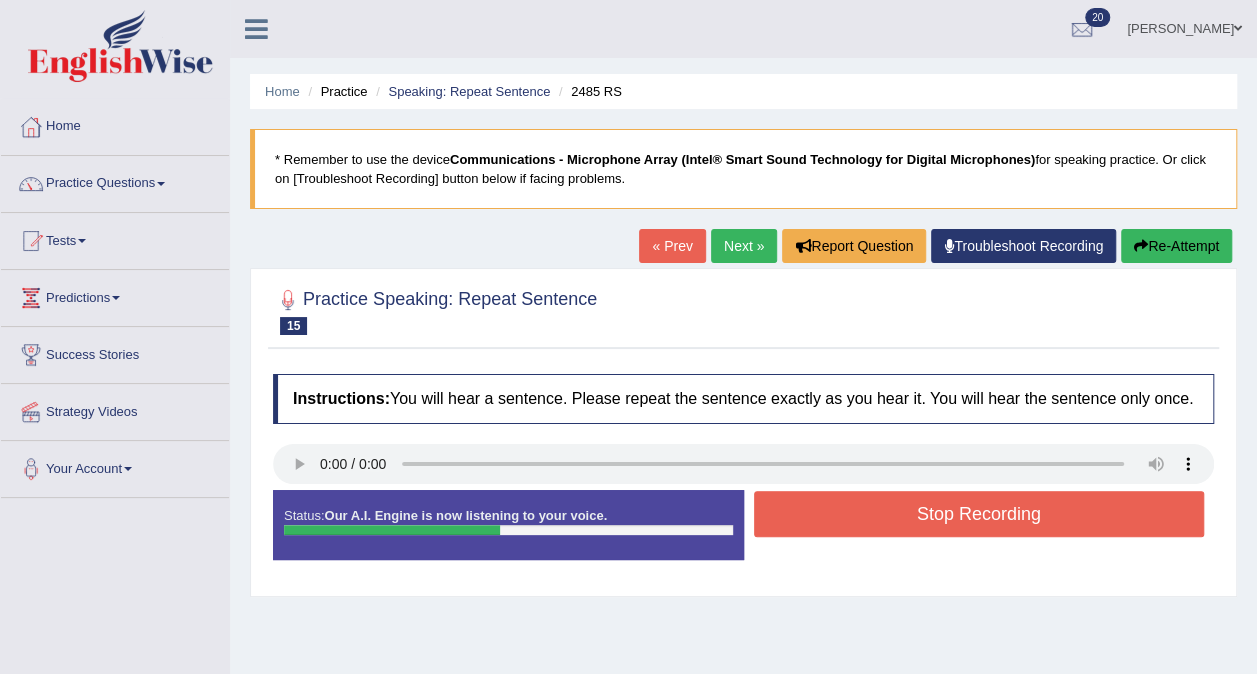 click on "Stop Recording" at bounding box center [979, 514] 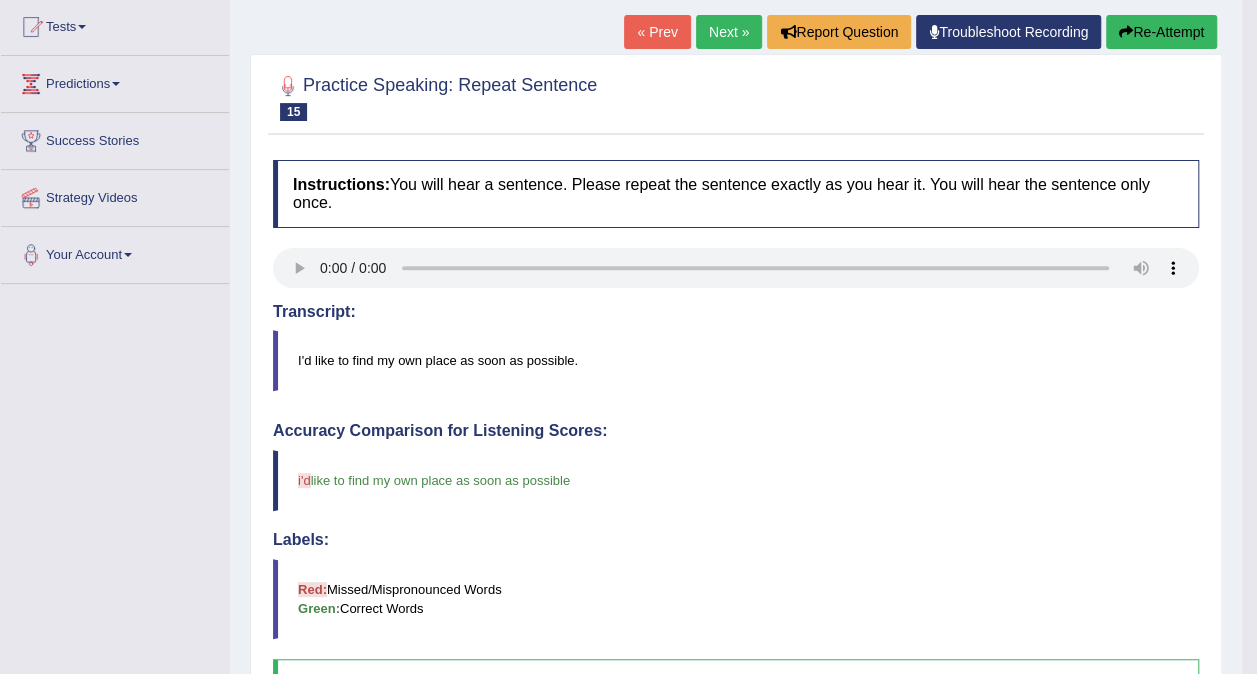 scroll, scrollTop: 200, scrollLeft: 0, axis: vertical 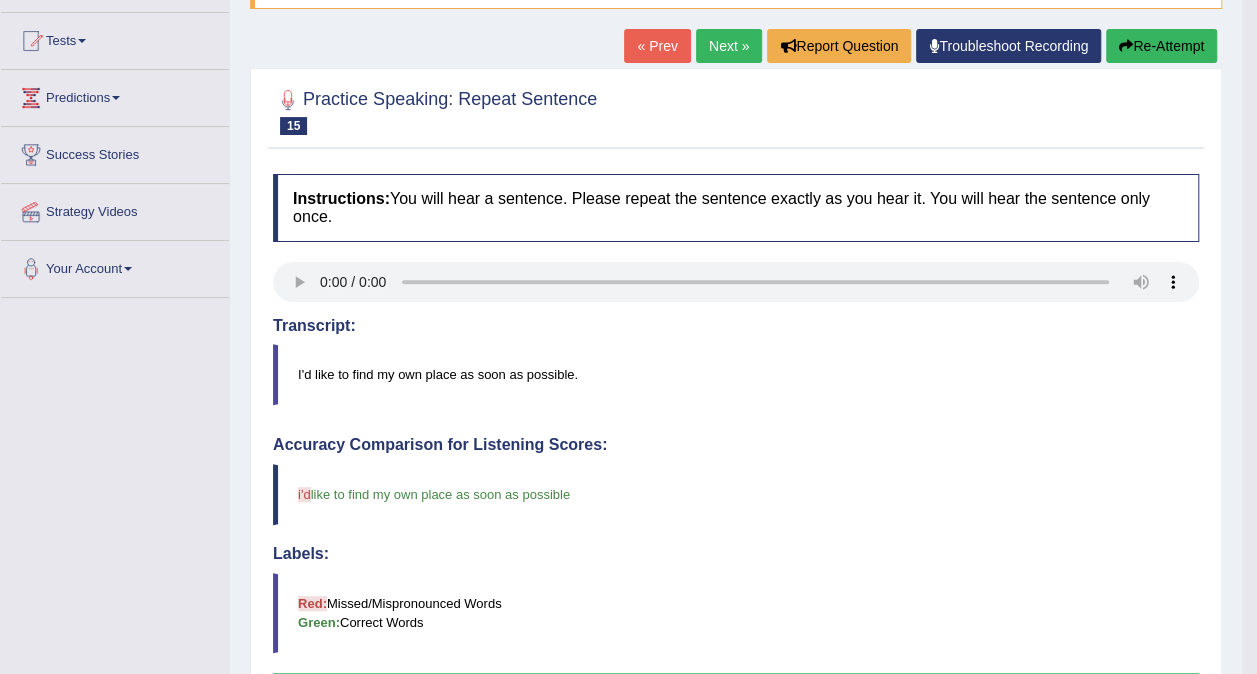 click on "Next »" at bounding box center [729, 46] 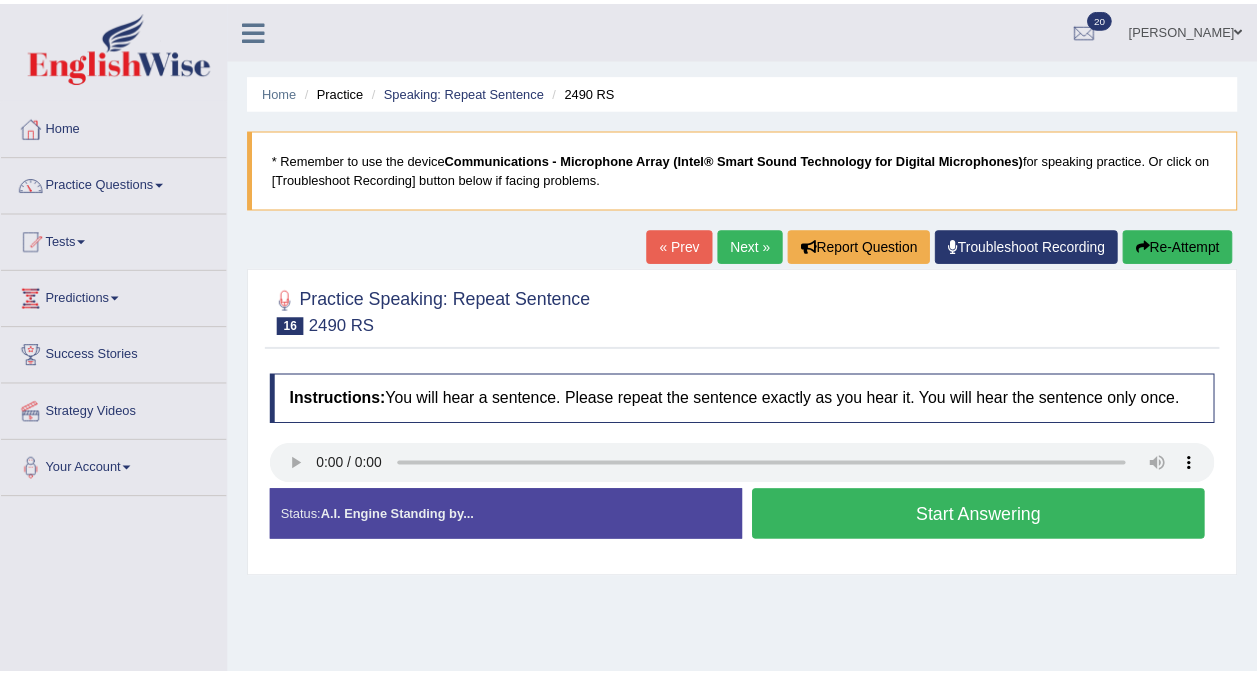 scroll, scrollTop: 0, scrollLeft: 0, axis: both 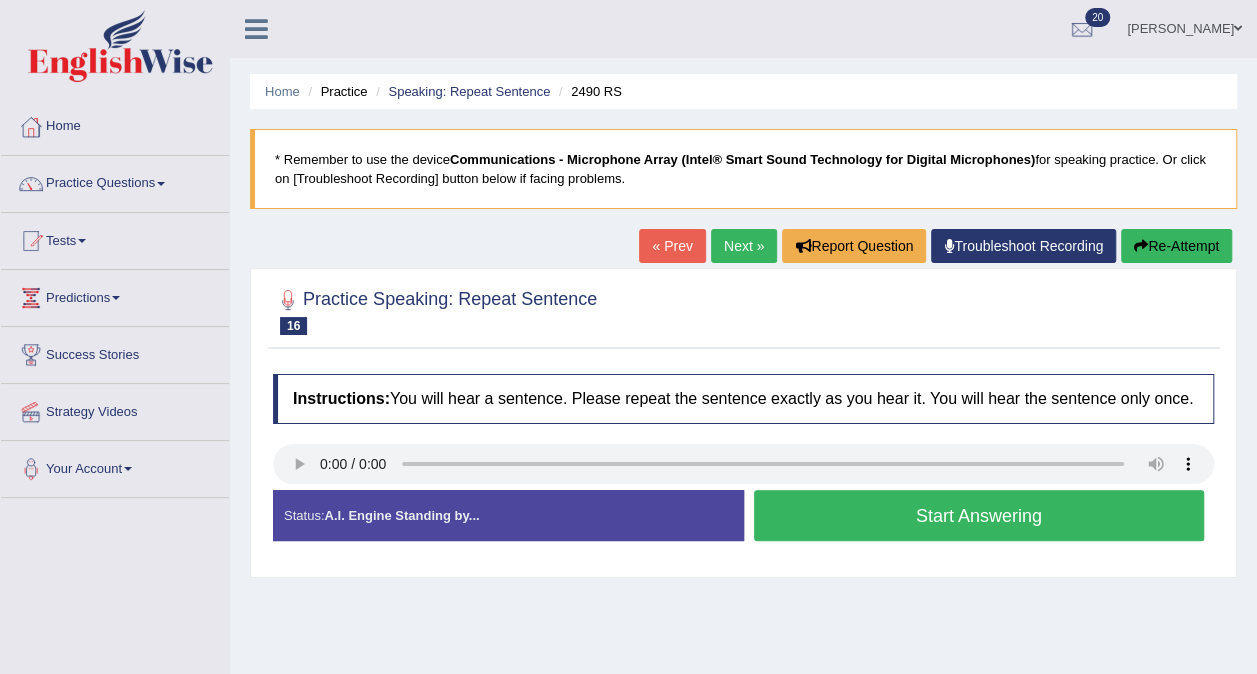 click on "Start Answering" at bounding box center [979, 515] 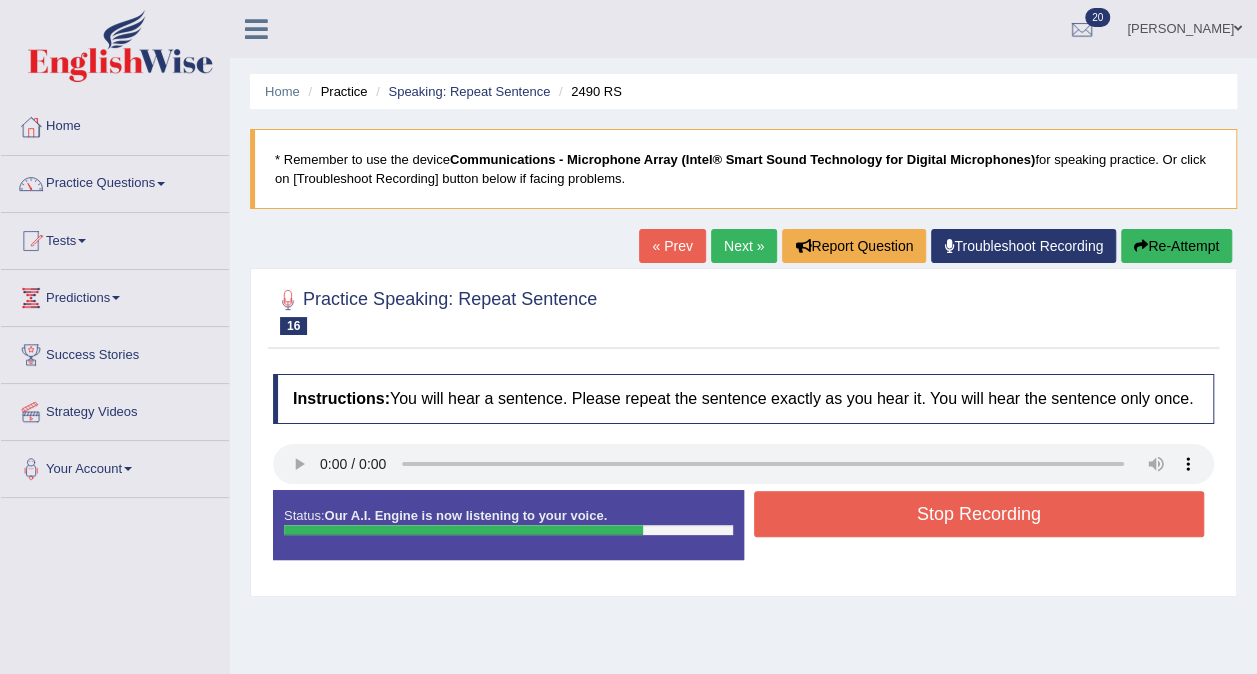 click on "Stop Recording" at bounding box center (979, 514) 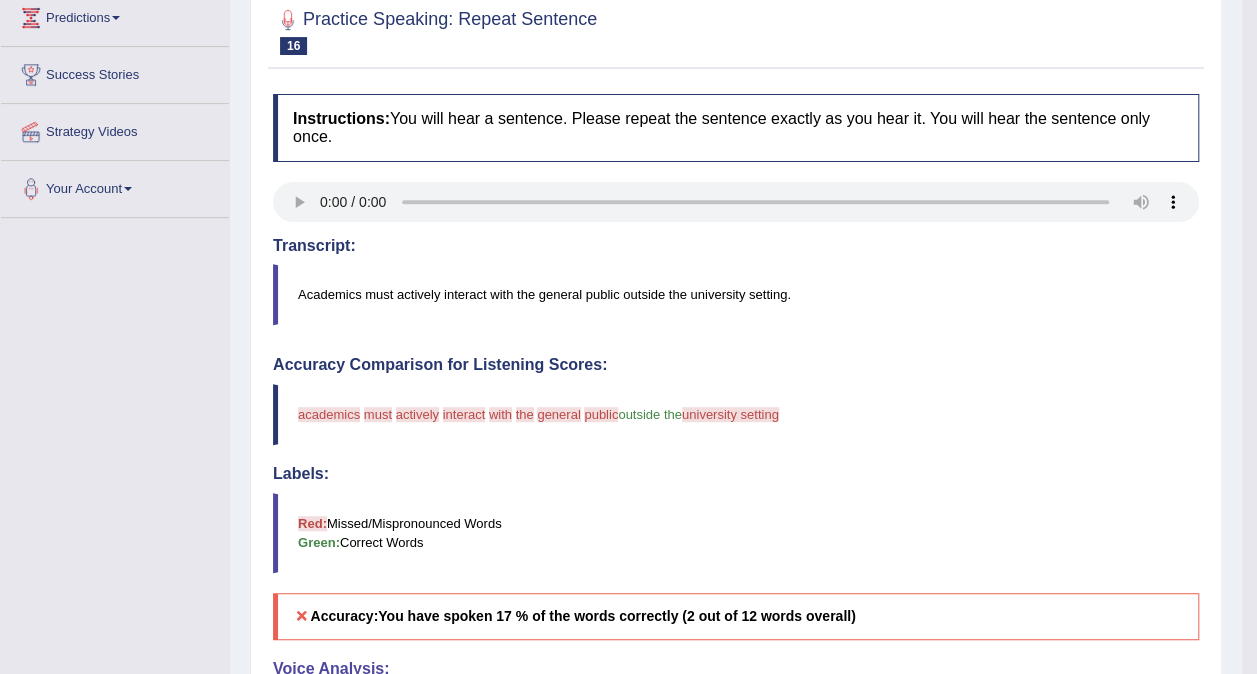 scroll, scrollTop: 100, scrollLeft: 0, axis: vertical 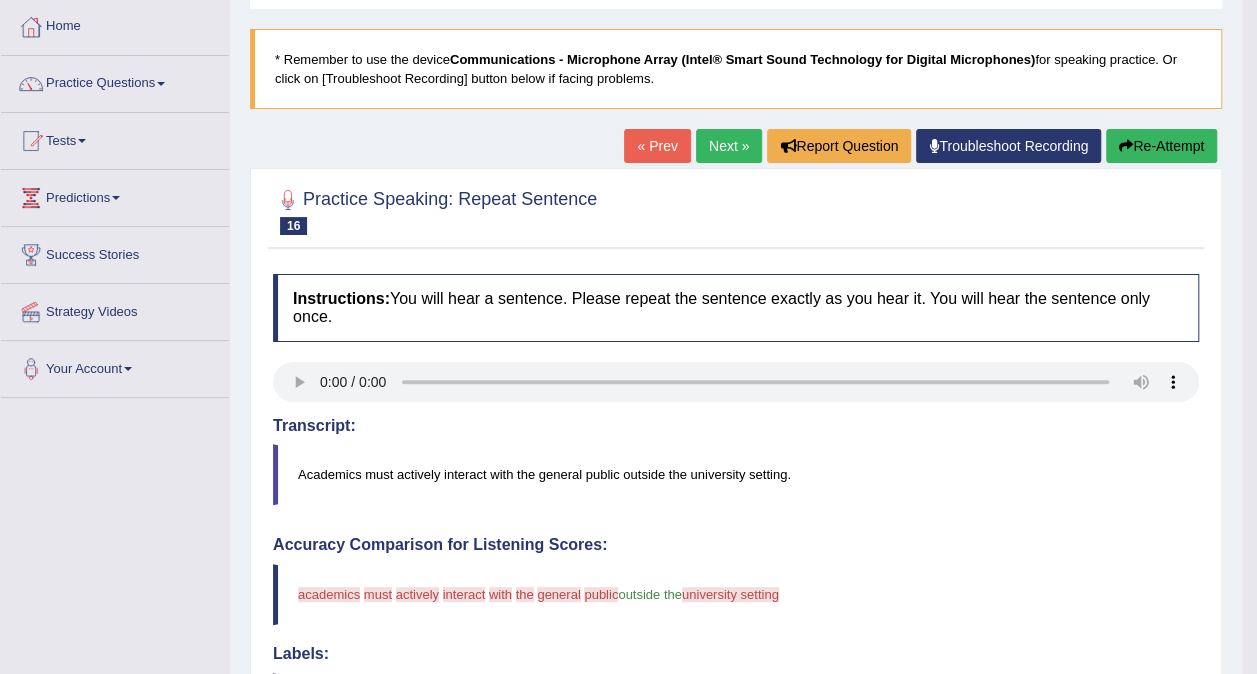 click on "Next »" at bounding box center (729, 146) 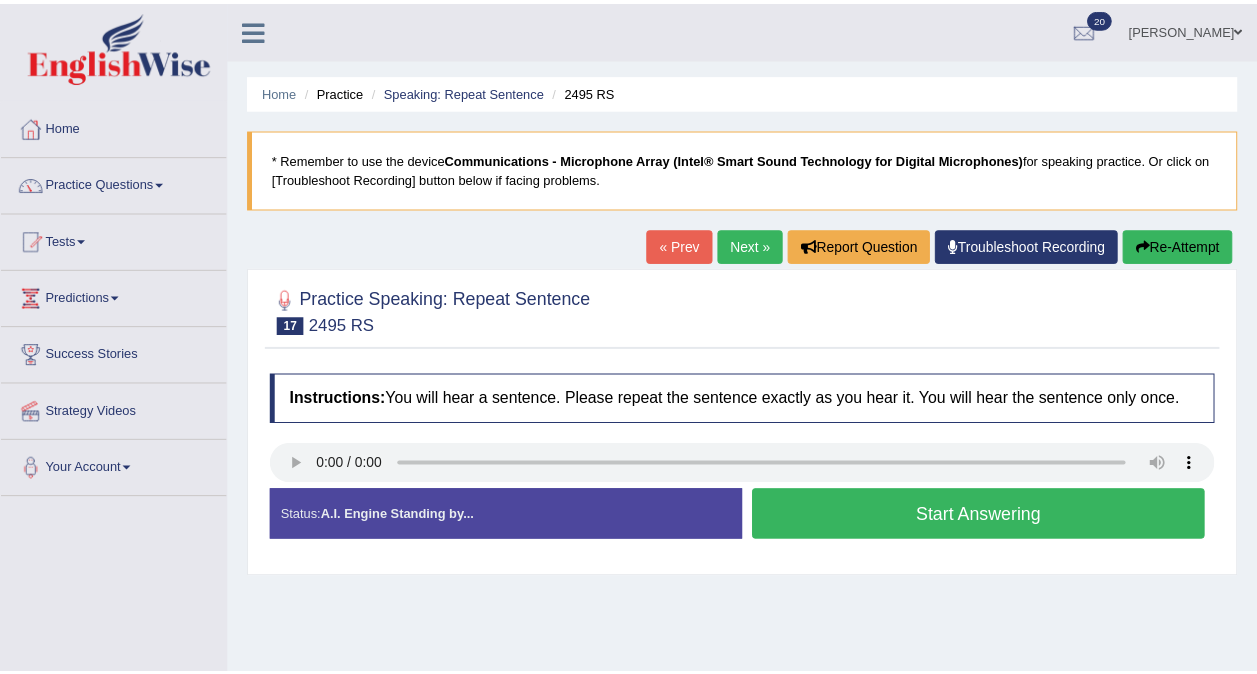 scroll, scrollTop: 0, scrollLeft: 0, axis: both 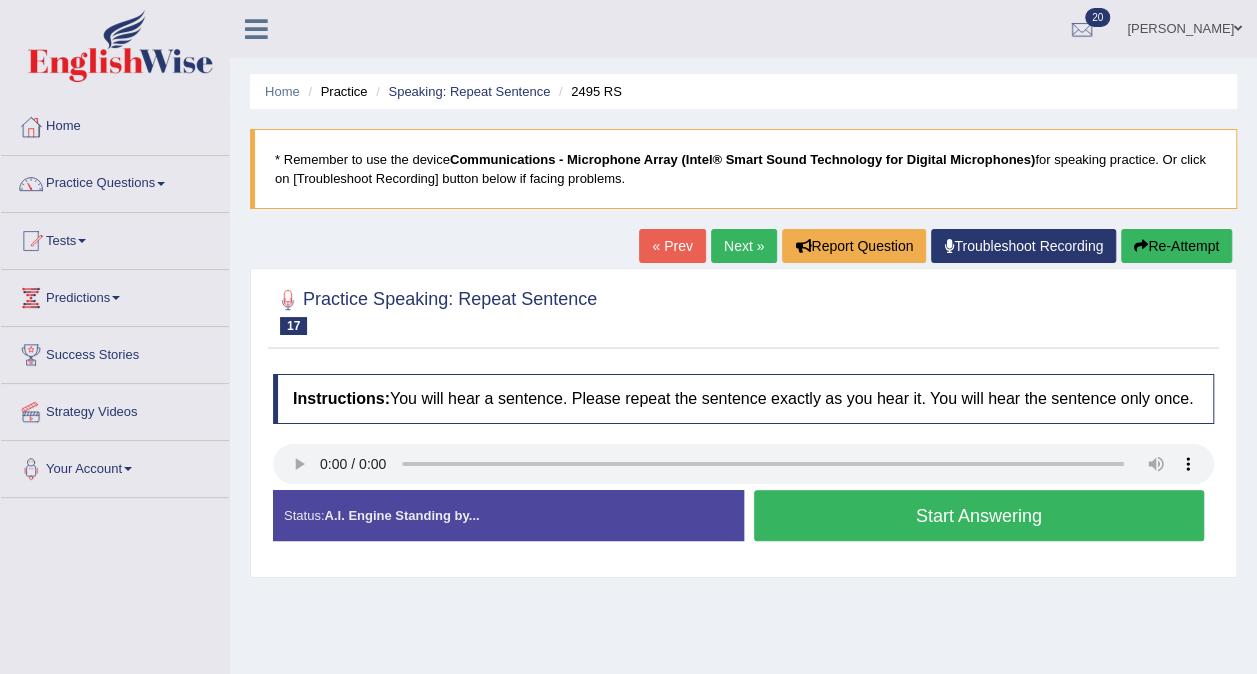 click on "Start Answering" at bounding box center (979, 515) 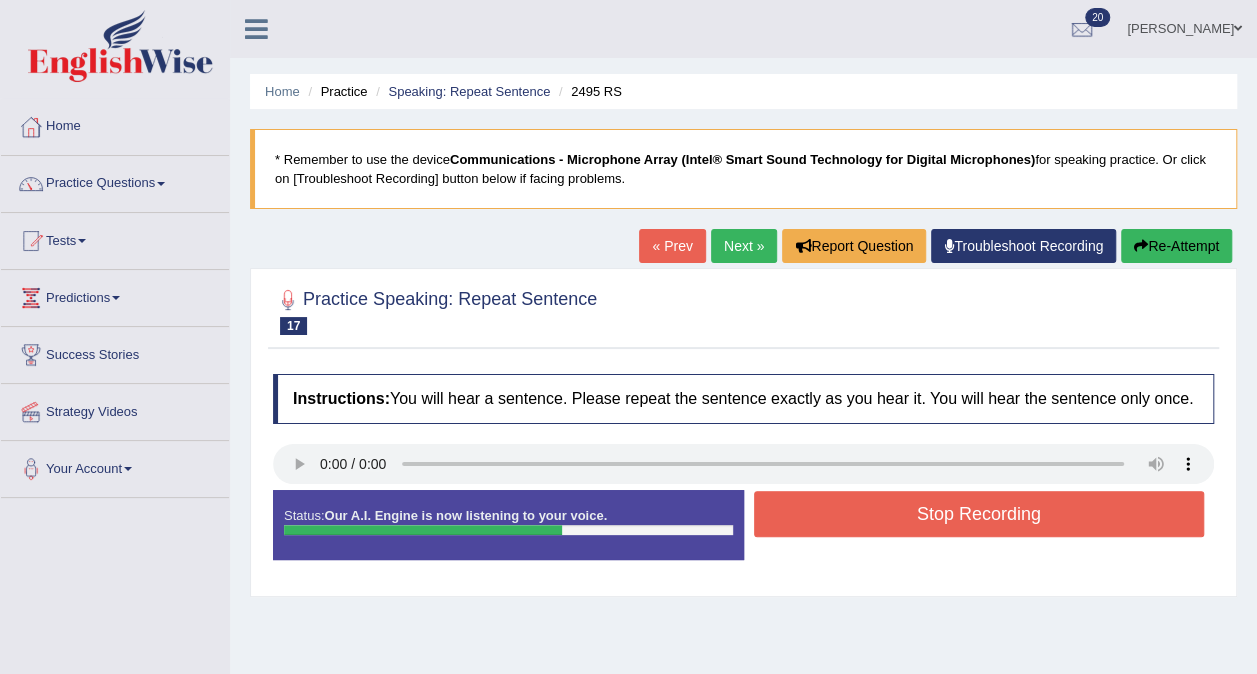 click on "Stop Recording" at bounding box center (979, 514) 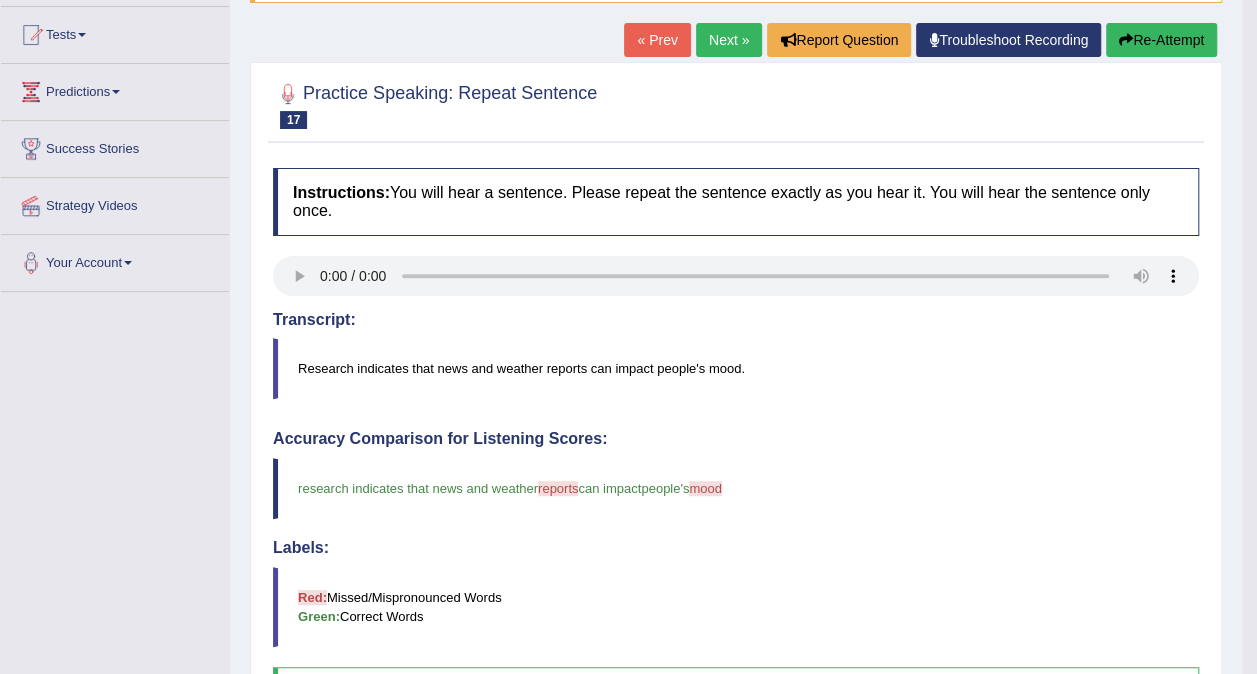 scroll, scrollTop: 200, scrollLeft: 0, axis: vertical 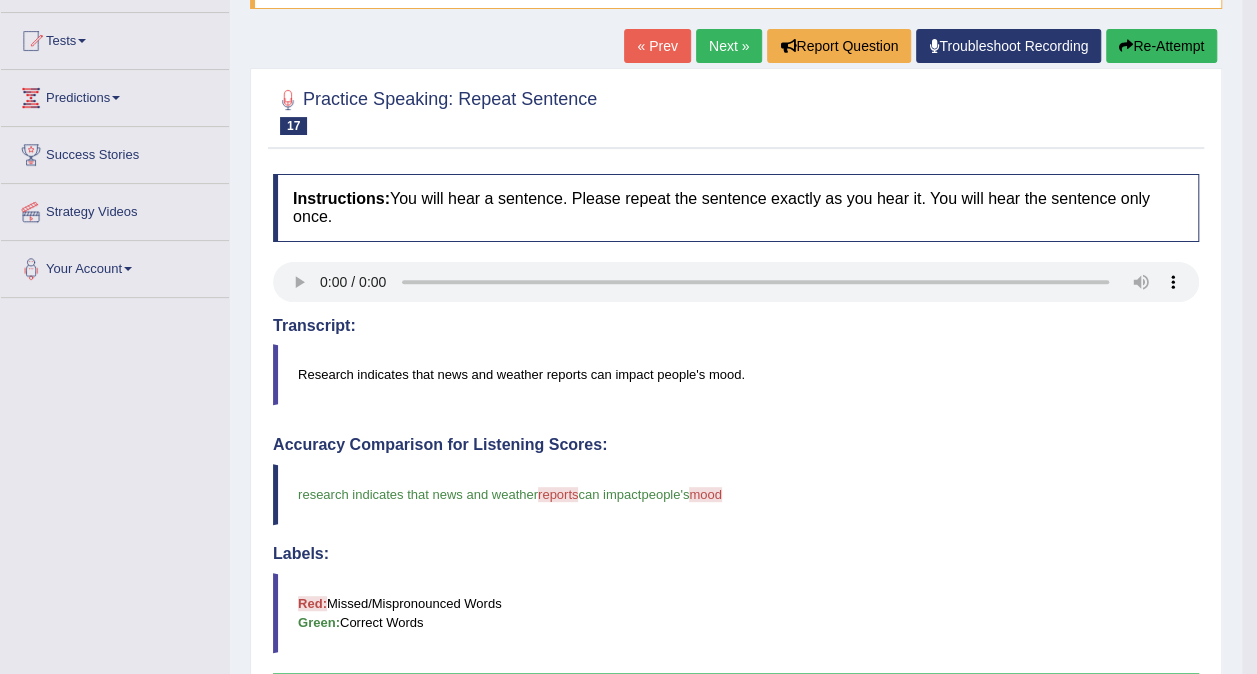 click on "Next »" at bounding box center [729, 46] 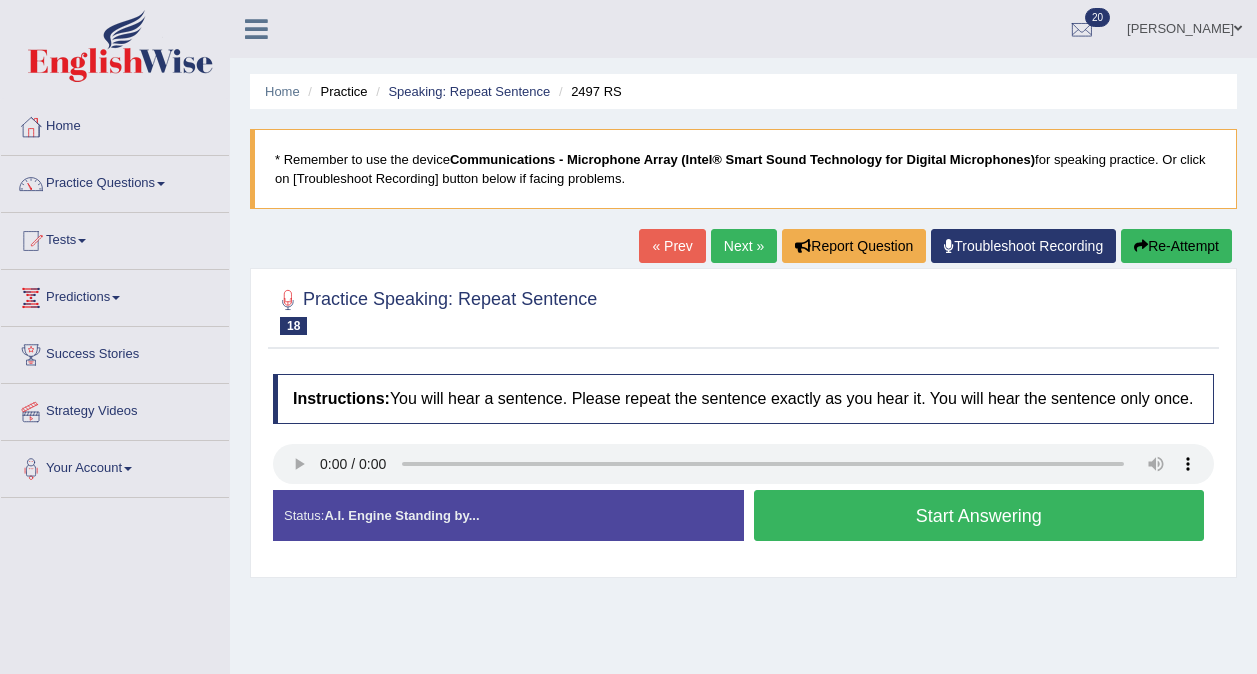scroll, scrollTop: 0, scrollLeft: 0, axis: both 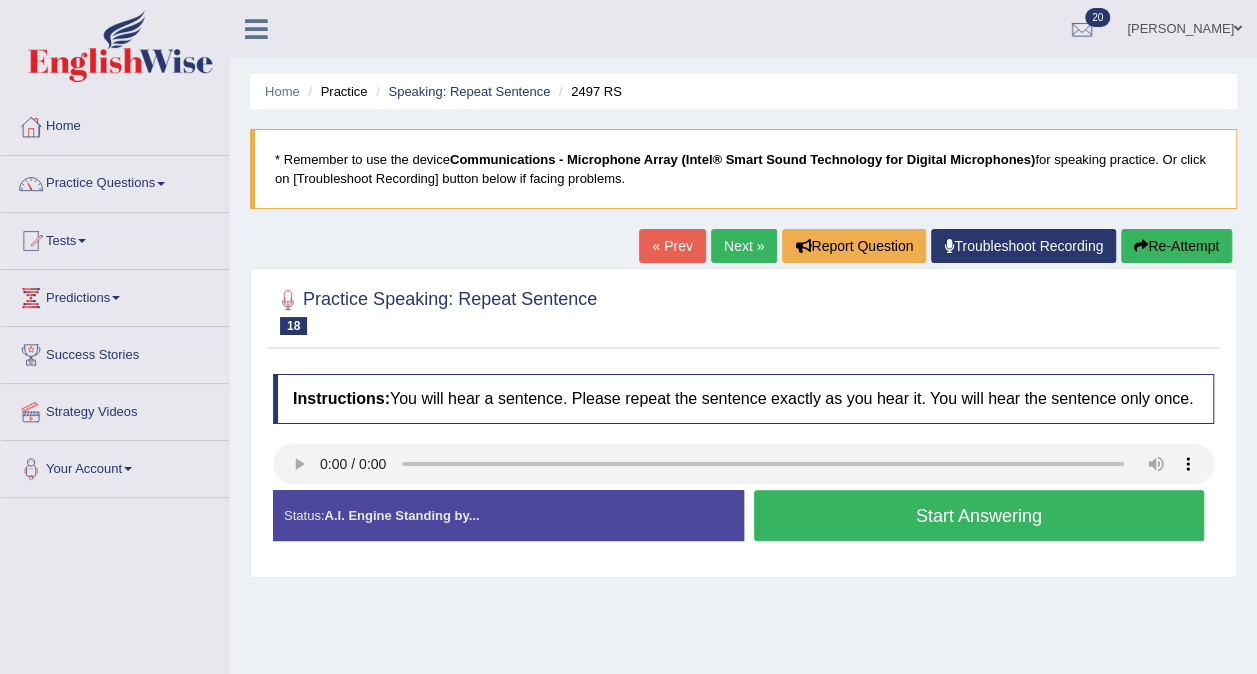 click on "Start Answering" at bounding box center [979, 515] 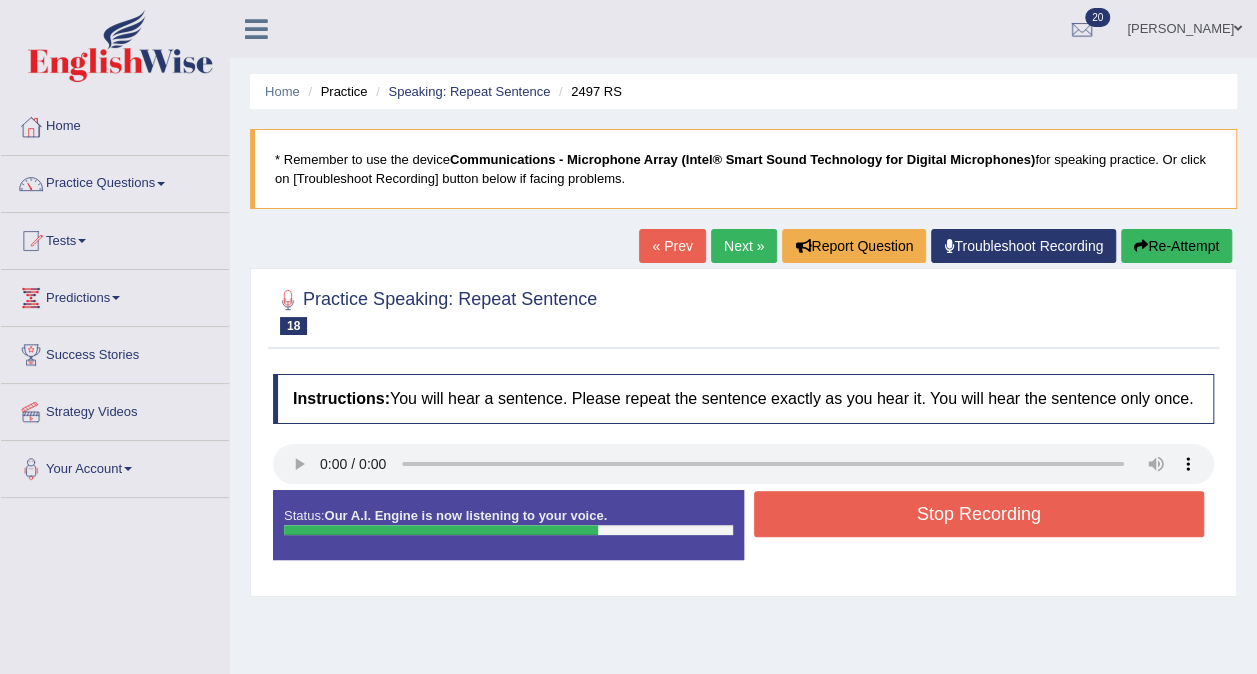 click on "Stop Recording" at bounding box center (979, 514) 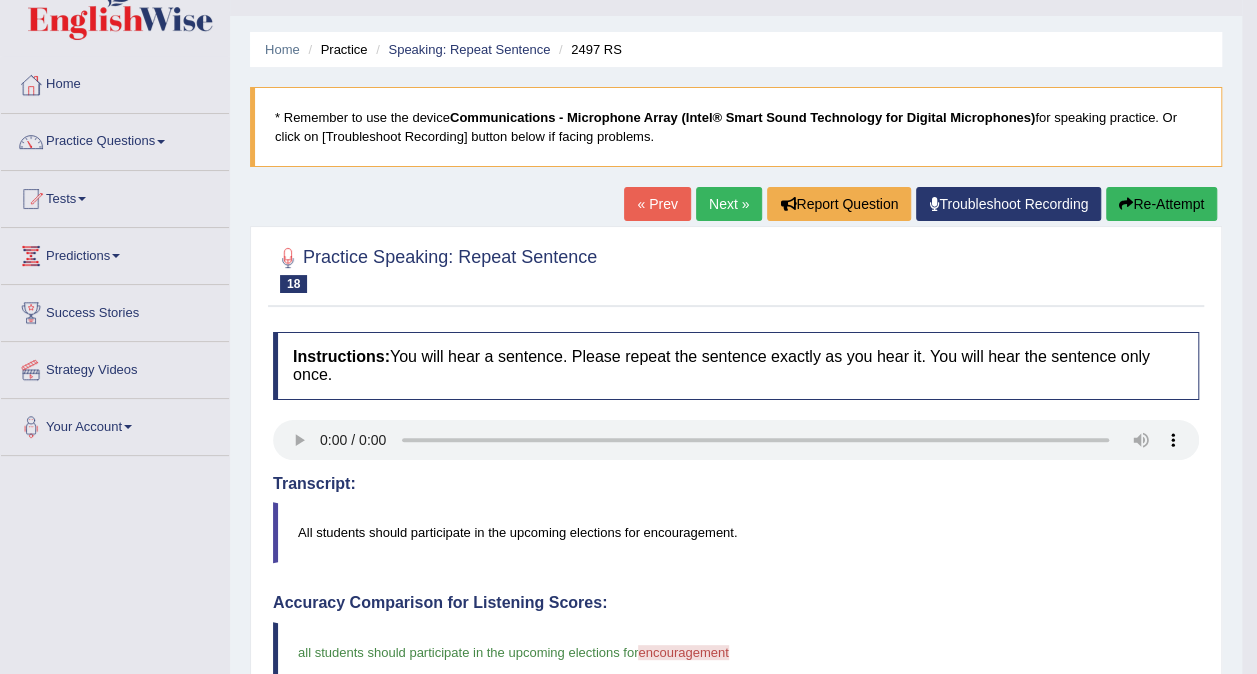 scroll, scrollTop: 0, scrollLeft: 0, axis: both 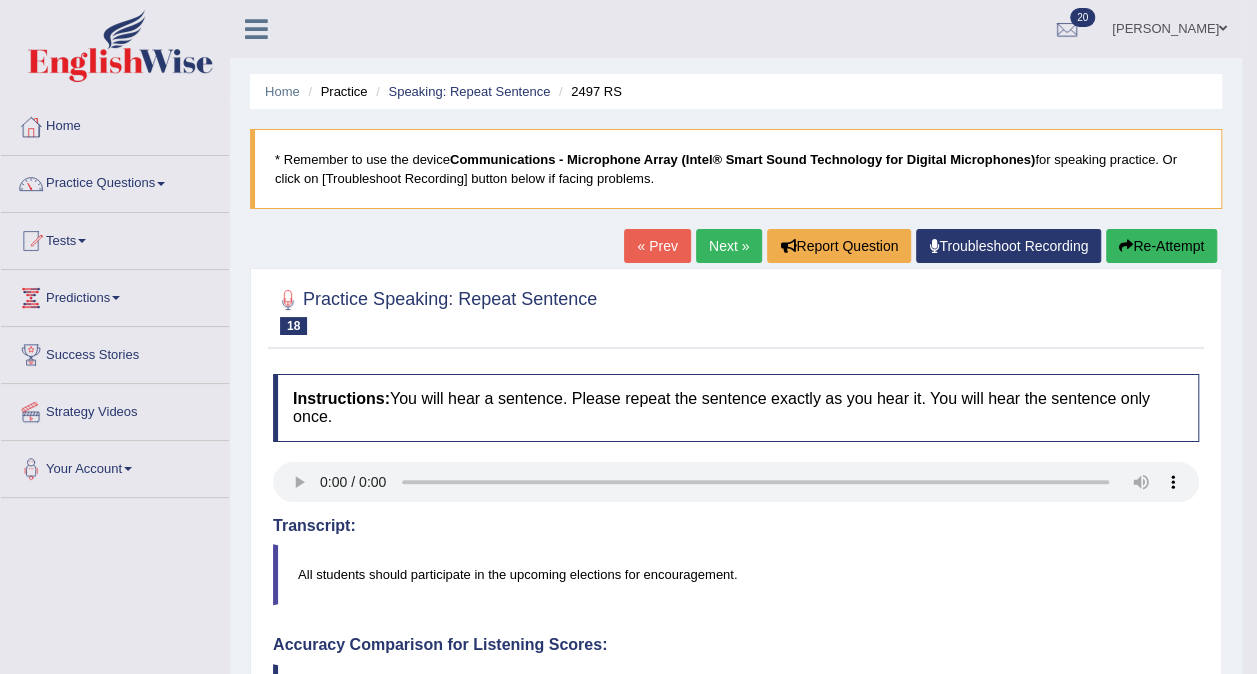 click on "Next »" at bounding box center [729, 246] 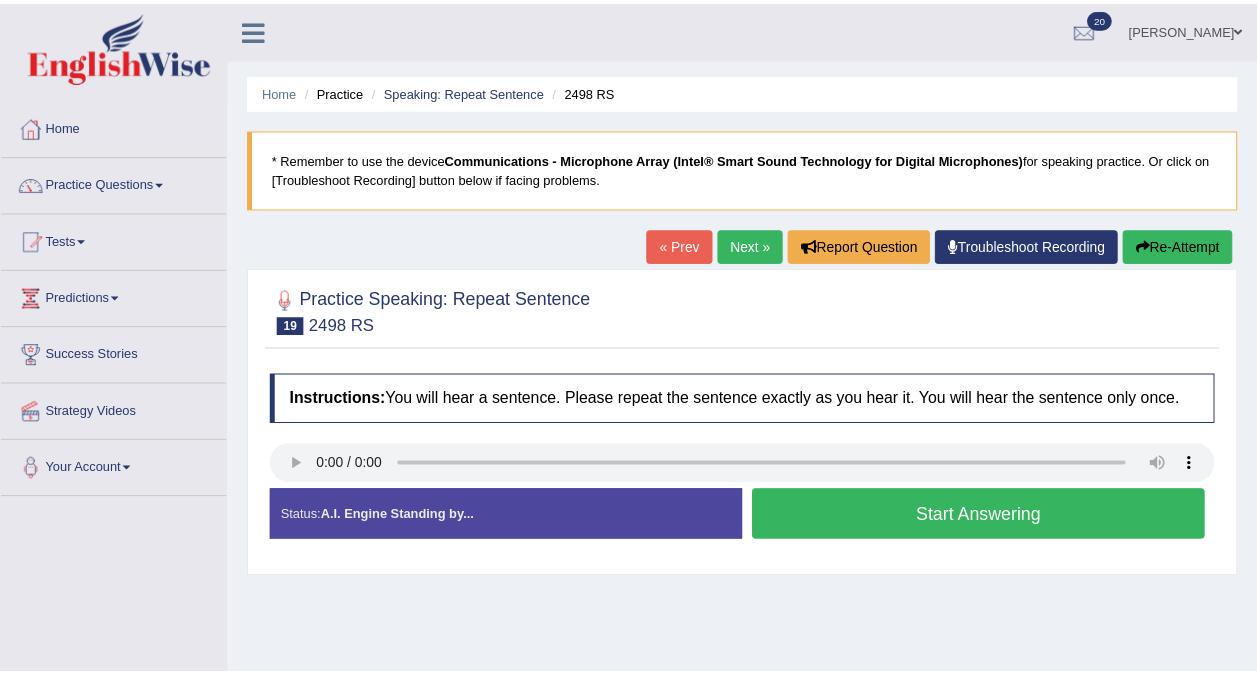 scroll, scrollTop: 0, scrollLeft: 0, axis: both 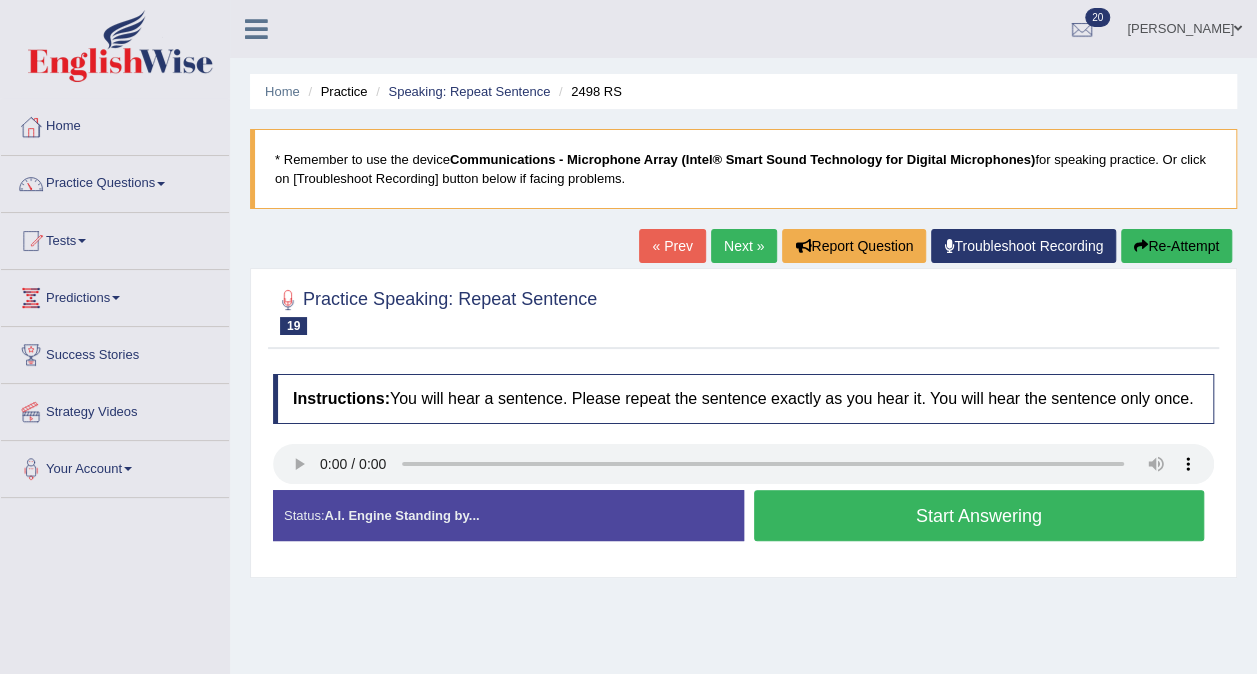 click on "Start Answering" at bounding box center [979, 515] 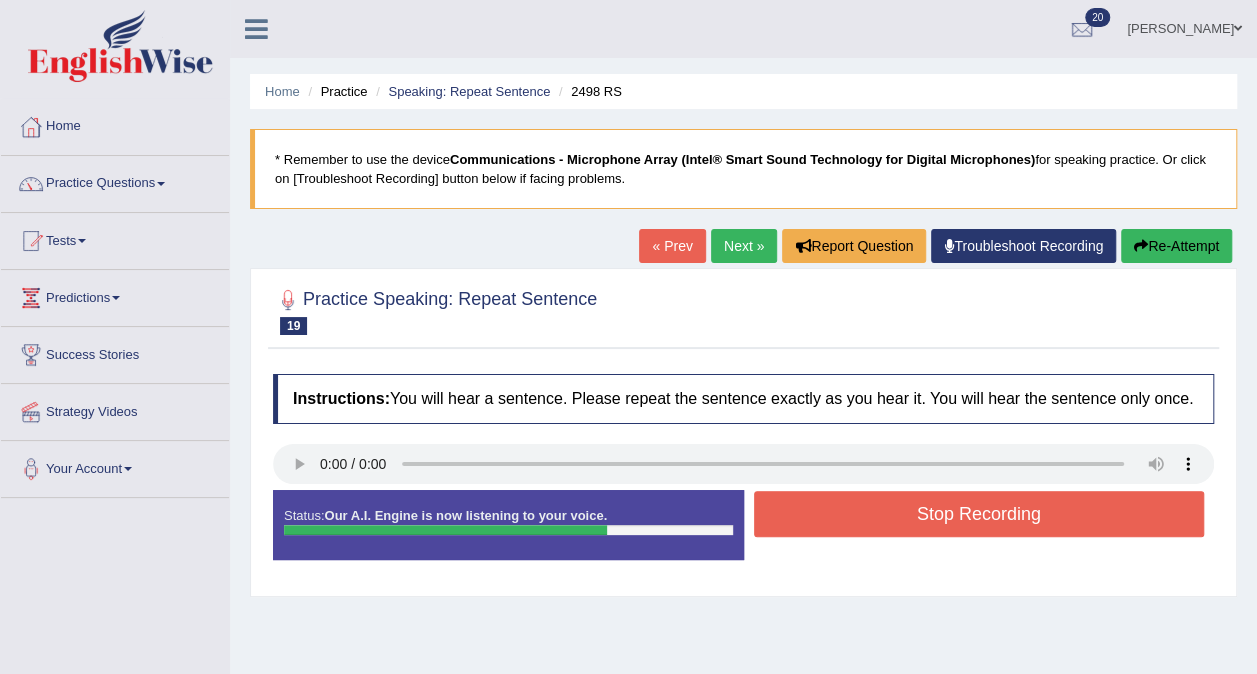 click on "Stop Recording" at bounding box center (979, 514) 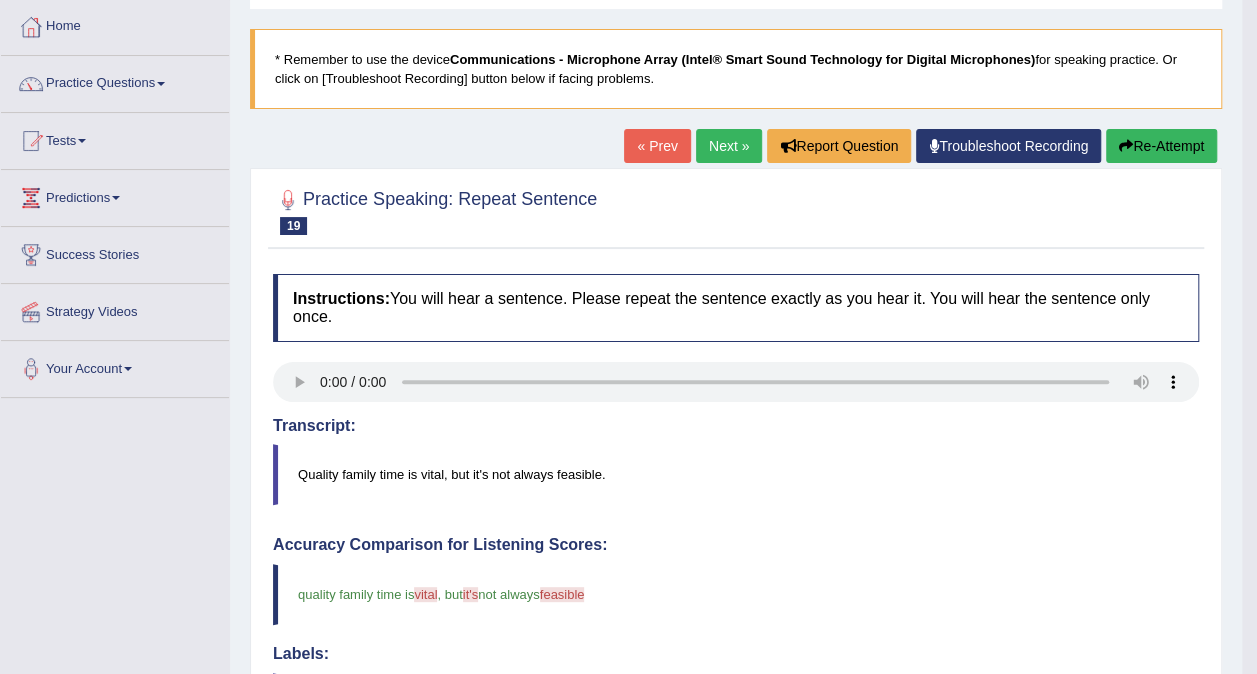 scroll, scrollTop: 0, scrollLeft: 0, axis: both 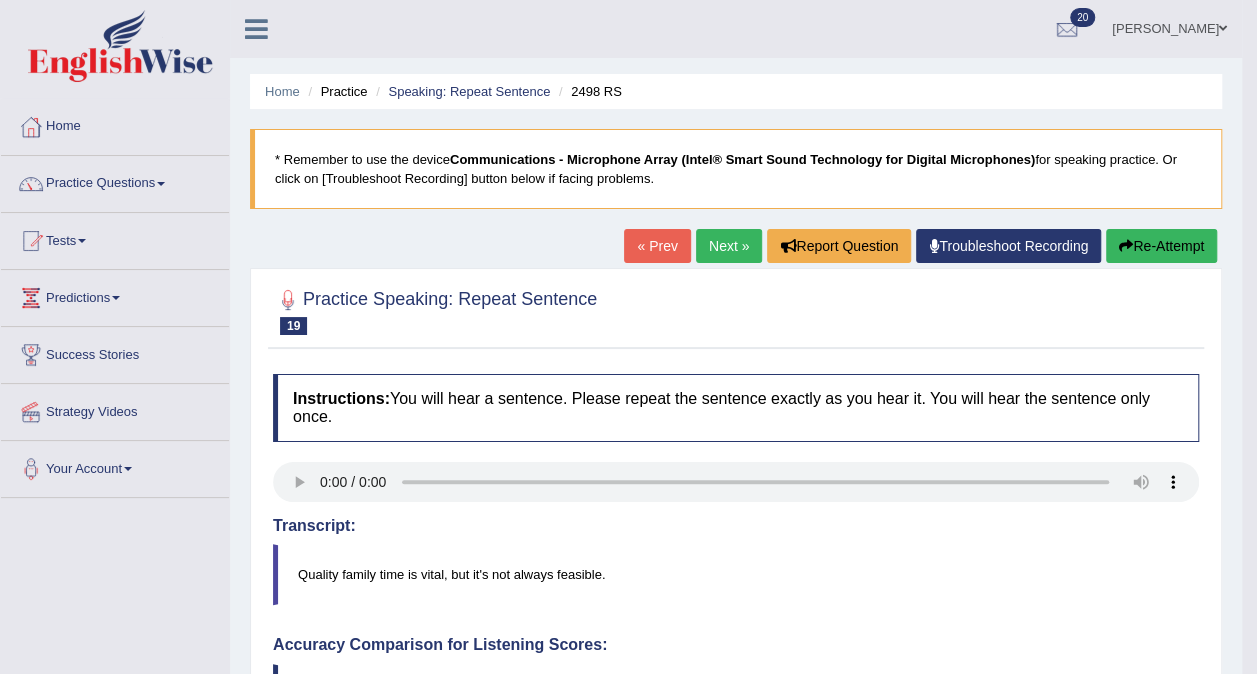 click on "Next »" at bounding box center [729, 246] 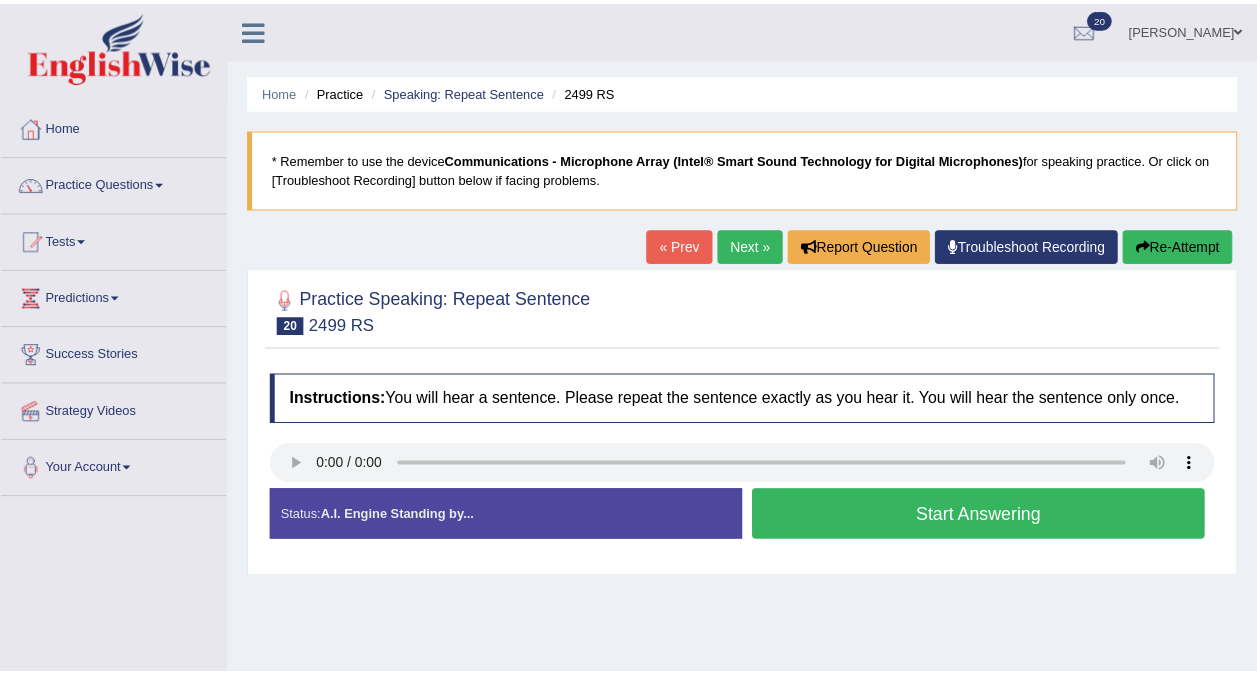 scroll, scrollTop: 0, scrollLeft: 0, axis: both 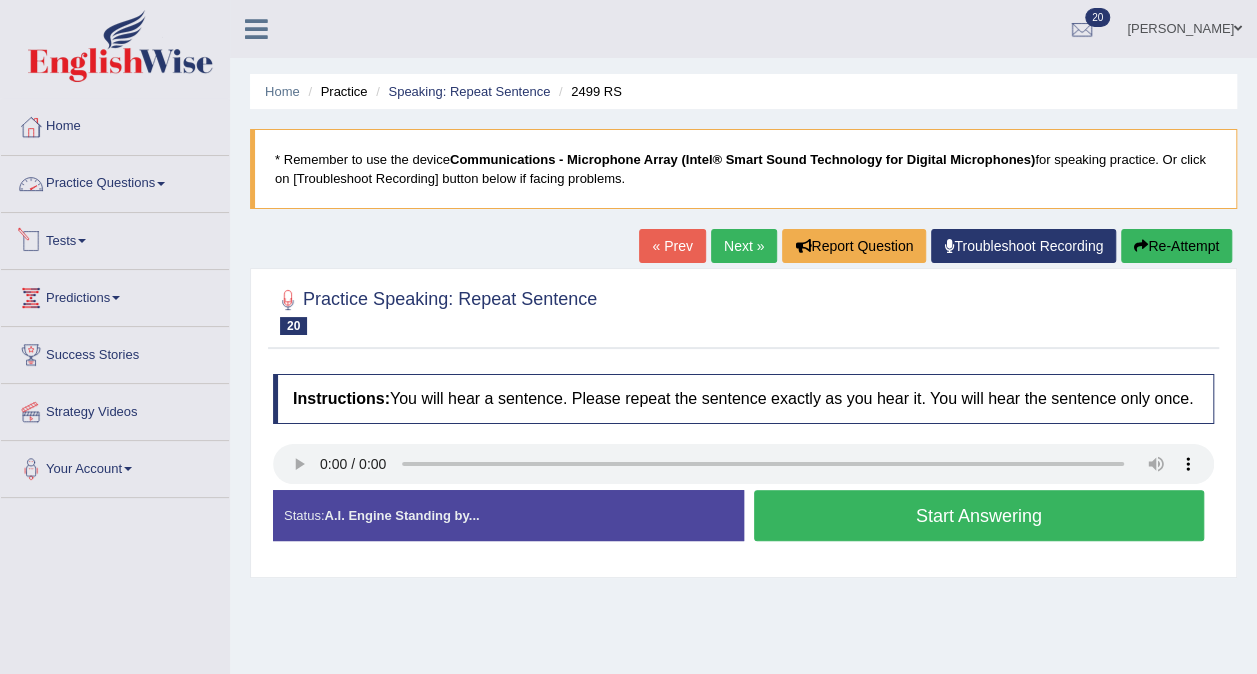 click on "Practice Questions" at bounding box center [115, 181] 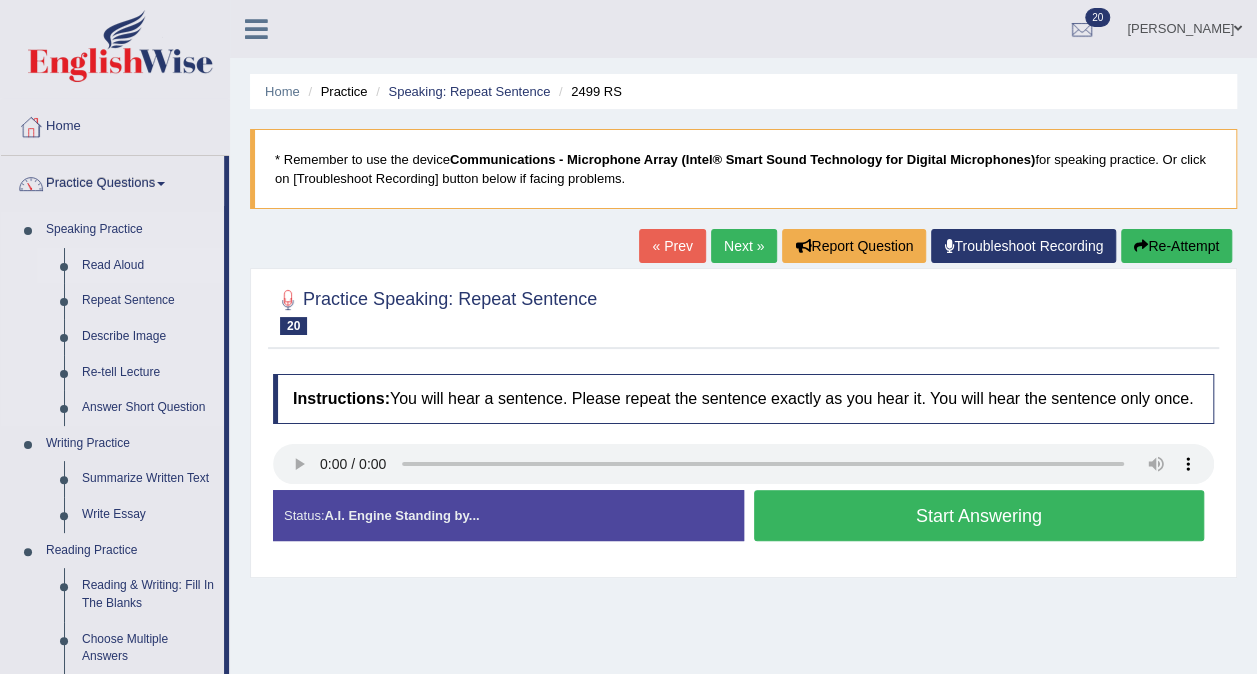 click on "Read Aloud" at bounding box center [148, 266] 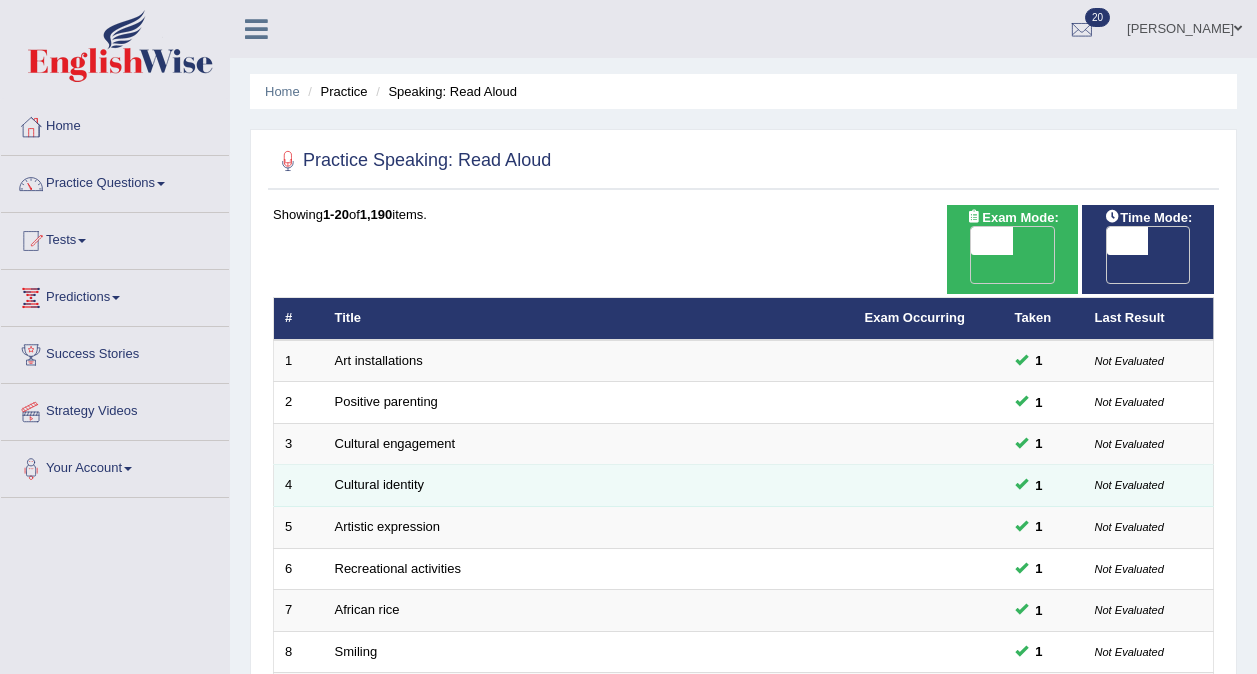 scroll, scrollTop: 0, scrollLeft: 0, axis: both 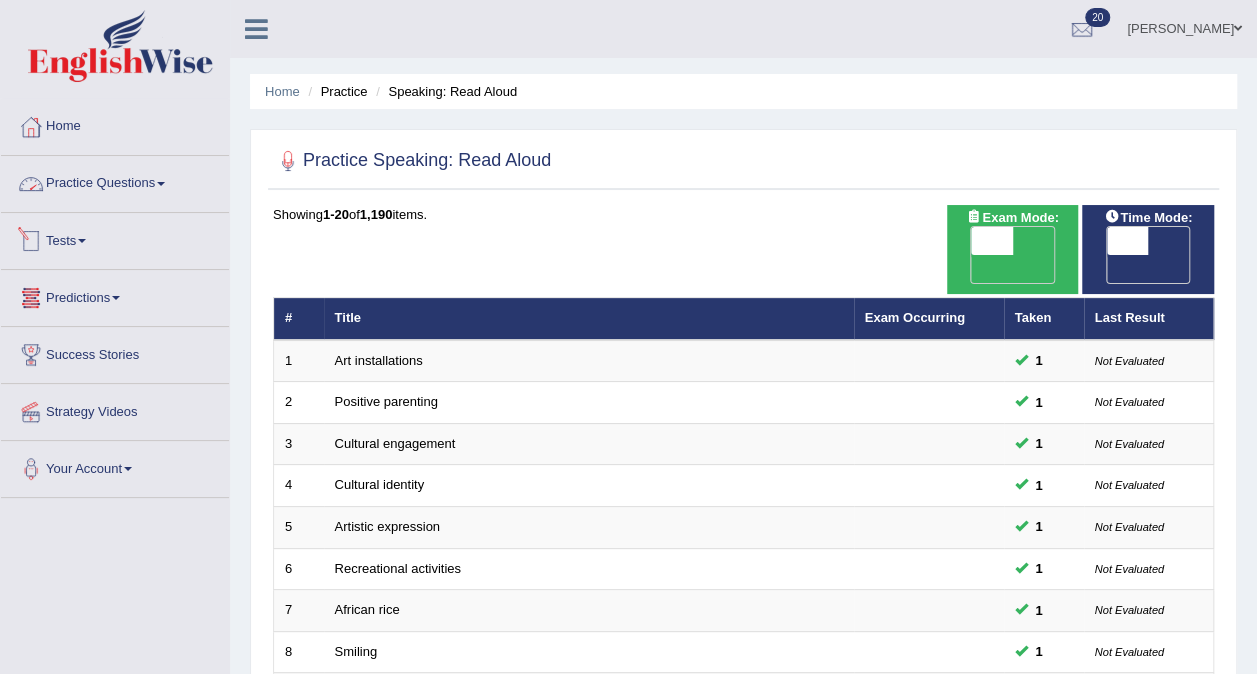 click on "Practice Questions" at bounding box center [115, 181] 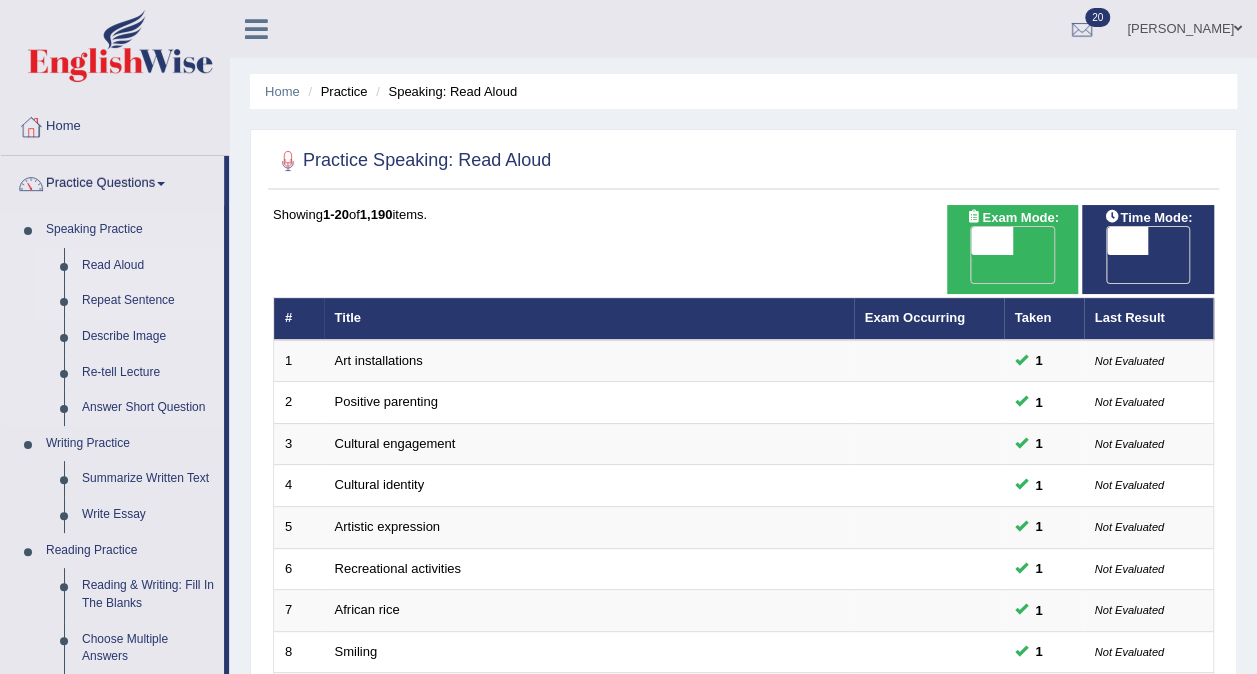 click on "Repeat Sentence" at bounding box center [148, 301] 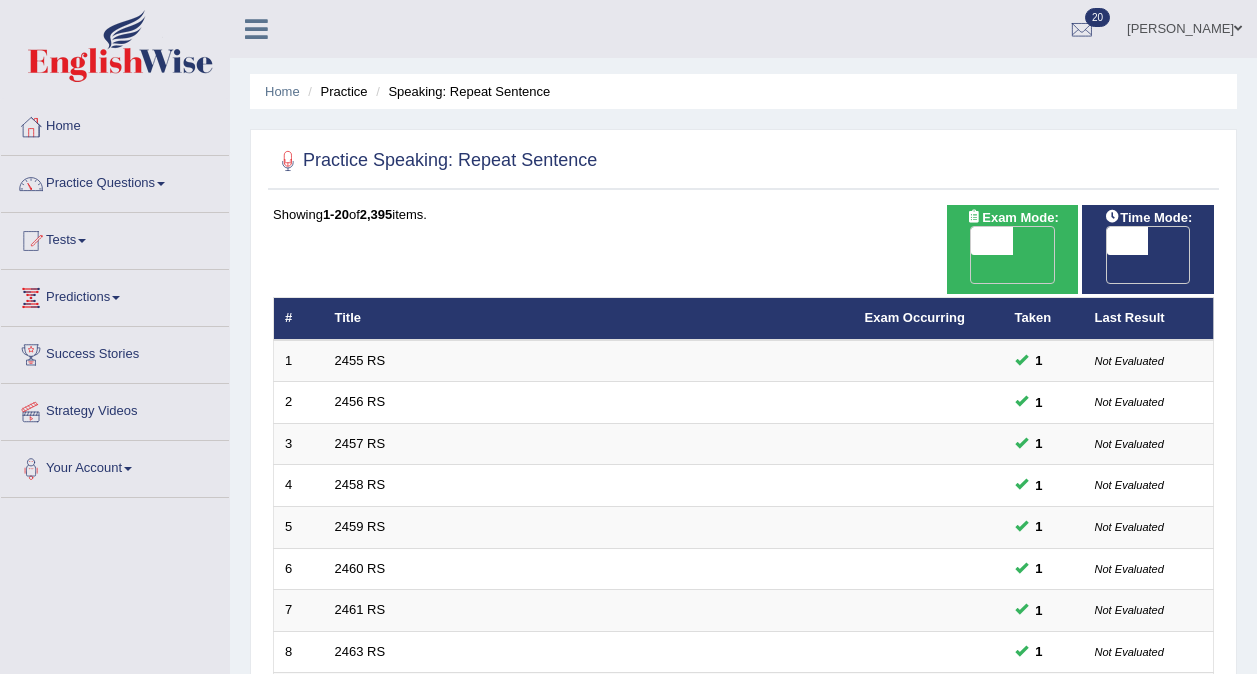 scroll, scrollTop: 0, scrollLeft: 0, axis: both 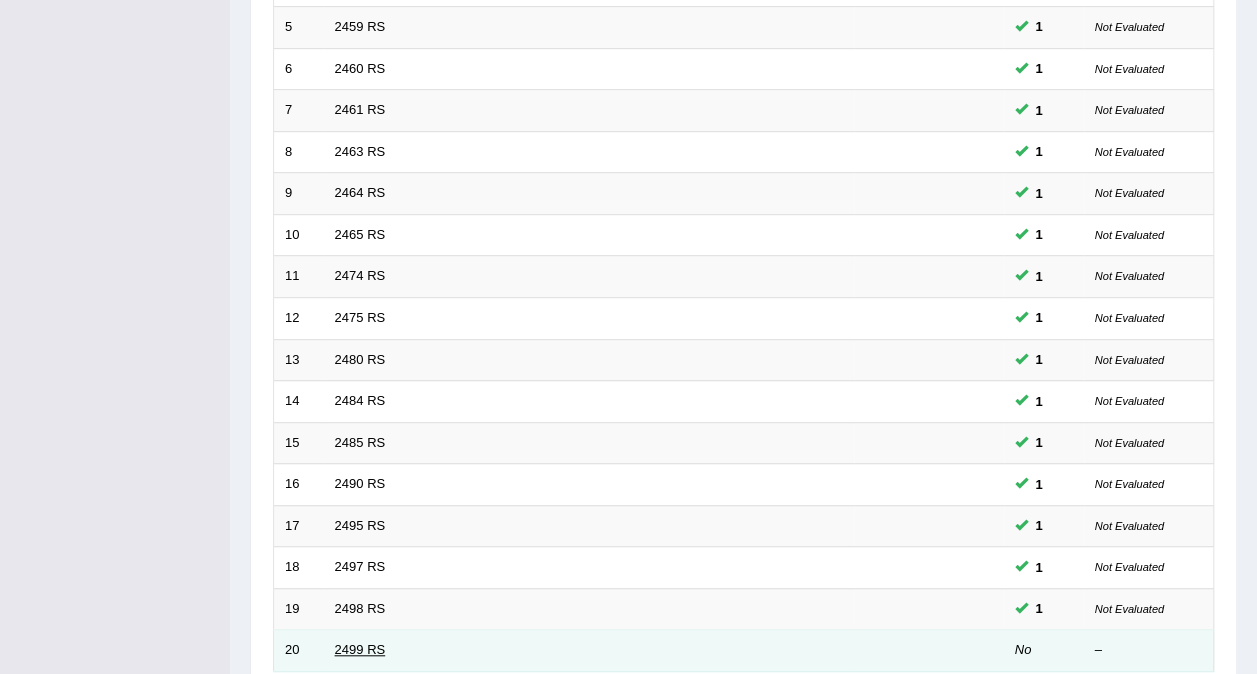 click on "2499 RS" at bounding box center (360, 649) 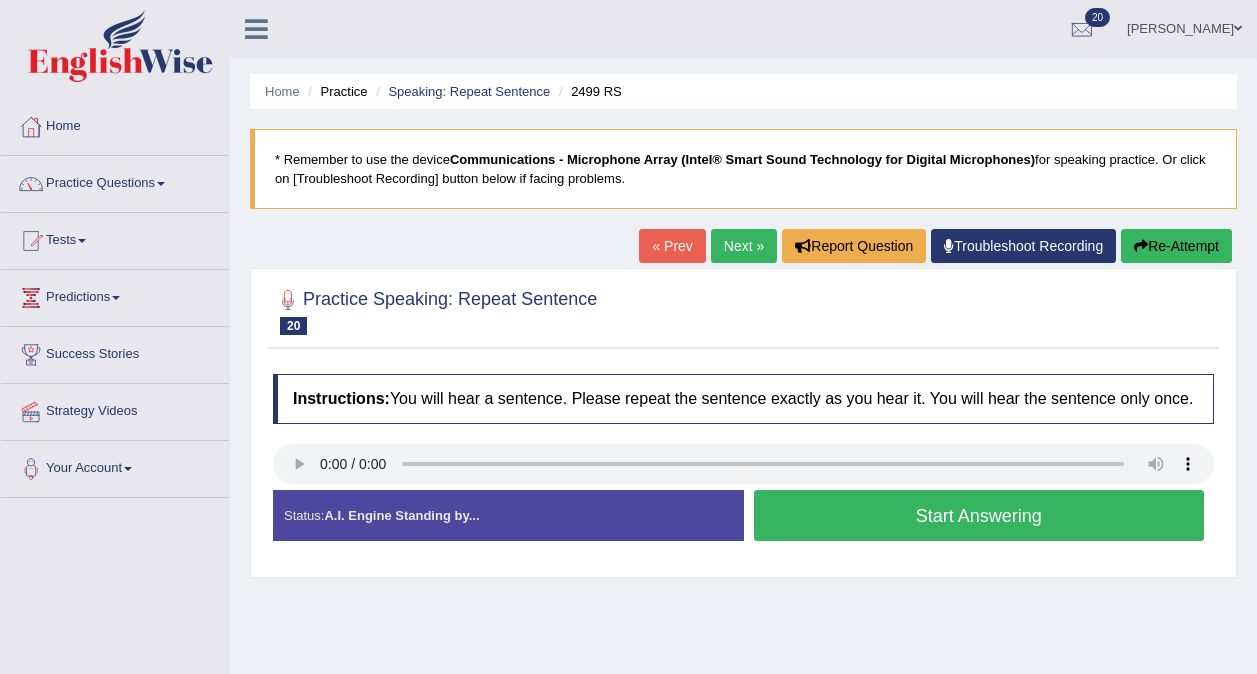 scroll, scrollTop: 0, scrollLeft: 0, axis: both 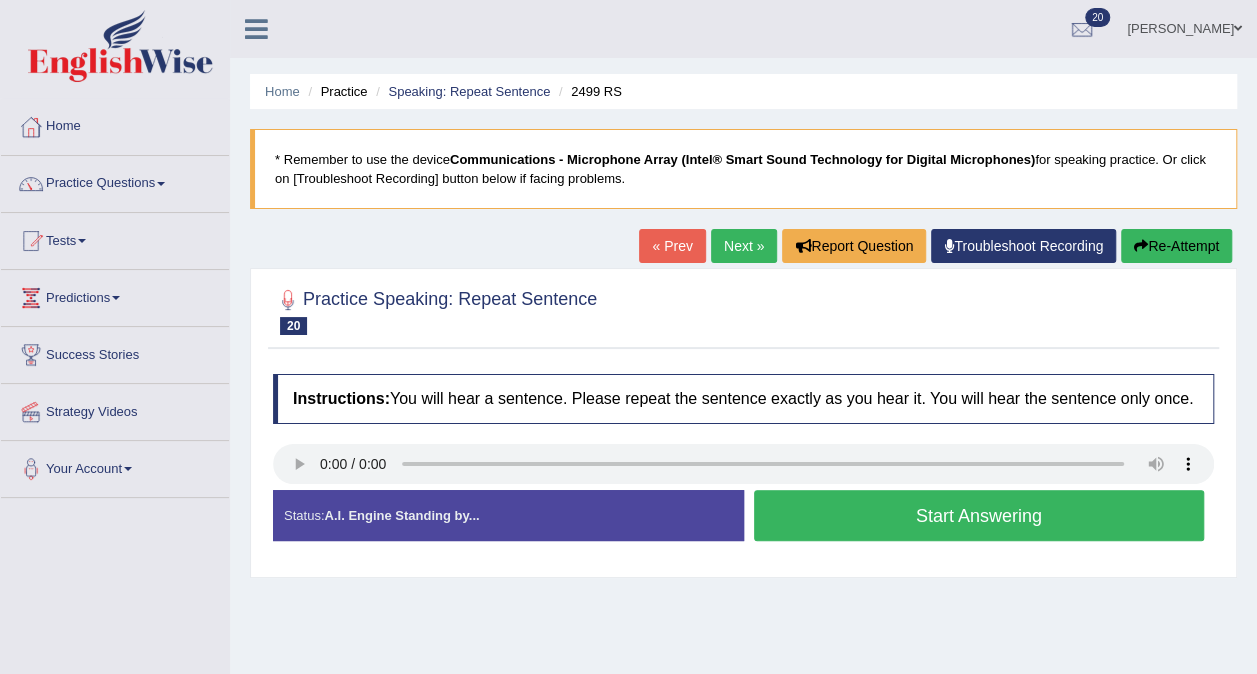 click on "Start Answering" at bounding box center [979, 515] 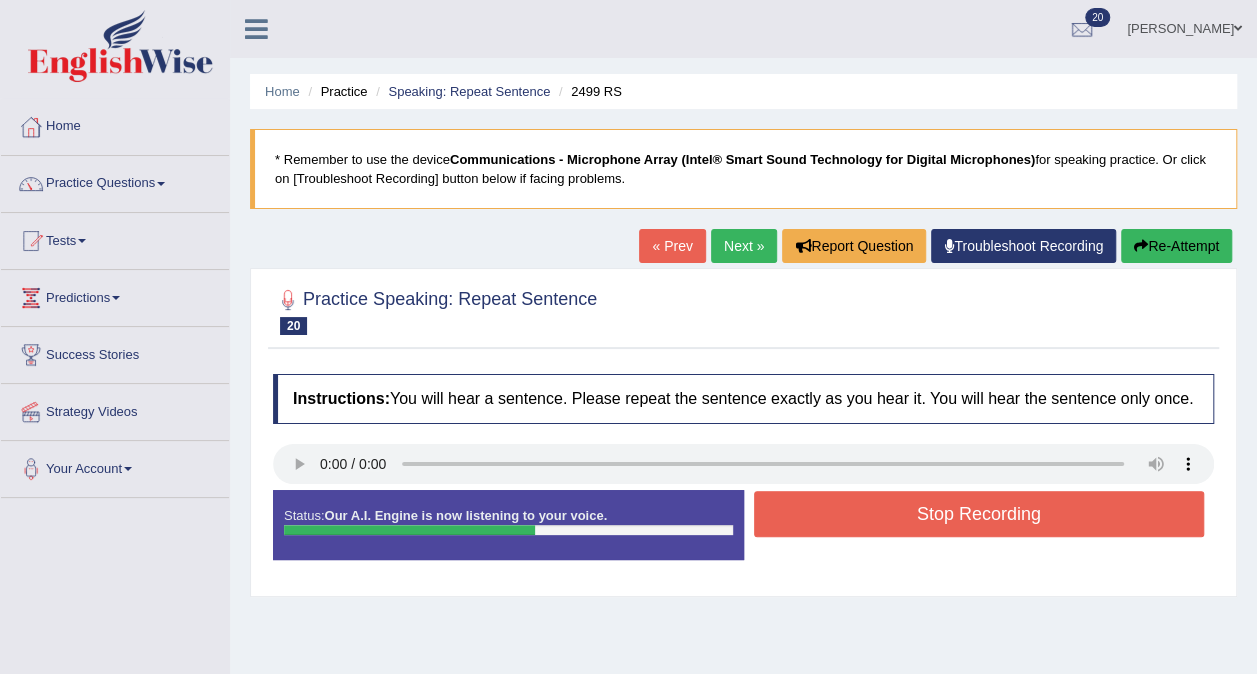 click on "Stop Recording" at bounding box center [979, 514] 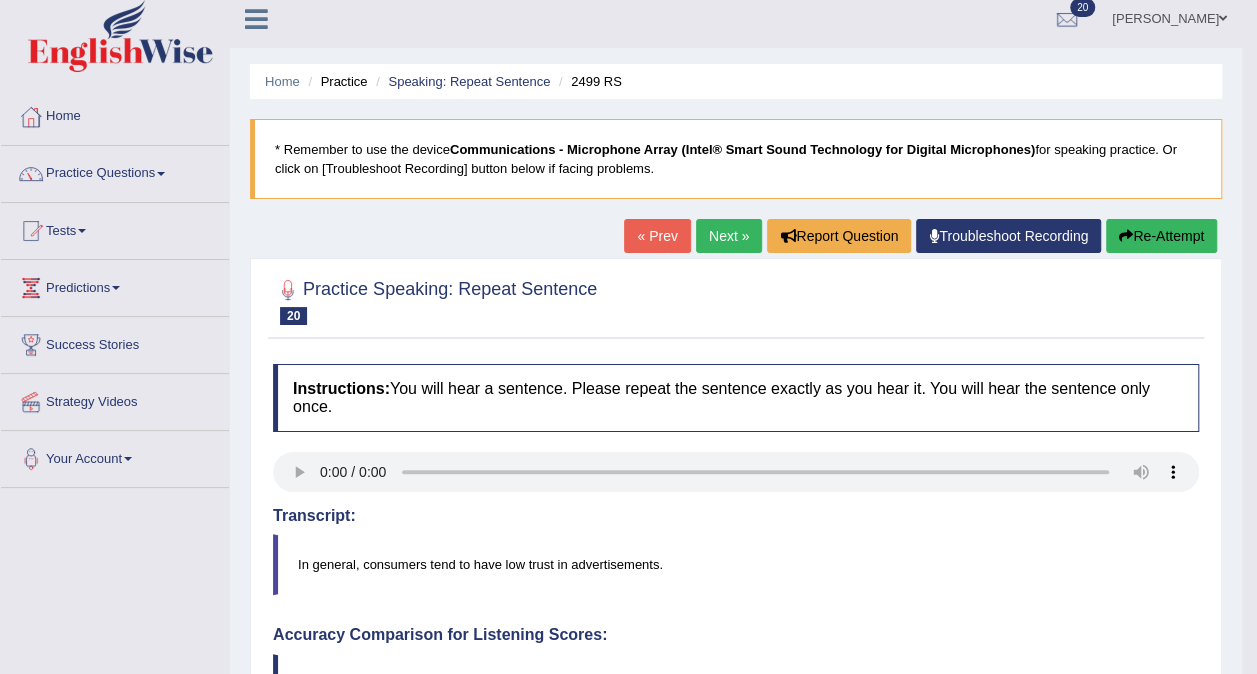 scroll, scrollTop: 0, scrollLeft: 0, axis: both 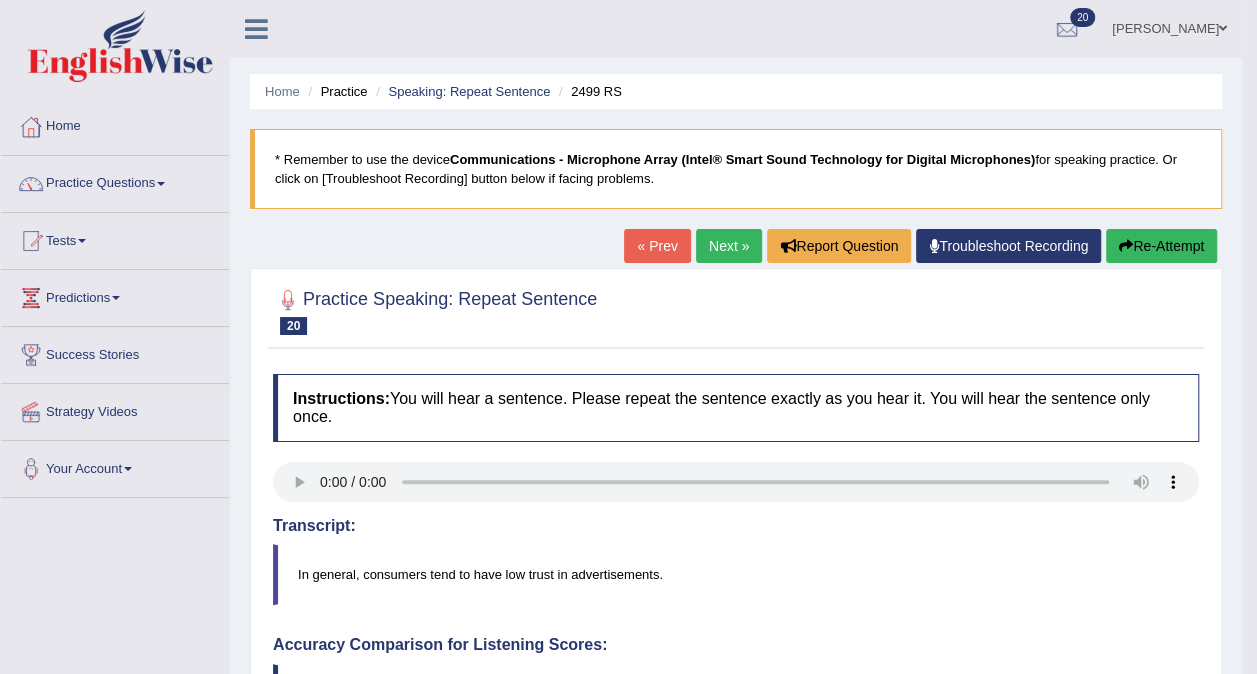 click on "Next »" at bounding box center [729, 246] 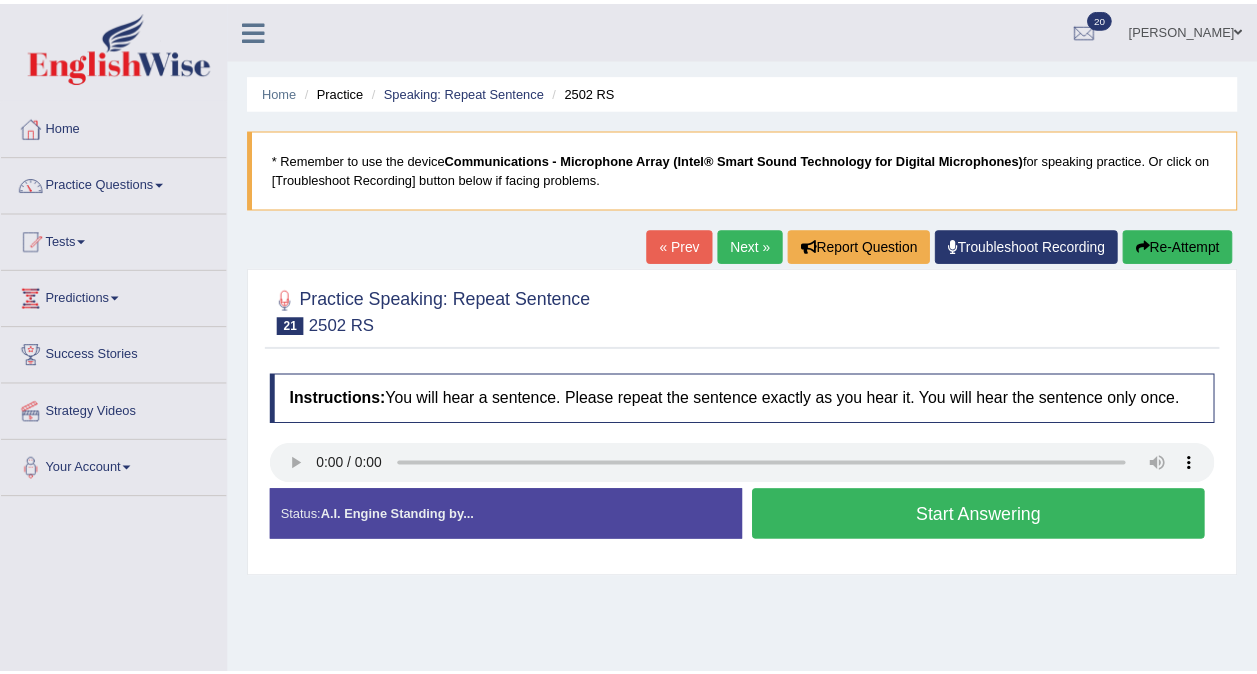 scroll, scrollTop: 0, scrollLeft: 0, axis: both 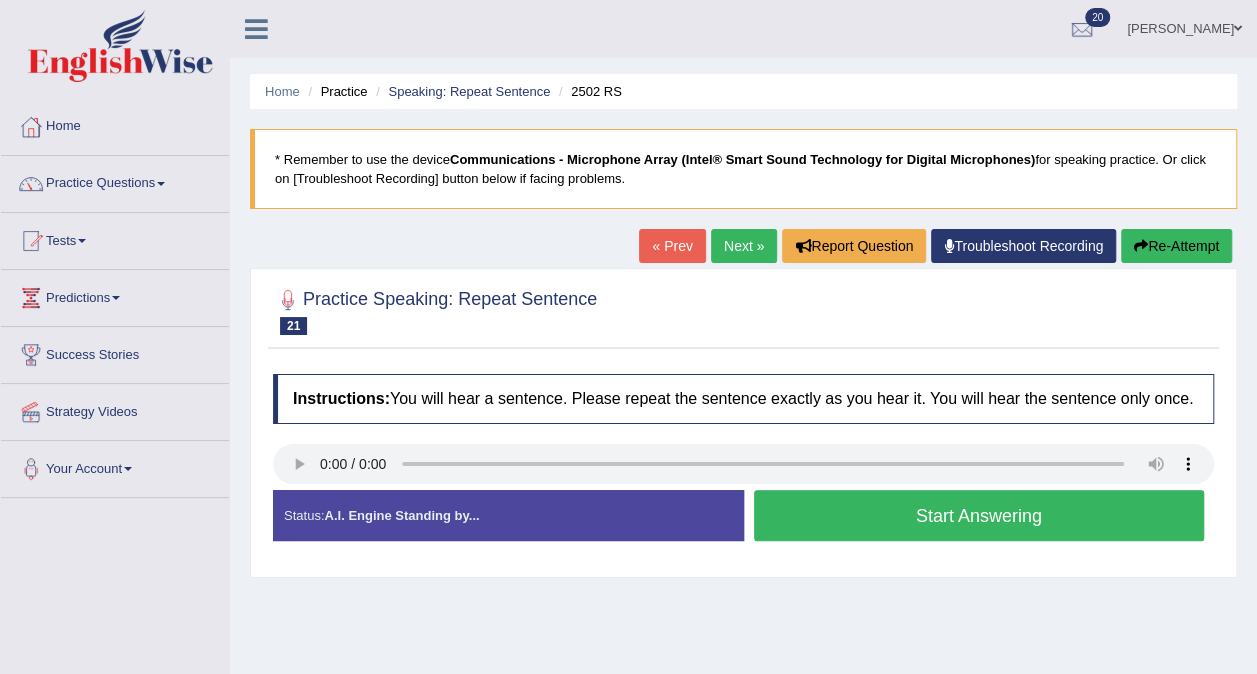 click on "Start Answering" at bounding box center (979, 515) 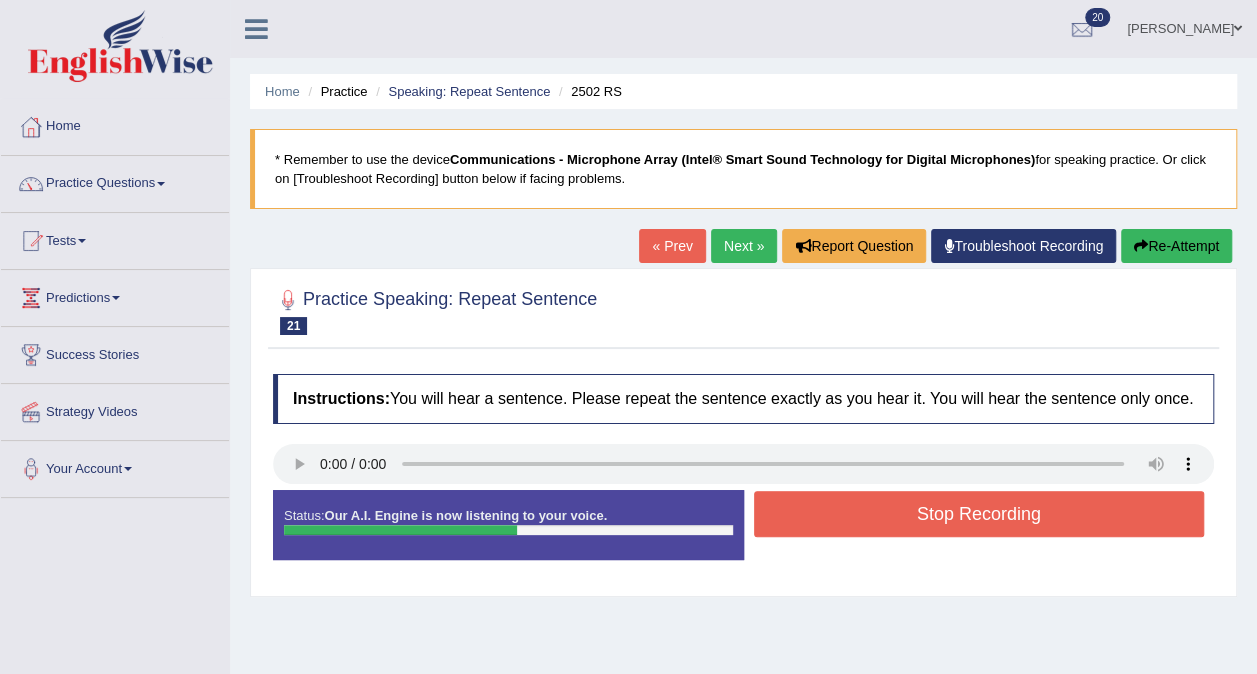 click on "Stop Recording" at bounding box center (979, 514) 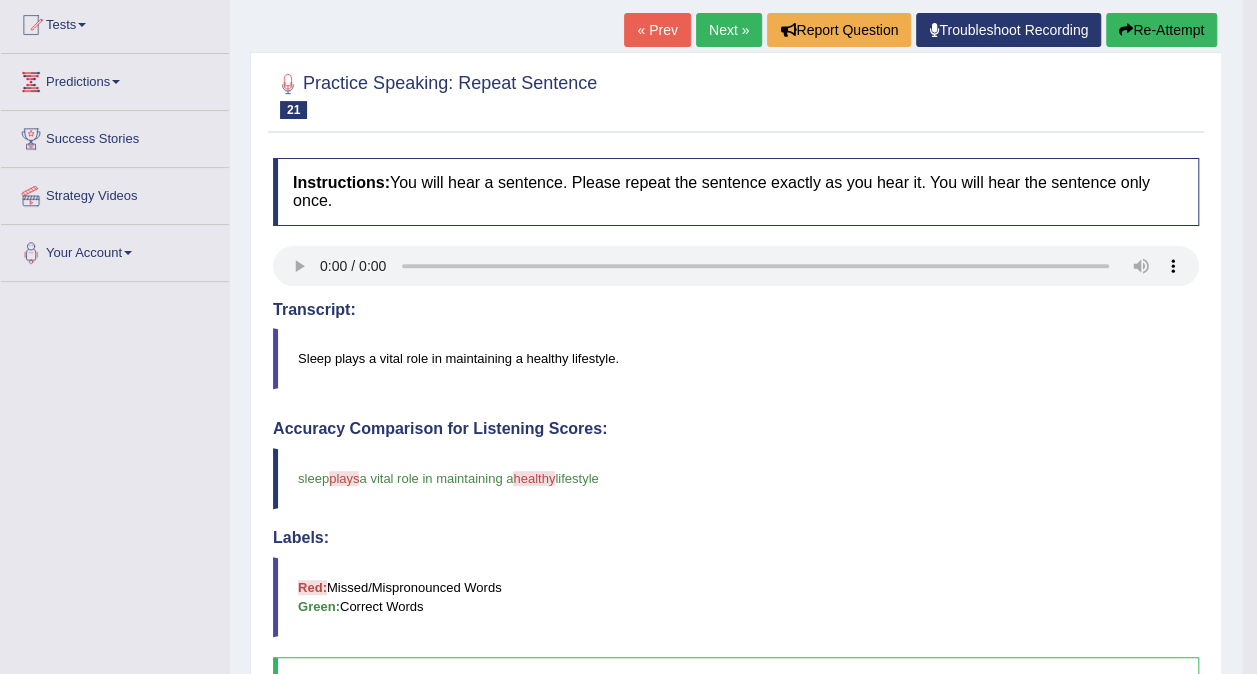 scroll, scrollTop: 200, scrollLeft: 0, axis: vertical 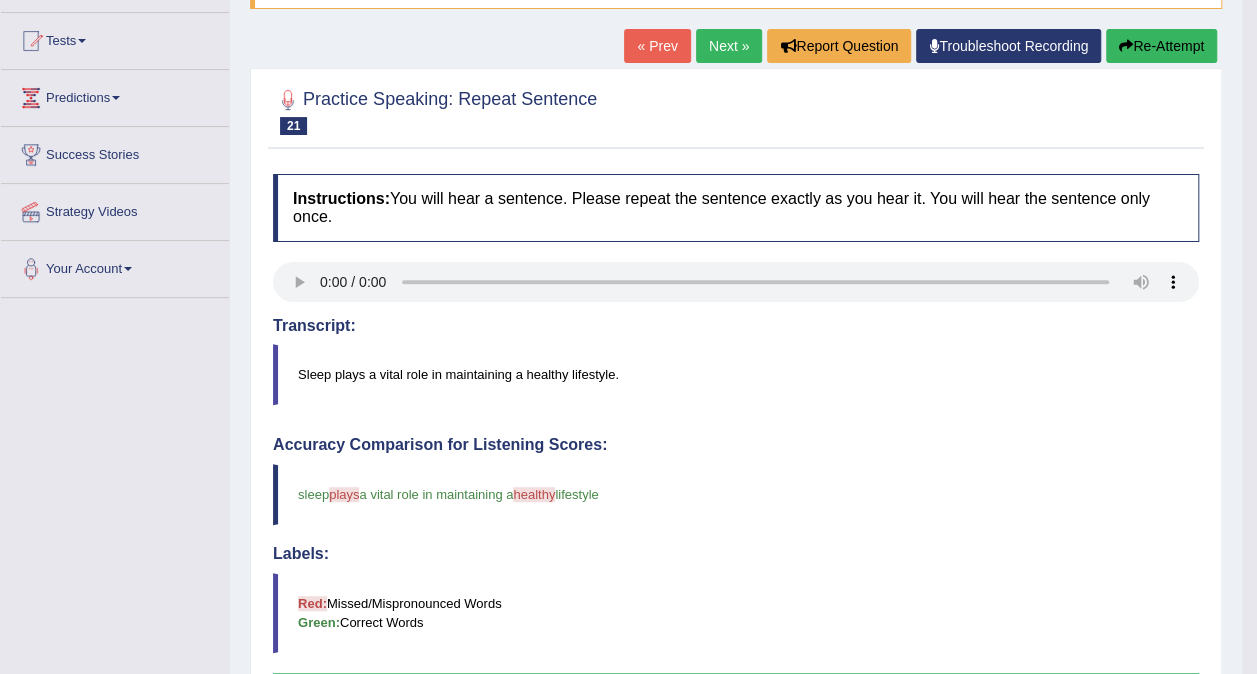 click on "Next »" at bounding box center (729, 46) 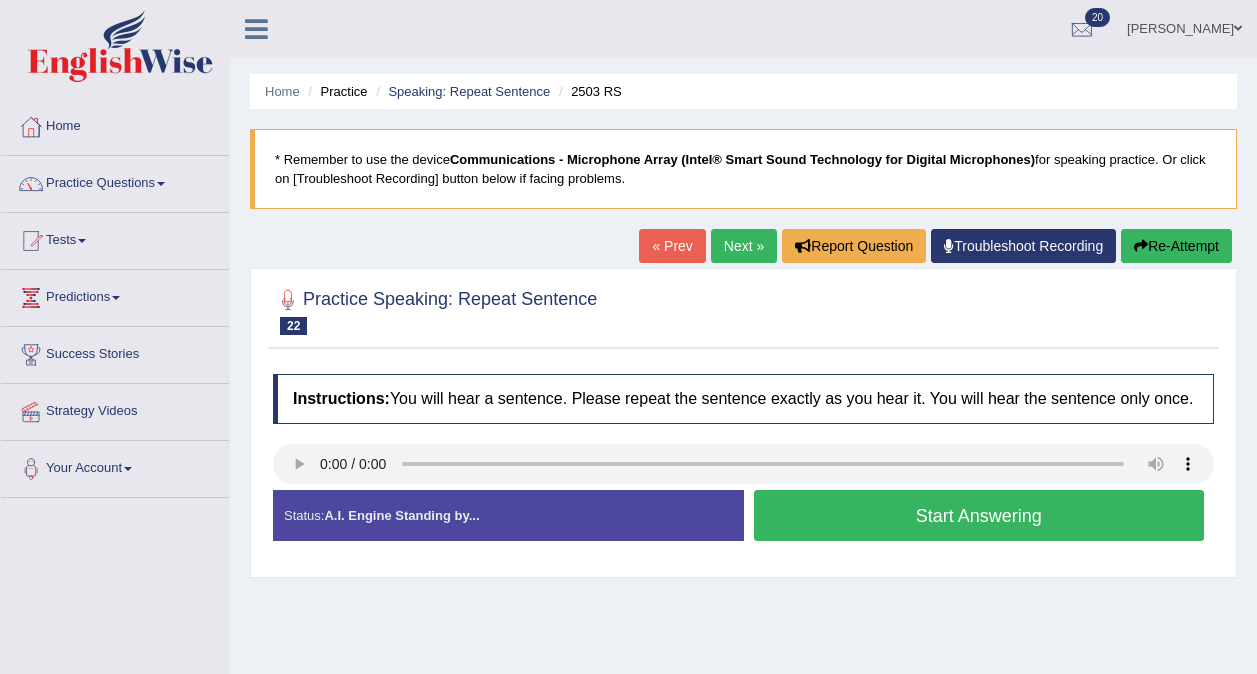 scroll, scrollTop: 0, scrollLeft: 0, axis: both 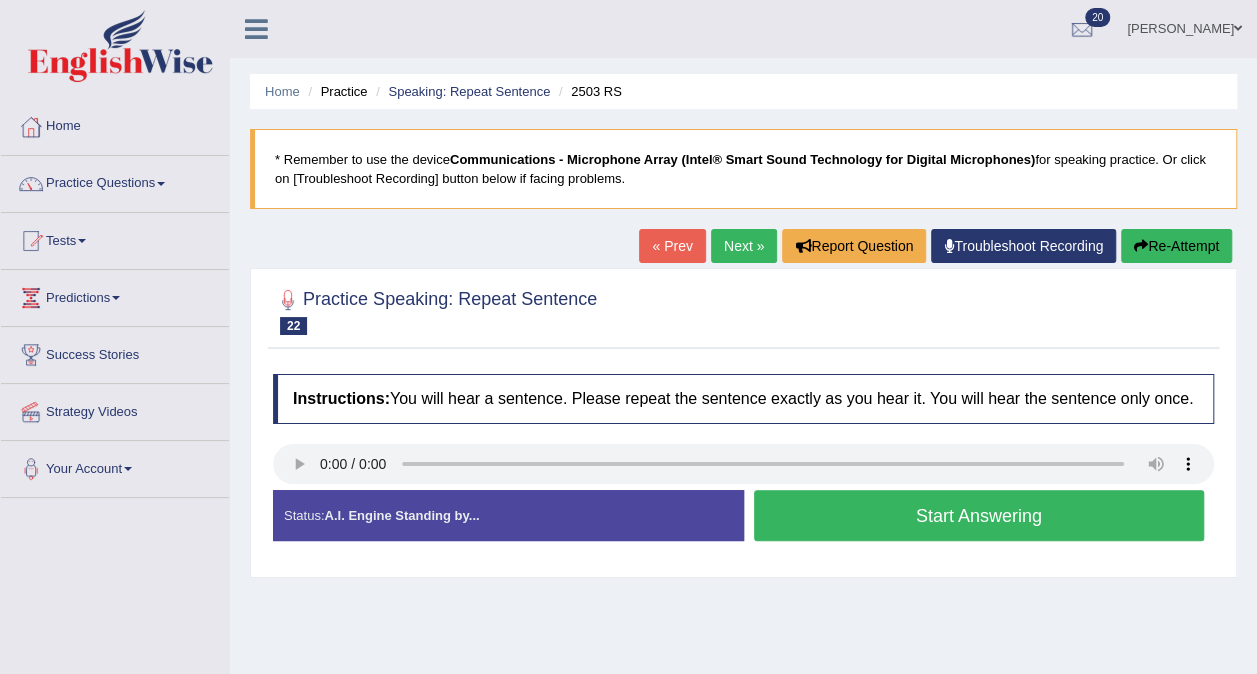 click on "Start Answering" at bounding box center (979, 515) 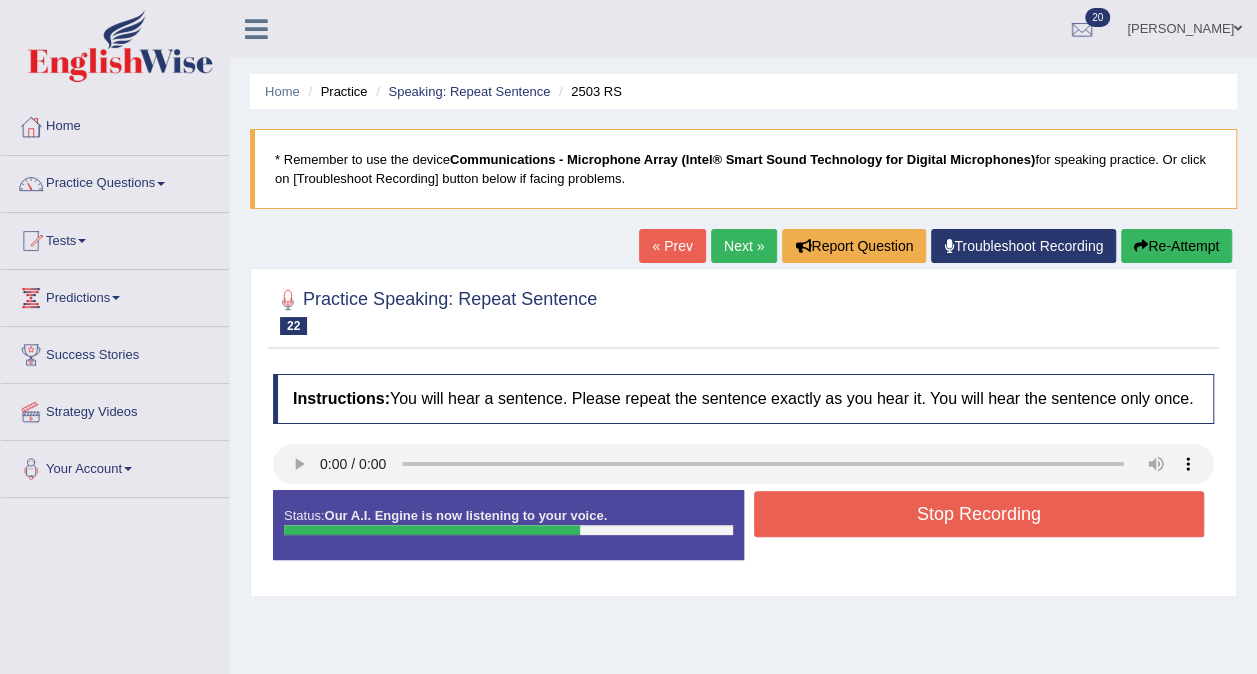 click on "Stop Recording" at bounding box center [979, 514] 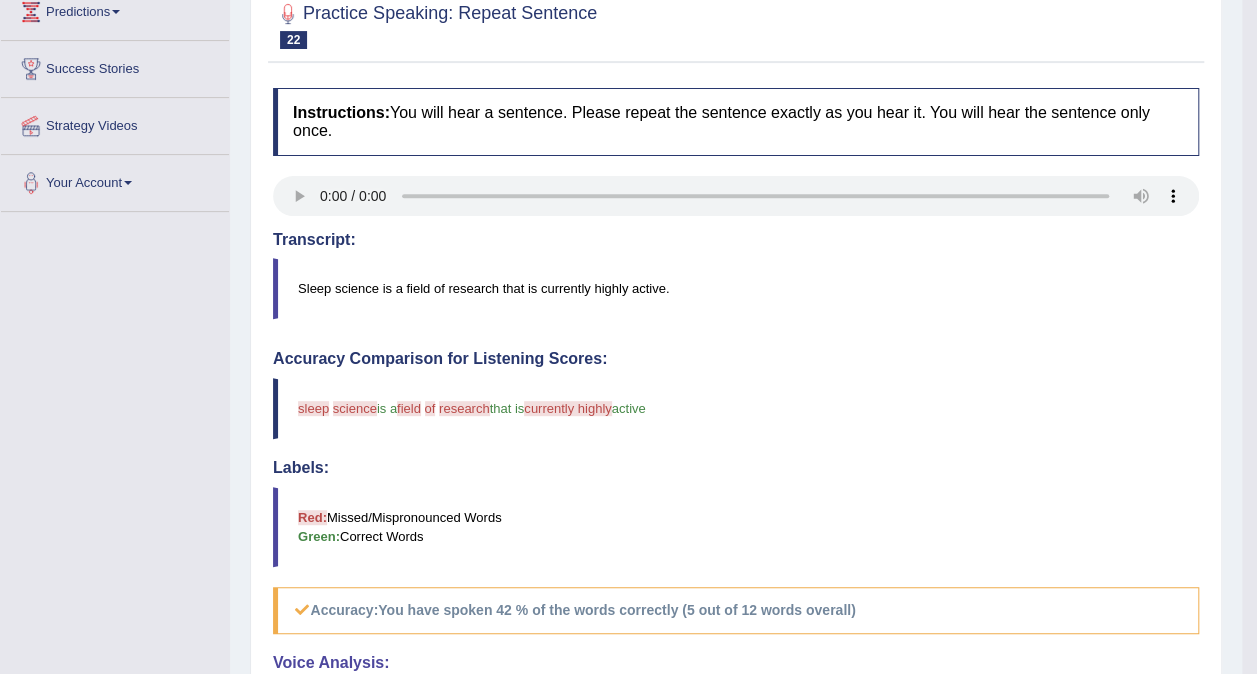 scroll, scrollTop: 100, scrollLeft: 0, axis: vertical 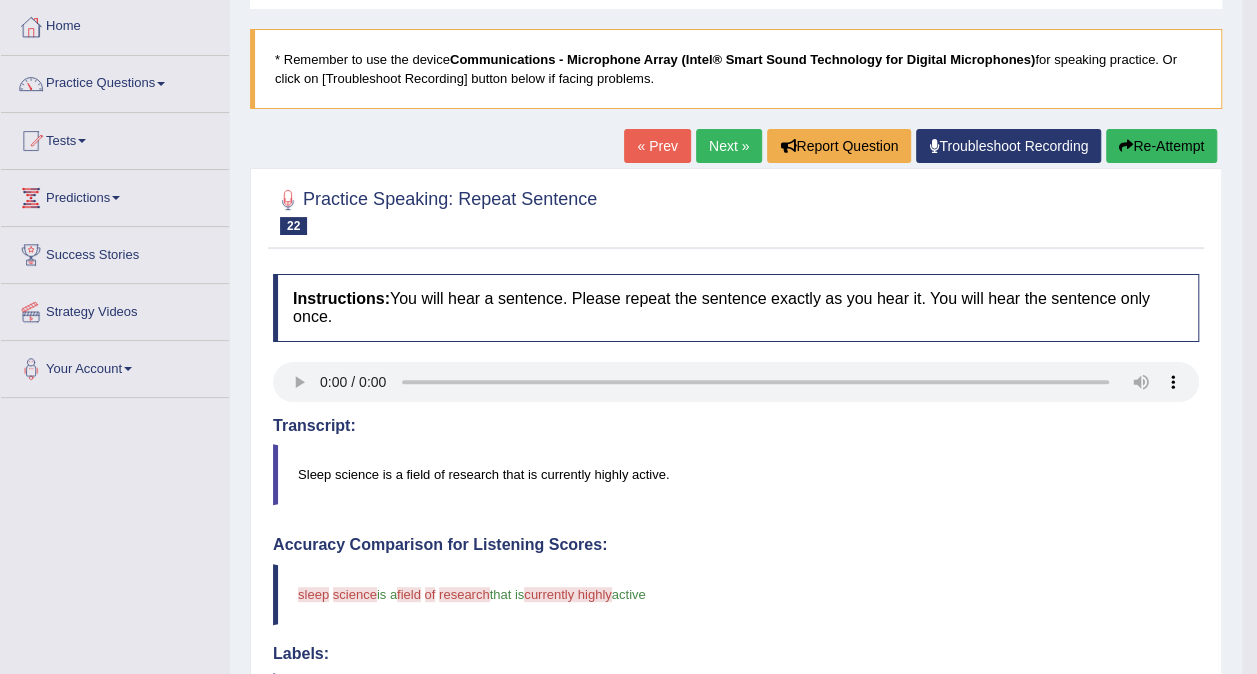 click on "Next »" at bounding box center (729, 146) 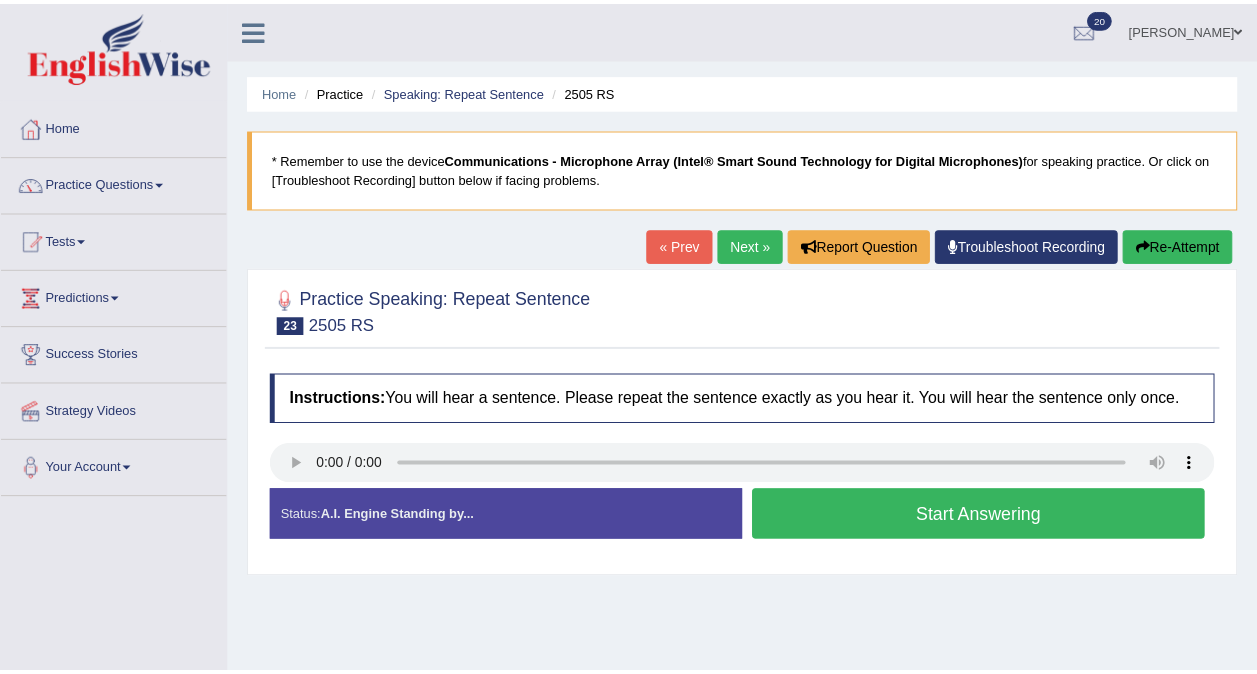 scroll, scrollTop: 0, scrollLeft: 0, axis: both 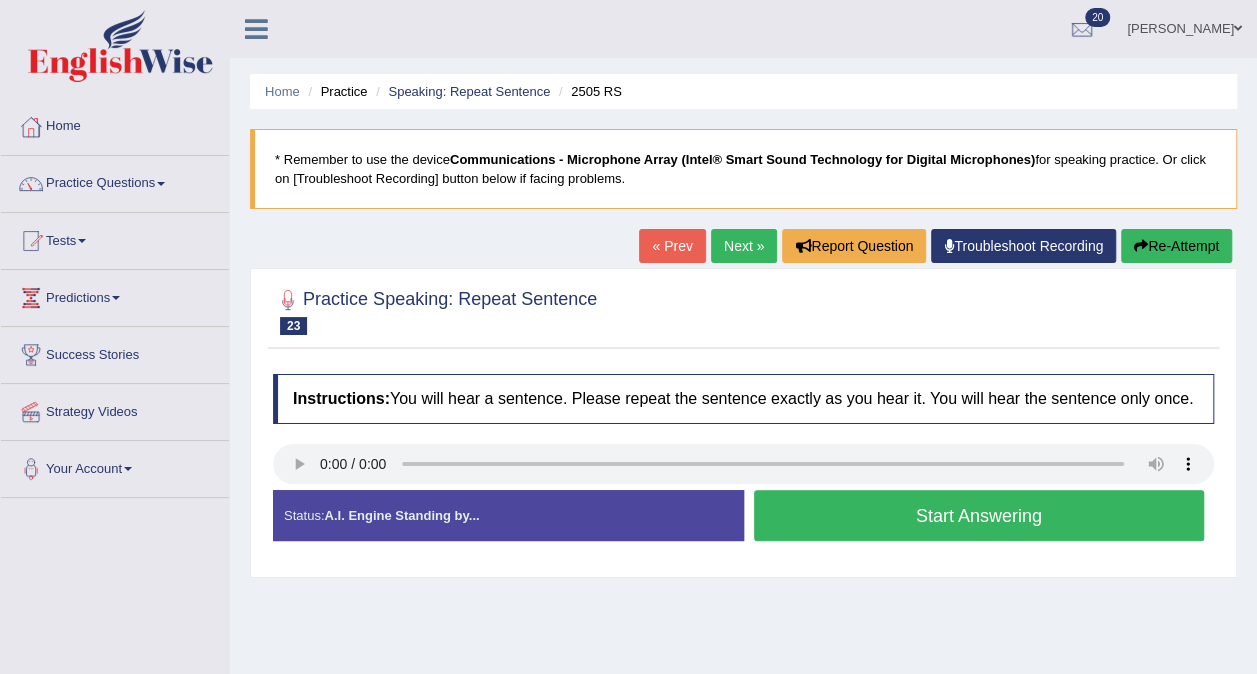 click on "Start Answering" at bounding box center [979, 515] 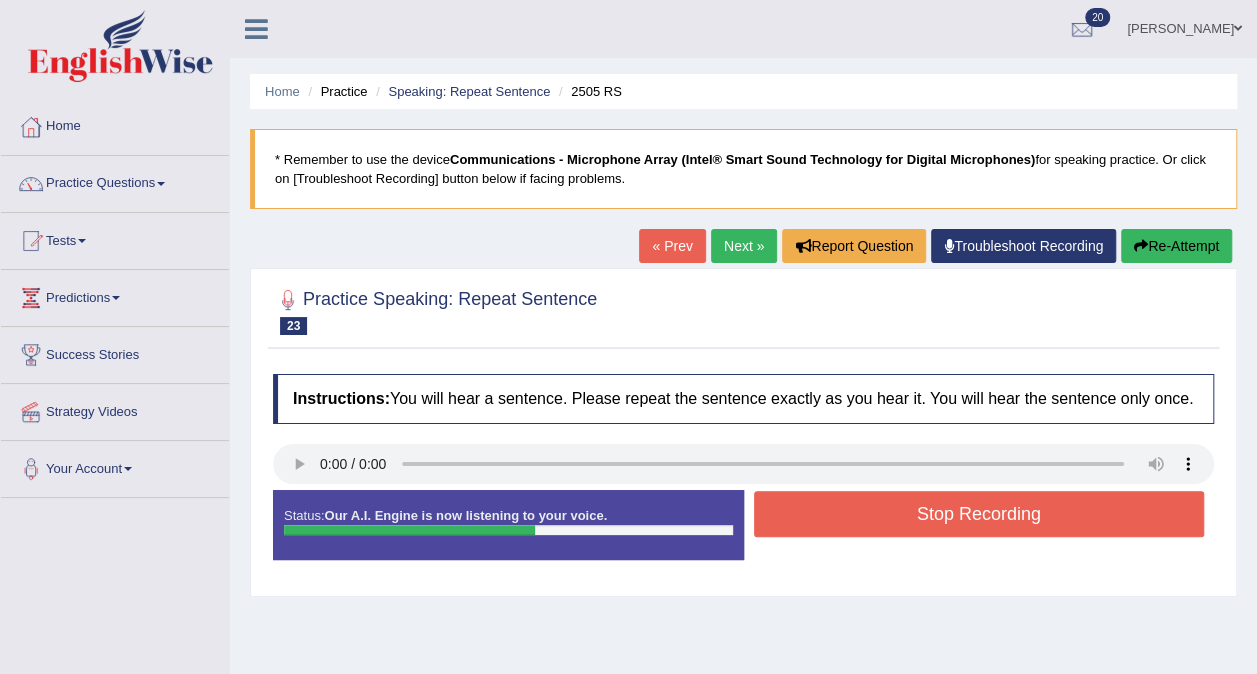 click on "Stop Recording" at bounding box center [979, 514] 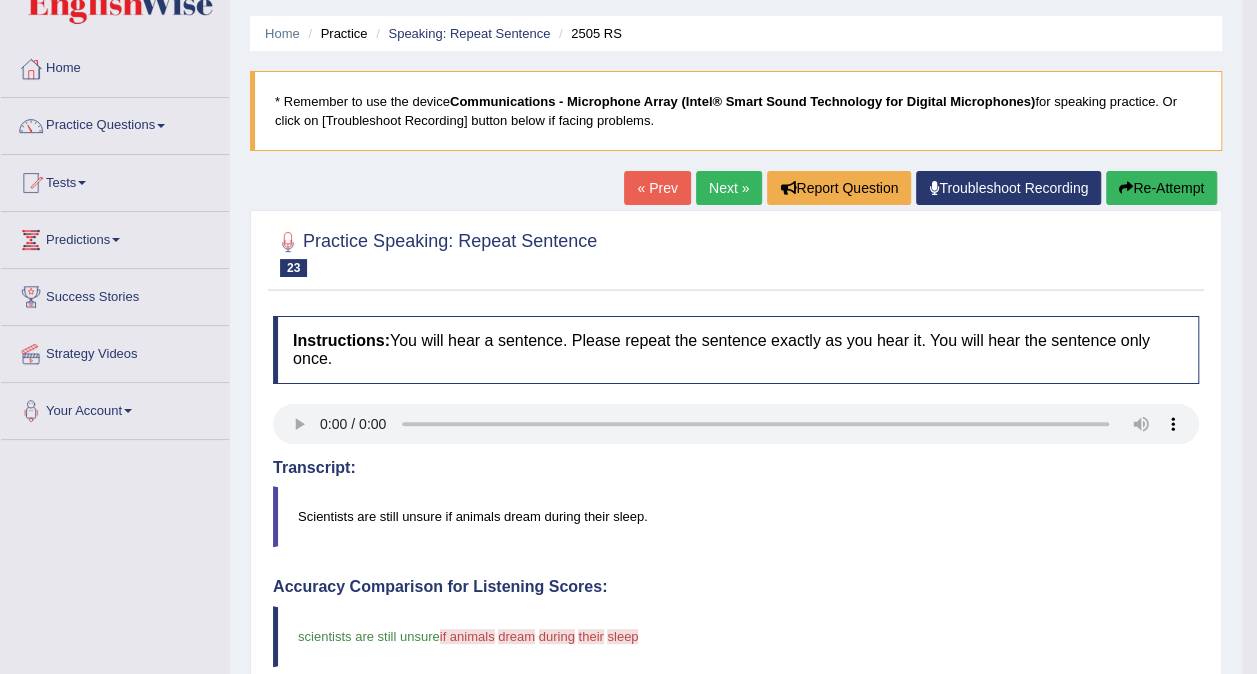 scroll, scrollTop: 0, scrollLeft: 0, axis: both 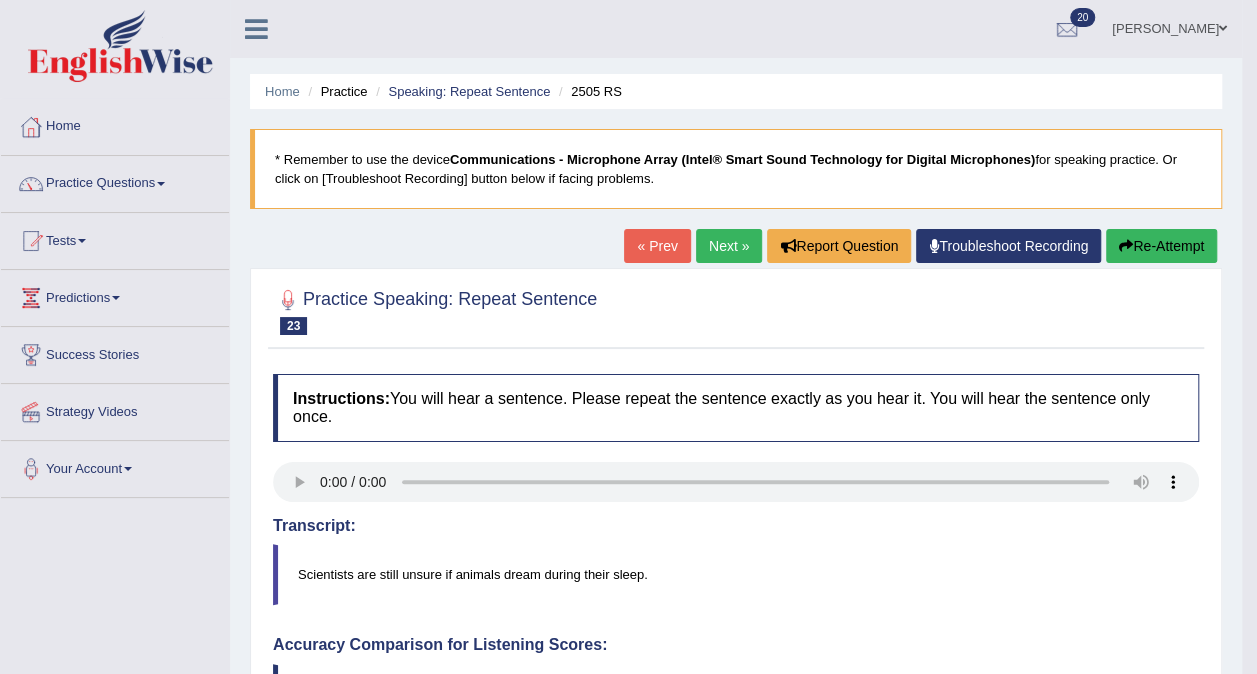click on "Next »" at bounding box center (729, 246) 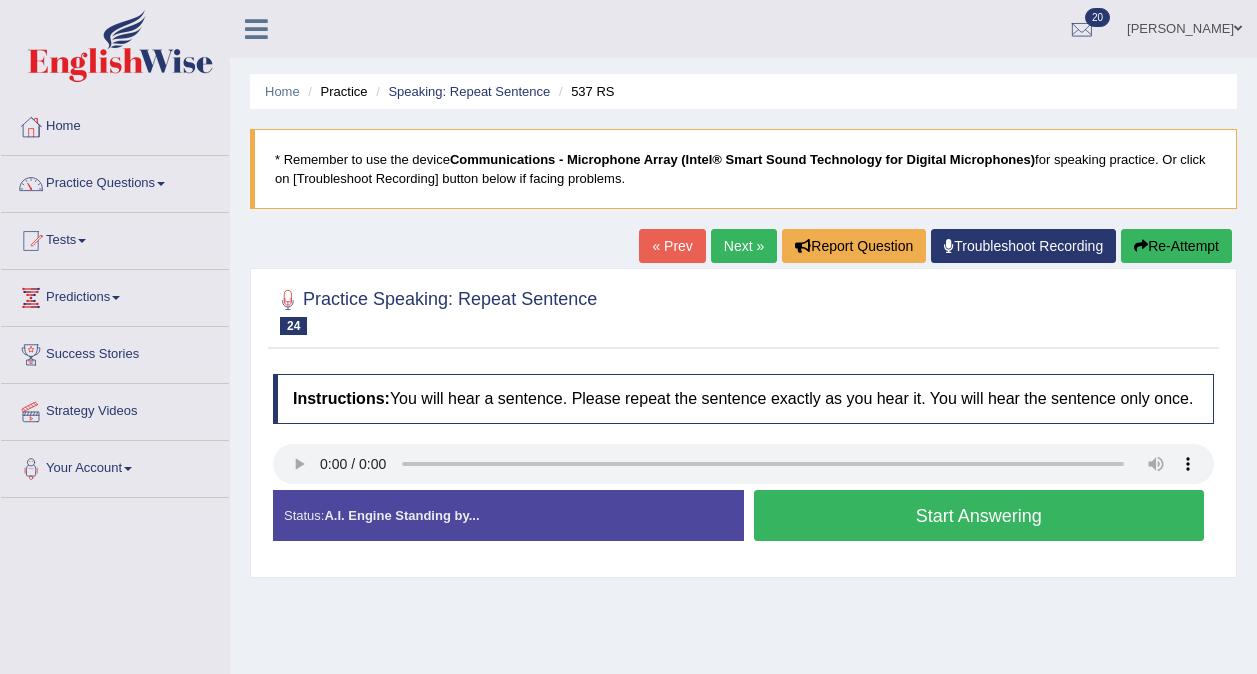 scroll, scrollTop: 0, scrollLeft: 0, axis: both 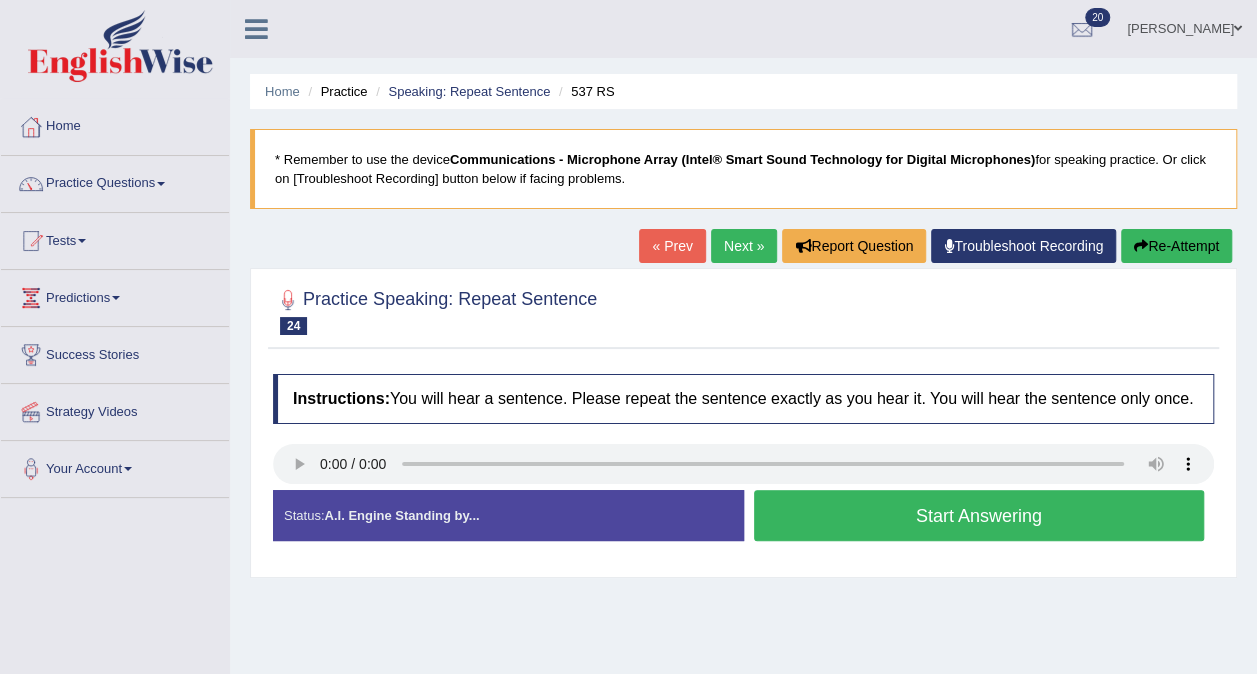 click on "Start Answering" at bounding box center (979, 515) 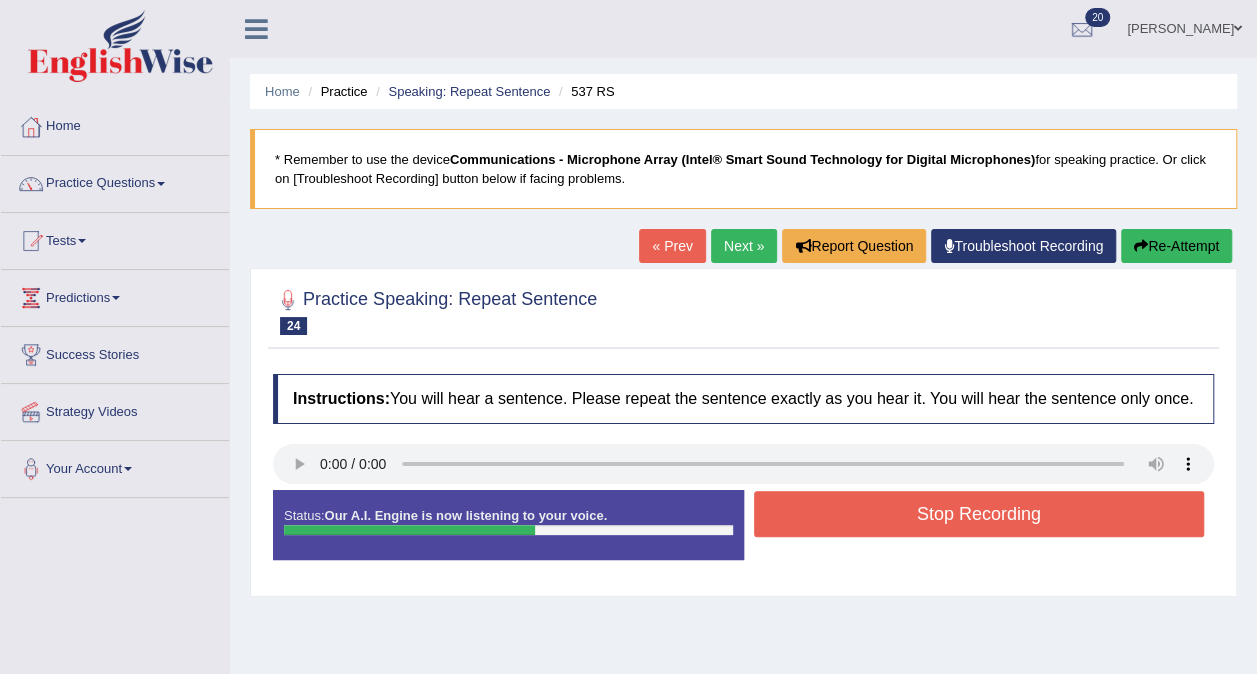 click on "Stop Recording" at bounding box center (979, 514) 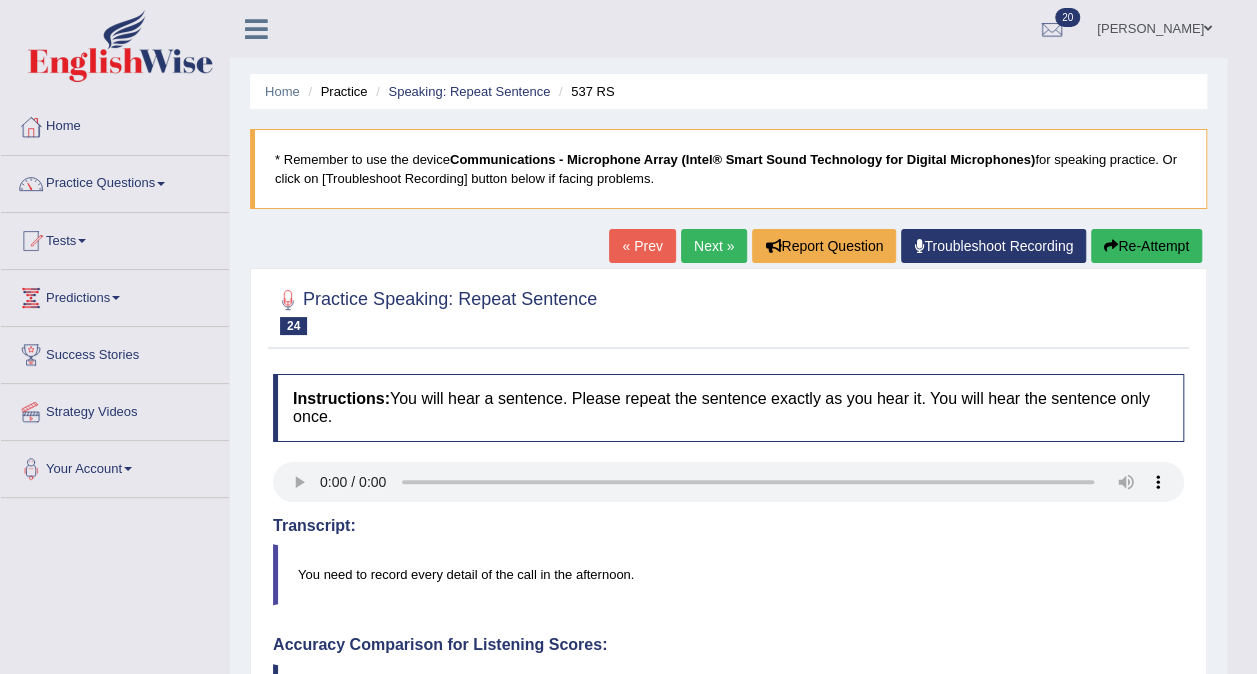 scroll, scrollTop: 100, scrollLeft: 0, axis: vertical 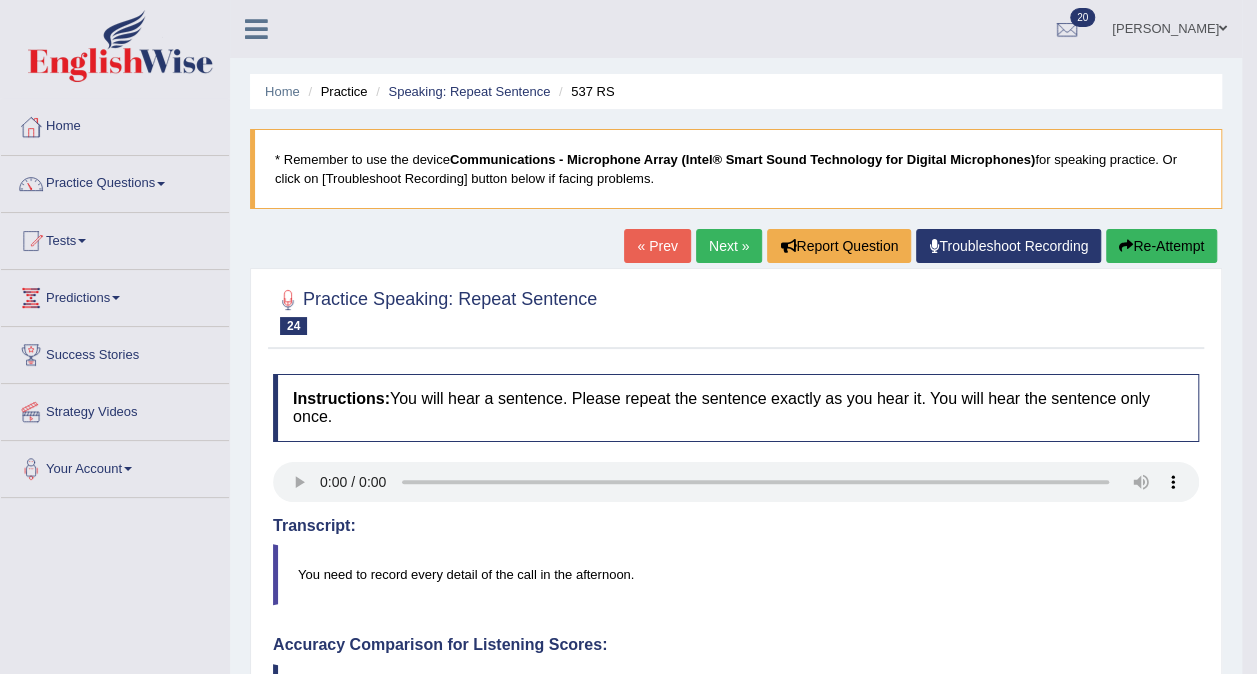 click on "Next »" at bounding box center (729, 246) 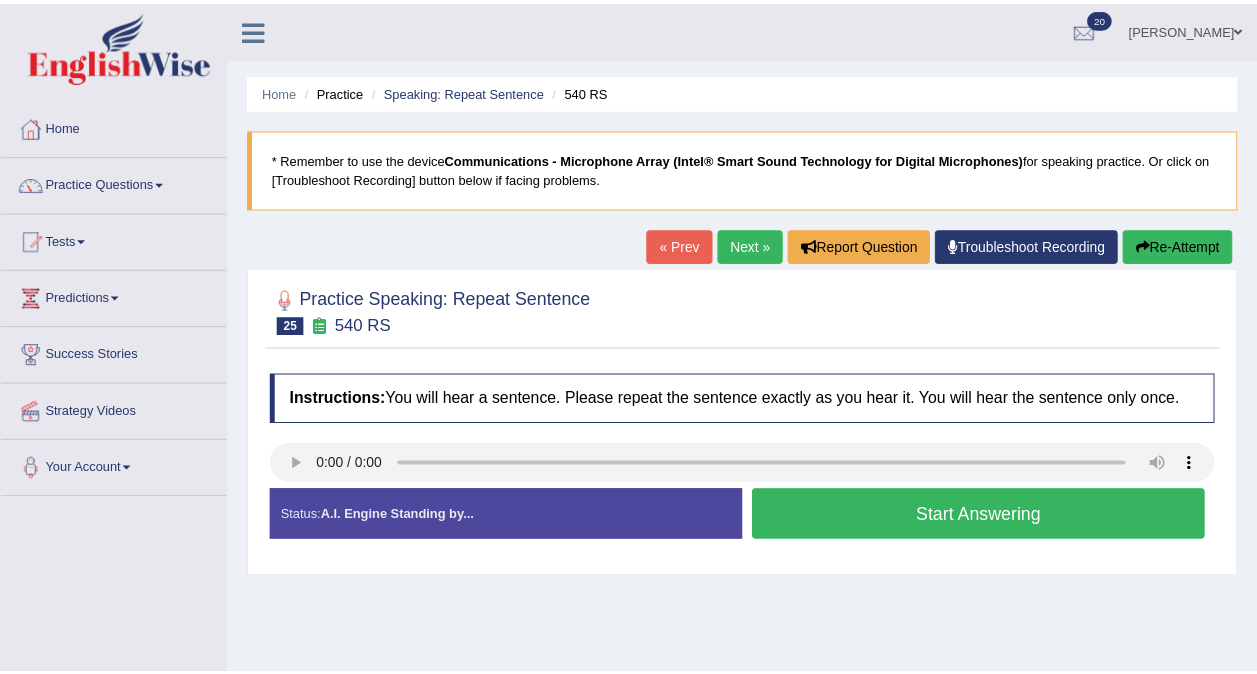 scroll, scrollTop: 0, scrollLeft: 0, axis: both 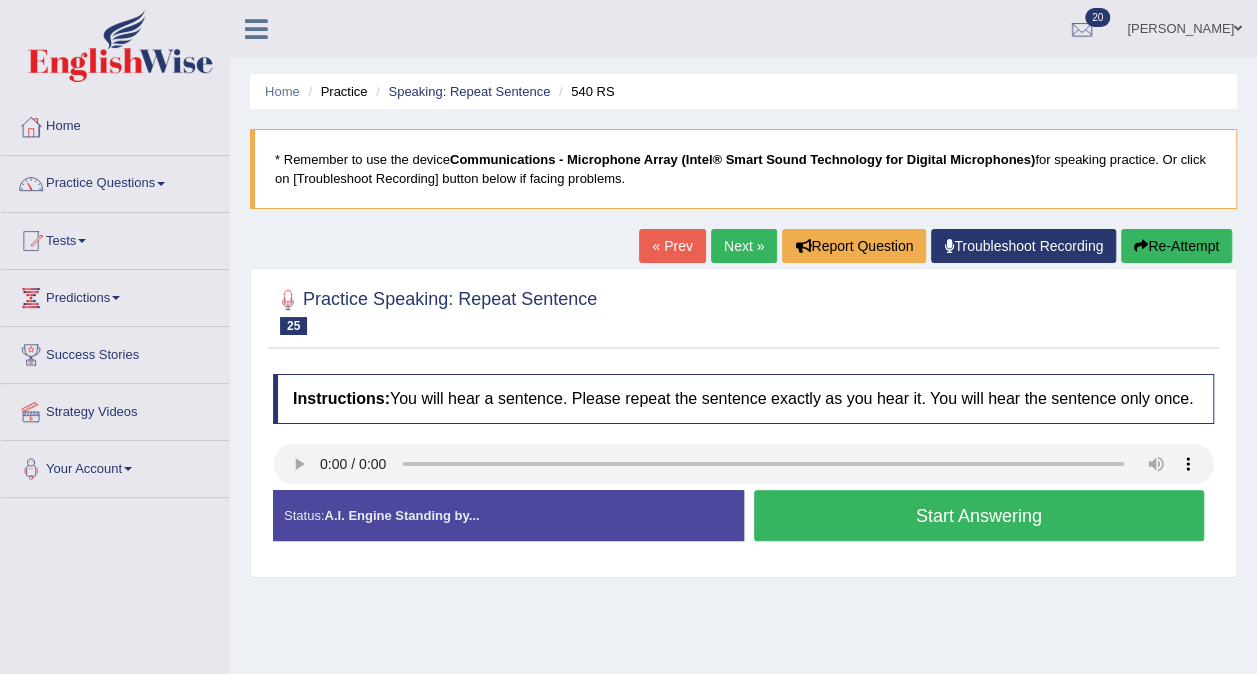 click on "Start Answering" at bounding box center [979, 515] 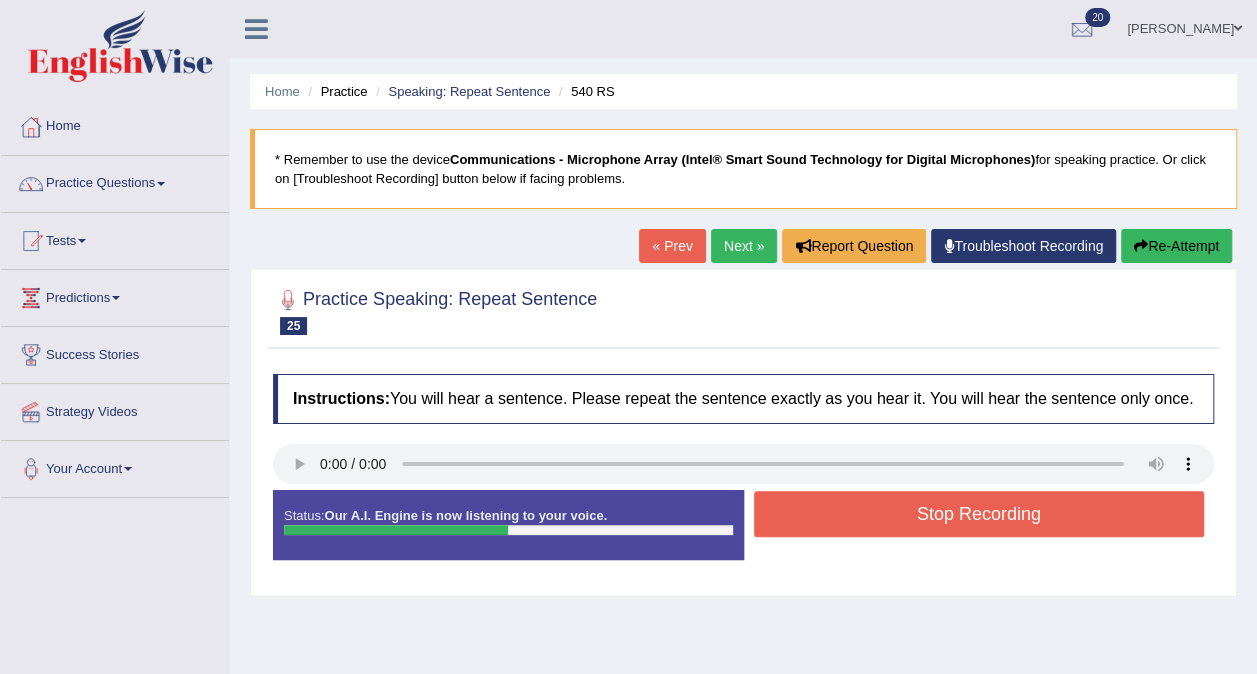 click on "Stop Recording" at bounding box center (979, 514) 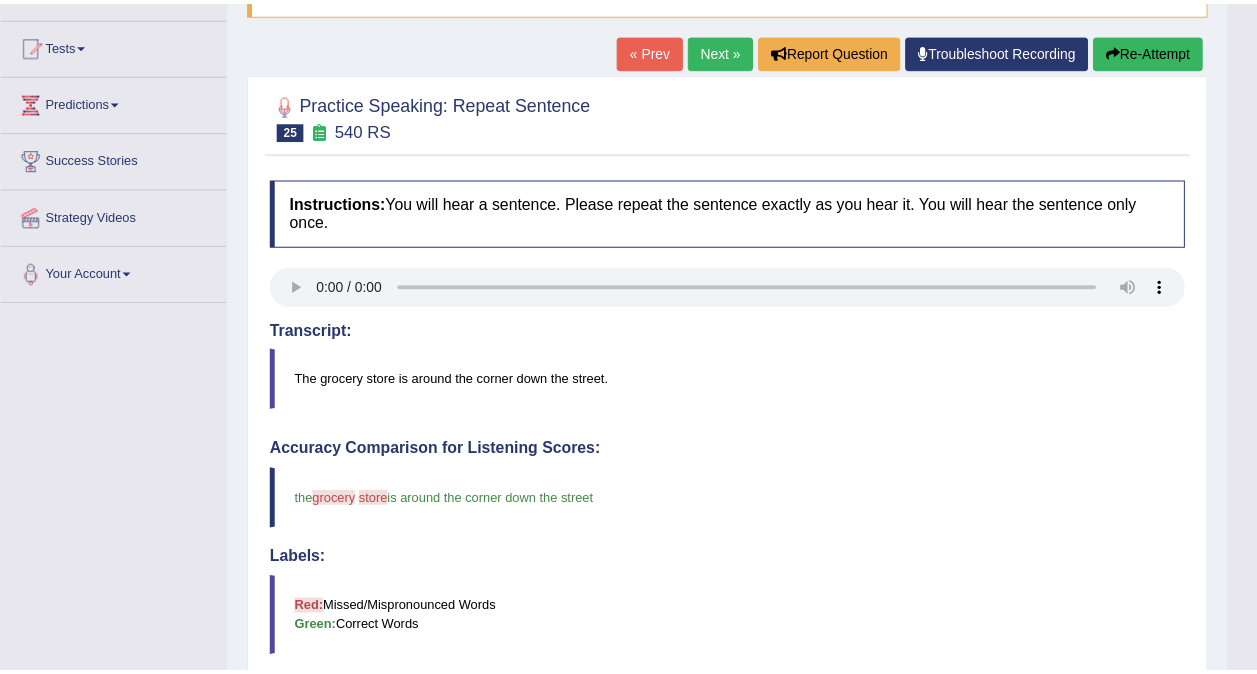 scroll, scrollTop: 200, scrollLeft: 0, axis: vertical 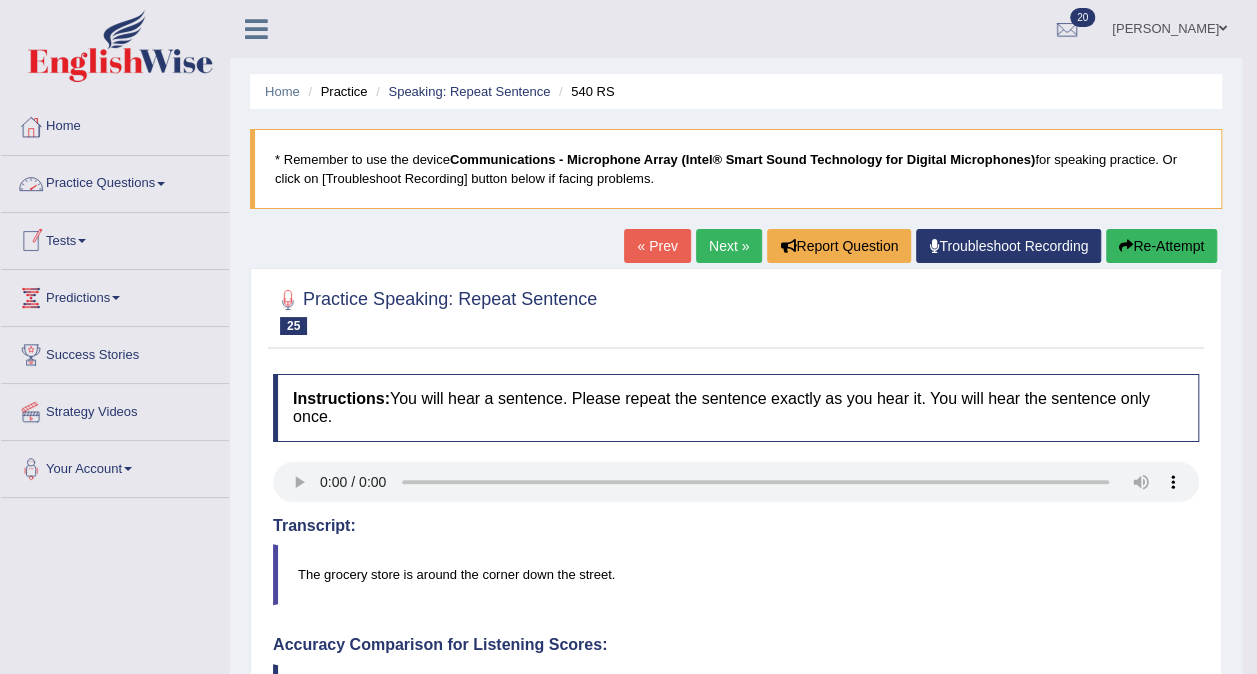 click on "Practice Questions" at bounding box center [115, 181] 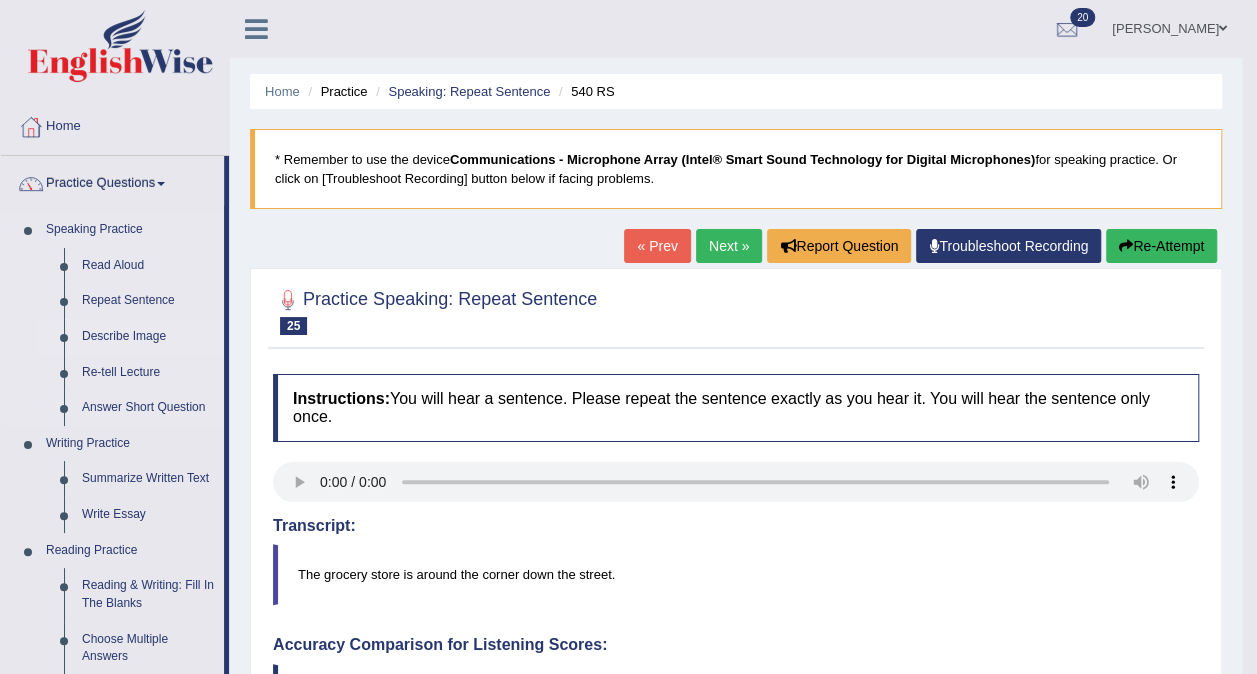 click on "Describe Image" at bounding box center [148, 337] 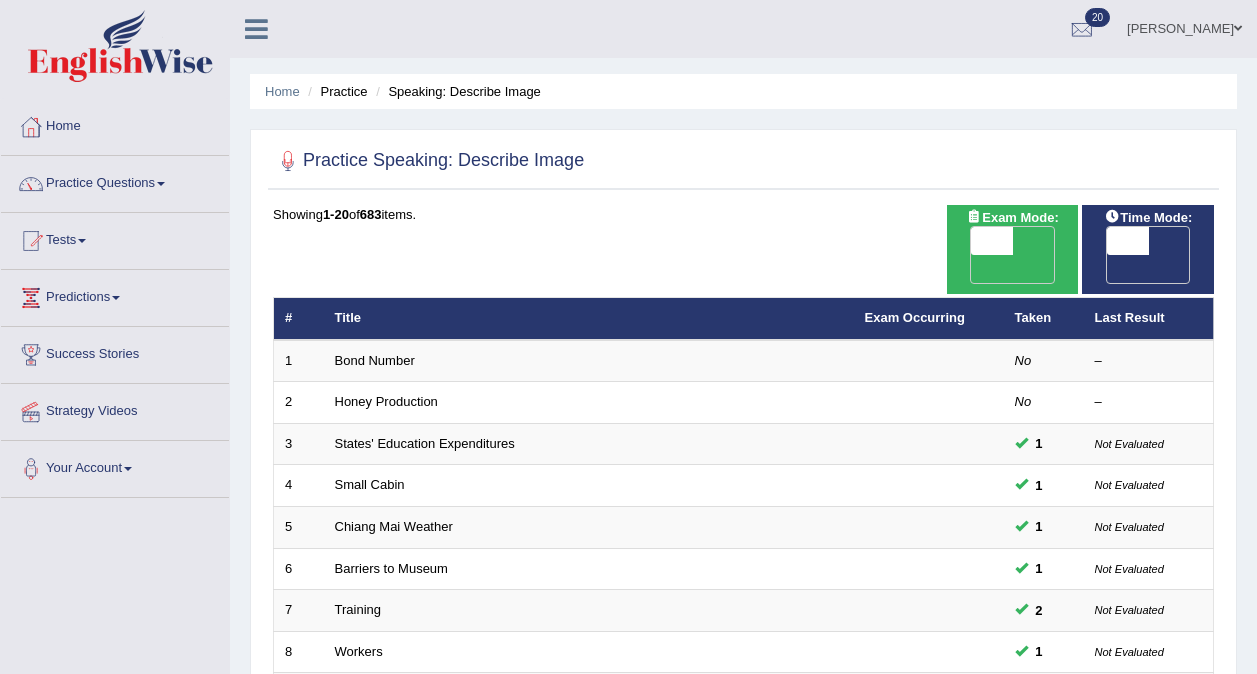 scroll, scrollTop: 0, scrollLeft: 0, axis: both 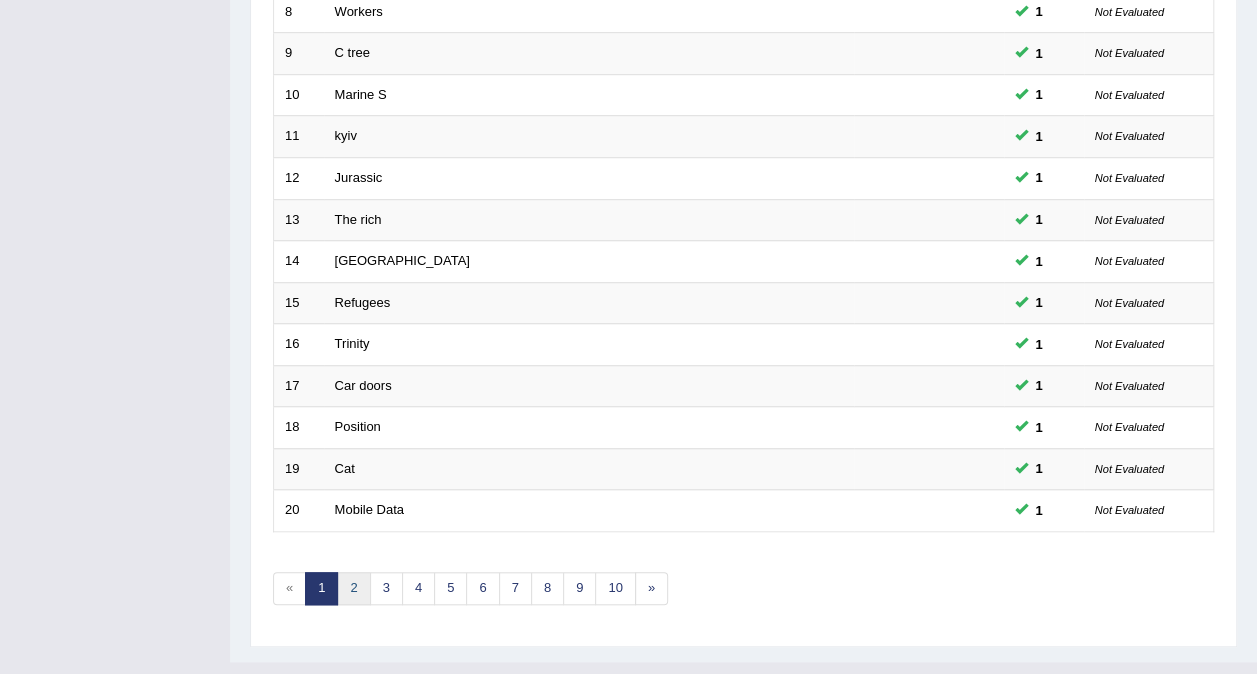 click on "2" at bounding box center (353, 588) 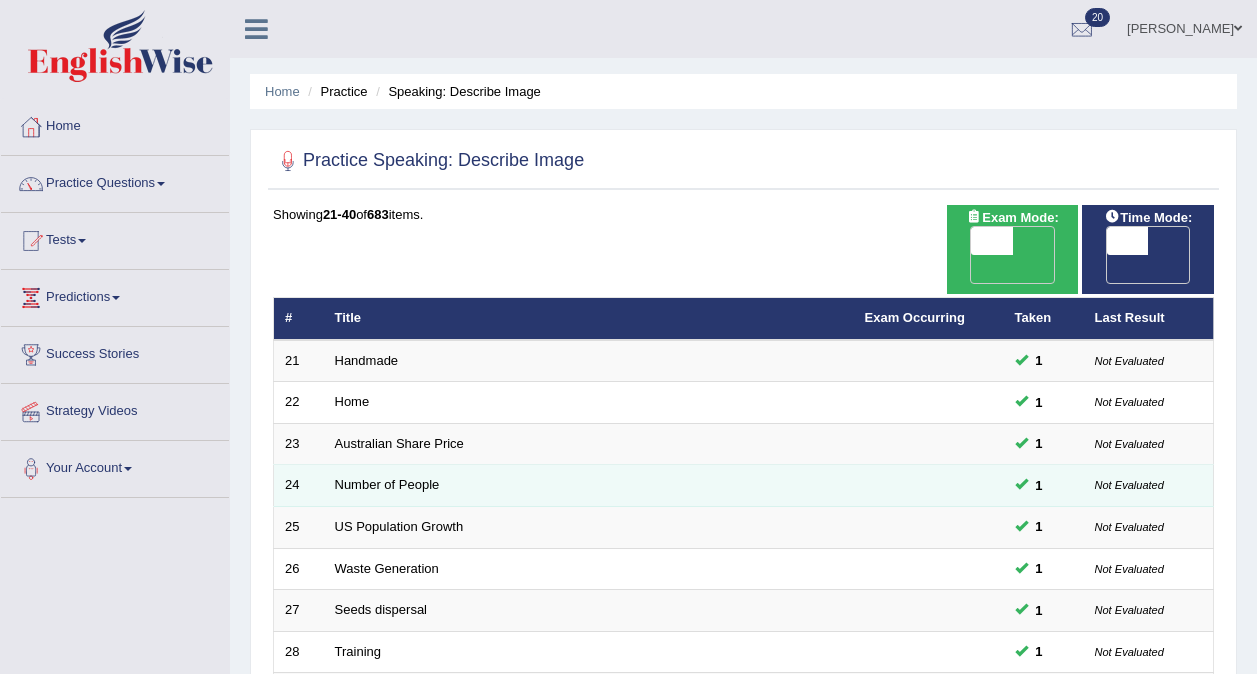 scroll, scrollTop: 0, scrollLeft: 0, axis: both 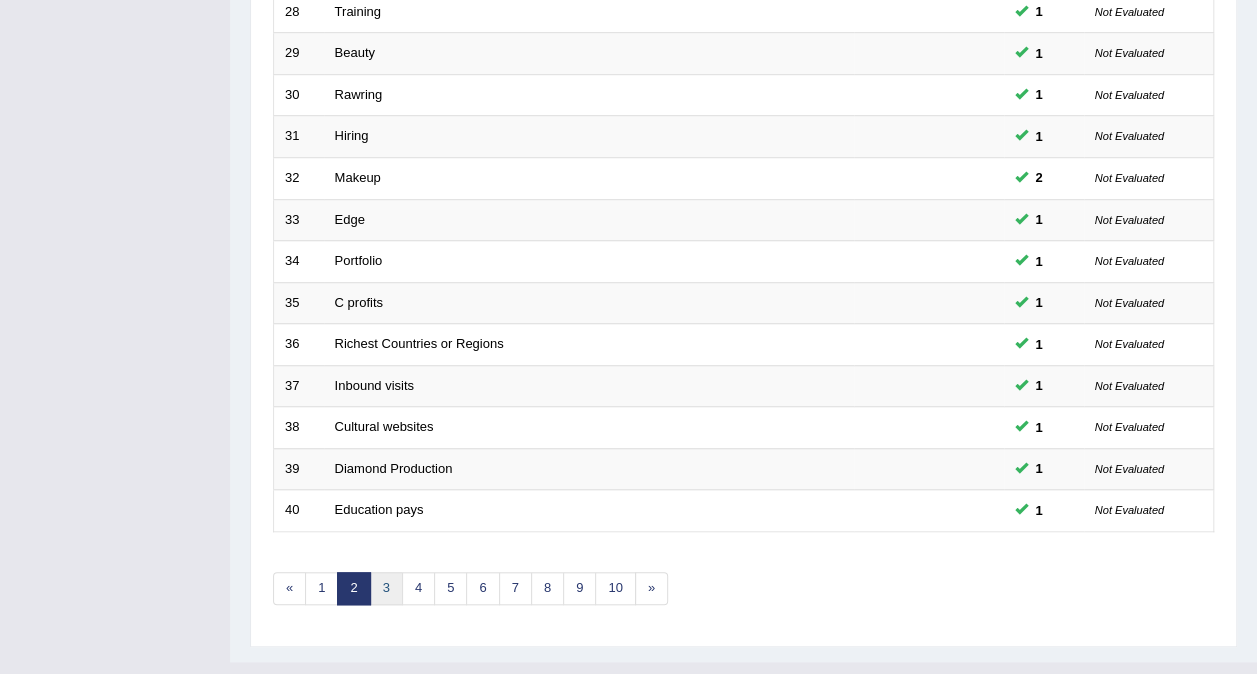 click on "3" at bounding box center [386, 588] 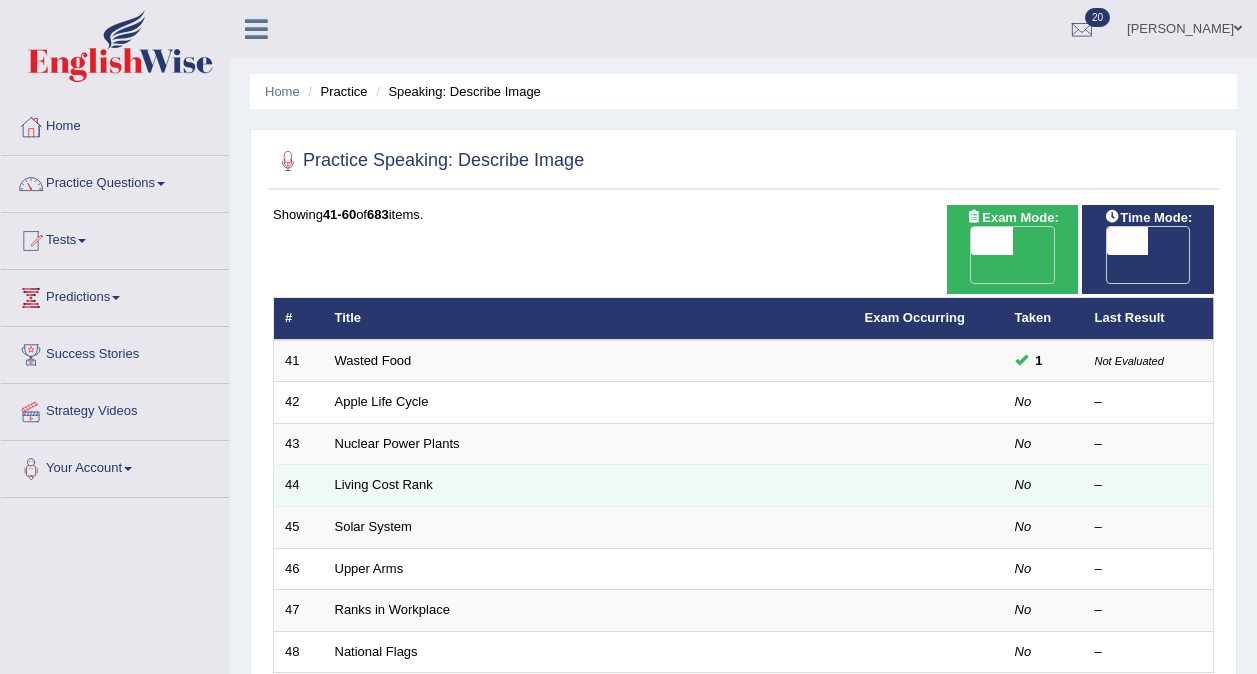 scroll, scrollTop: 0, scrollLeft: 0, axis: both 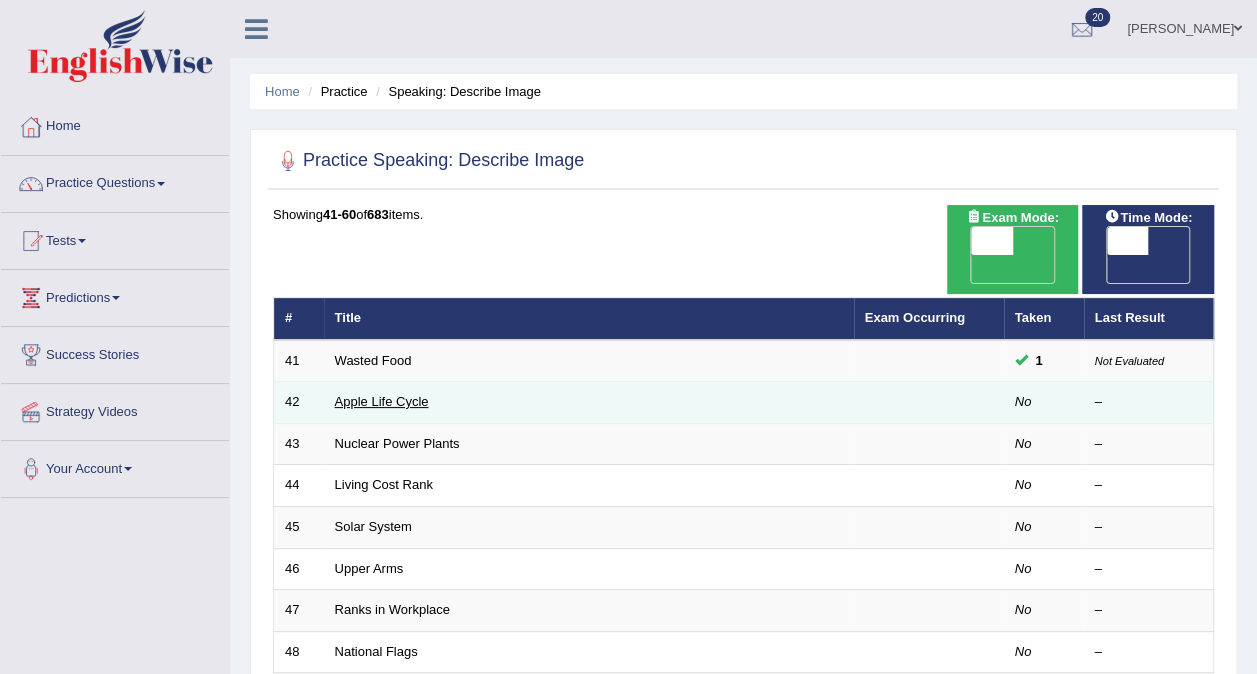 click on "Apple Life Cycle" at bounding box center [382, 401] 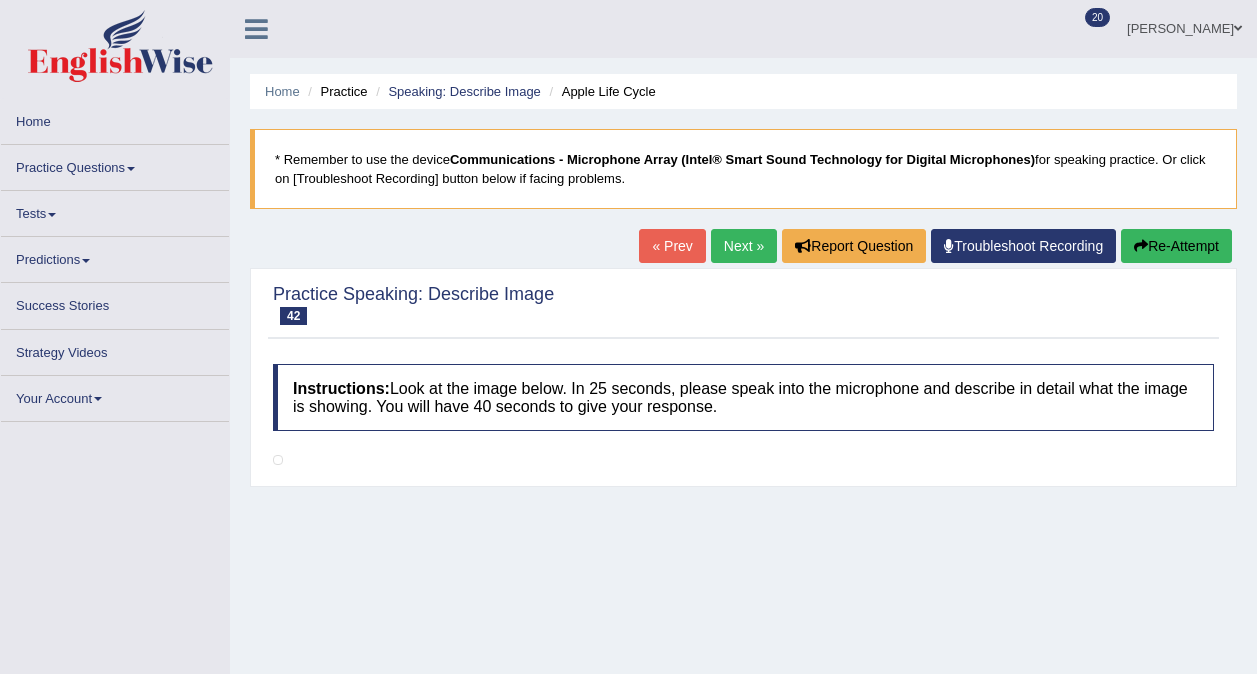 scroll, scrollTop: 0, scrollLeft: 0, axis: both 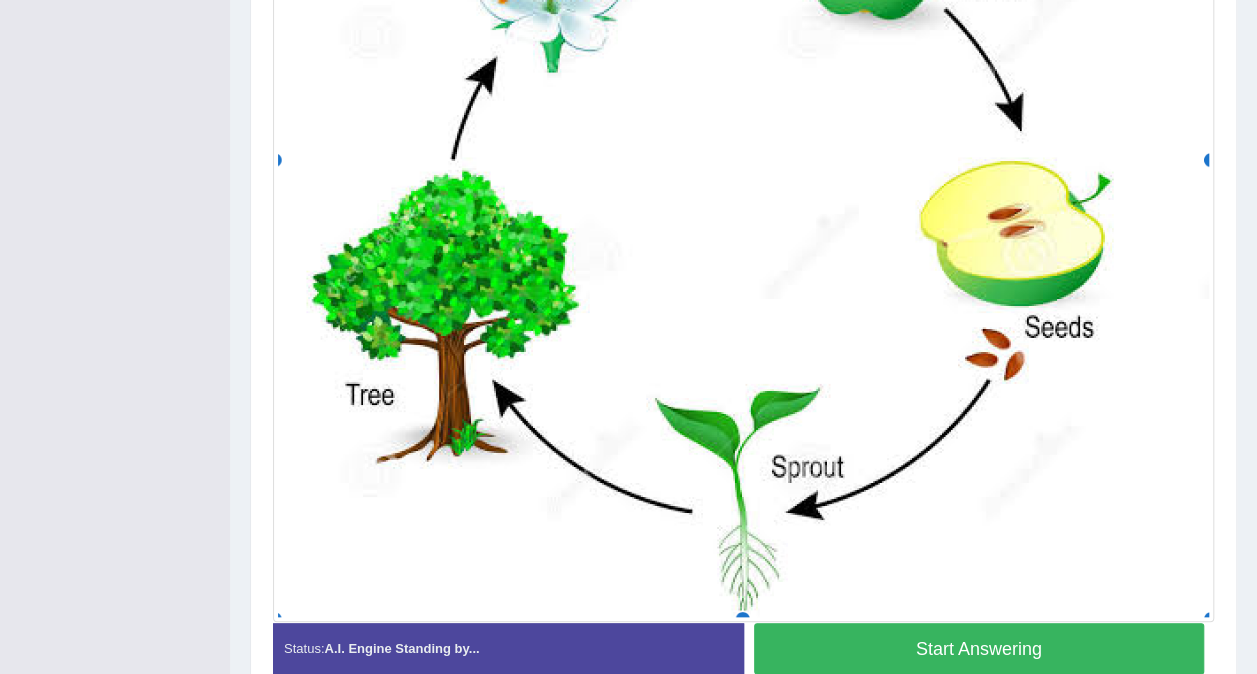 drag, startPoint x: 968, startPoint y: 638, endPoint x: 989, endPoint y: 598, distance: 45.17743 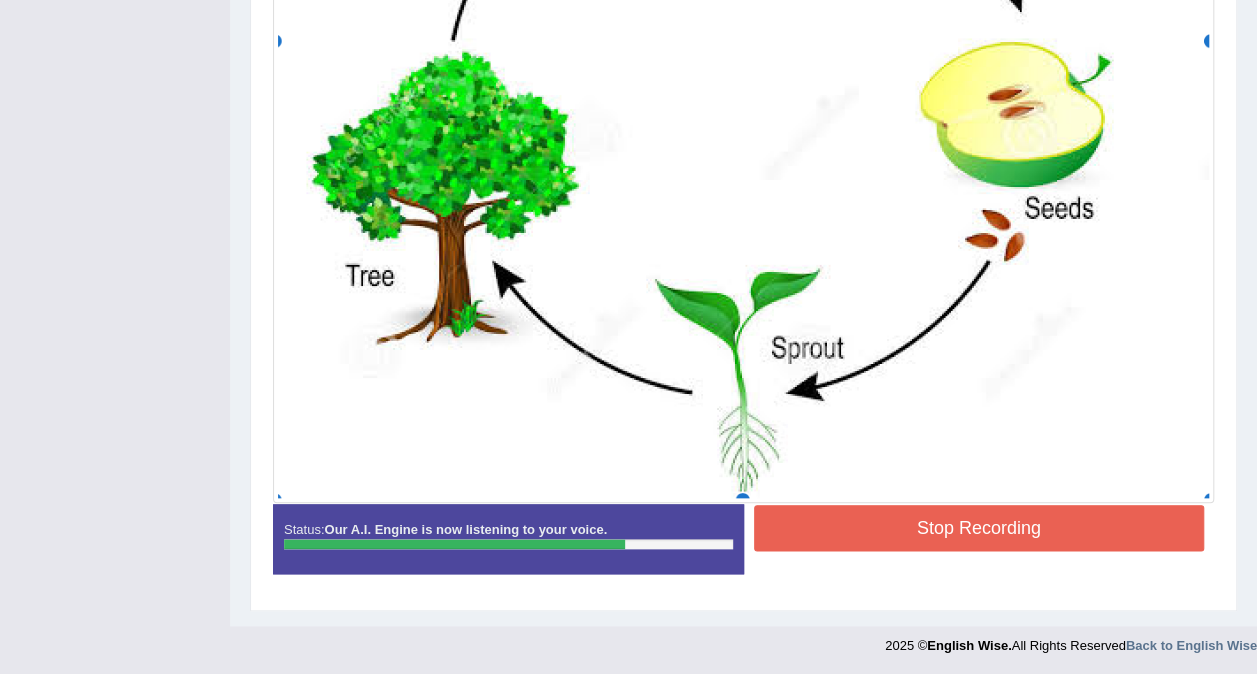 scroll, scrollTop: 878, scrollLeft: 0, axis: vertical 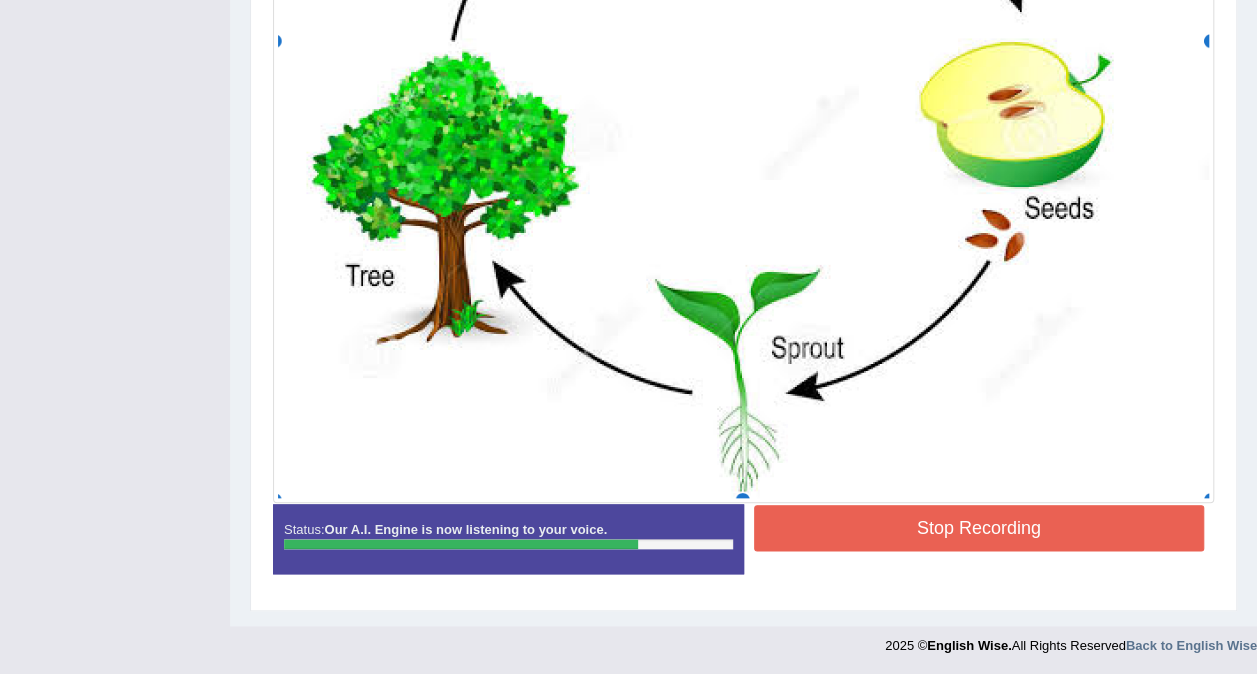 click on "Stop Recording" at bounding box center (979, 528) 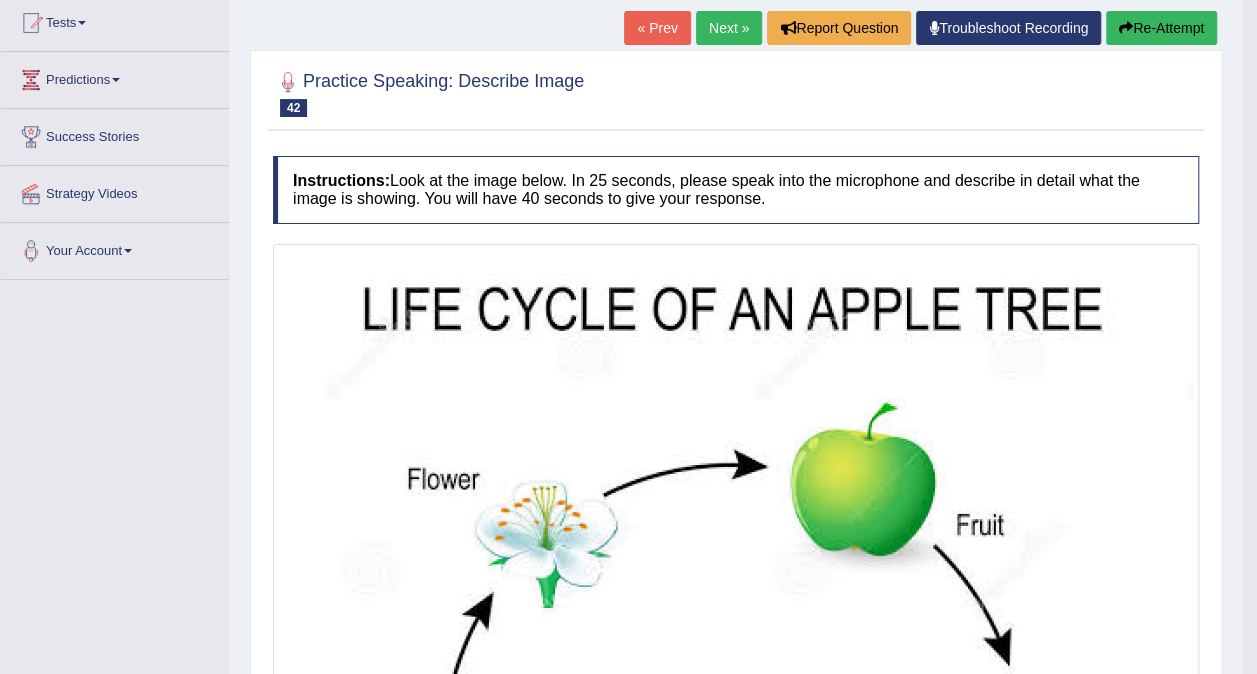 scroll, scrollTop: 178, scrollLeft: 0, axis: vertical 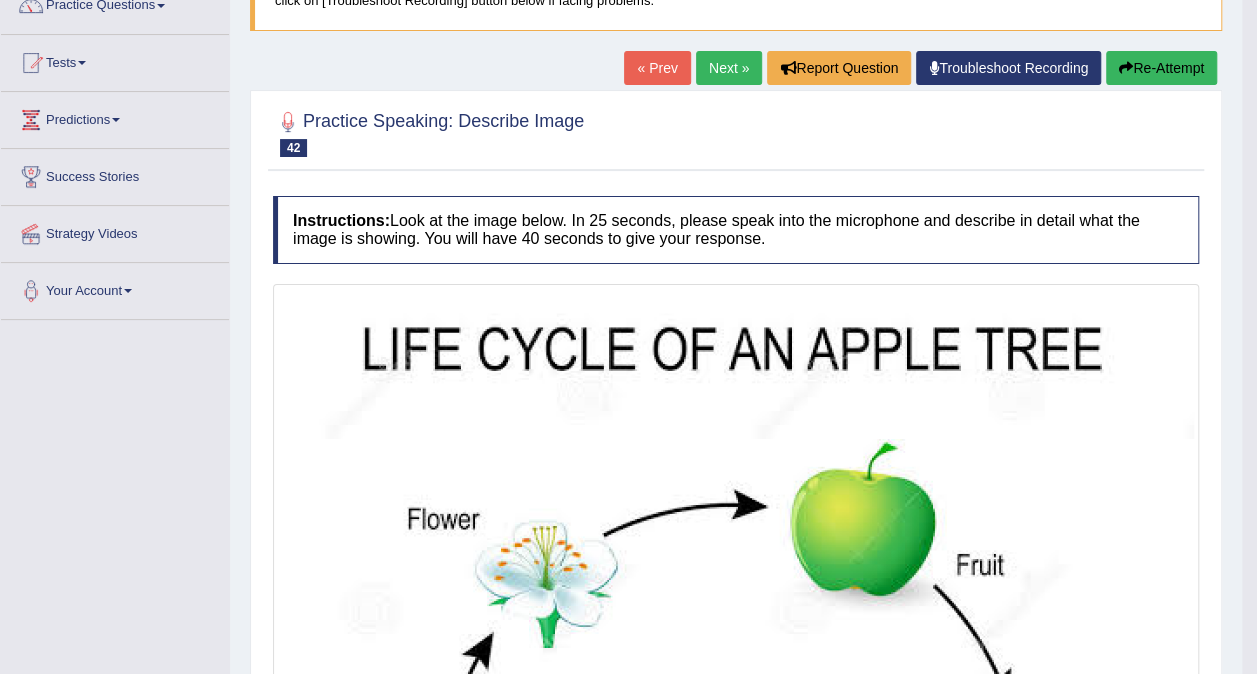 click on "Next »" at bounding box center [729, 68] 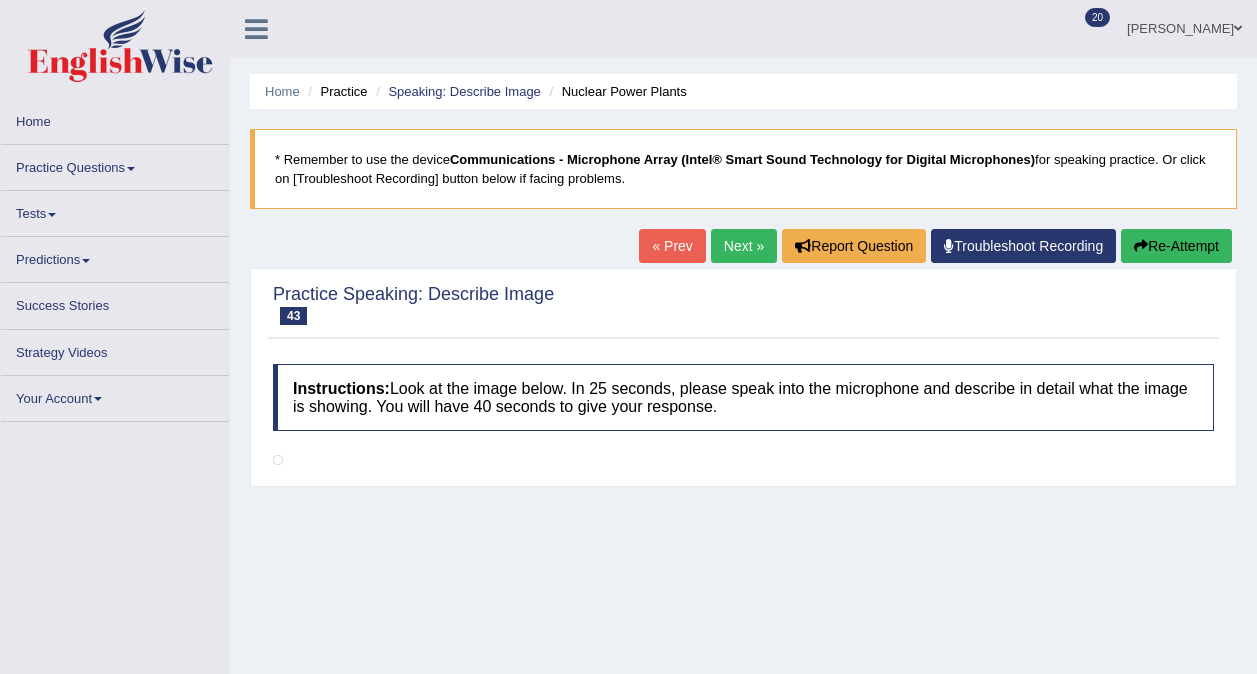 scroll, scrollTop: 0, scrollLeft: 0, axis: both 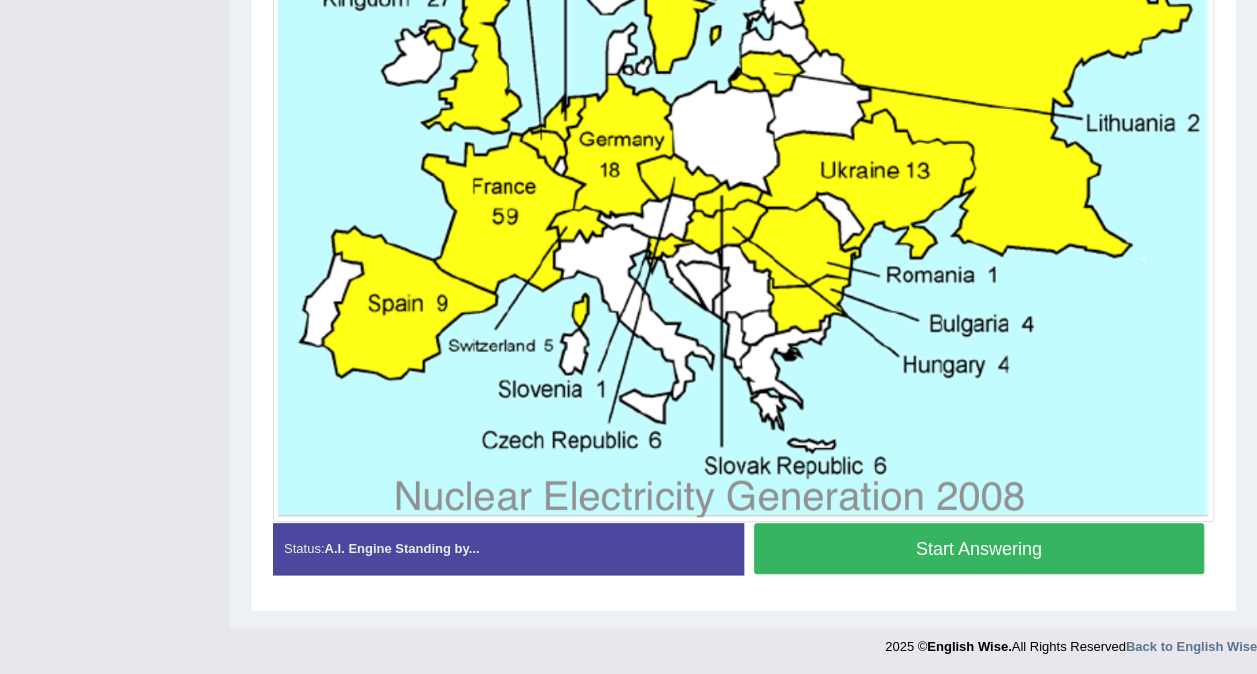 click on "Start Answering" at bounding box center (979, 548) 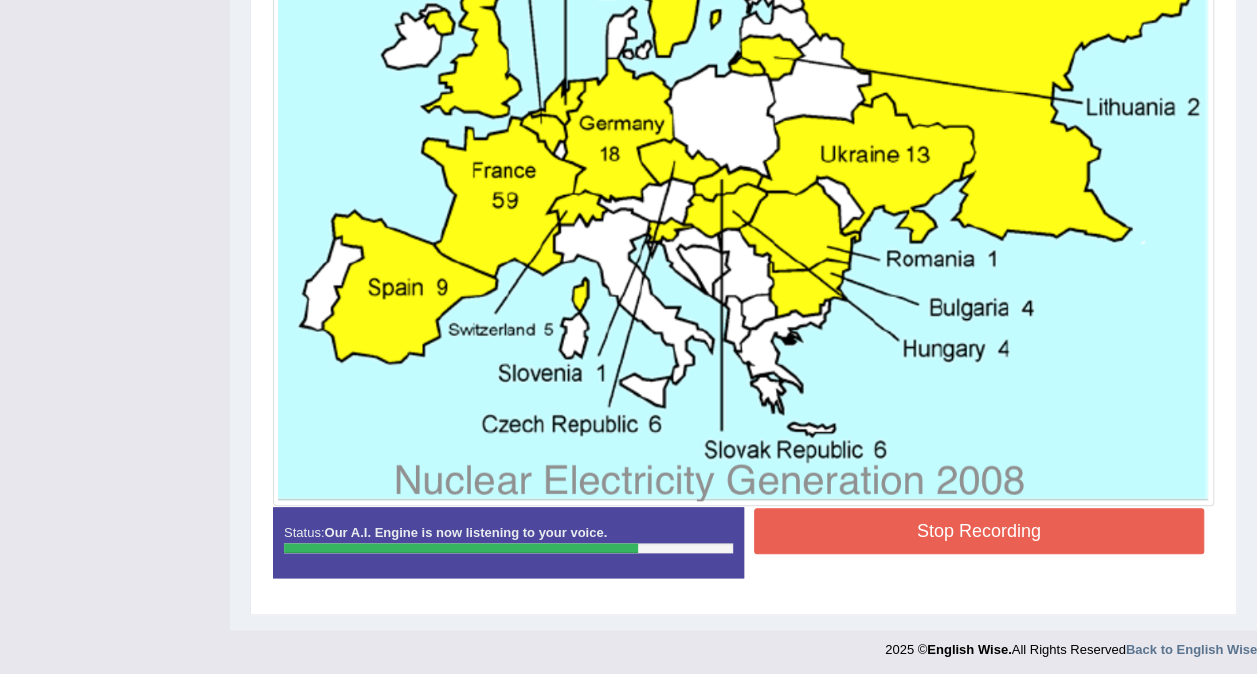 scroll, scrollTop: 817, scrollLeft: 0, axis: vertical 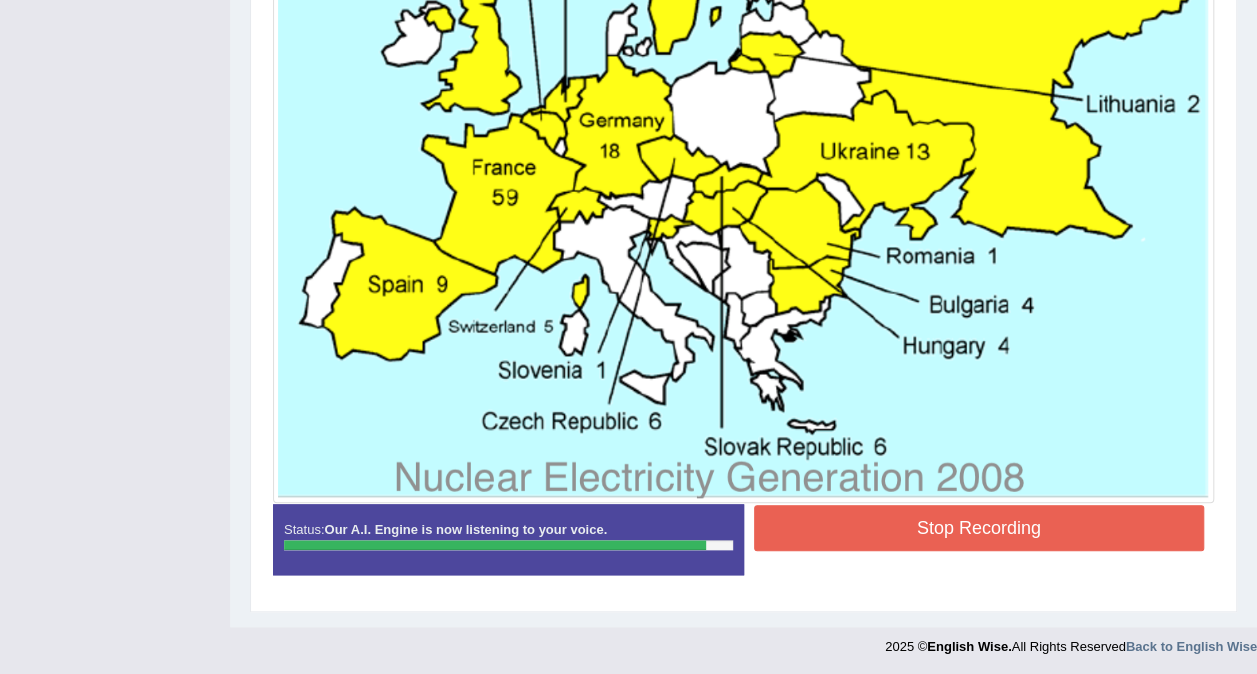 click on "Stop Recording" at bounding box center [979, 528] 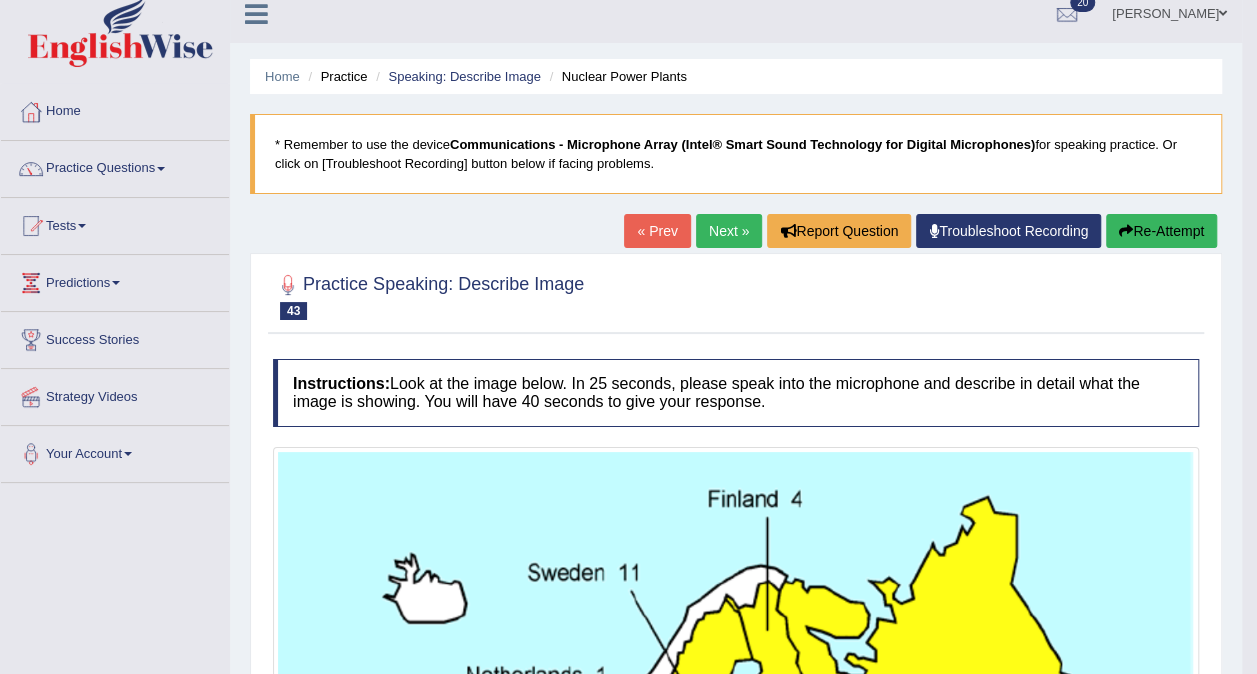 scroll, scrollTop: 8, scrollLeft: 0, axis: vertical 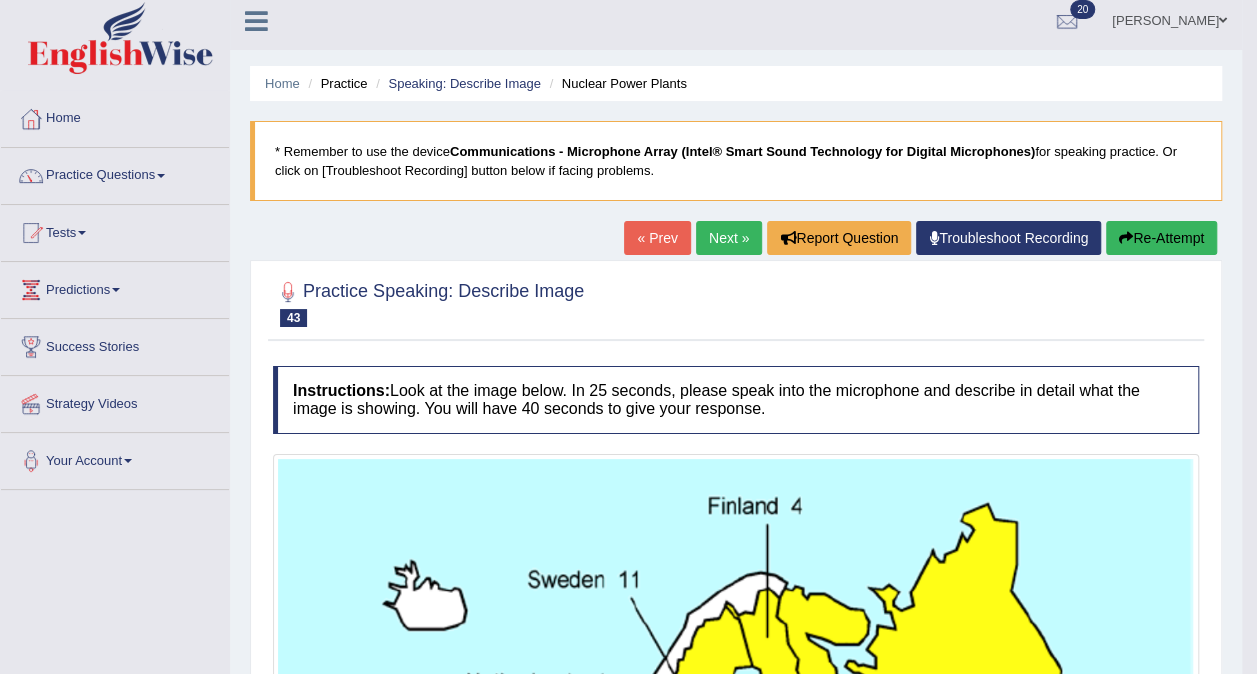 click on "Next »" at bounding box center [729, 238] 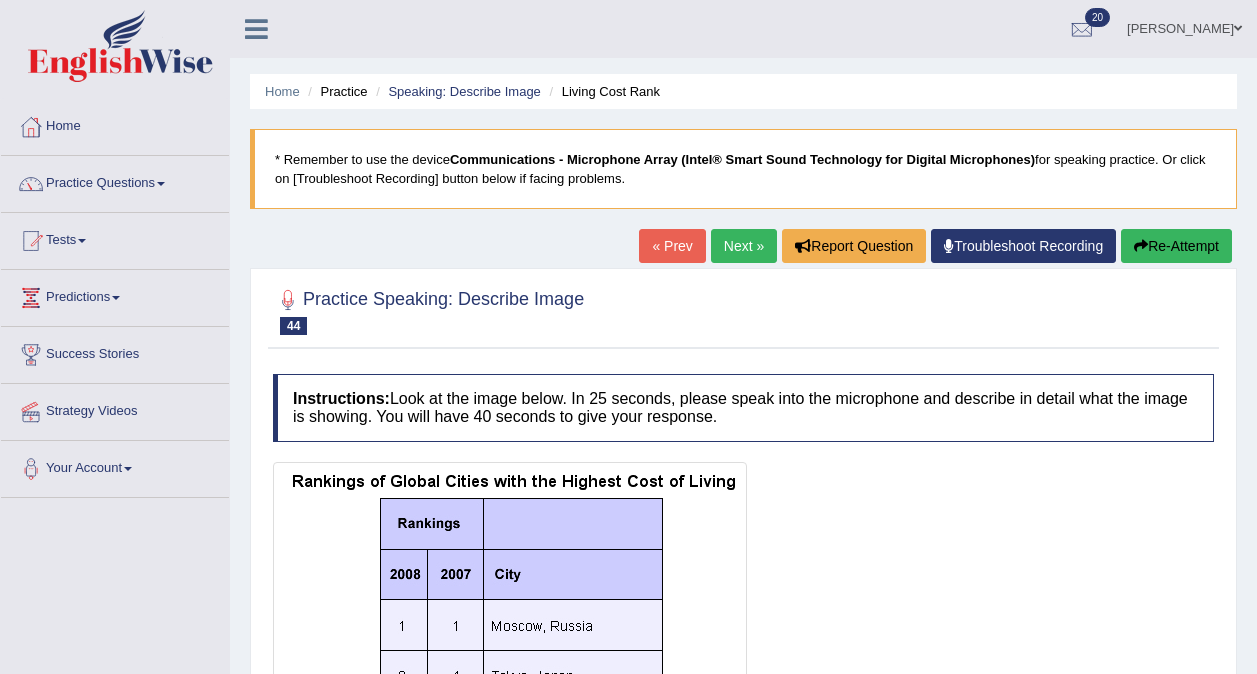 scroll, scrollTop: 0, scrollLeft: 0, axis: both 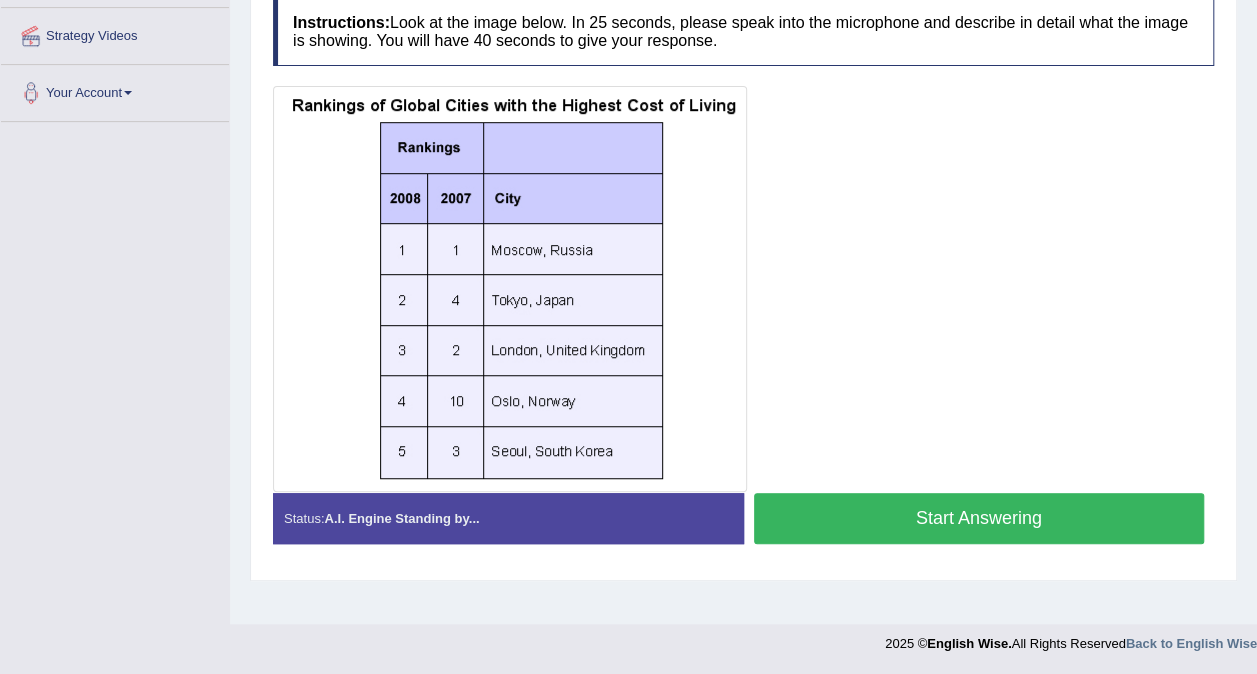 click on "Start Answering" at bounding box center (979, 518) 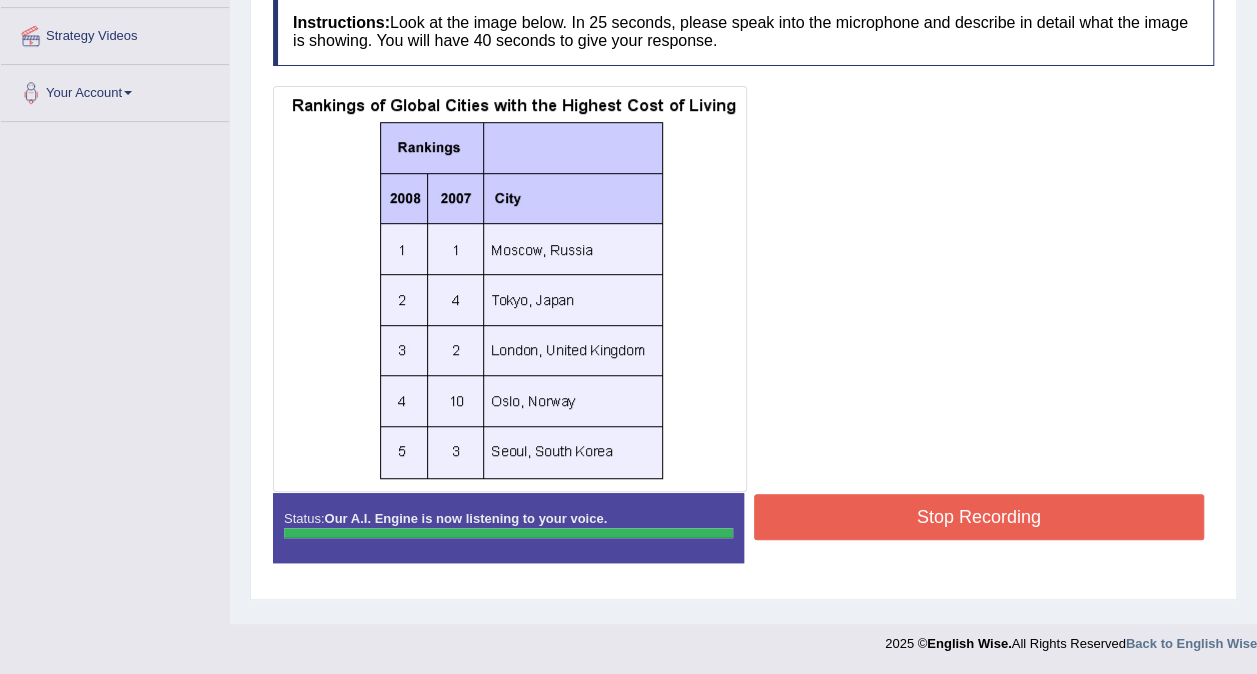 click on "Stop Recording" at bounding box center [979, 517] 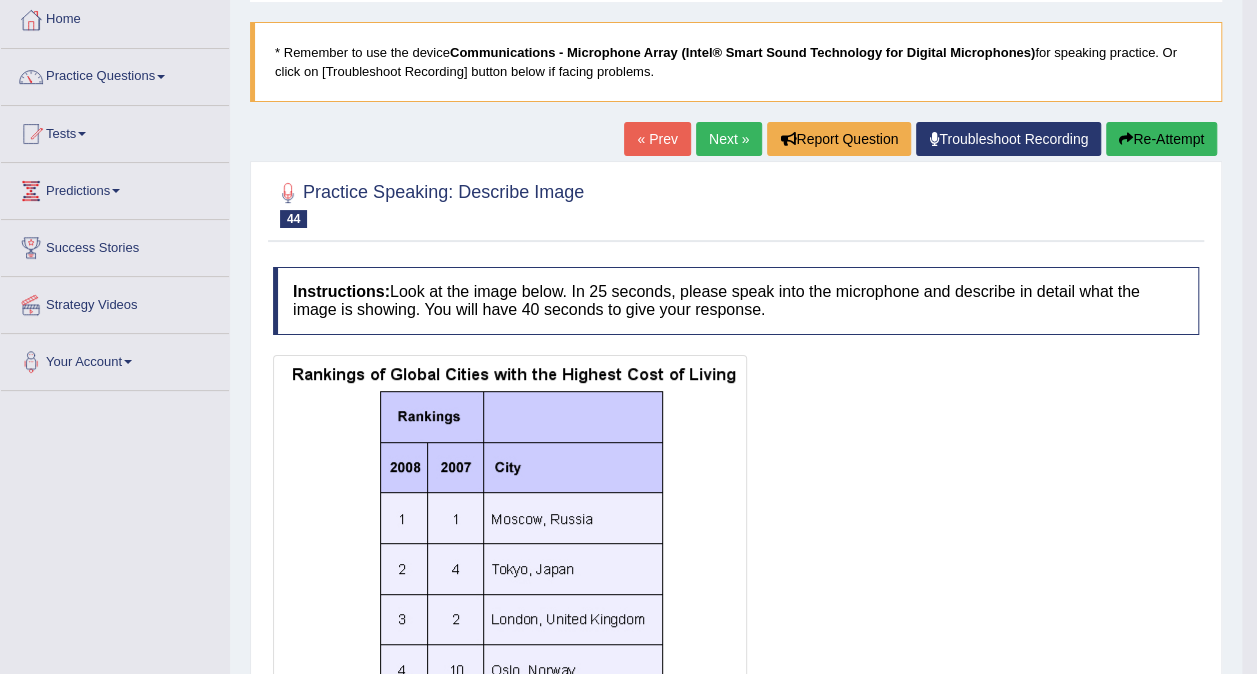 scroll, scrollTop: 76, scrollLeft: 0, axis: vertical 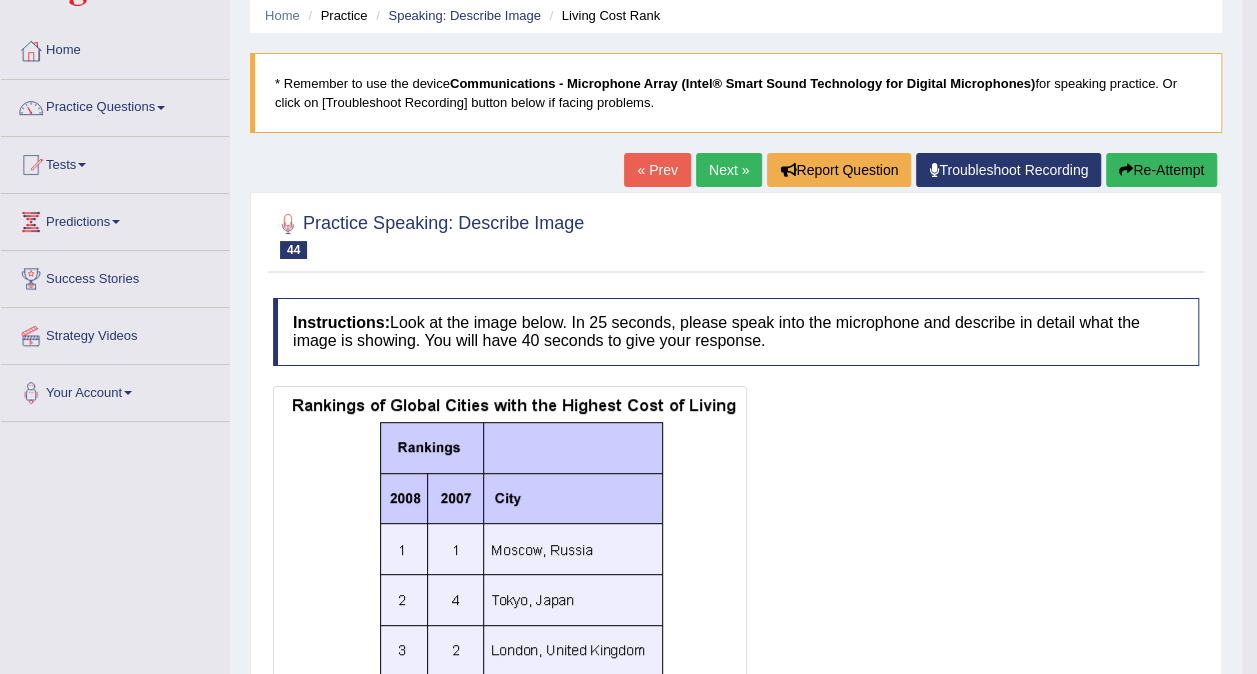 click on "Next »" at bounding box center (729, 170) 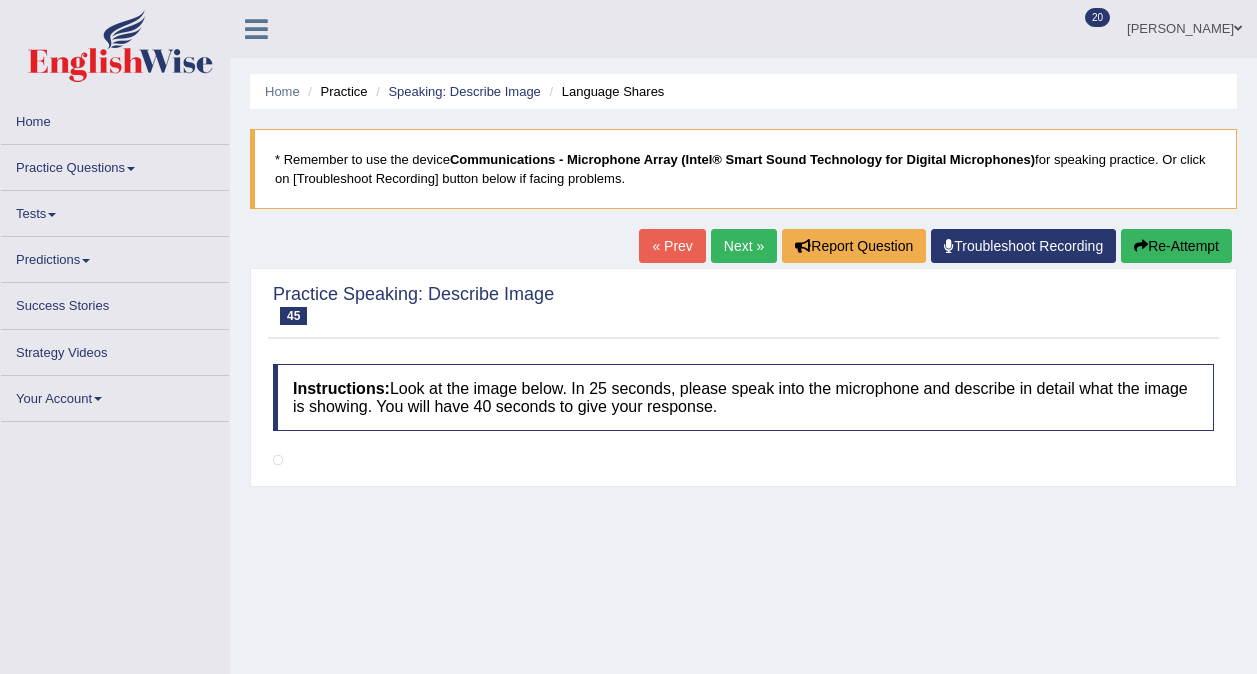 scroll, scrollTop: 0, scrollLeft: 0, axis: both 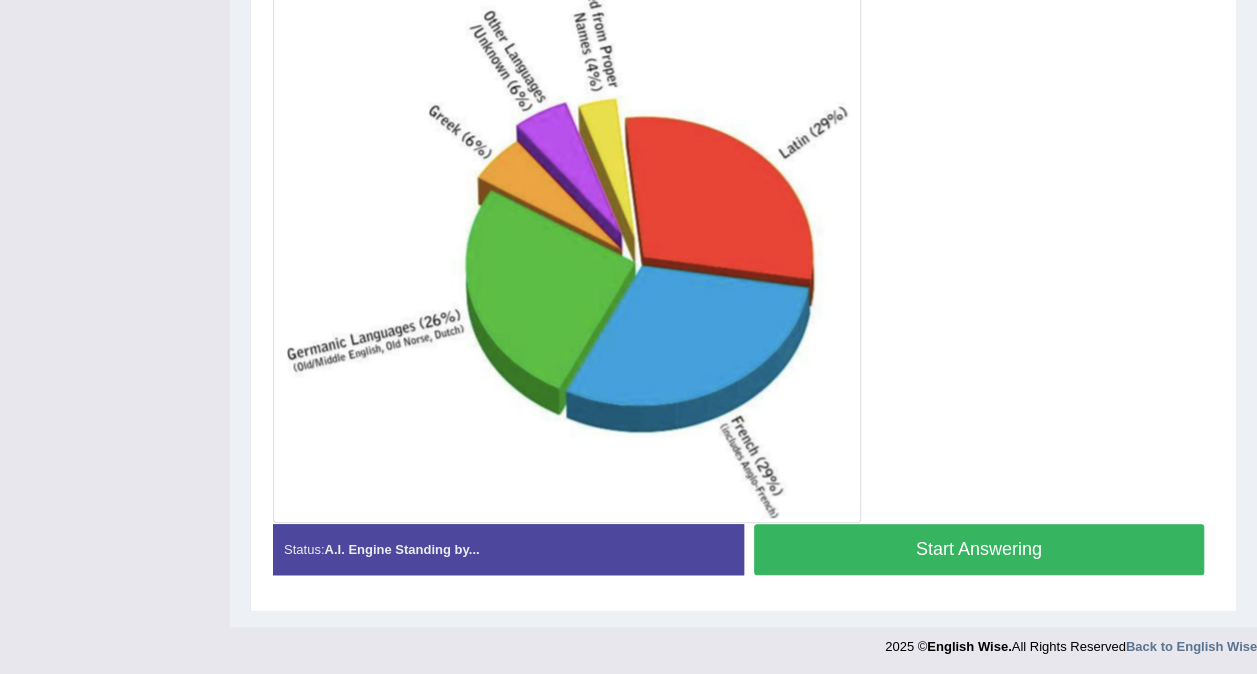 click on "Start Answering" at bounding box center [979, 549] 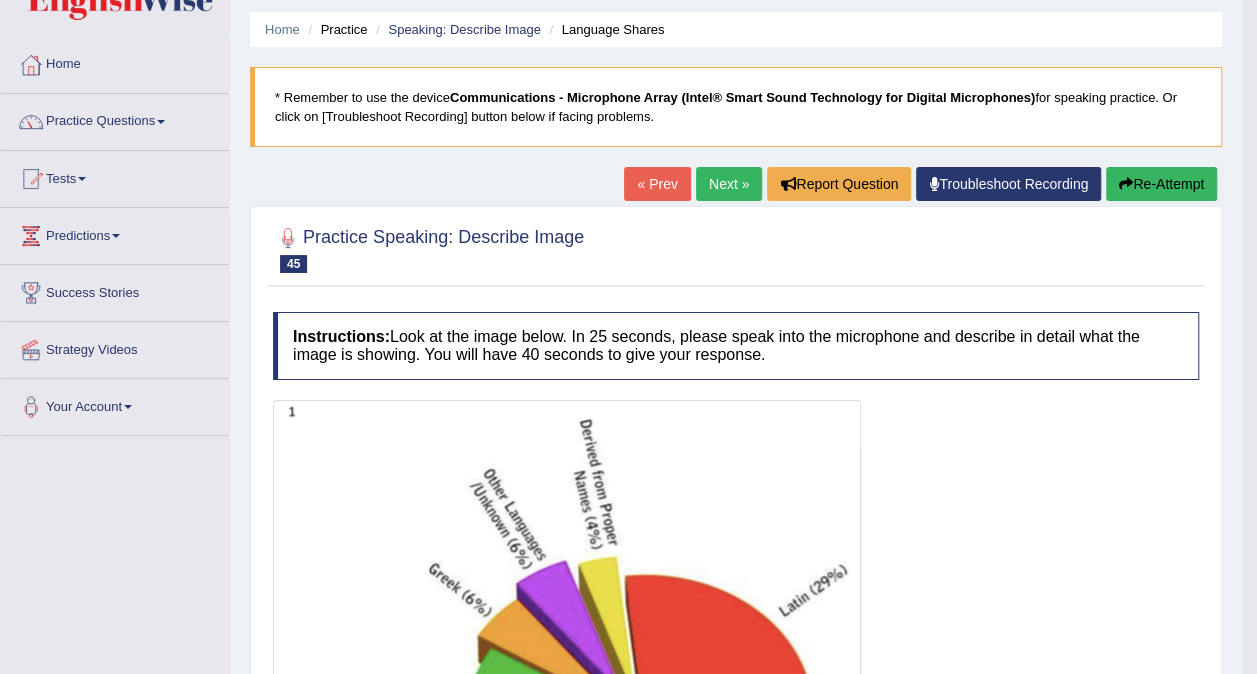 scroll, scrollTop: 20, scrollLeft: 0, axis: vertical 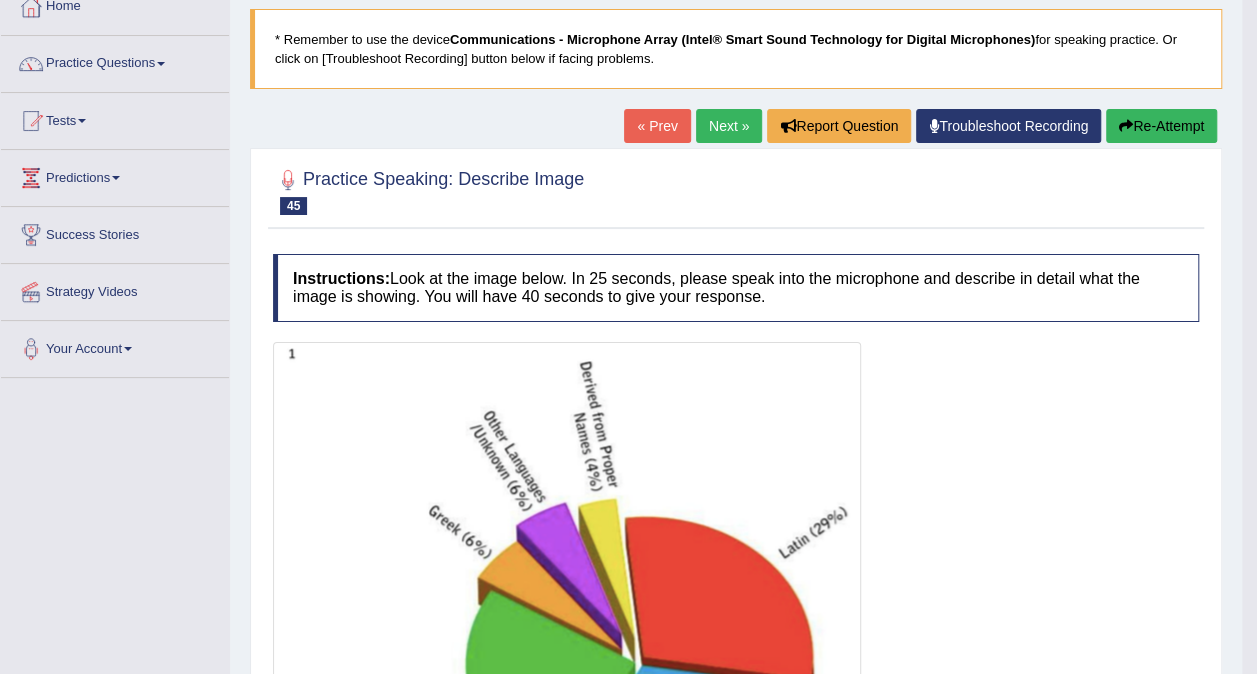 click on "Next »" at bounding box center [729, 126] 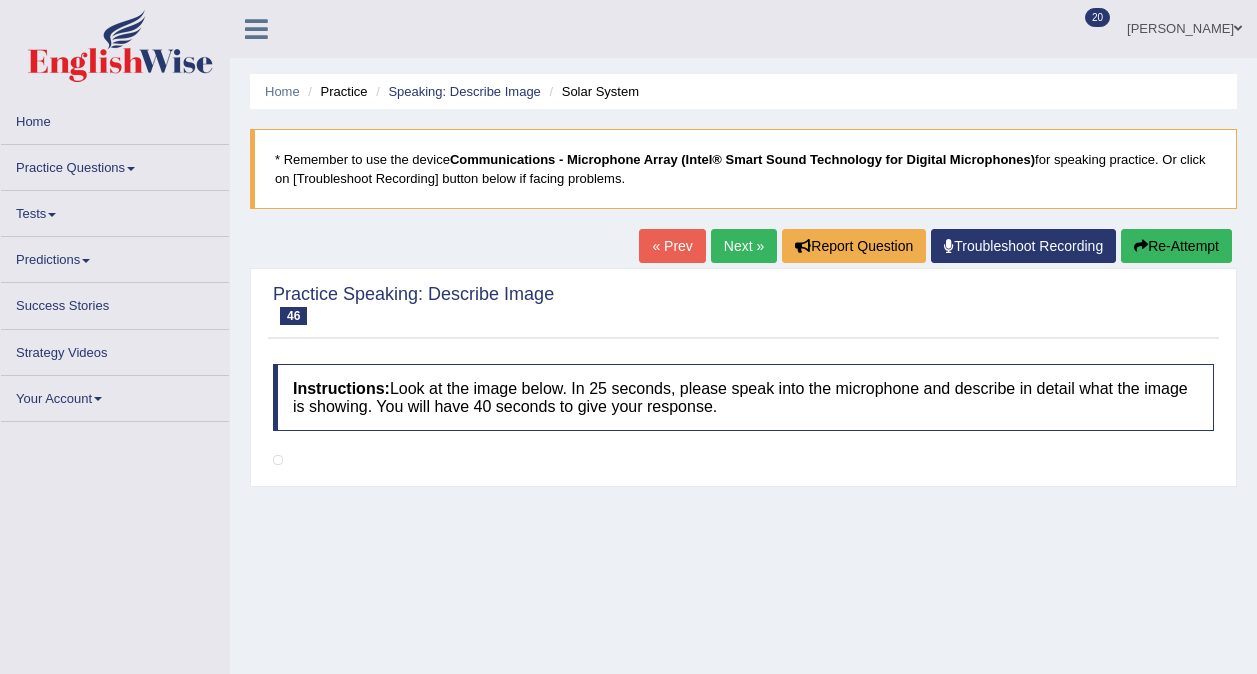 scroll, scrollTop: 0, scrollLeft: 0, axis: both 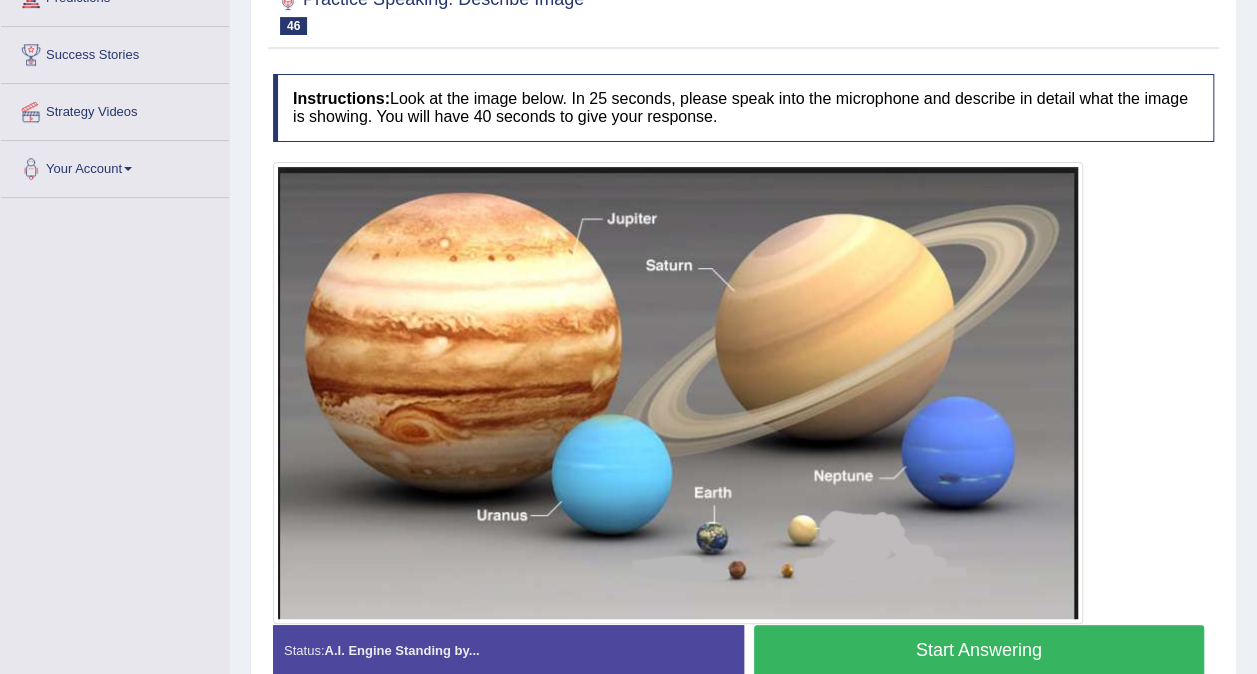 click on "Start Answering" at bounding box center [979, 650] 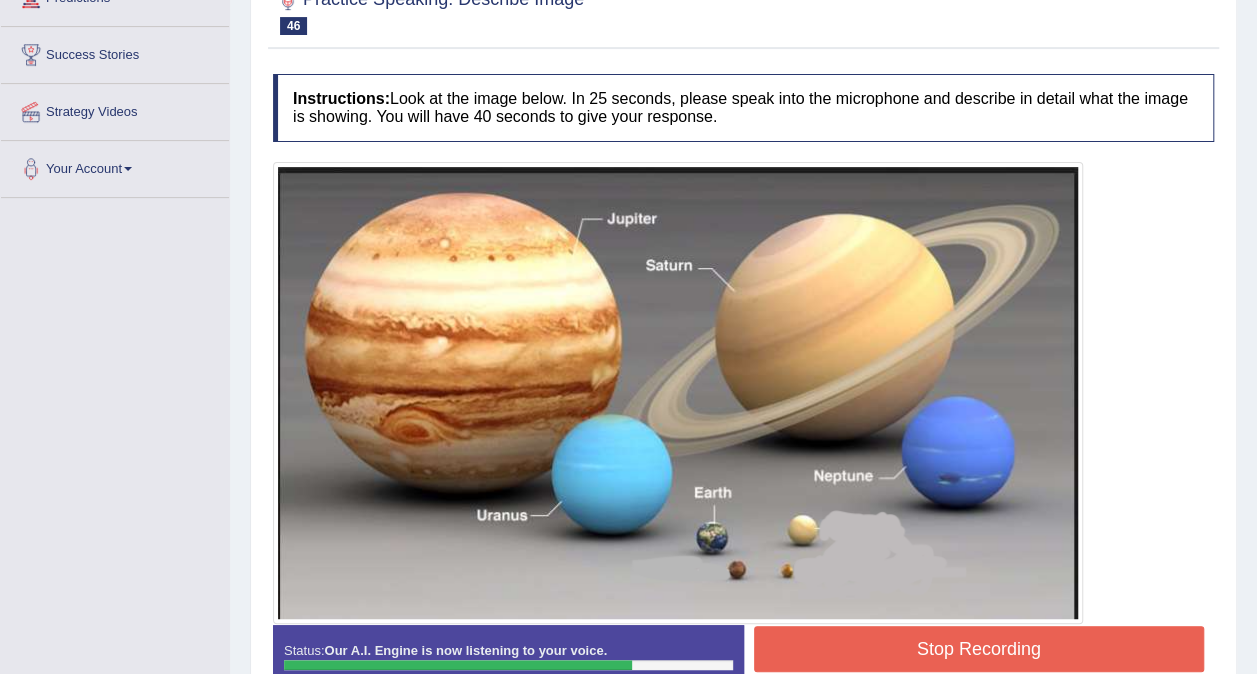 click on "Stop Recording" at bounding box center [979, 649] 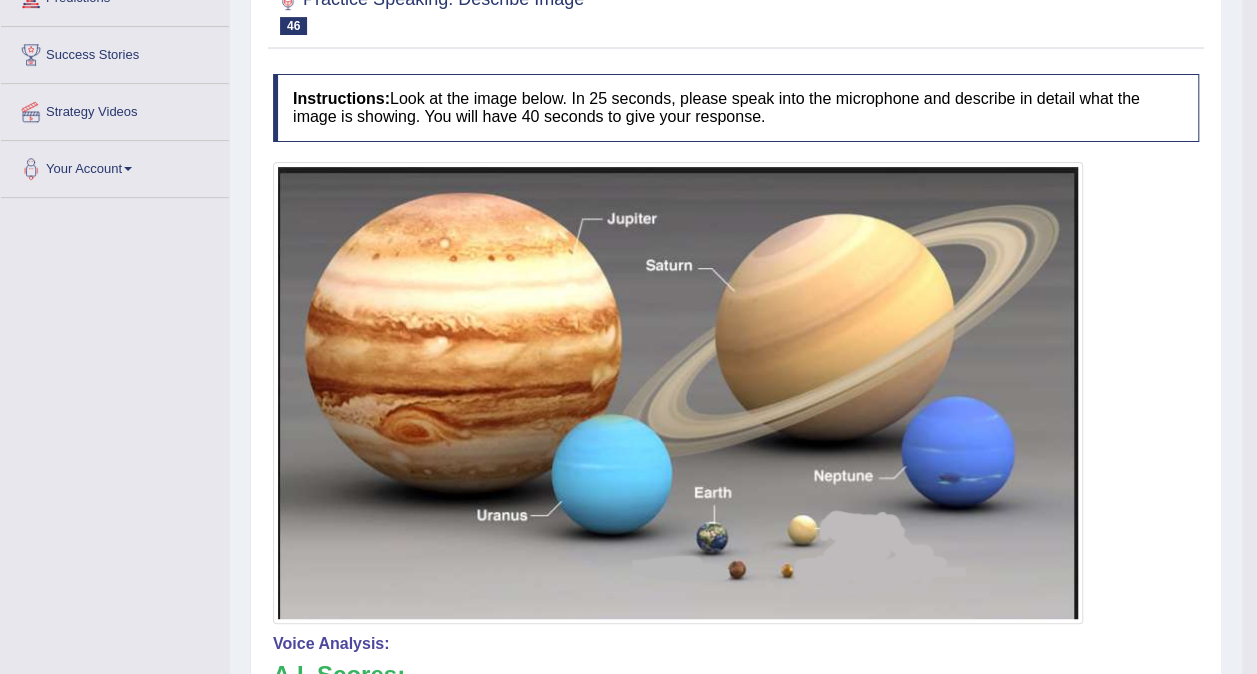 scroll, scrollTop: 100, scrollLeft: 0, axis: vertical 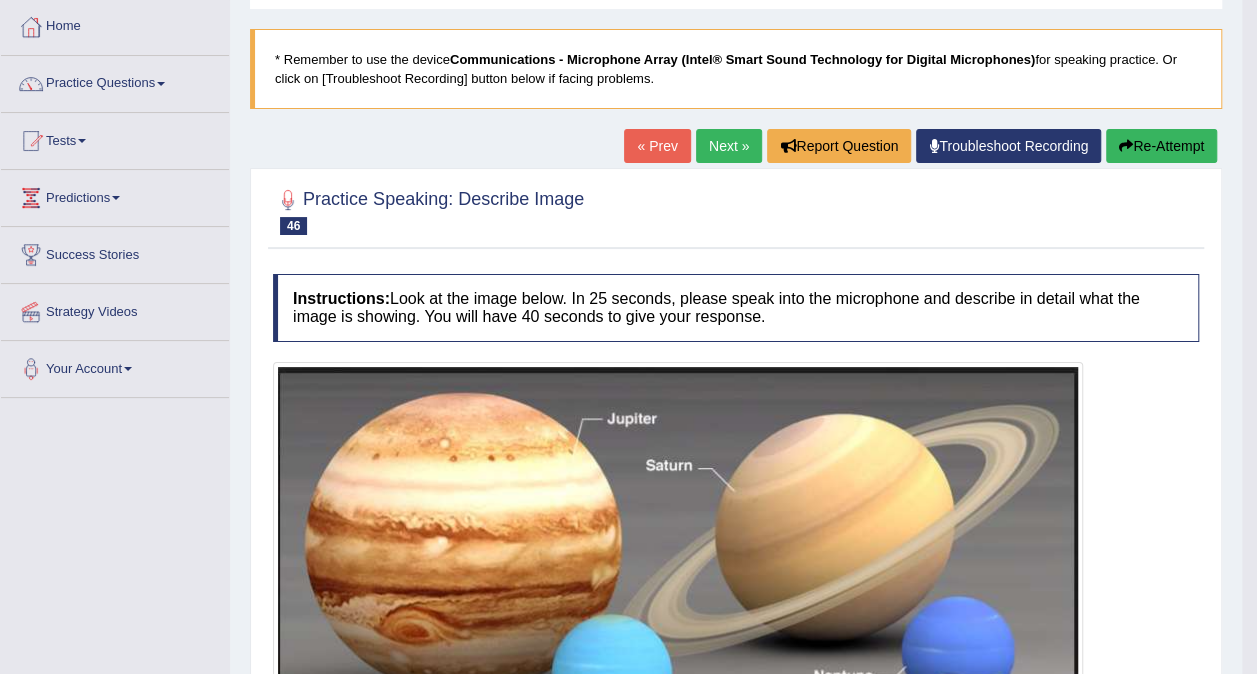 click on "Next »" at bounding box center (729, 146) 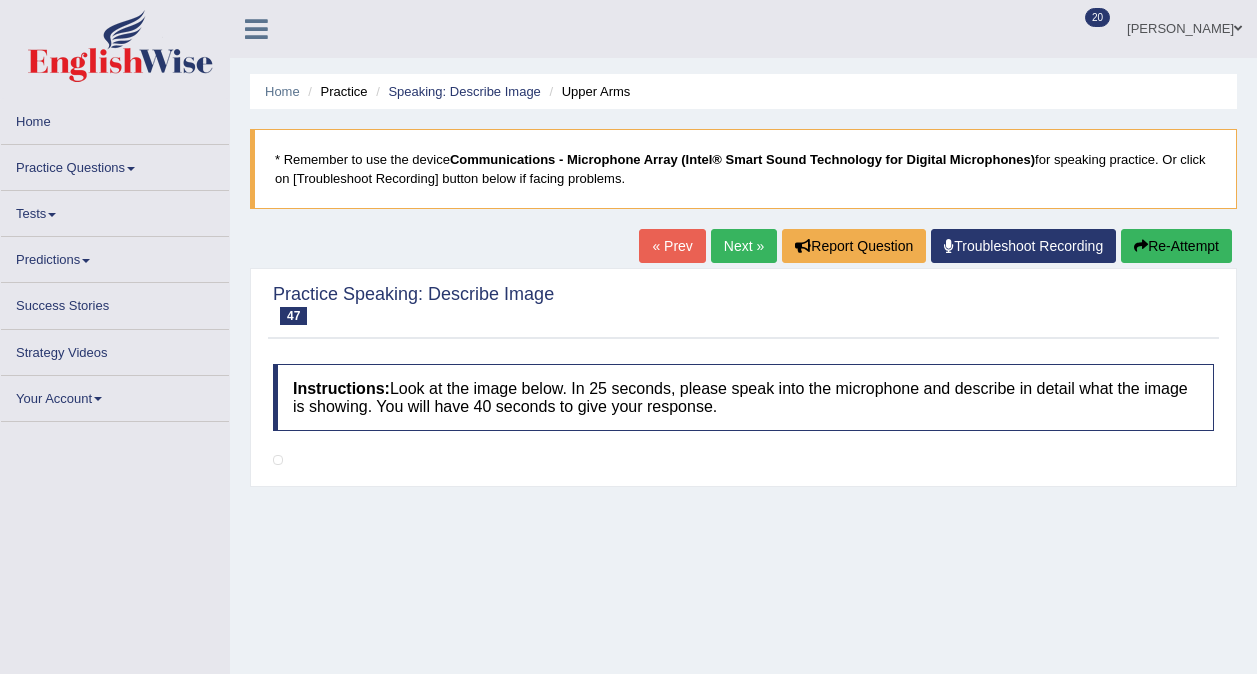 scroll, scrollTop: 0, scrollLeft: 0, axis: both 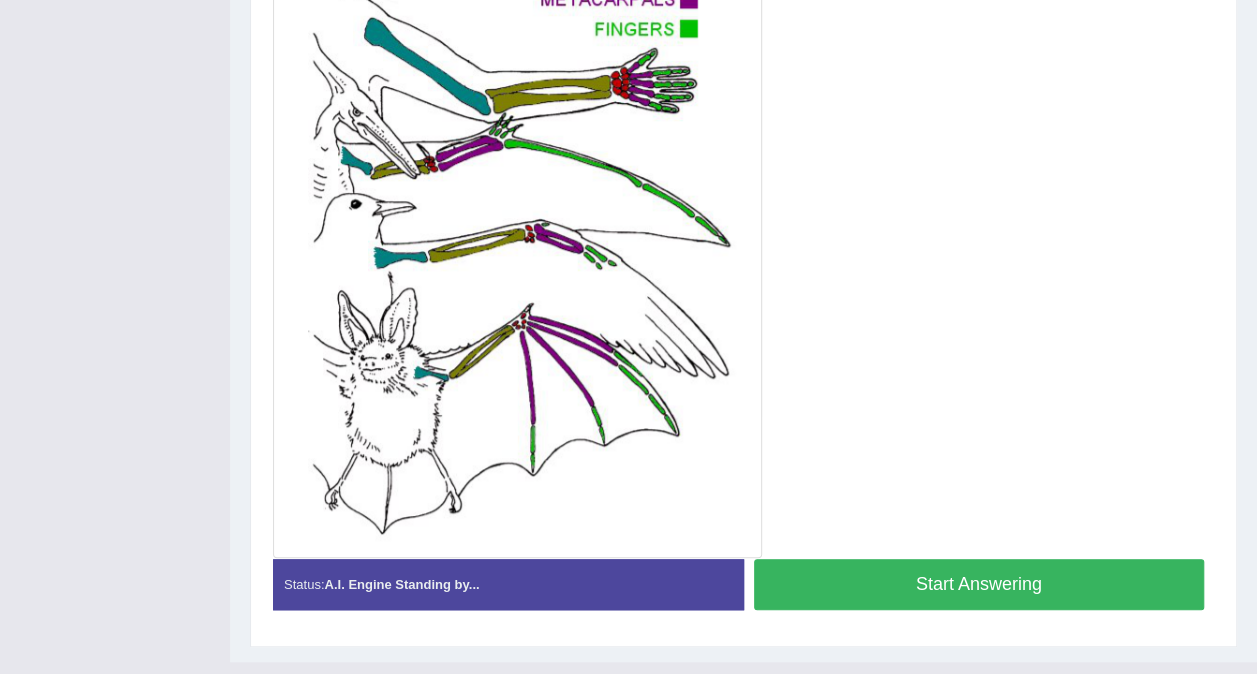 click on "Start Answering" at bounding box center (979, 584) 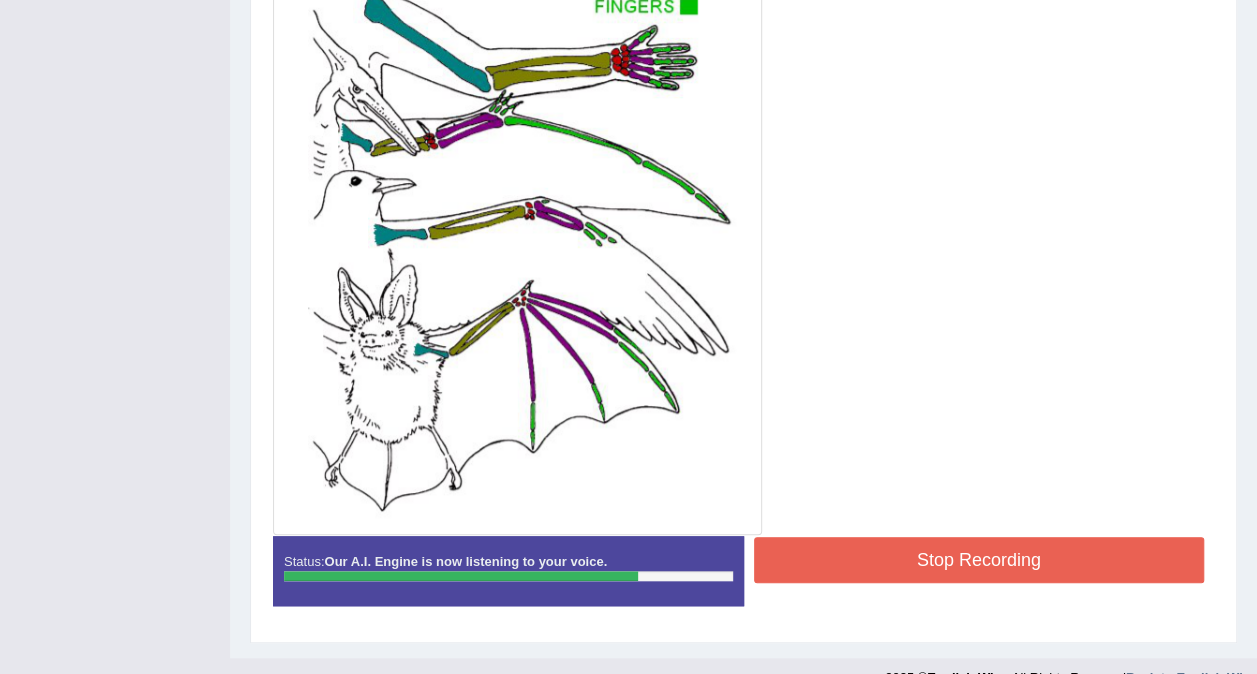 scroll, scrollTop: 654, scrollLeft: 0, axis: vertical 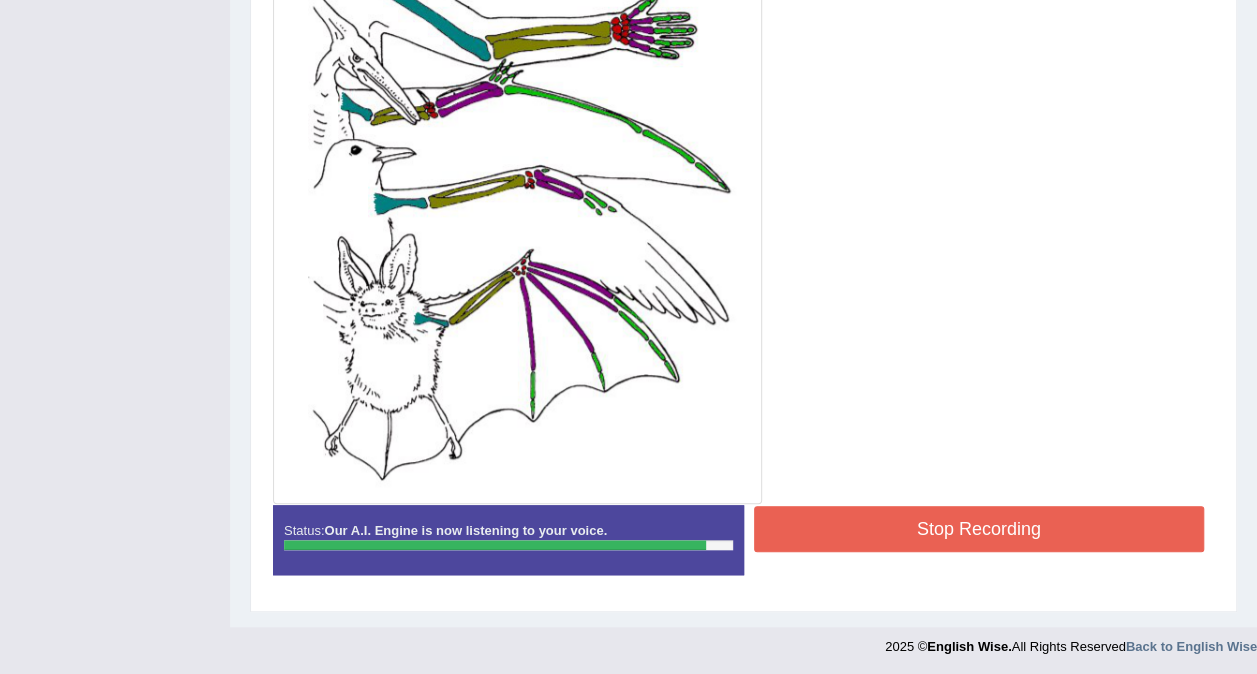 click on "Stop Recording" at bounding box center [979, 529] 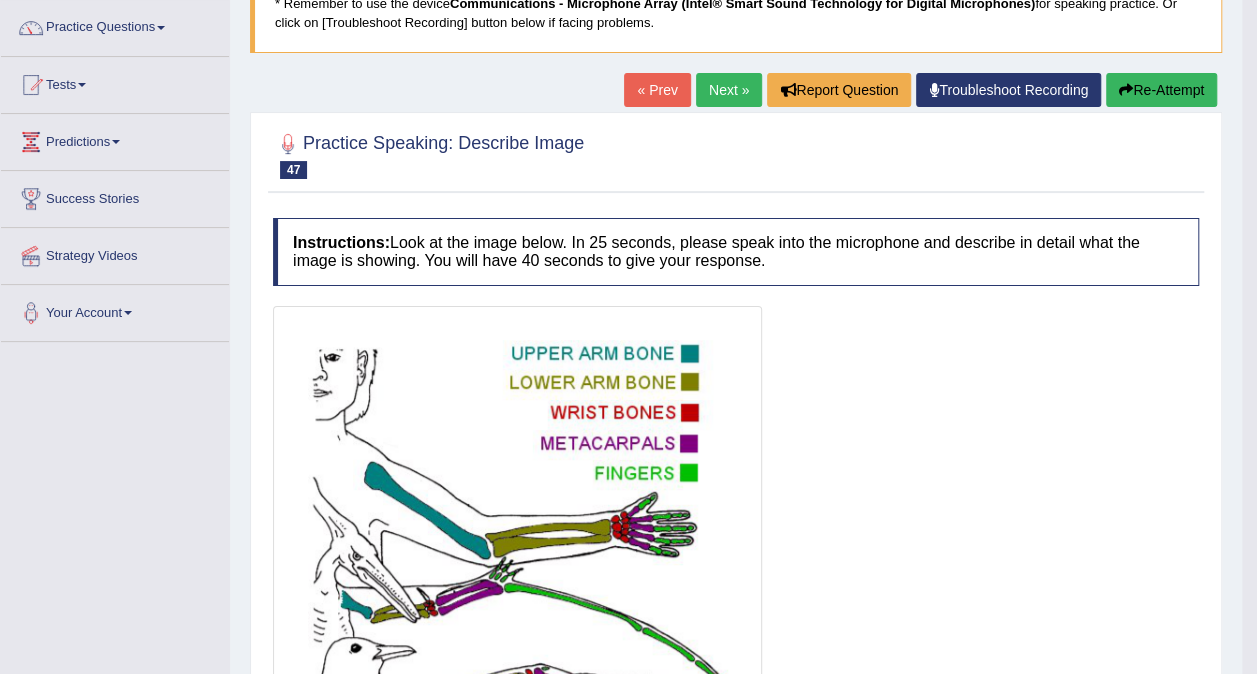 scroll, scrollTop: 154, scrollLeft: 0, axis: vertical 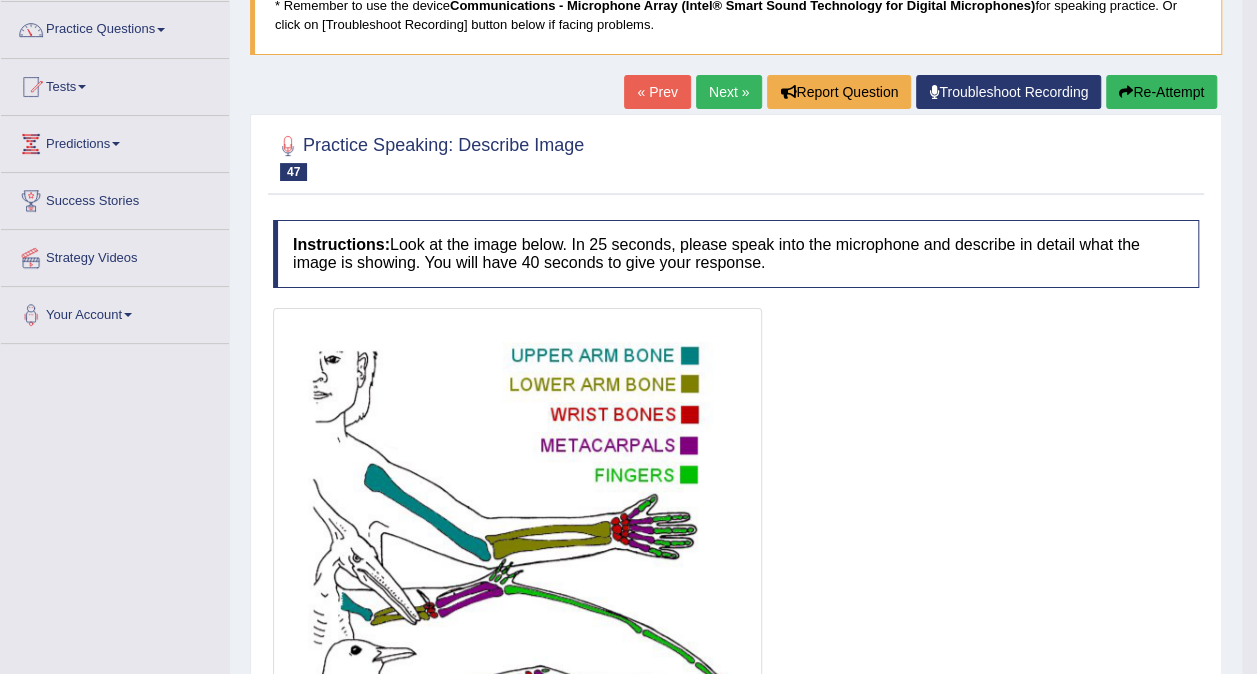 click on "Next »" at bounding box center [729, 92] 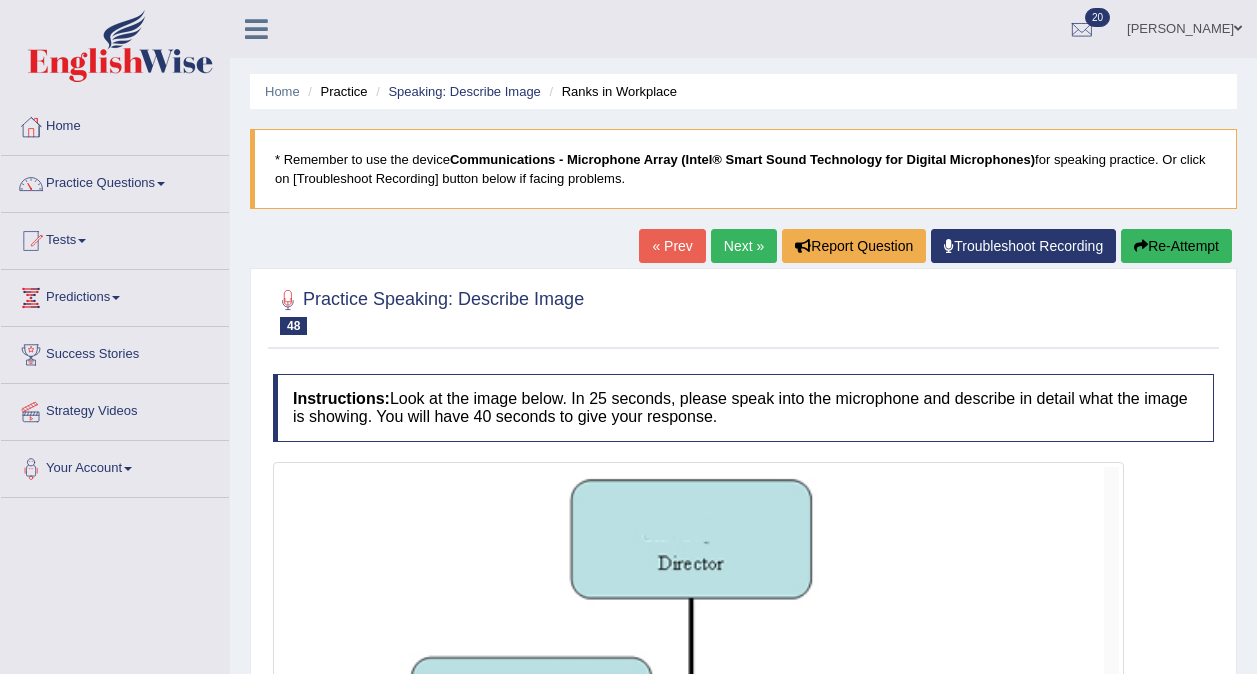 scroll, scrollTop: 0, scrollLeft: 0, axis: both 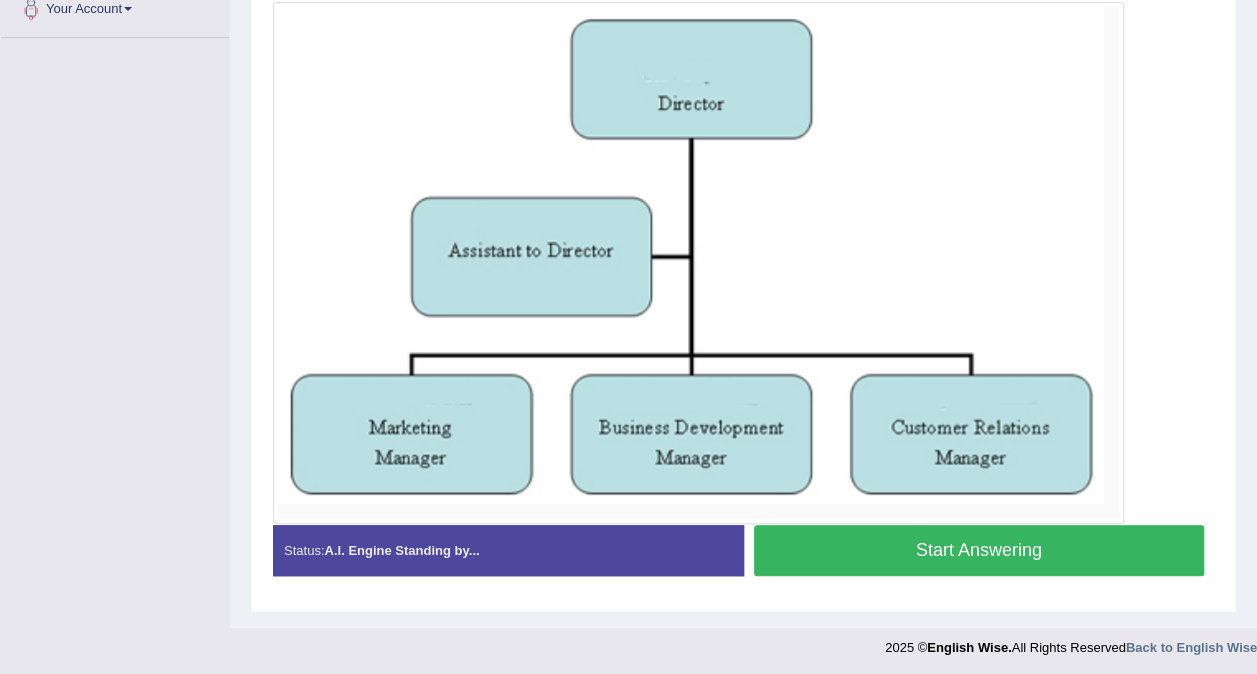 click on "Start Answering" at bounding box center (979, 550) 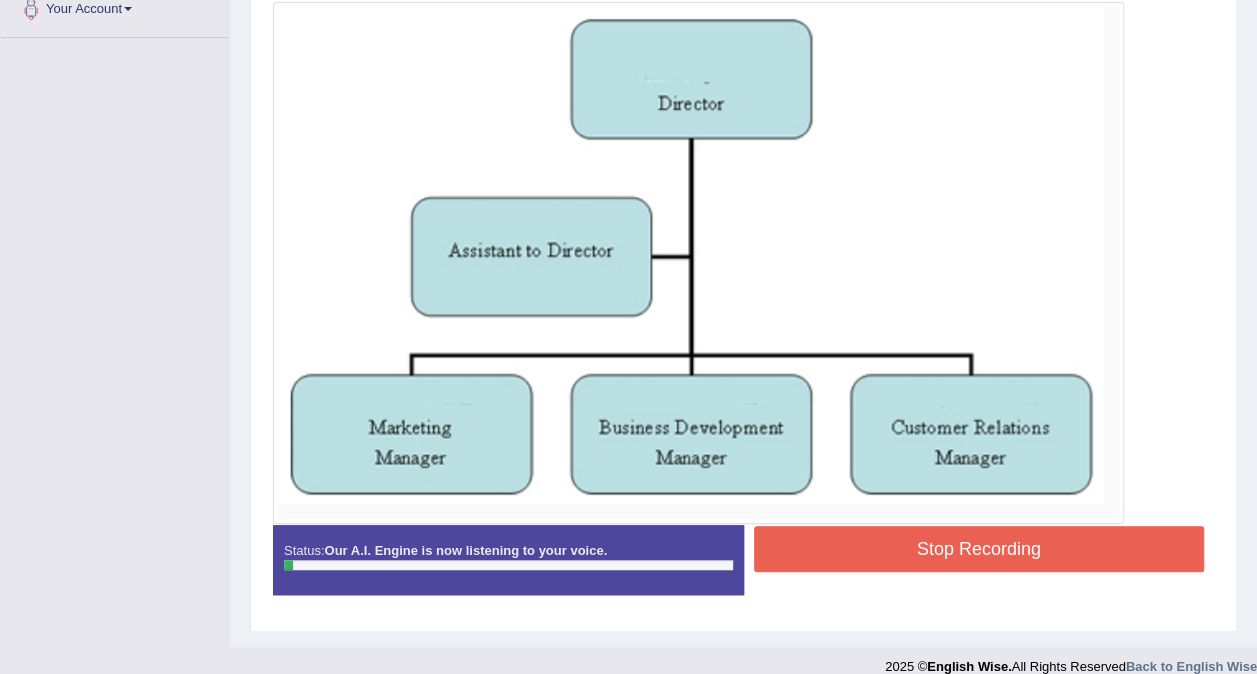 scroll, scrollTop: 460, scrollLeft: 0, axis: vertical 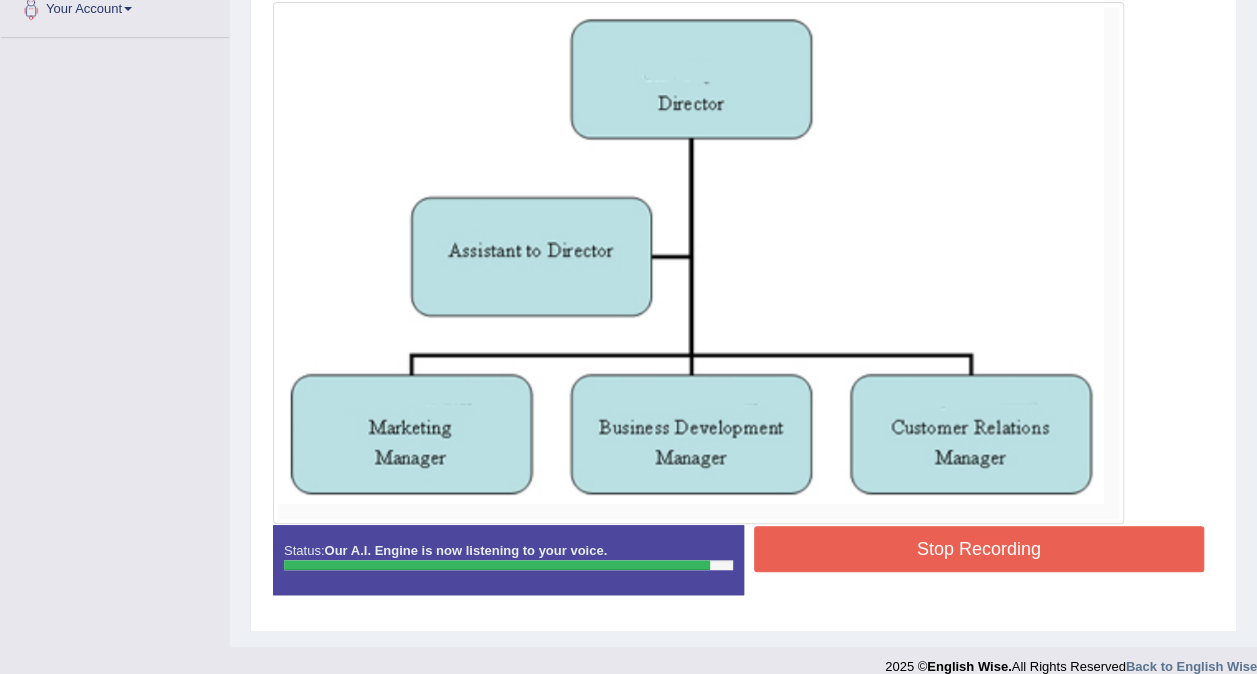 click on "Stop Recording" at bounding box center [979, 549] 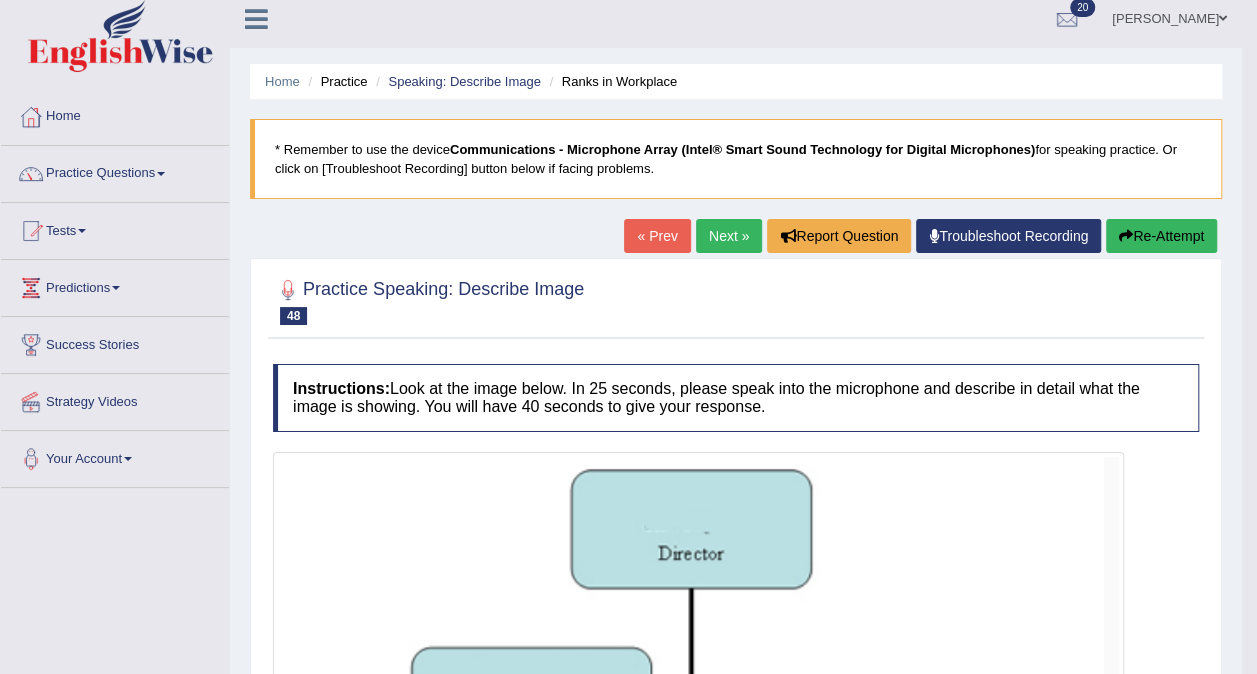scroll, scrollTop: 0, scrollLeft: 0, axis: both 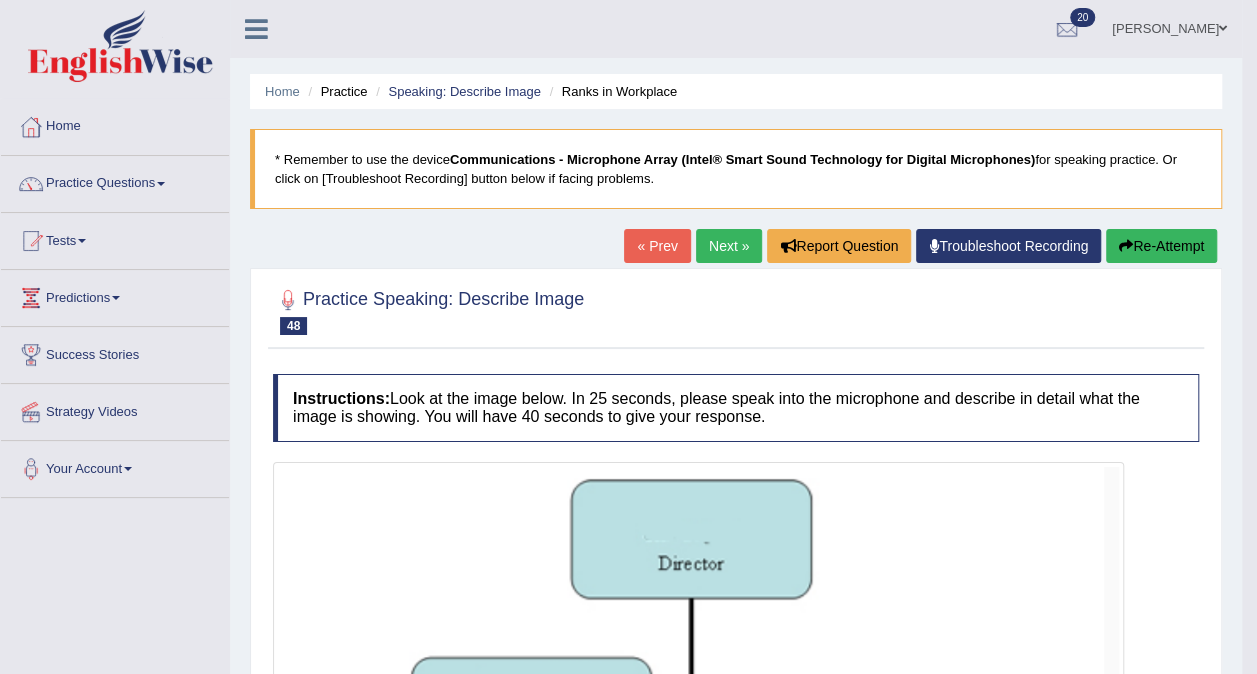 click on "Next »" at bounding box center (729, 246) 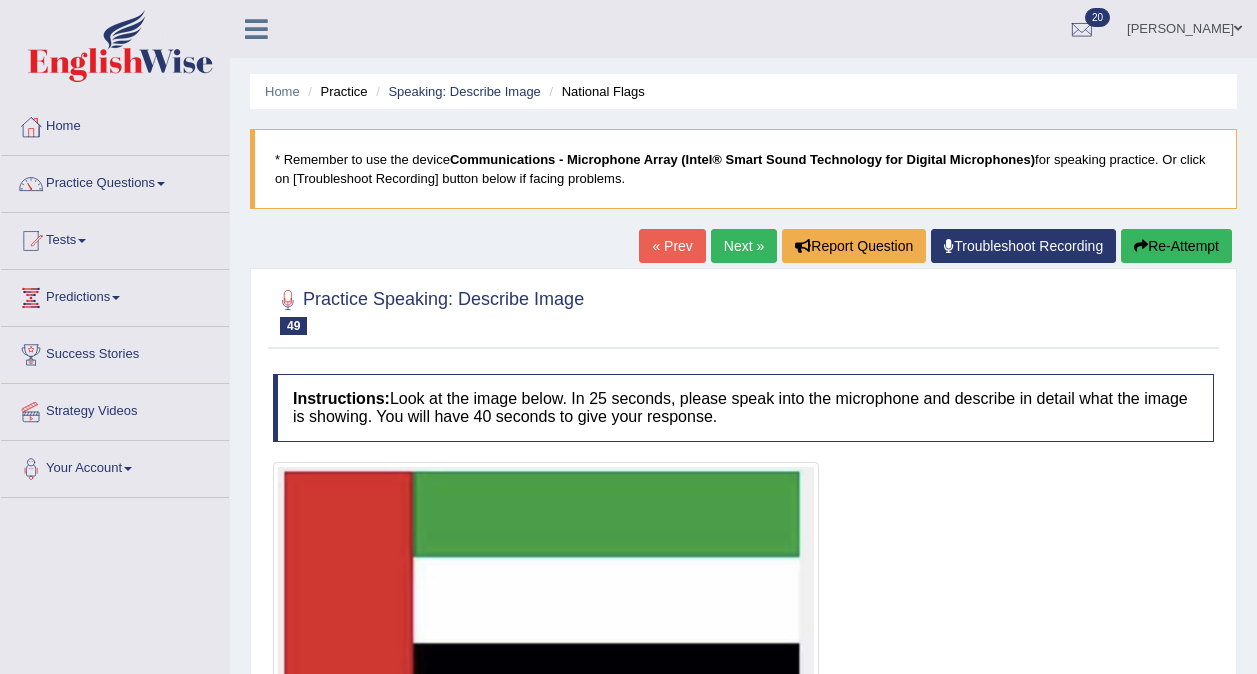 scroll, scrollTop: 500, scrollLeft: 0, axis: vertical 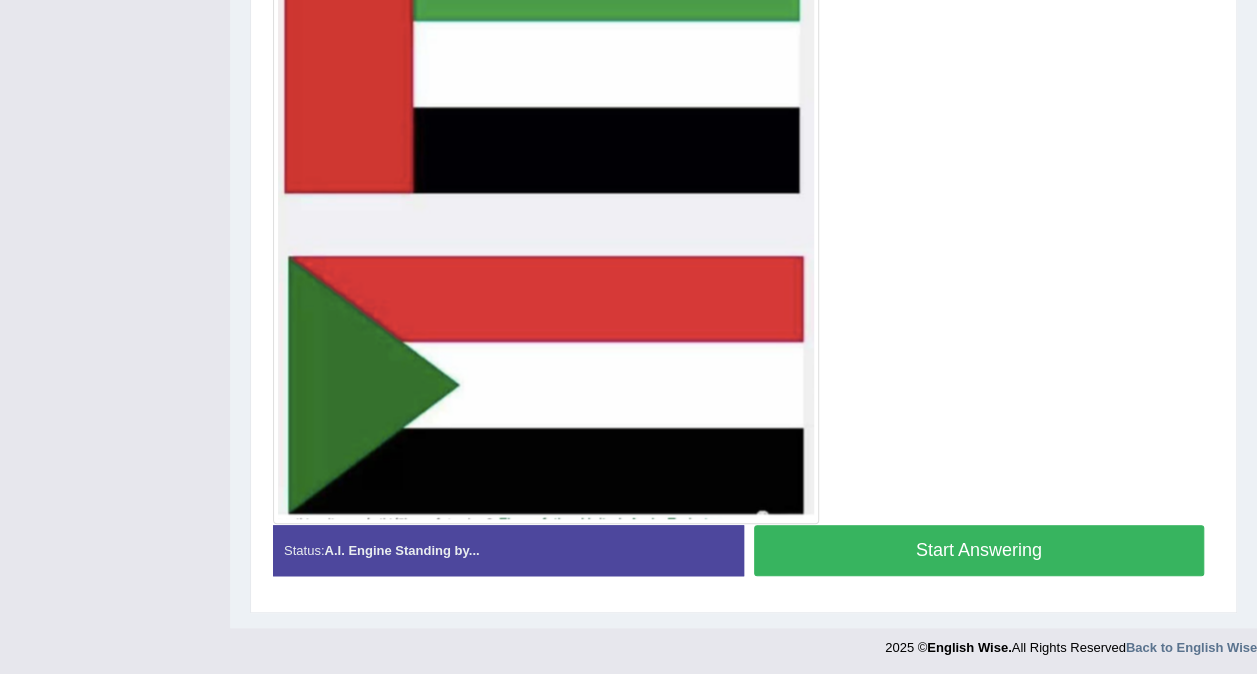 click on "Start Answering" at bounding box center (979, 550) 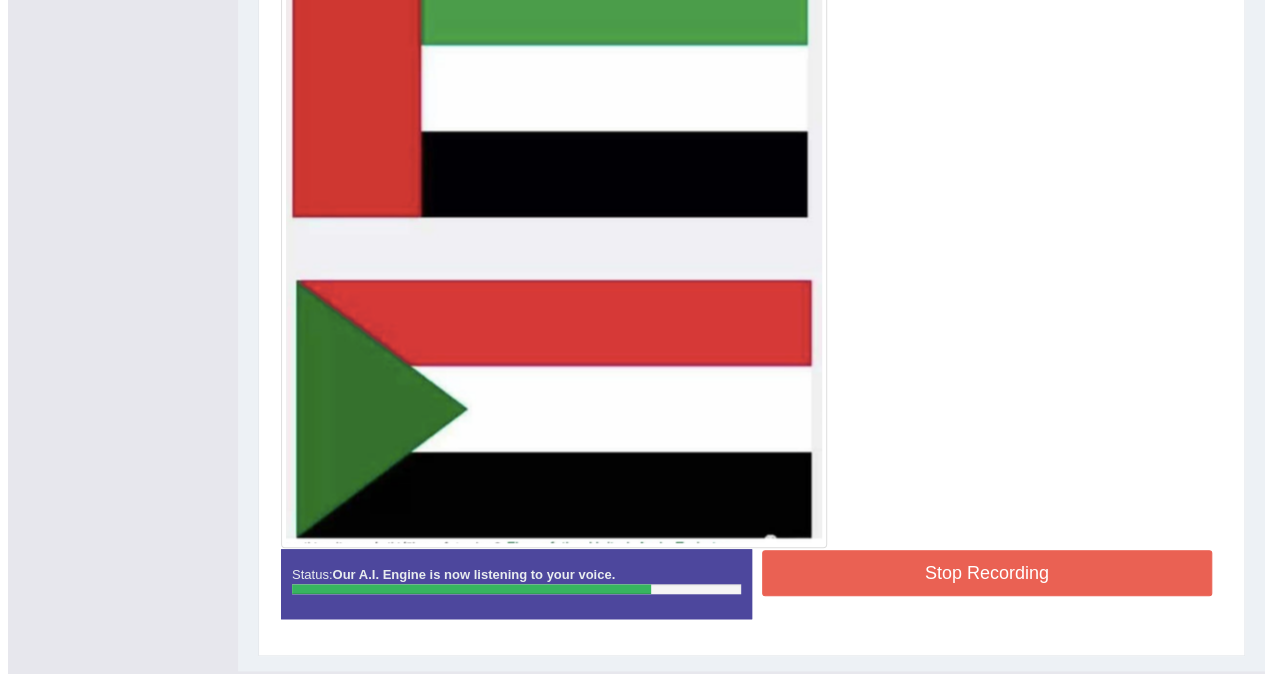 scroll, scrollTop: 556, scrollLeft: 0, axis: vertical 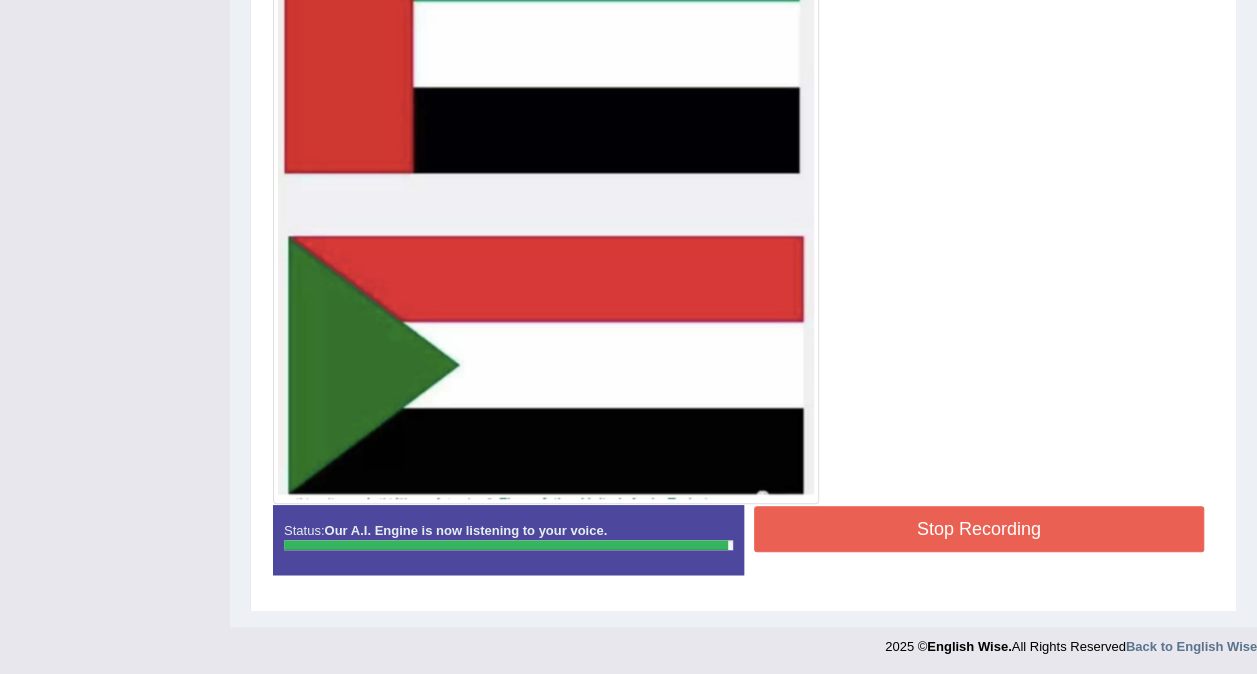 click on "Stop Recording" at bounding box center [979, 529] 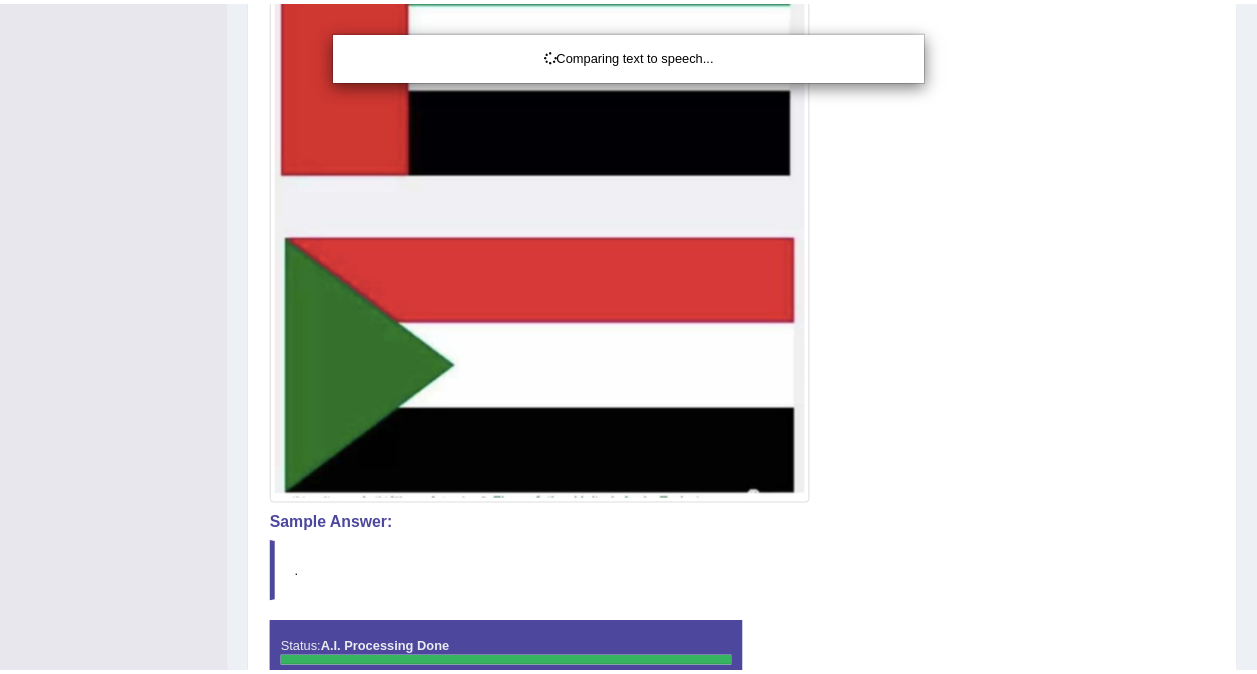 scroll, scrollTop: 656, scrollLeft: 0, axis: vertical 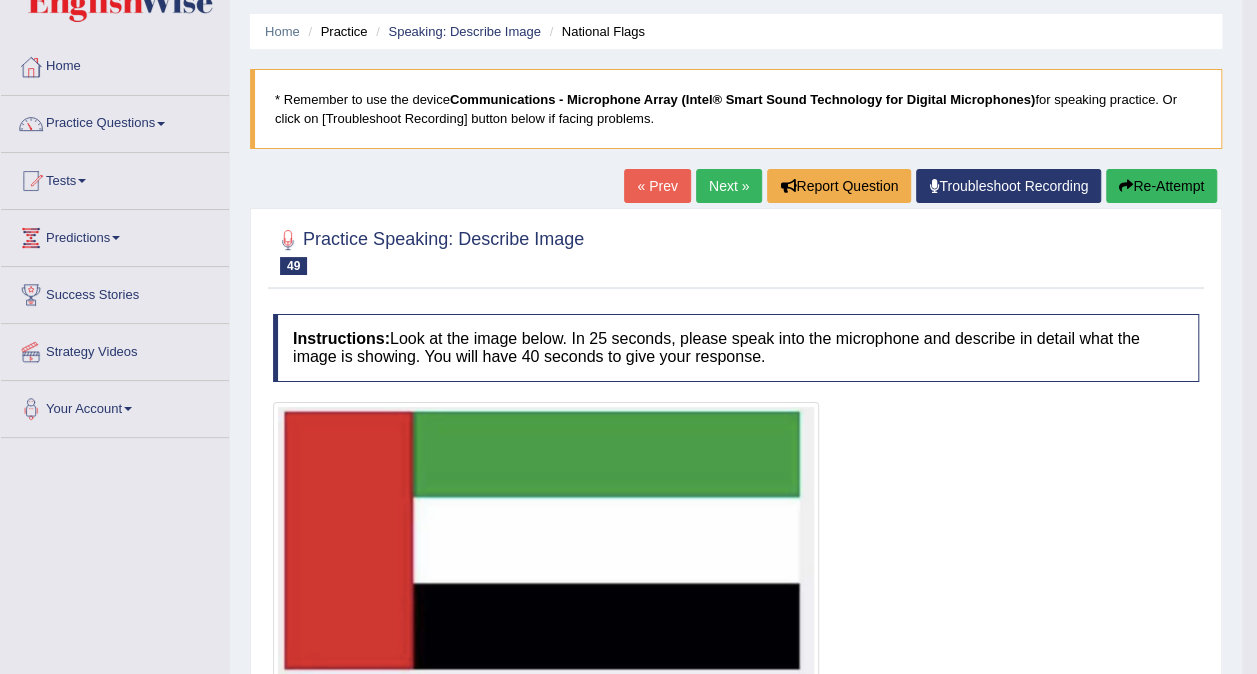 click on "Next »" at bounding box center [729, 186] 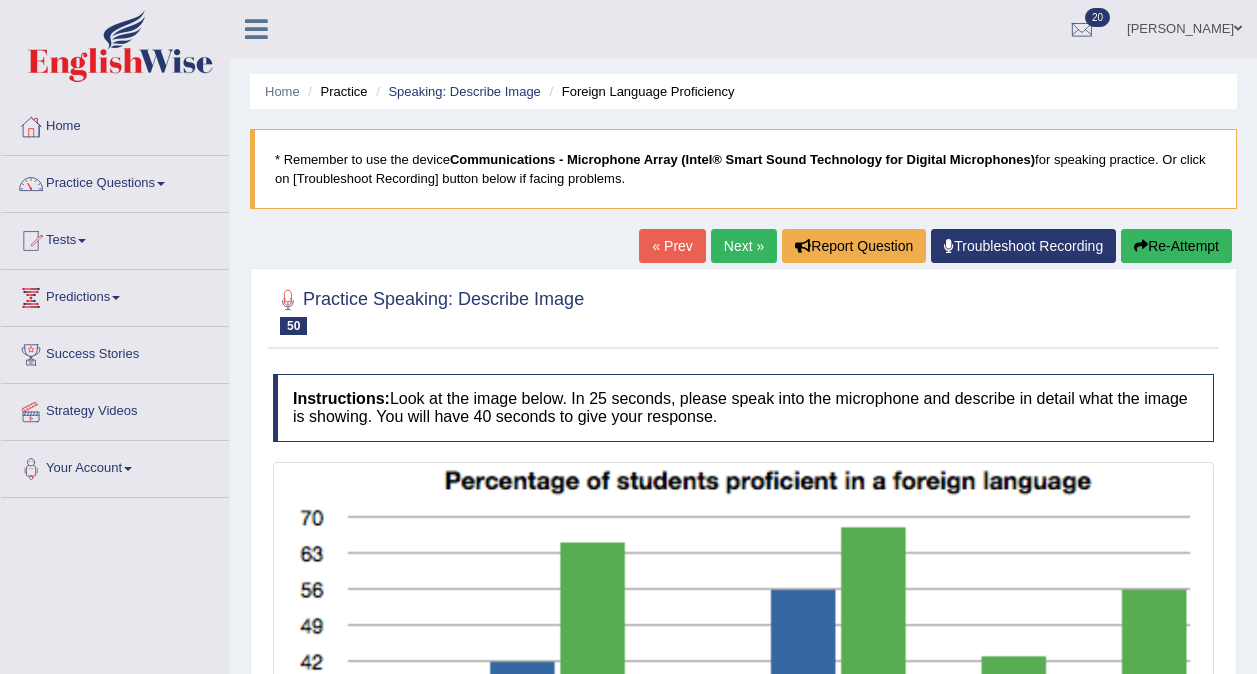 scroll, scrollTop: 0, scrollLeft: 0, axis: both 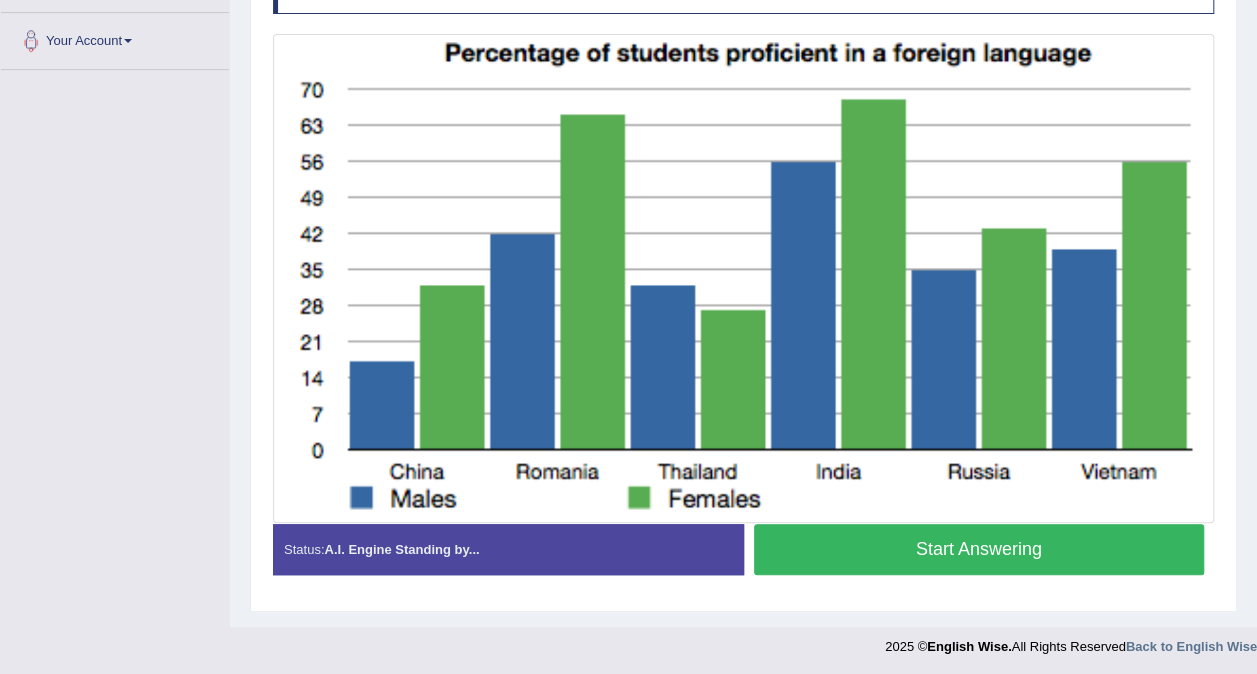 click on "Start Answering" at bounding box center [979, 549] 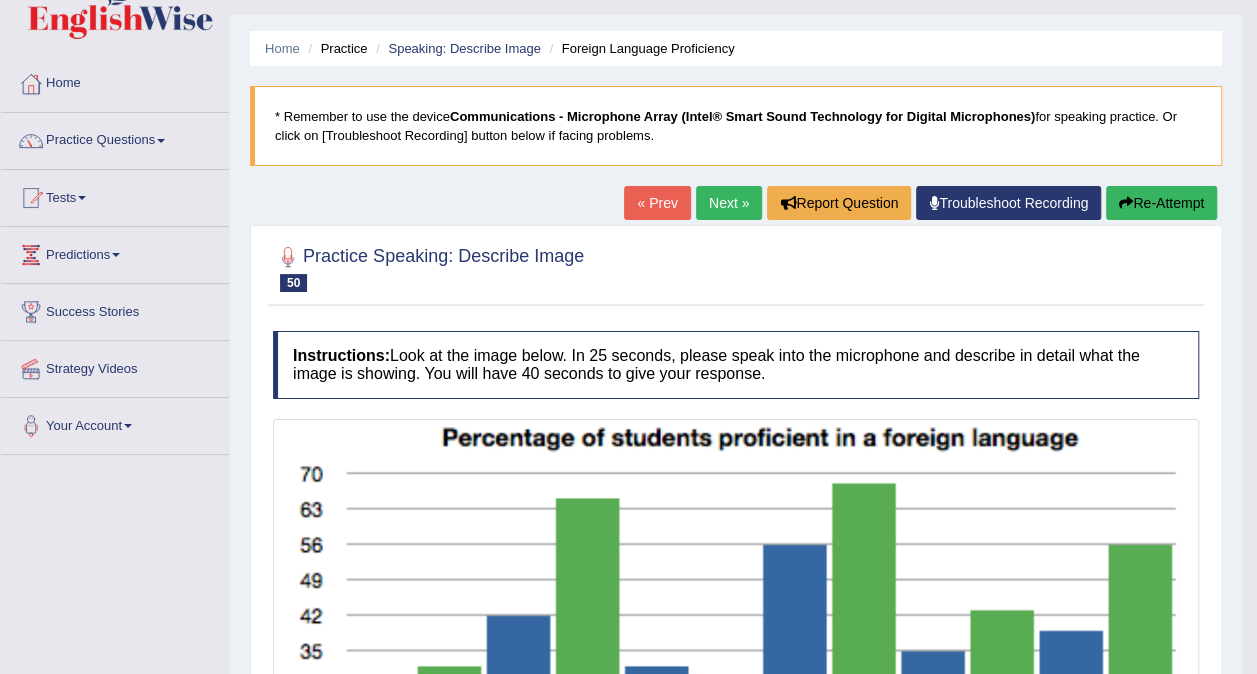 scroll, scrollTop: 0, scrollLeft: 0, axis: both 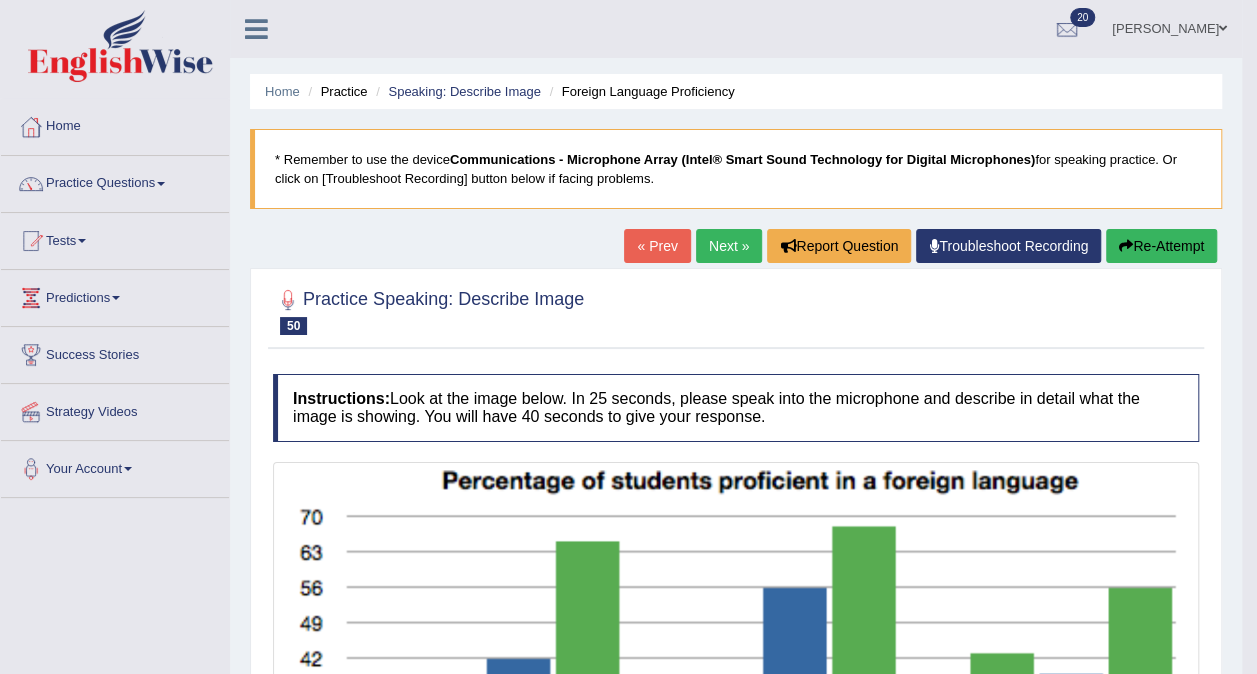 click on "Next »" at bounding box center (729, 246) 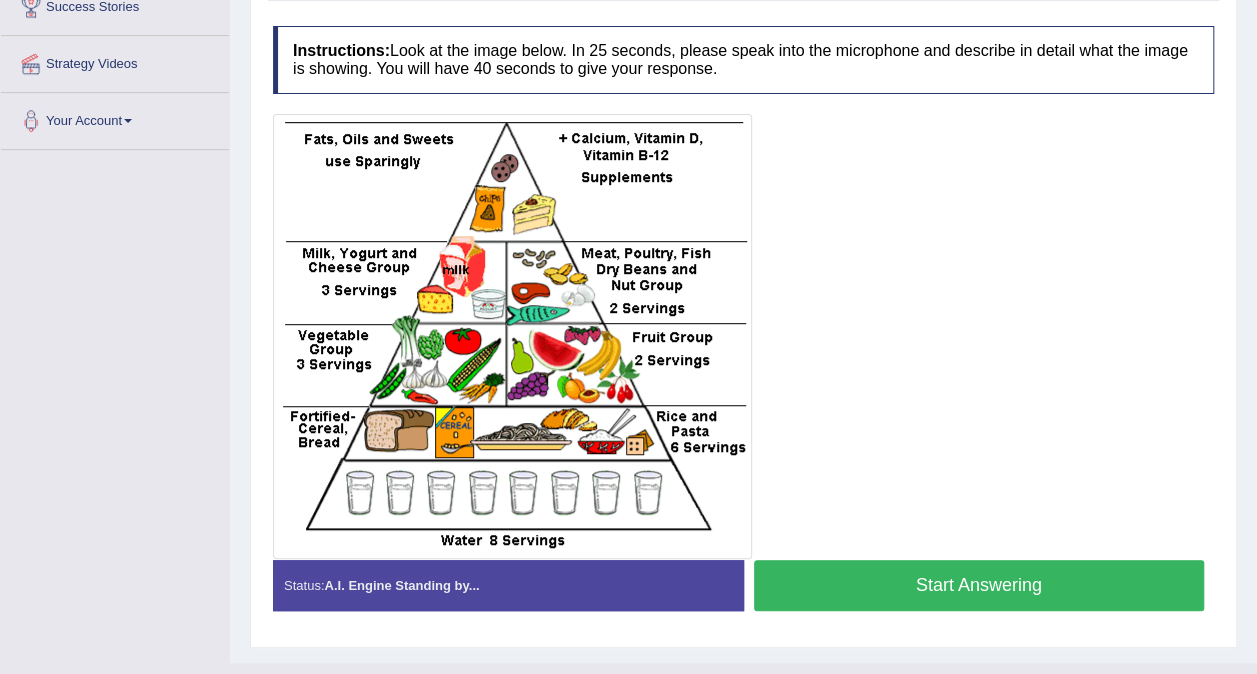scroll, scrollTop: 0, scrollLeft: 0, axis: both 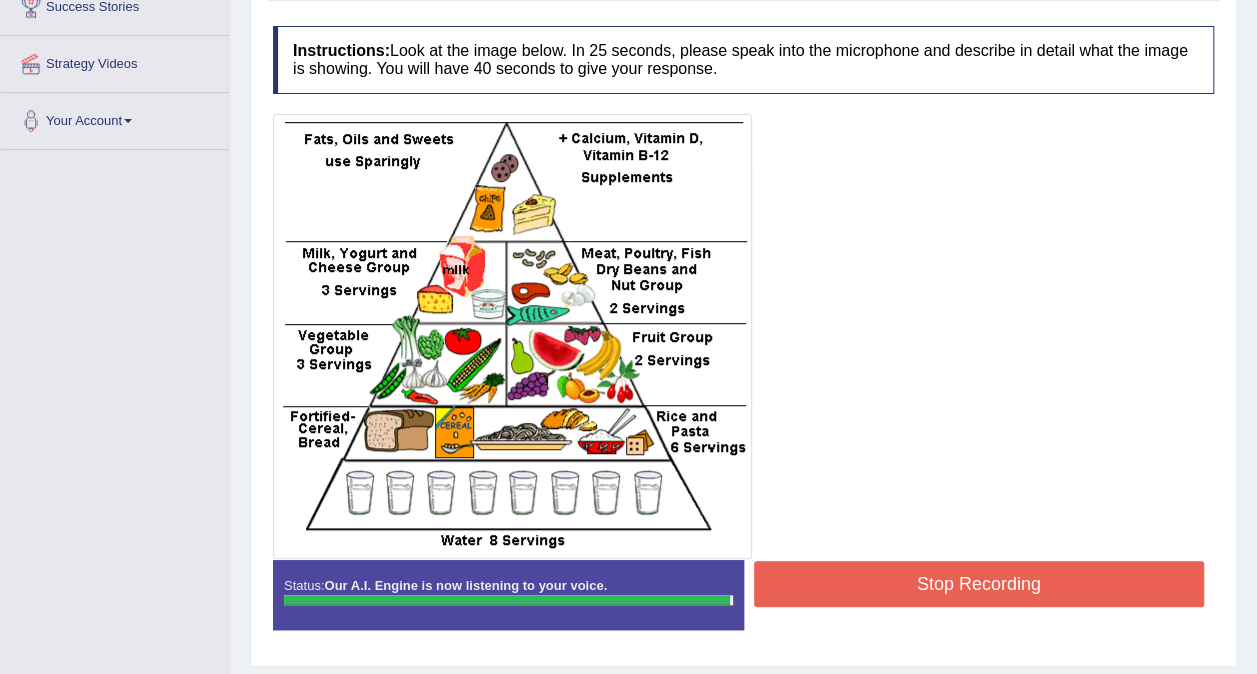 click on "Stop Recording" at bounding box center (979, 584) 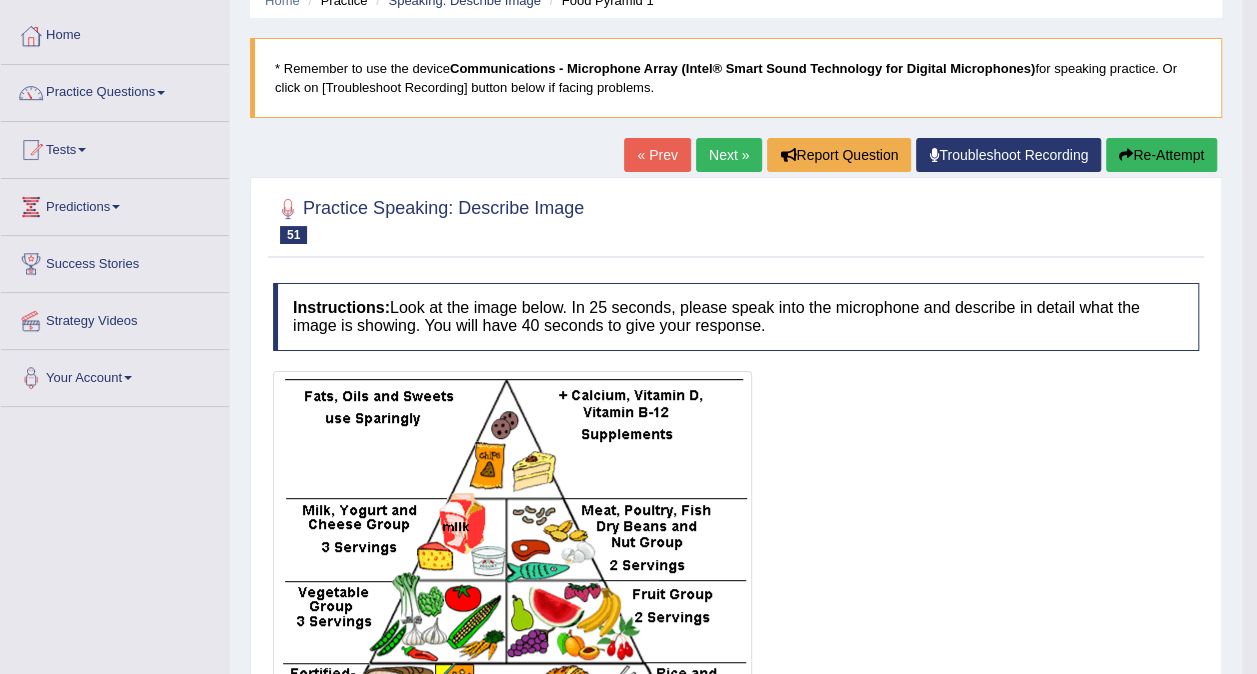scroll, scrollTop: 0, scrollLeft: 0, axis: both 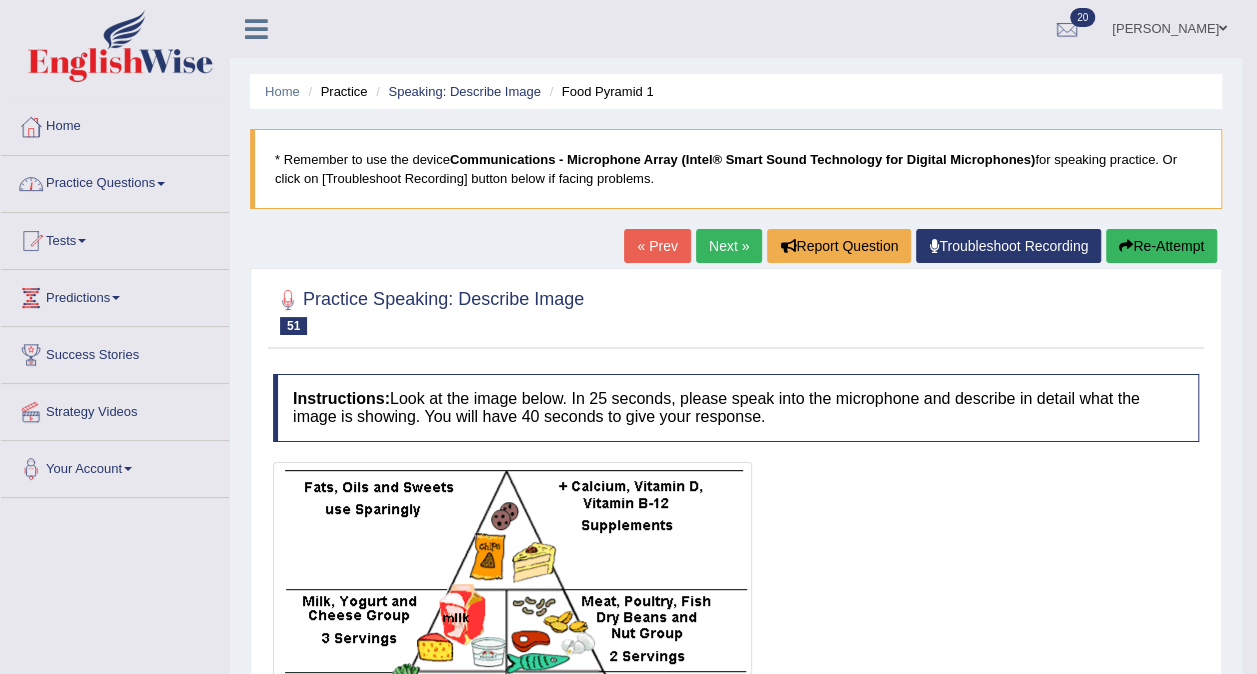 click on "Practice Questions" at bounding box center (115, 181) 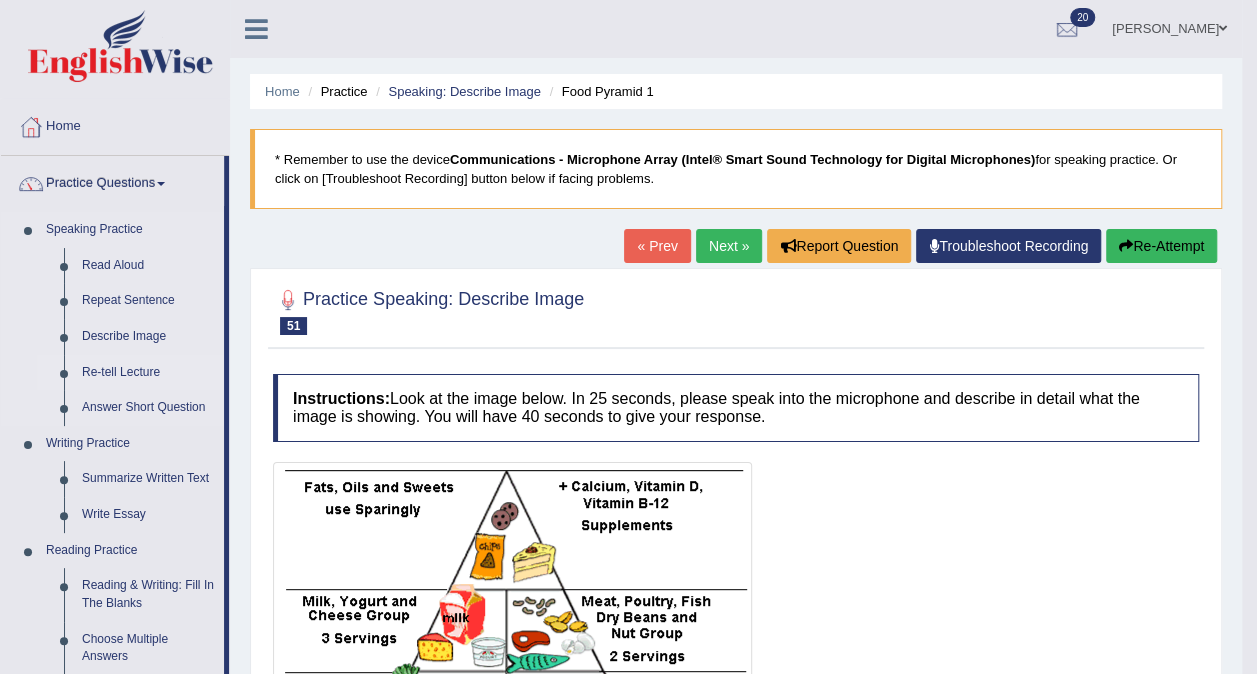 click on "Re-tell Lecture" at bounding box center (148, 373) 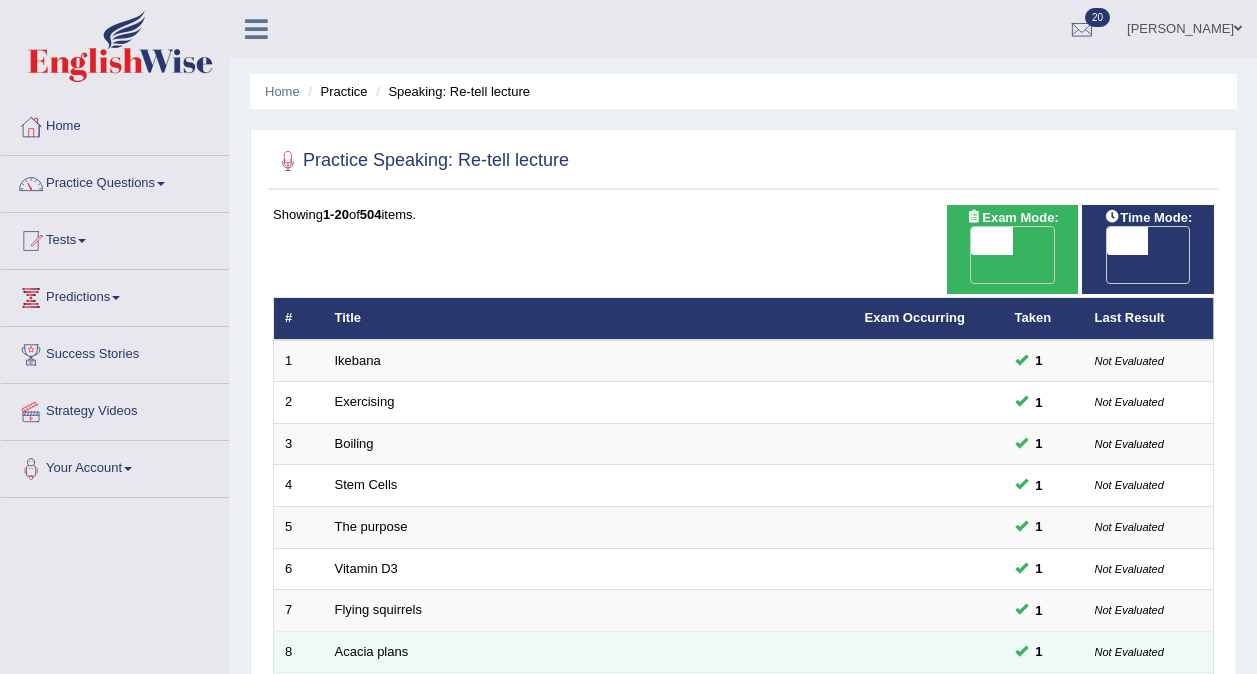 scroll, scrollTop: 0, scrollLeft: 0, axis: both 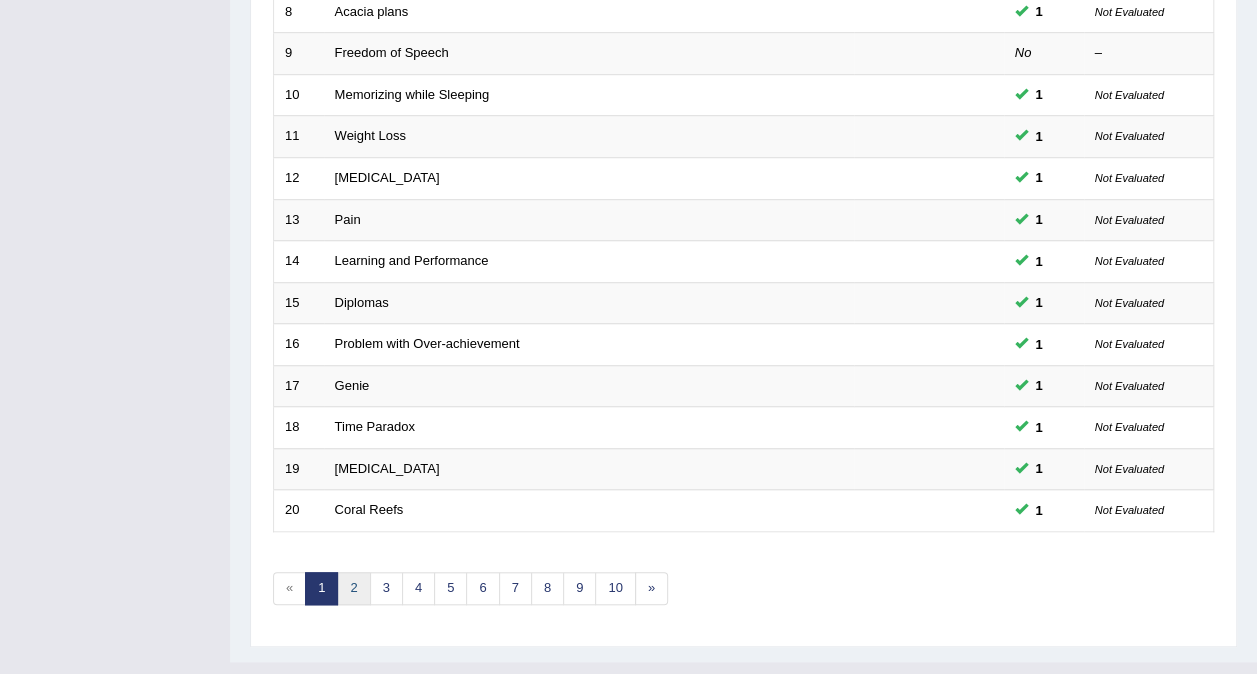 click on "2" at bounding box center (353, 588) 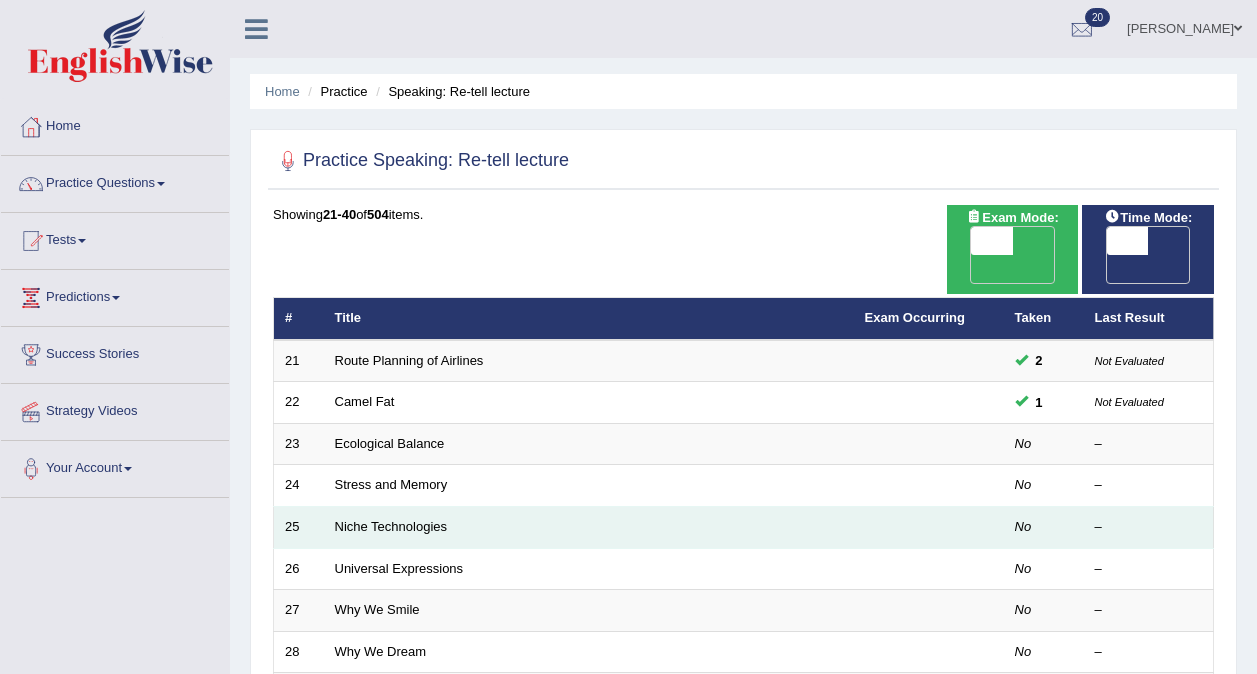 scroll, scrollTop: 0, scrollLeft: 0, axis: both 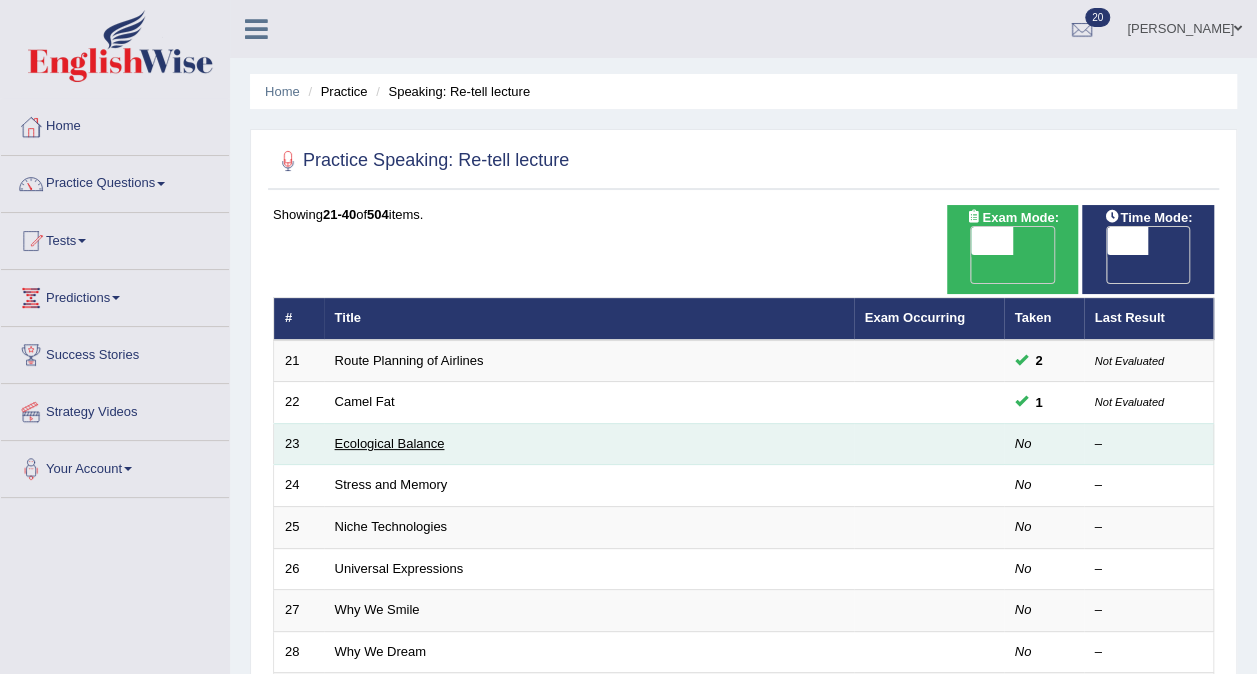 click on "Ecological Balance" at bounding box center [390, 443] 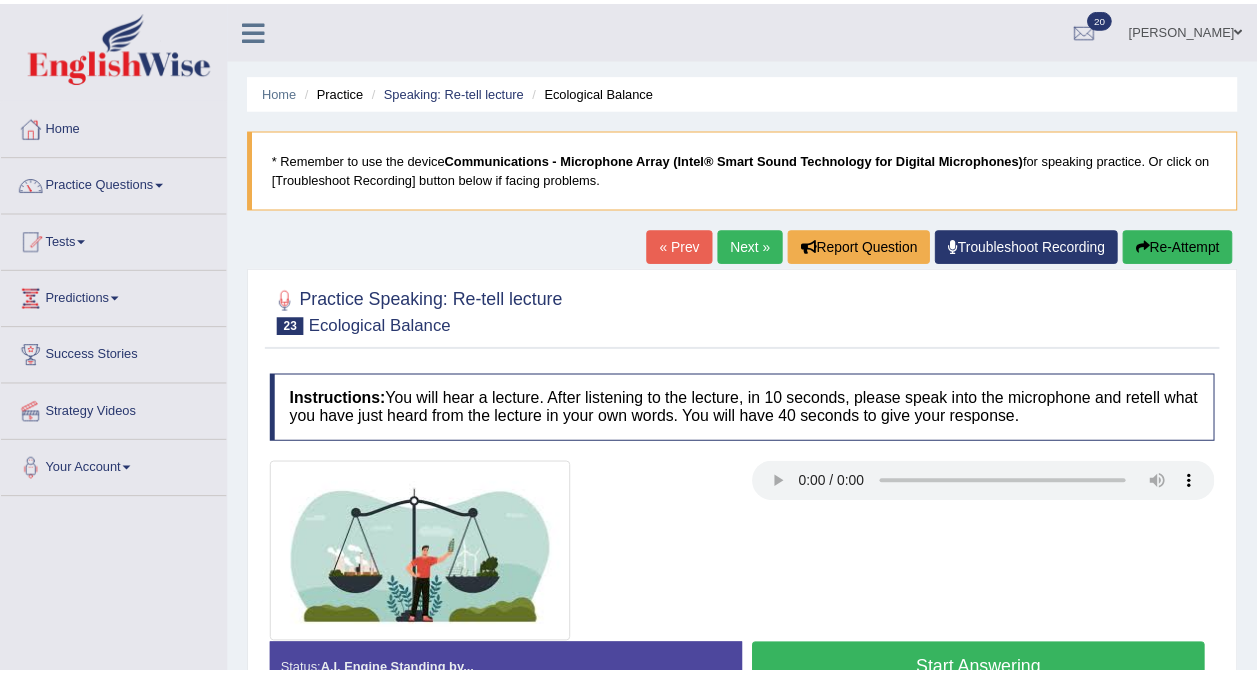 scroll, scrollTop: 0, scrollLeft: 0, axis: both 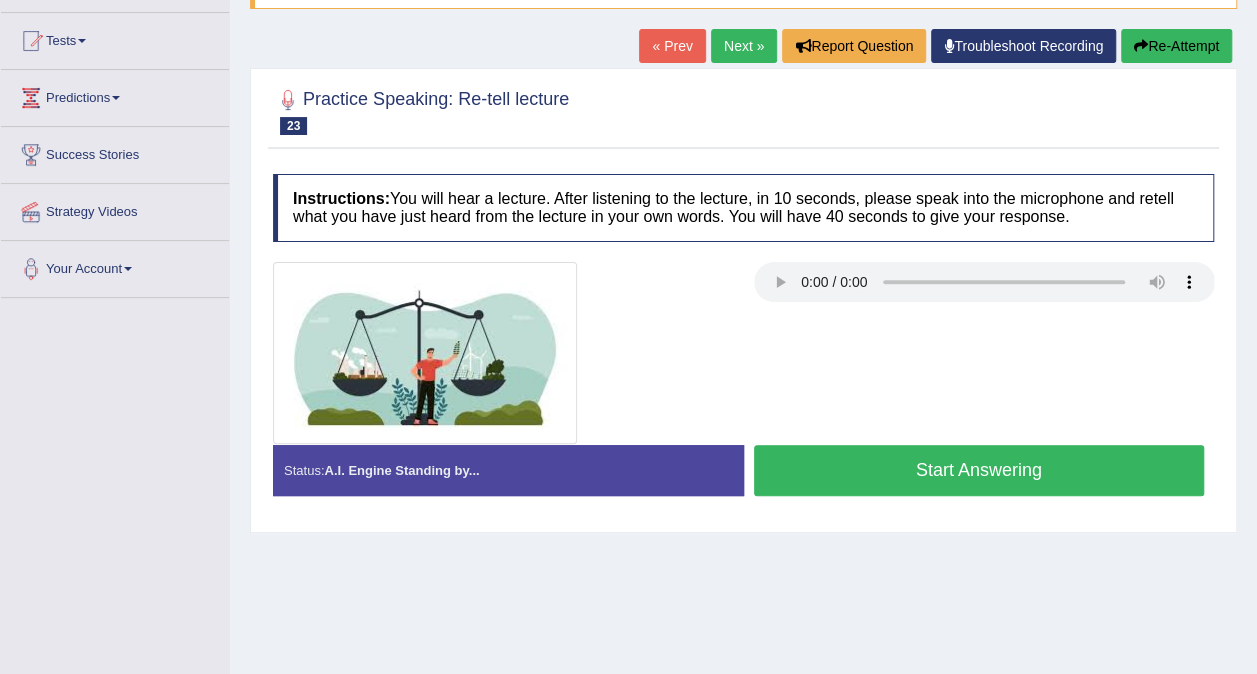 click on "Start Answering" at bounding box center (979, 470) 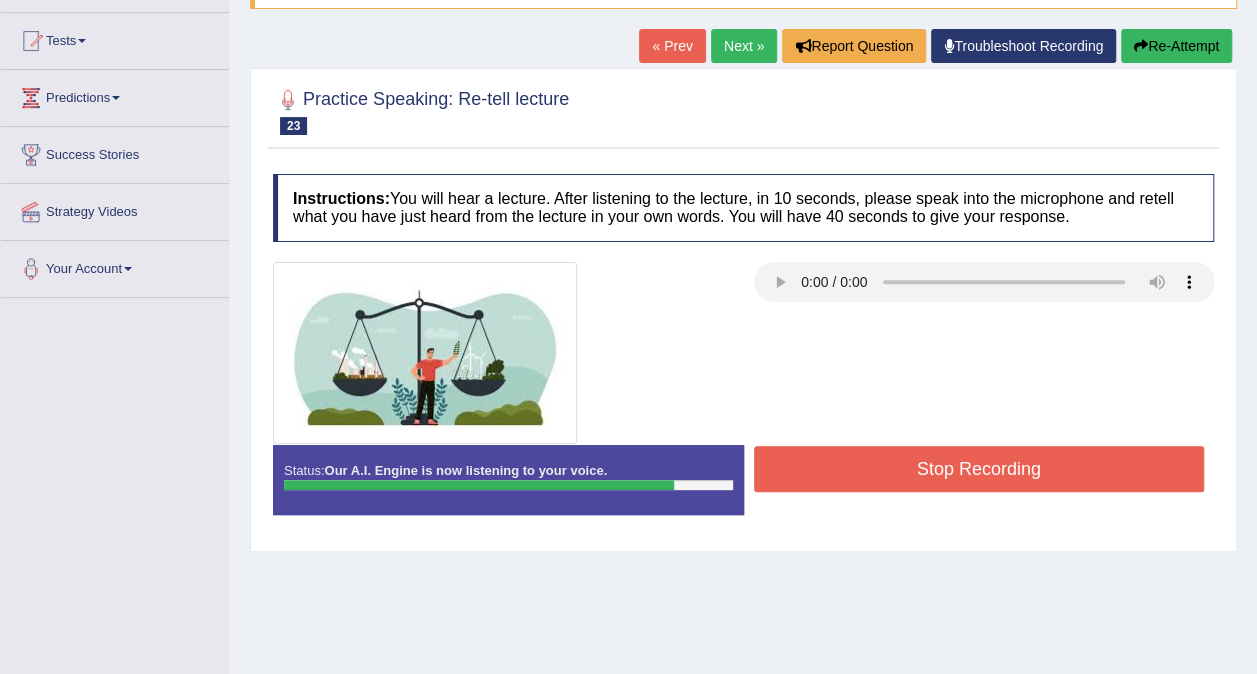 click on "Stop Recording" at bounding box center (979, 469) 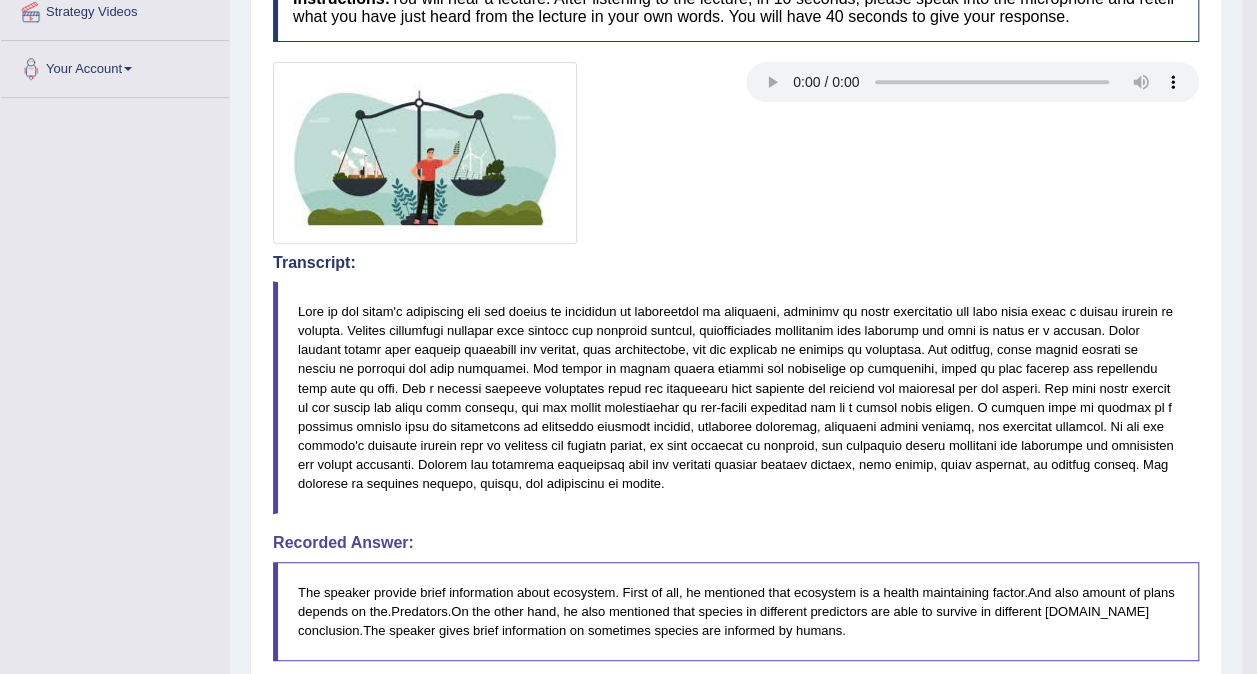 scroll, scrollTop: 180, scrollLeft: 0, axis: vertical 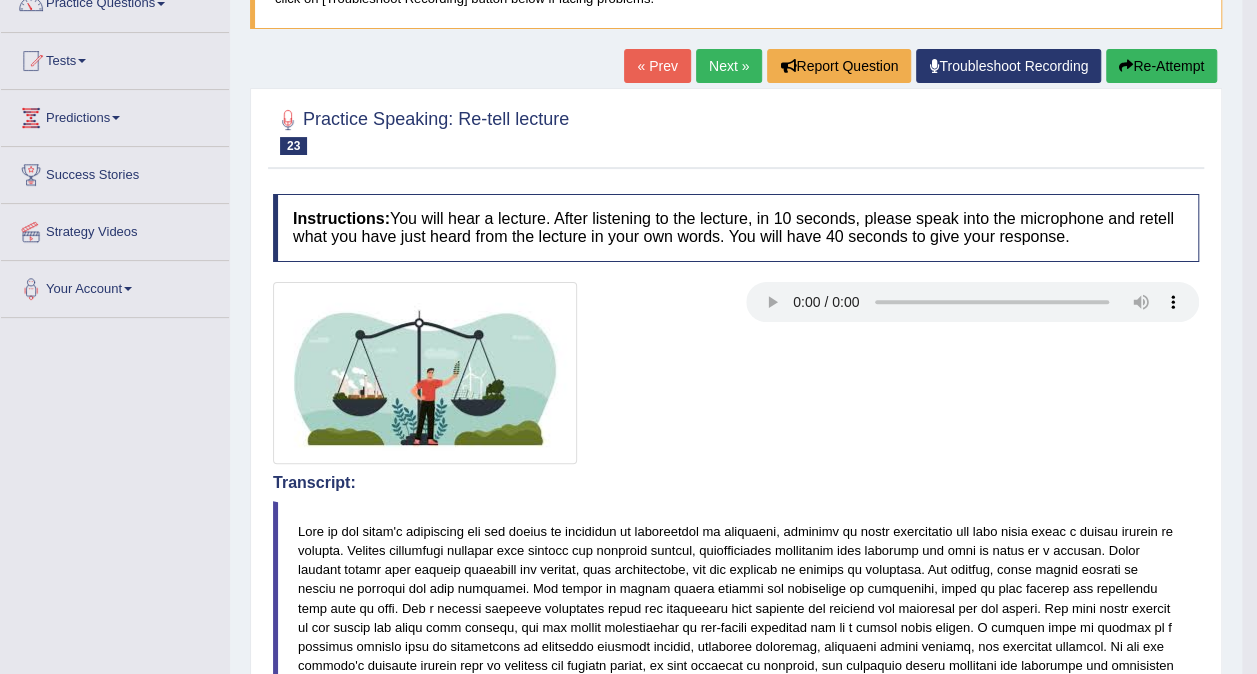 click on "Next »" at bounding box center (729, 66) 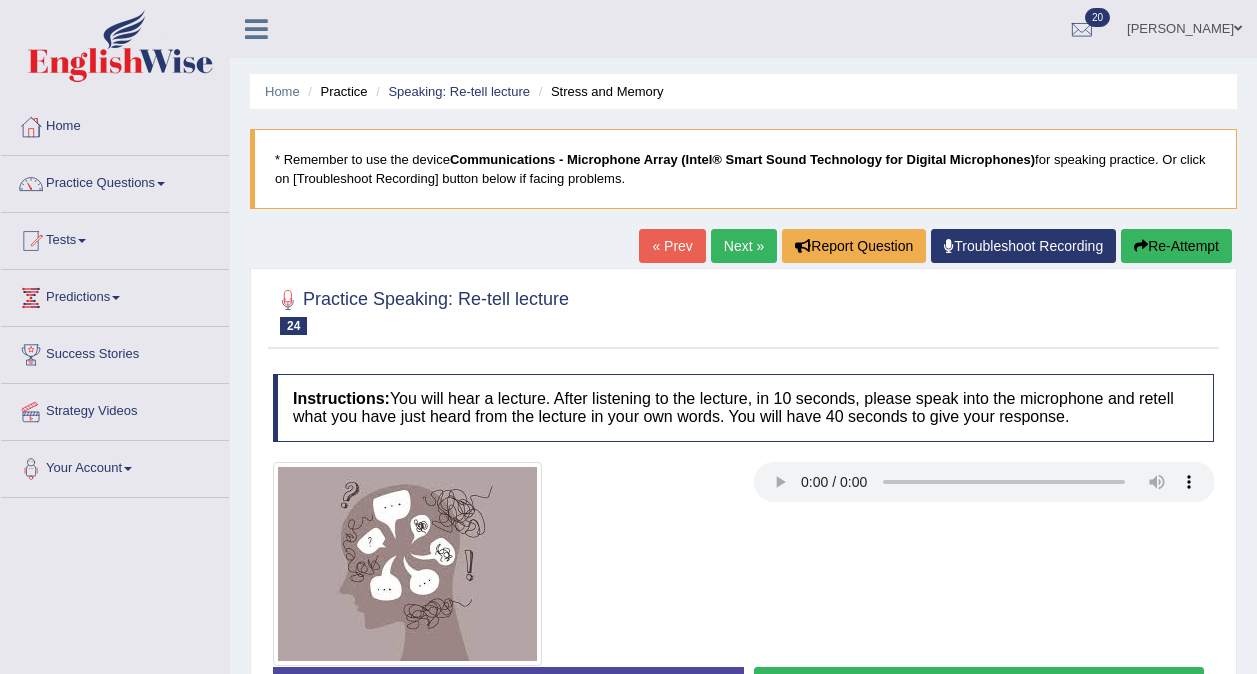 scroll, scrollTop: 0, scrollLeft: 0, axis: both 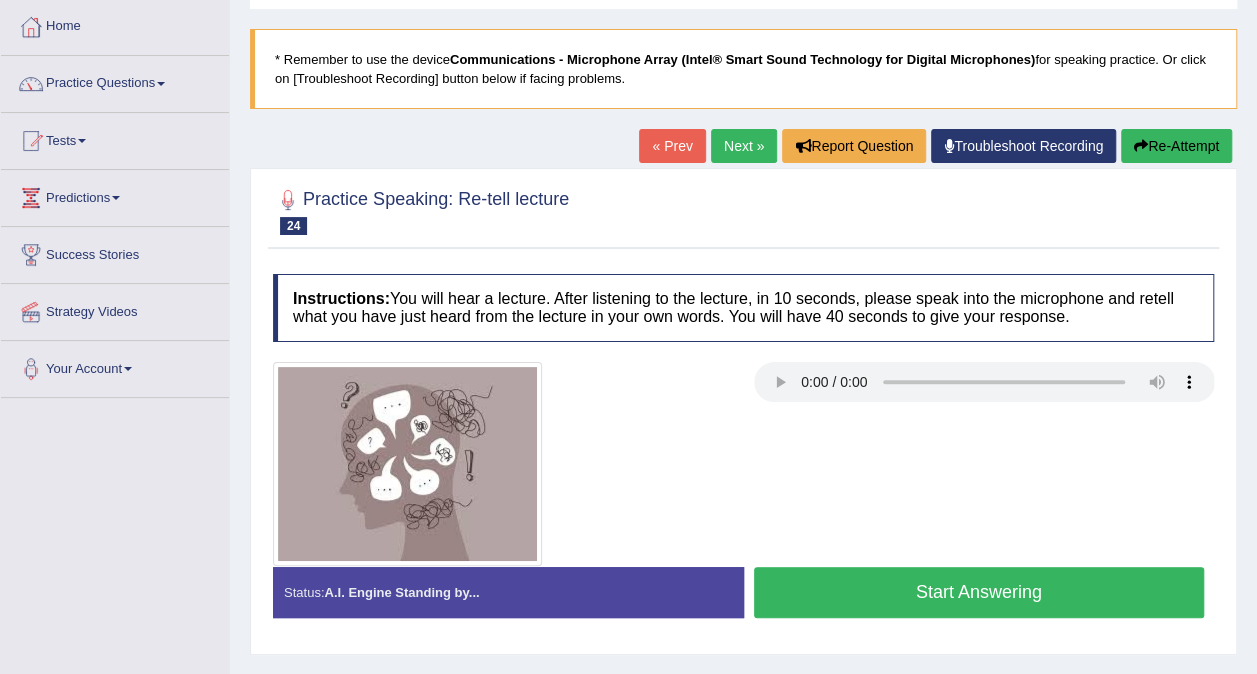 click on "Start Answering" at bounding box center [979, 592] 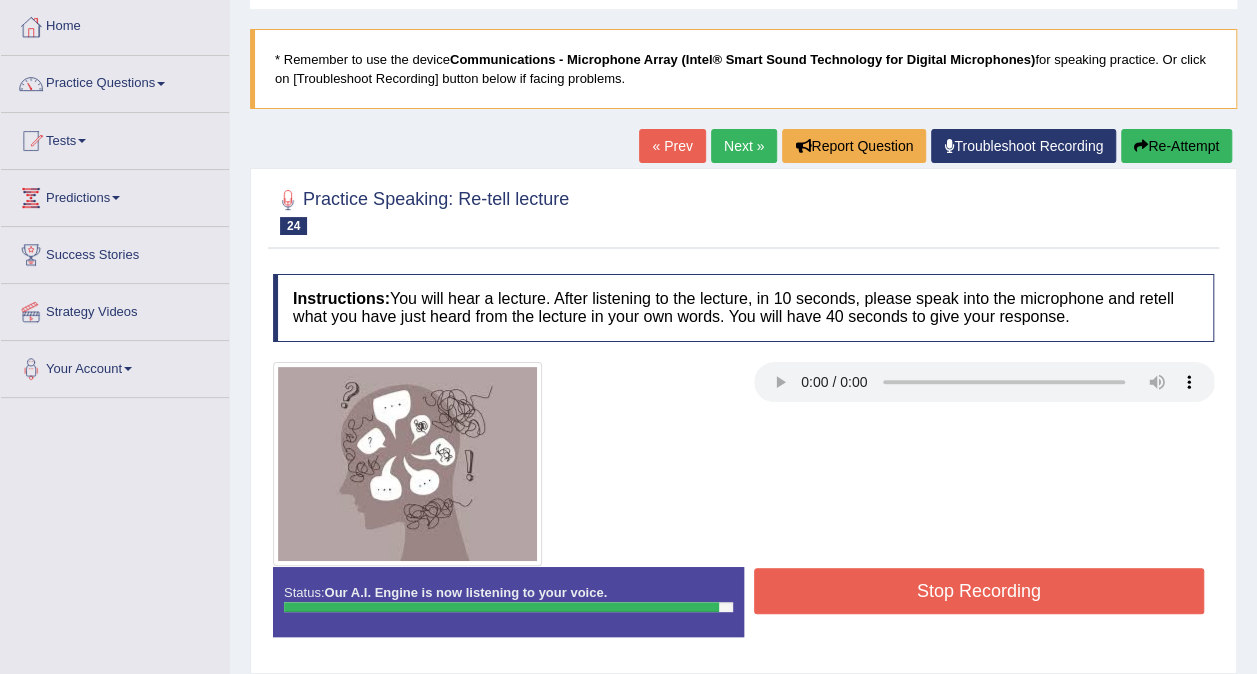 click on "Stop Recording" at bounding box center (979, 591) 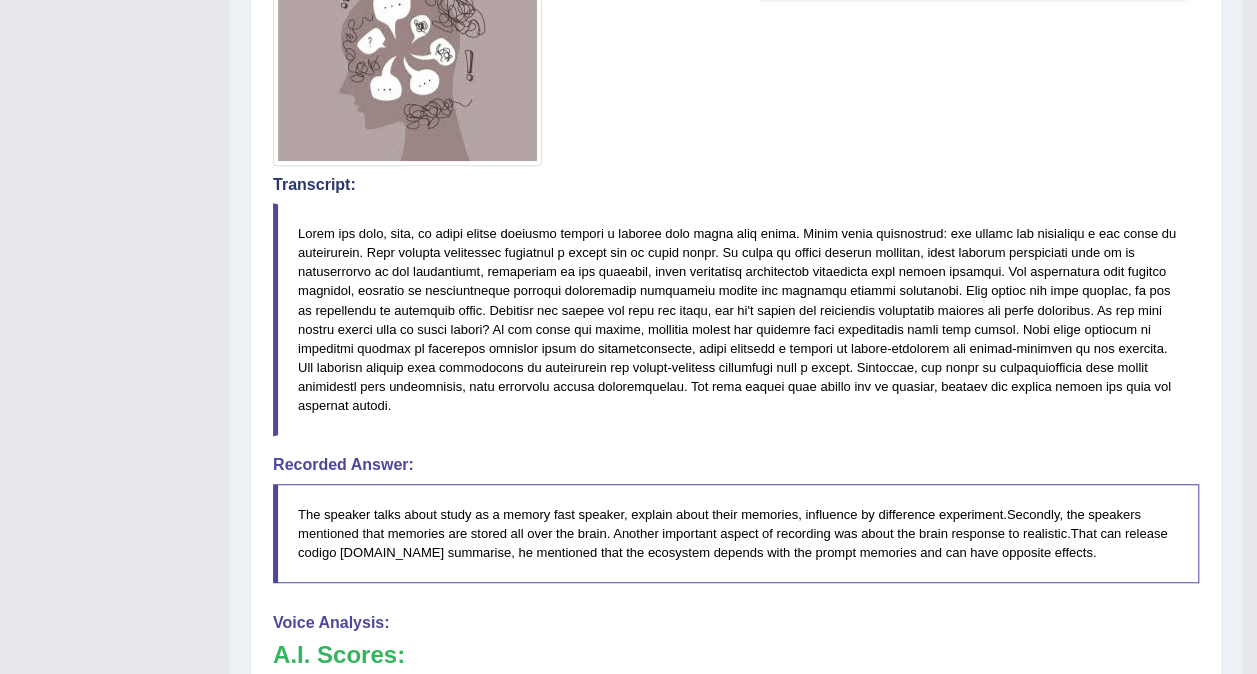 scroll, scrollTop: 0, scrollLeft: 0, axis: both 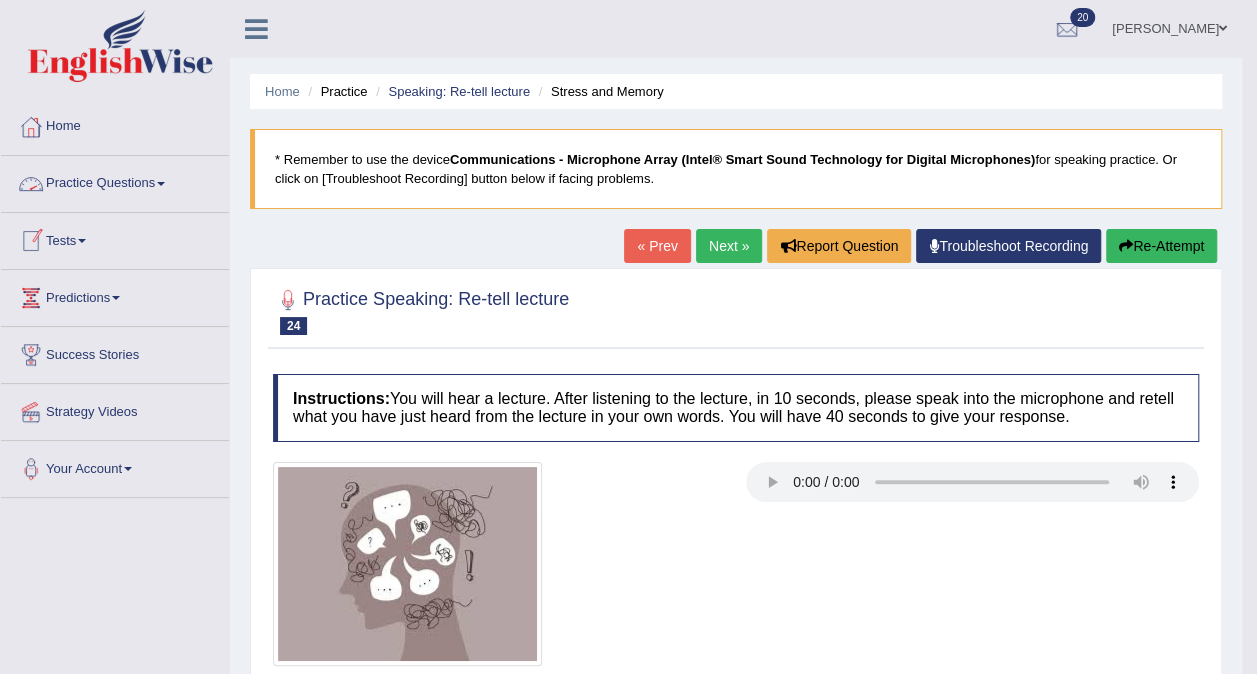 click on "Practice Questions" at bounding box center [115, 181] 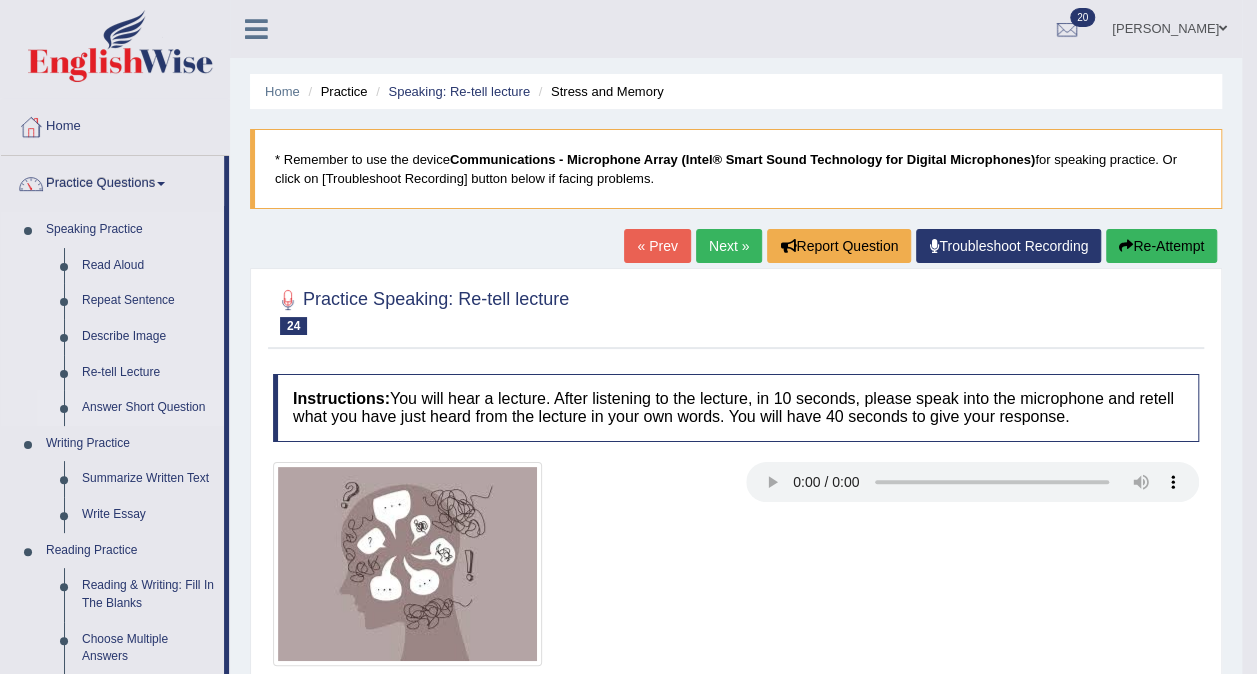 click on "Answer Short Question" at bounding box center (148, 408) 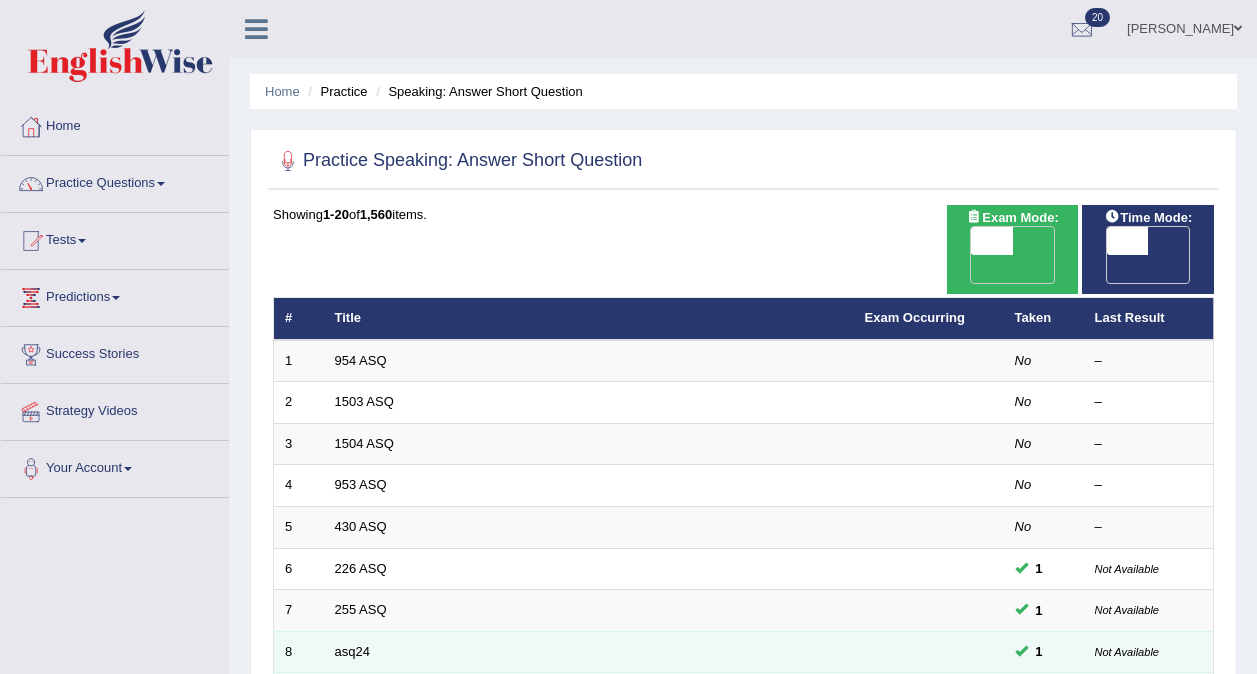 scroll, scrollTop: 0, scrollLeft: 0, axis: both 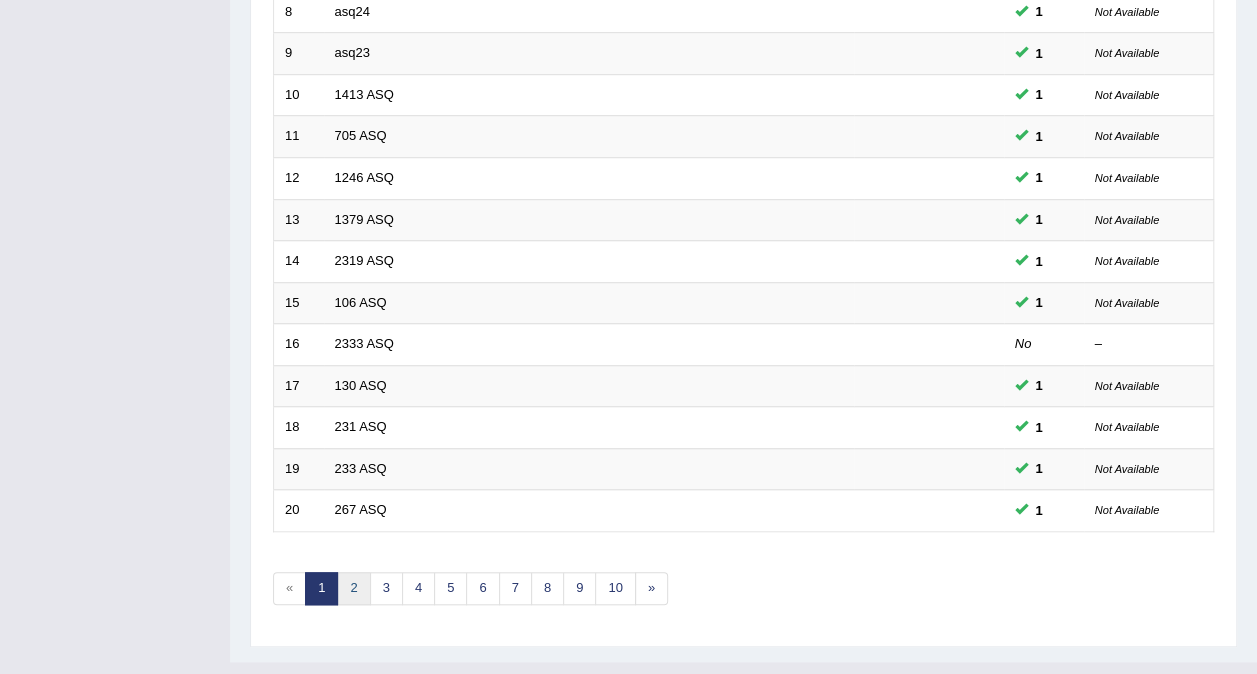 click on "2" at bounding box center (353, 588) 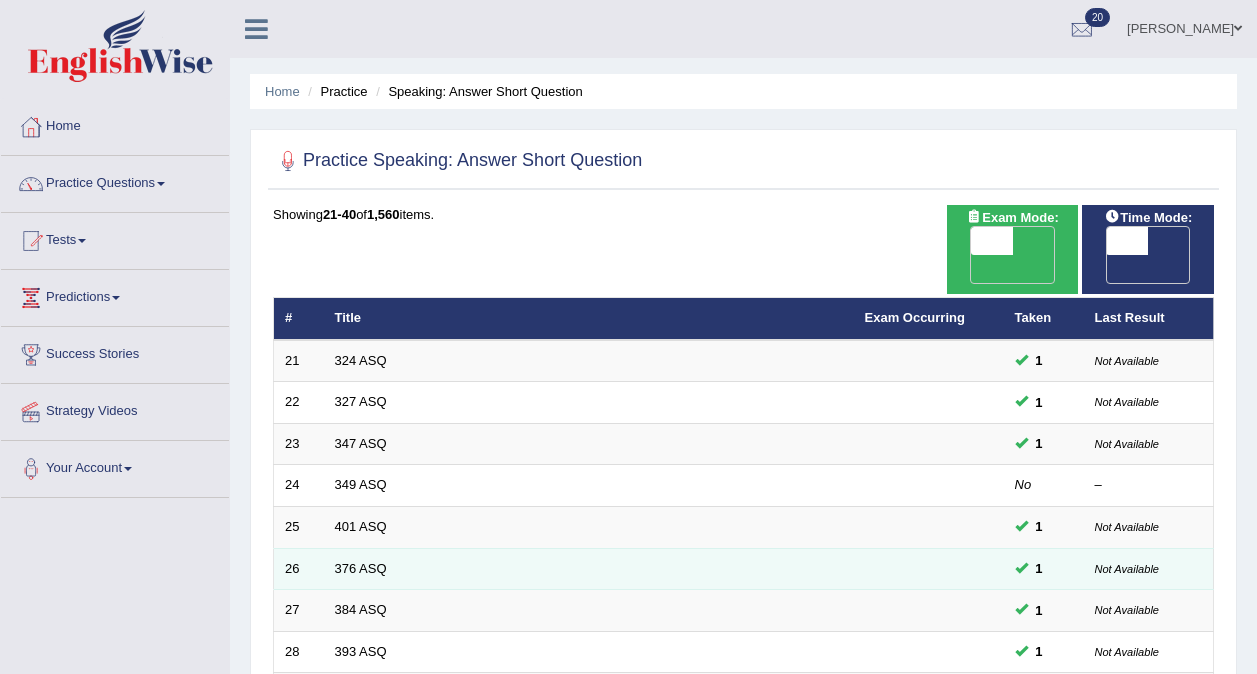 scroll, scrollTop: 0, scrollLeft: 0, axis: both 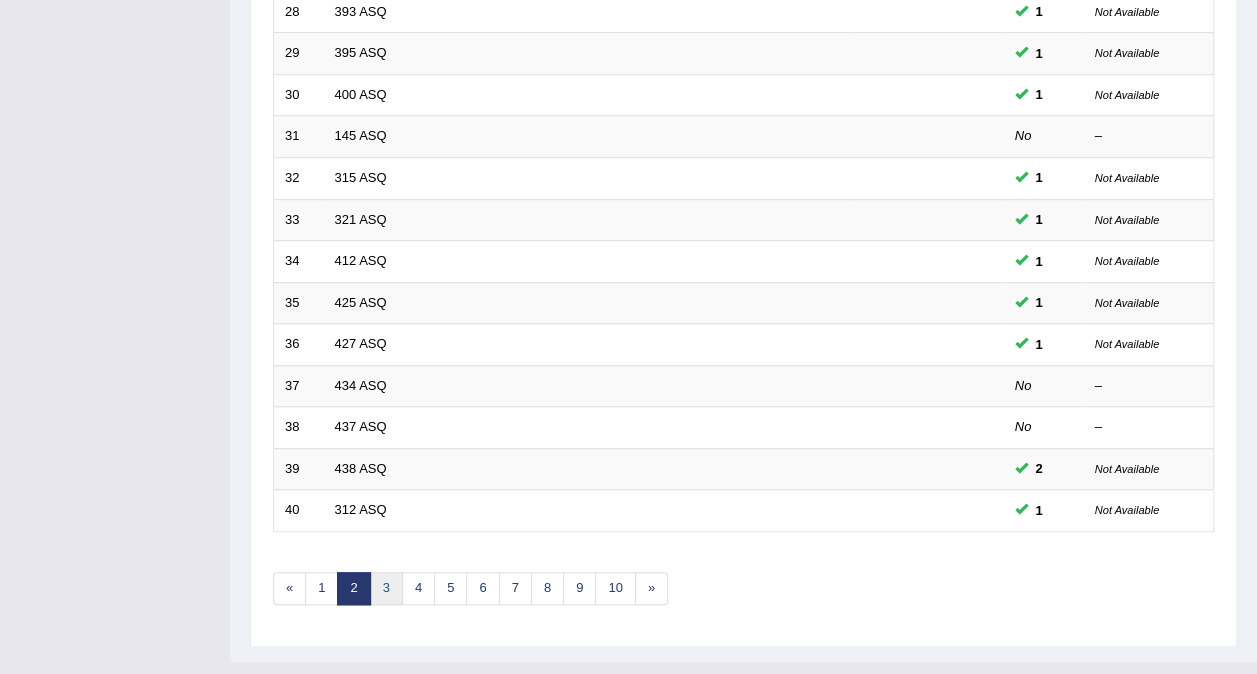 click on "3" at bounding box center [386, 588] 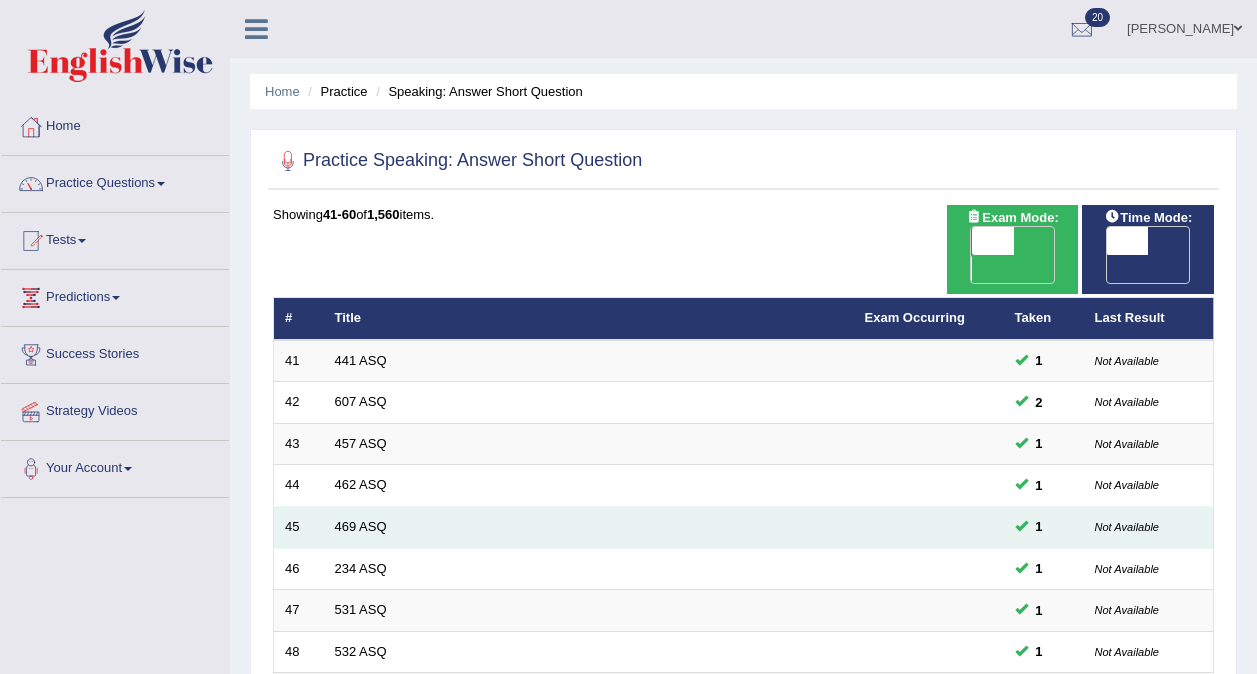 scroll, scrollTop: 0, scrollLeft: 0, axis: both 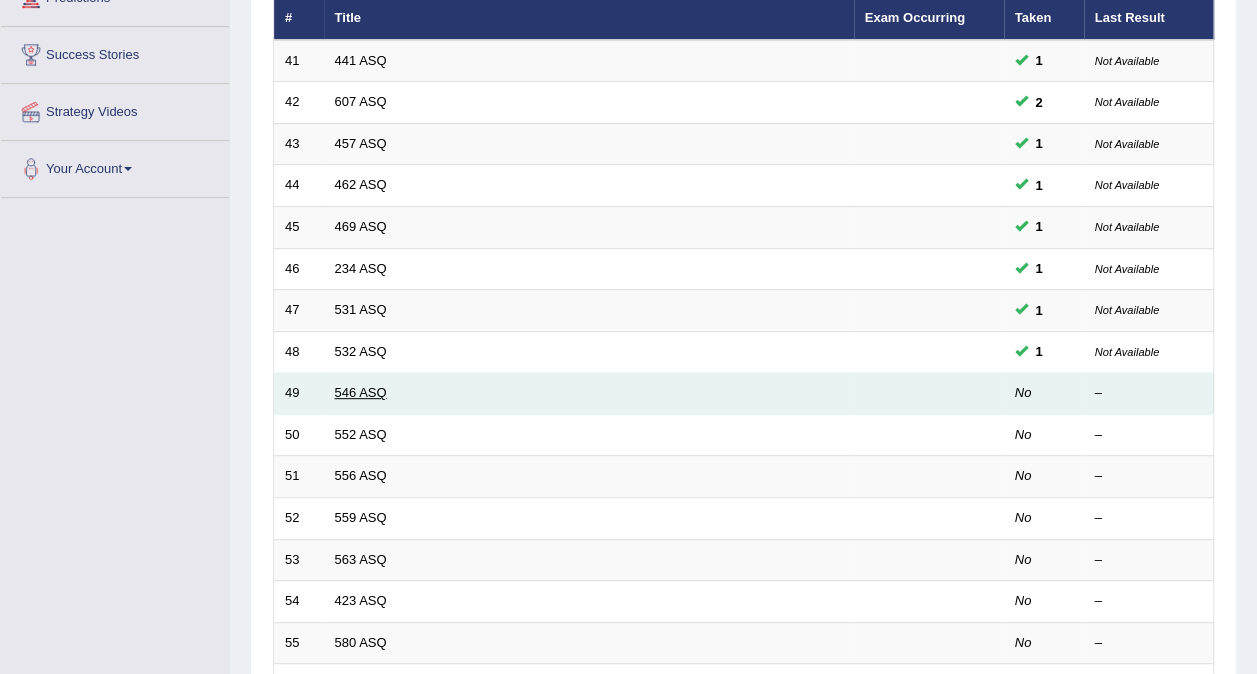click on "546 ASQ" at bounding box center [361, 392] 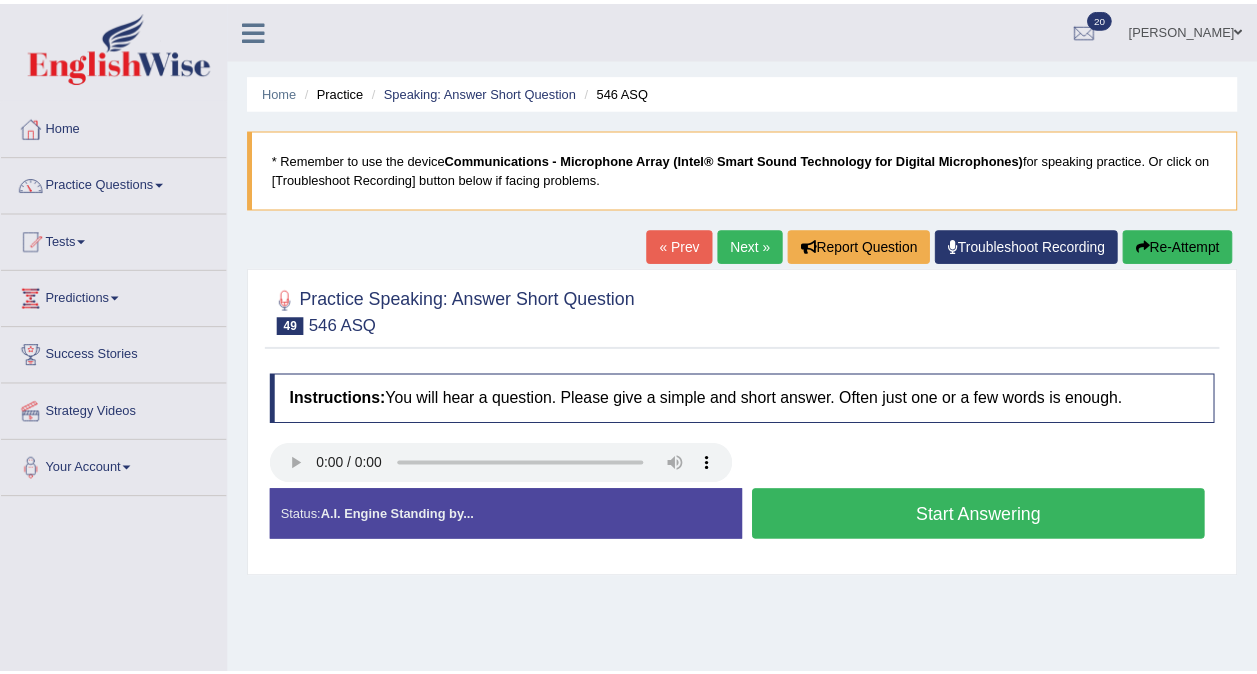 scroll, scrollTop: 0, scrollLeft: 0, axis: both 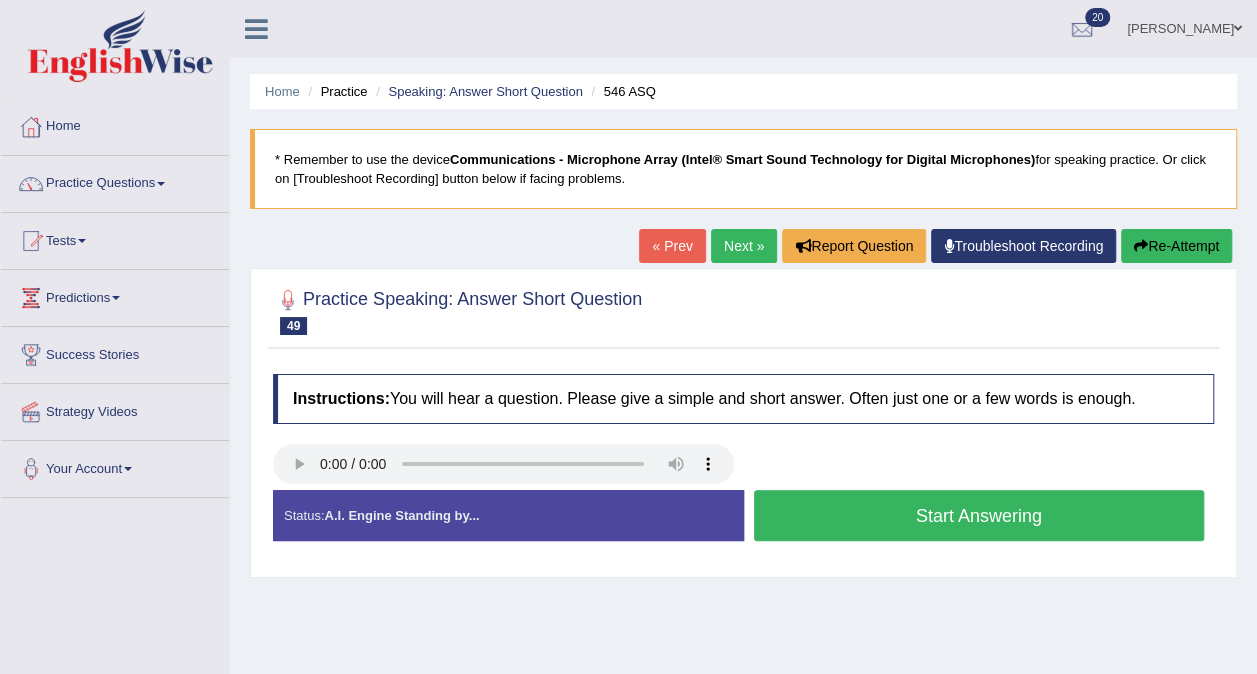 click on "Start Answering" at bounding box center (979, 515) 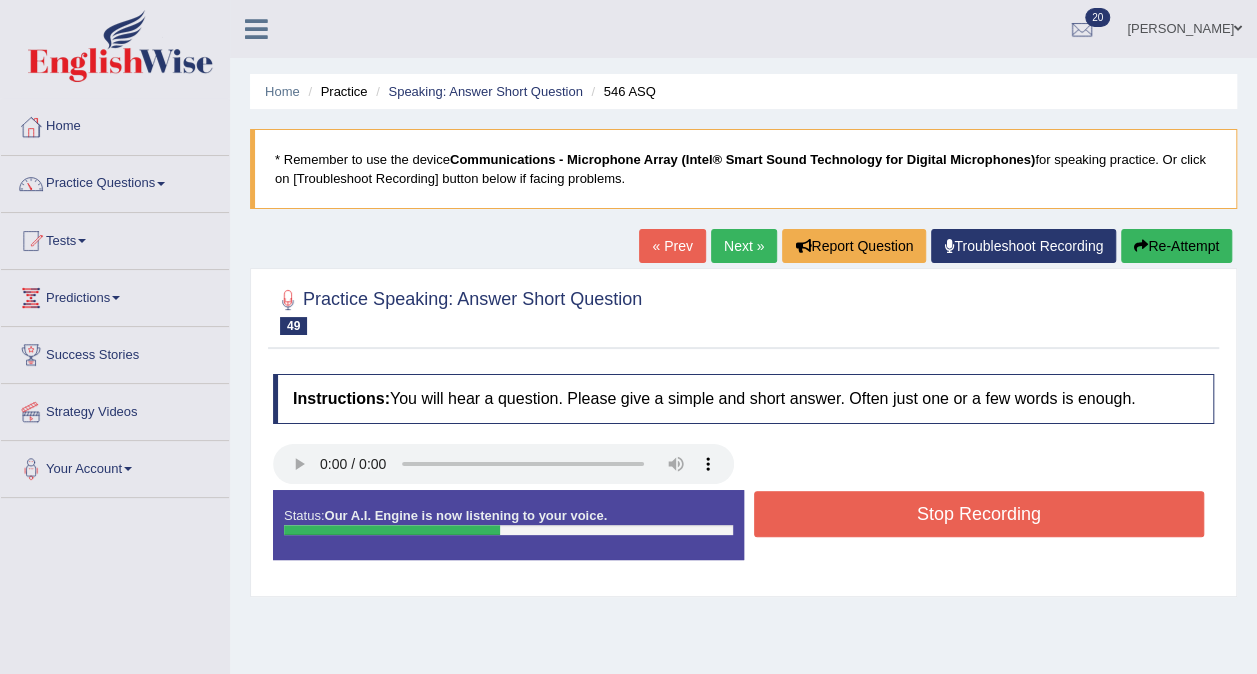 click on "Stop Recording" at bounding box center (979, 514) 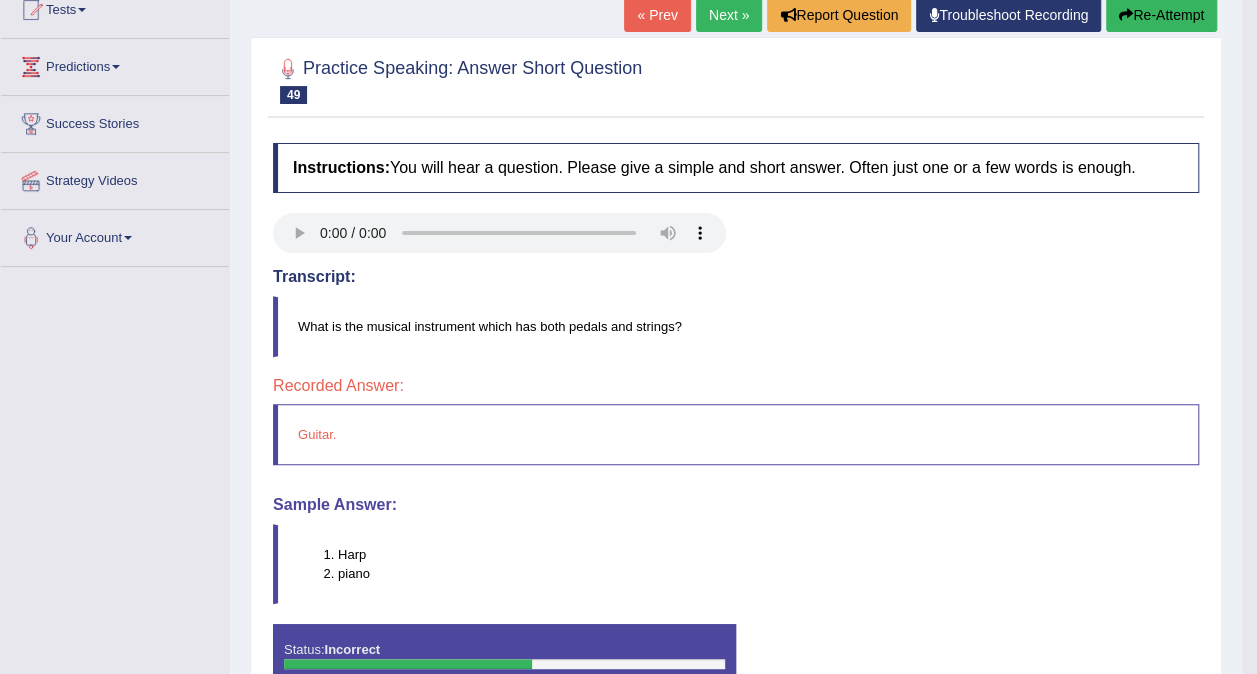 scroll, scrollTop: 0, scrollLeft: 0, axis: both 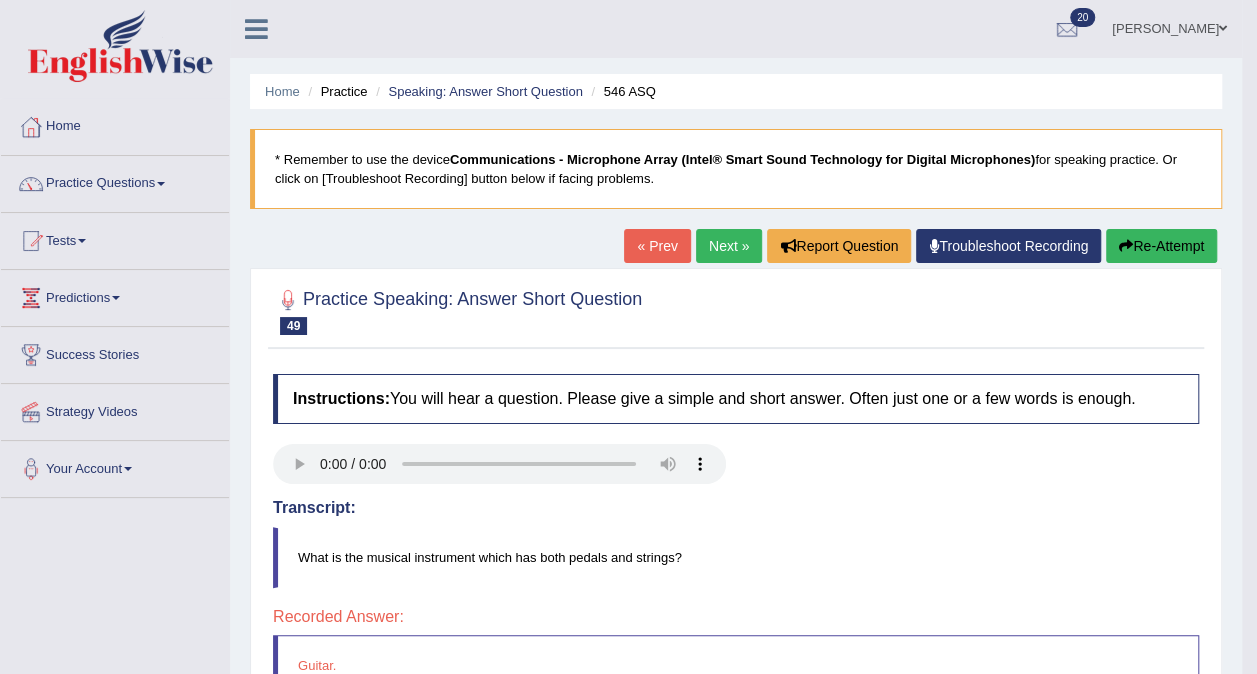 click on "Next »" at bounding box center [729, 246] 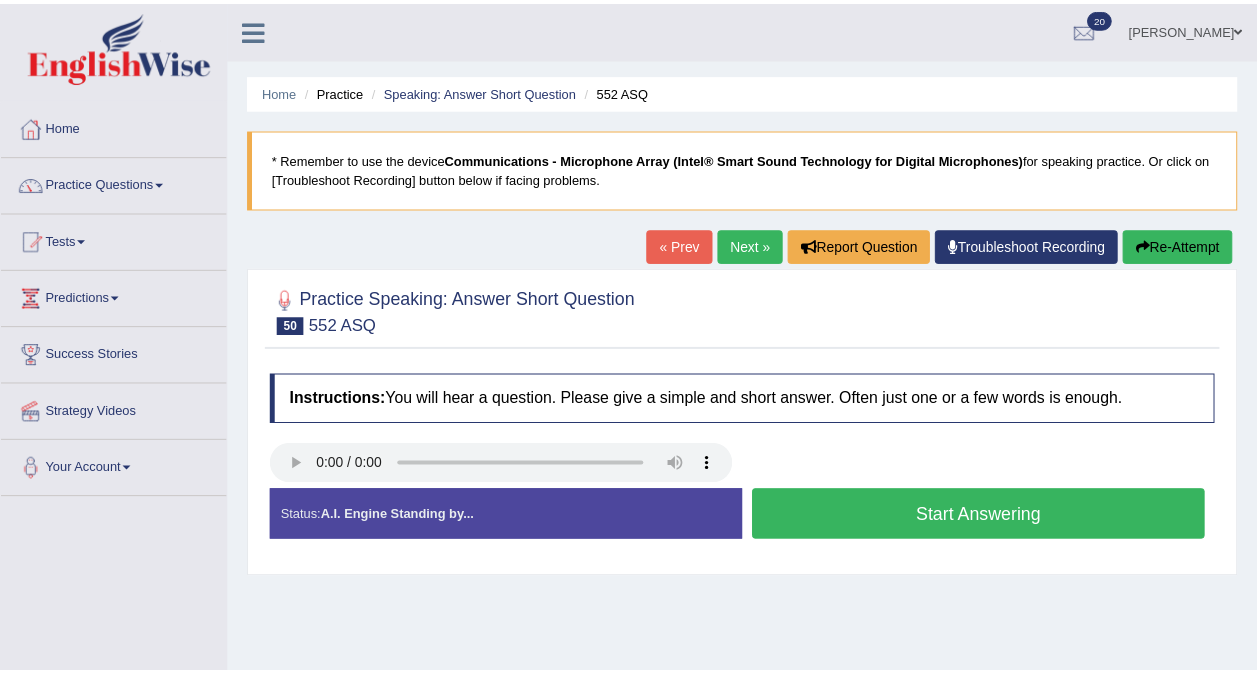scroll, scrollTop: 0, scrollLeft: 0, axis: both 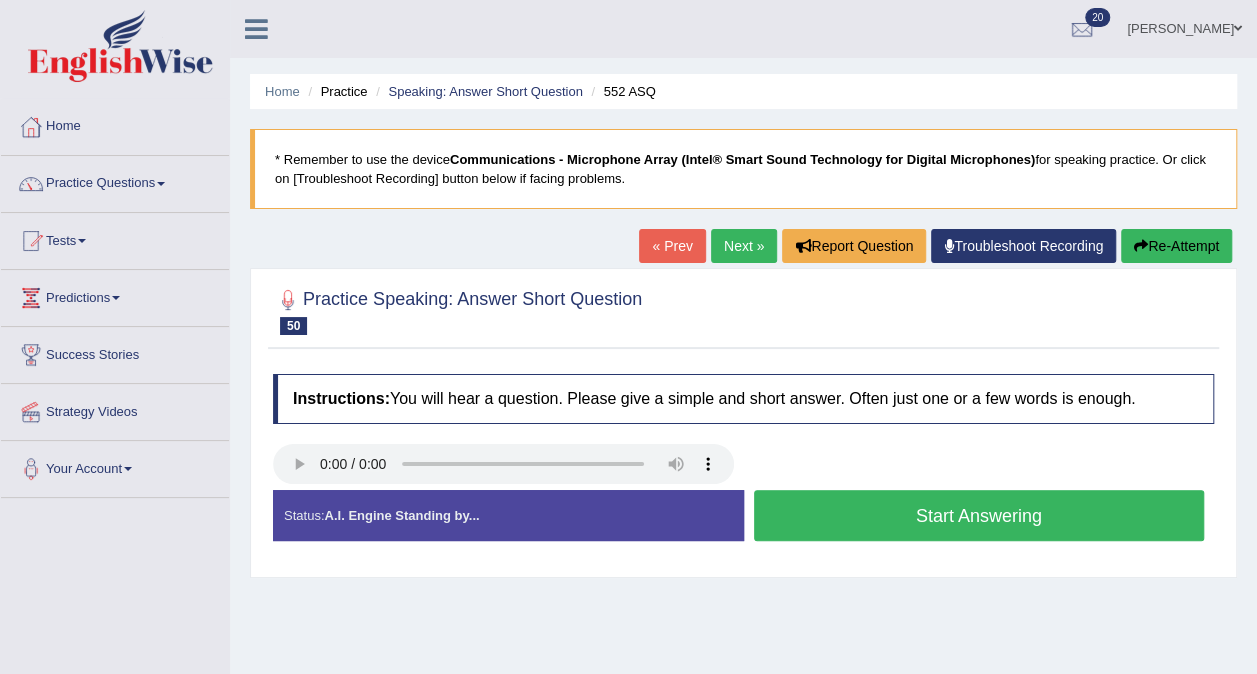 click on "Start Answering" at bounding box center (979, 515) 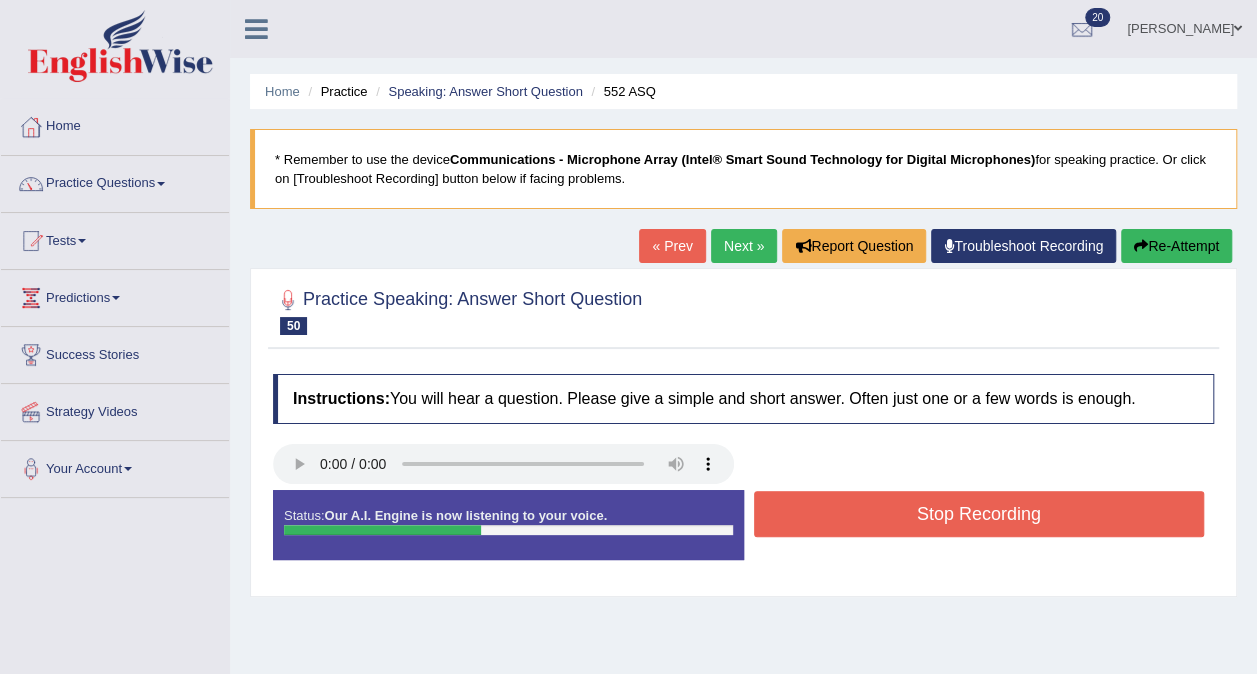 click on "Stop Recording" at bounding box center [979, 514] 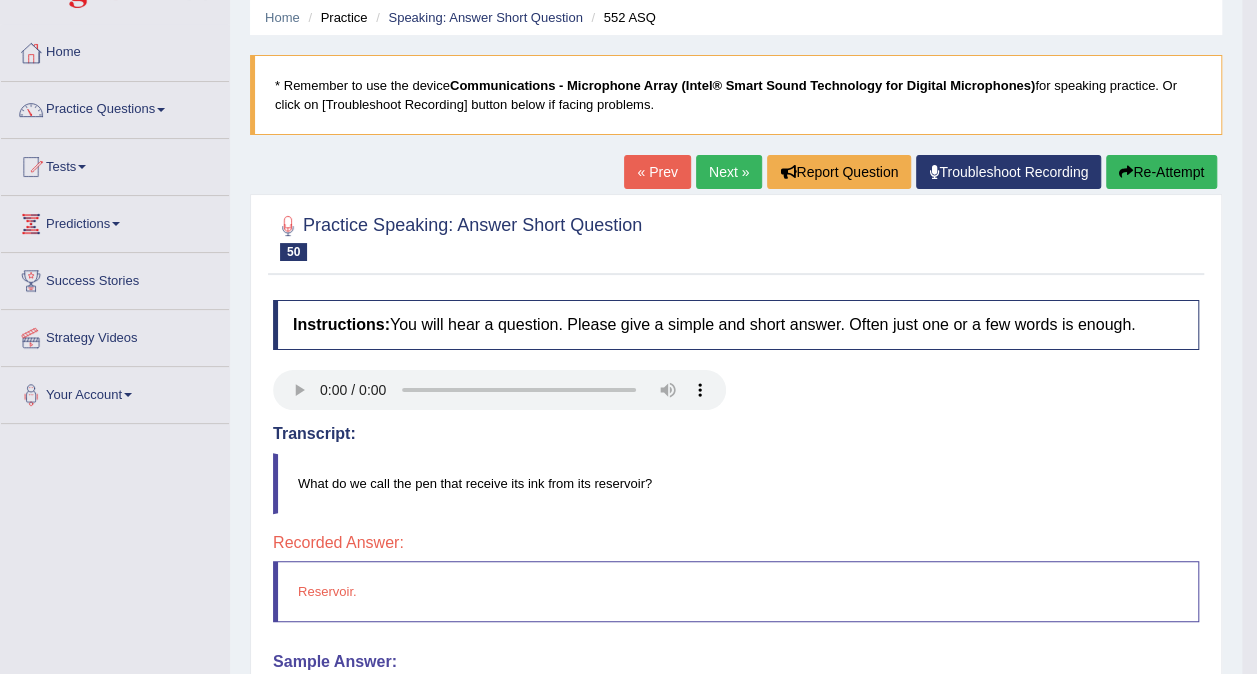 scroll, scrollTop: 0, scrollLeft: 0, axis: both 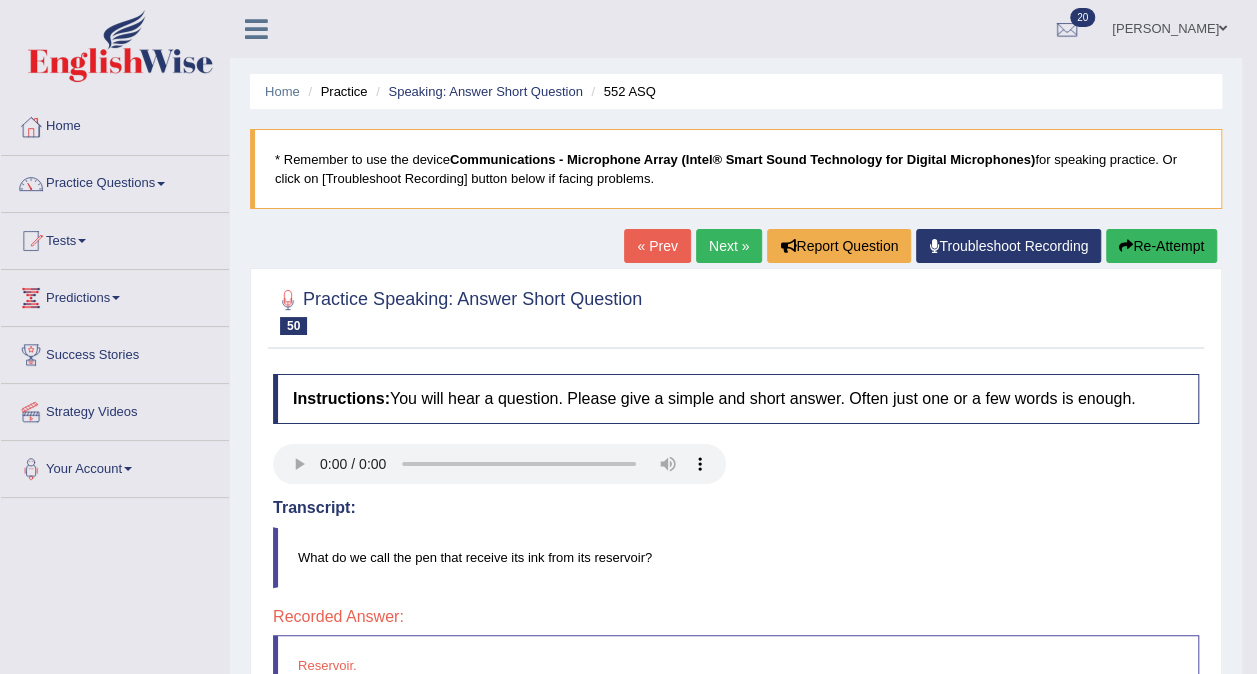 click on "Next »" at bounding box center (729, 246) 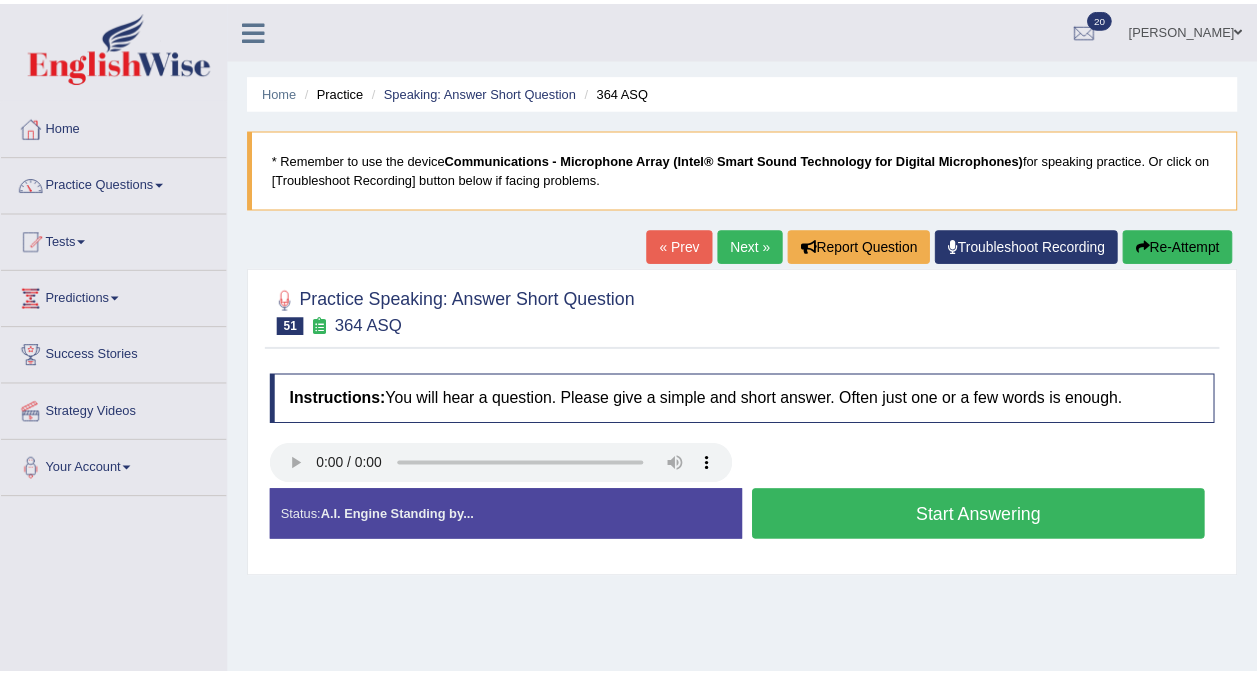scroll, scrollTop: 0, scrollLeft: 0, axis: both 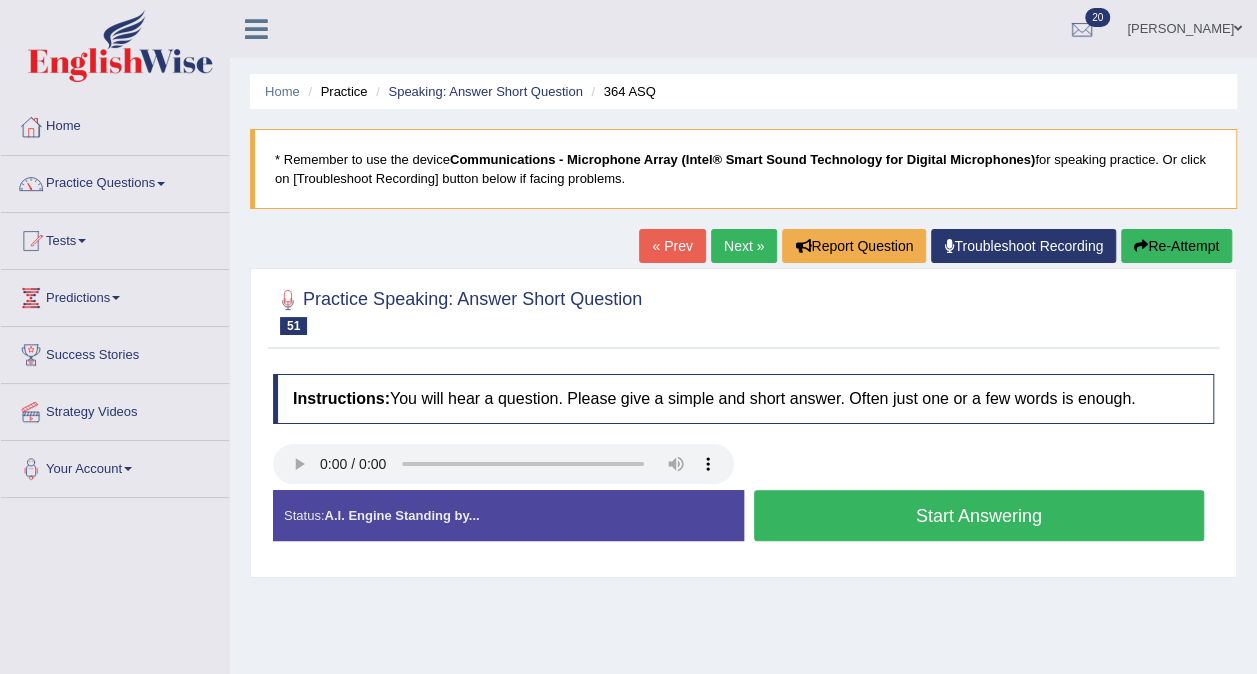 click on "Start Answering" at bounding box center (979, 515) 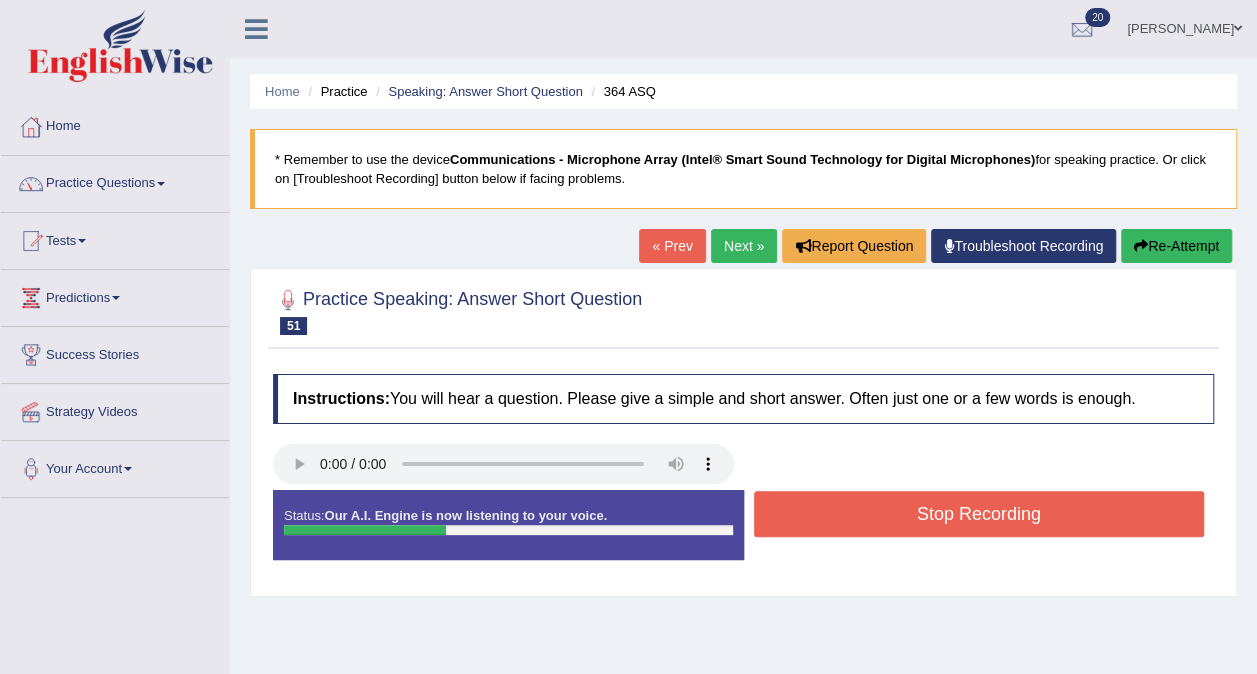 click on "Stop Recording" at bounding box center [979, 514] 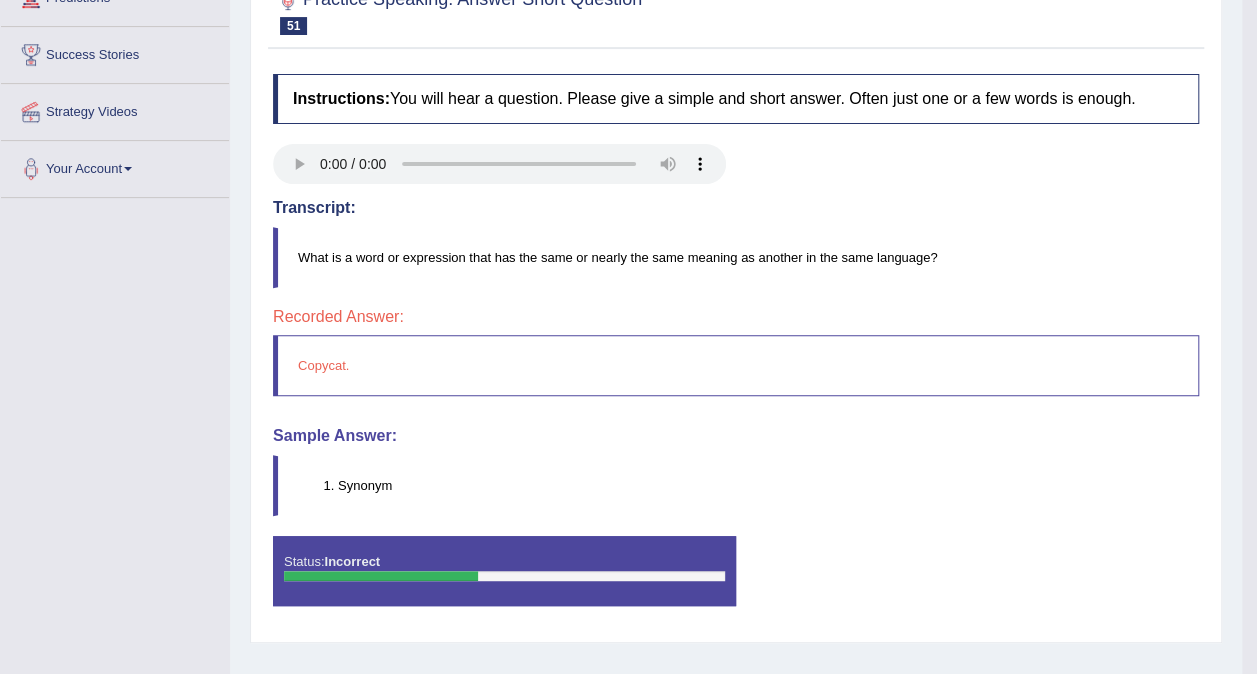 scroll, scrollTop: 0, scrollLeft: 0, axis: both 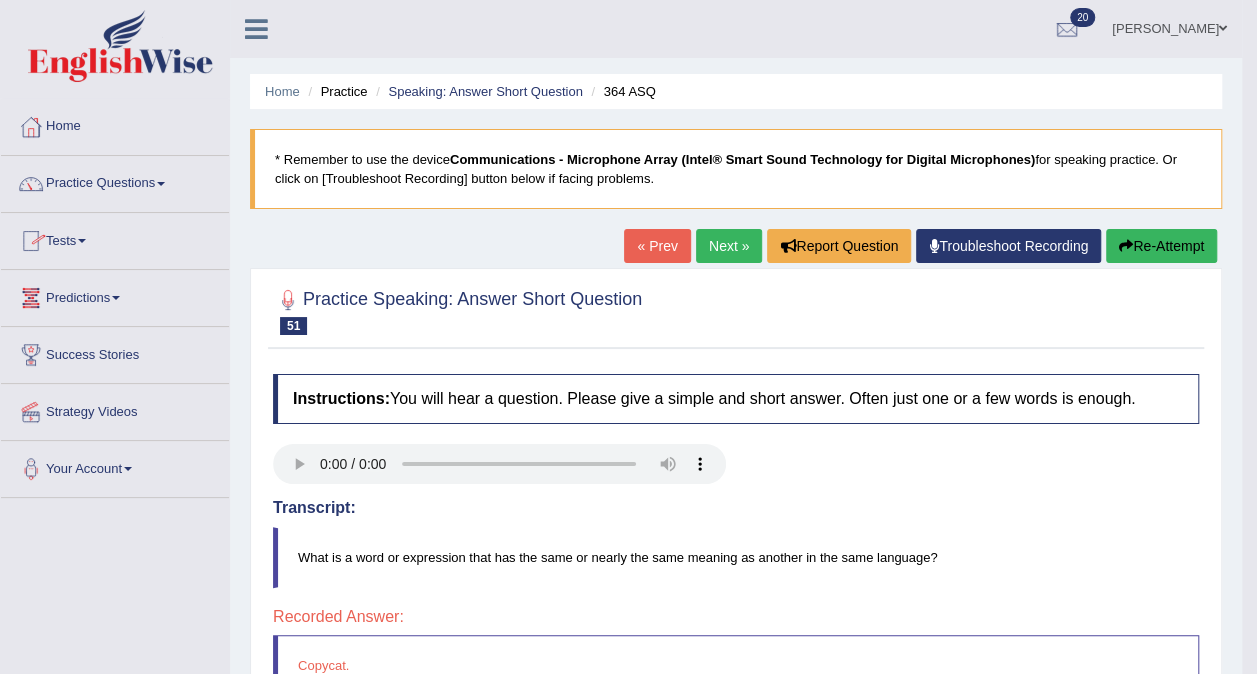 click on "Tests" at bounding box center [115, 238] 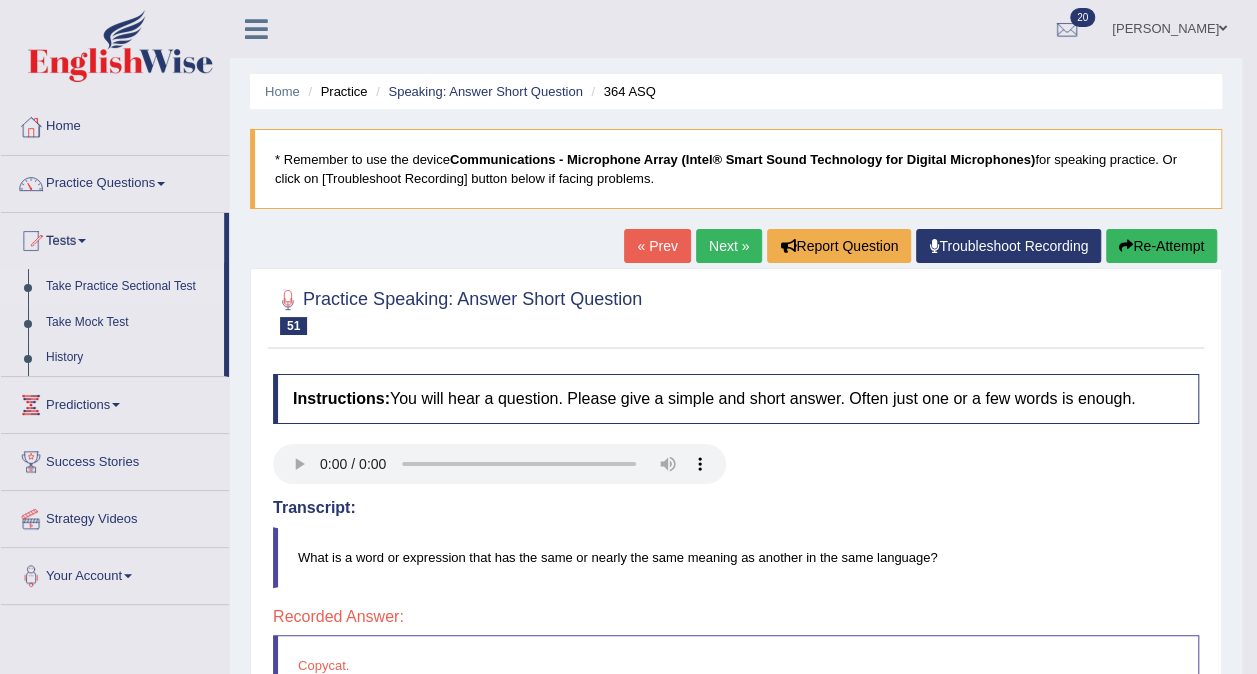 click on "Take Practice Sectional Test" at bounding box center [130, 287] 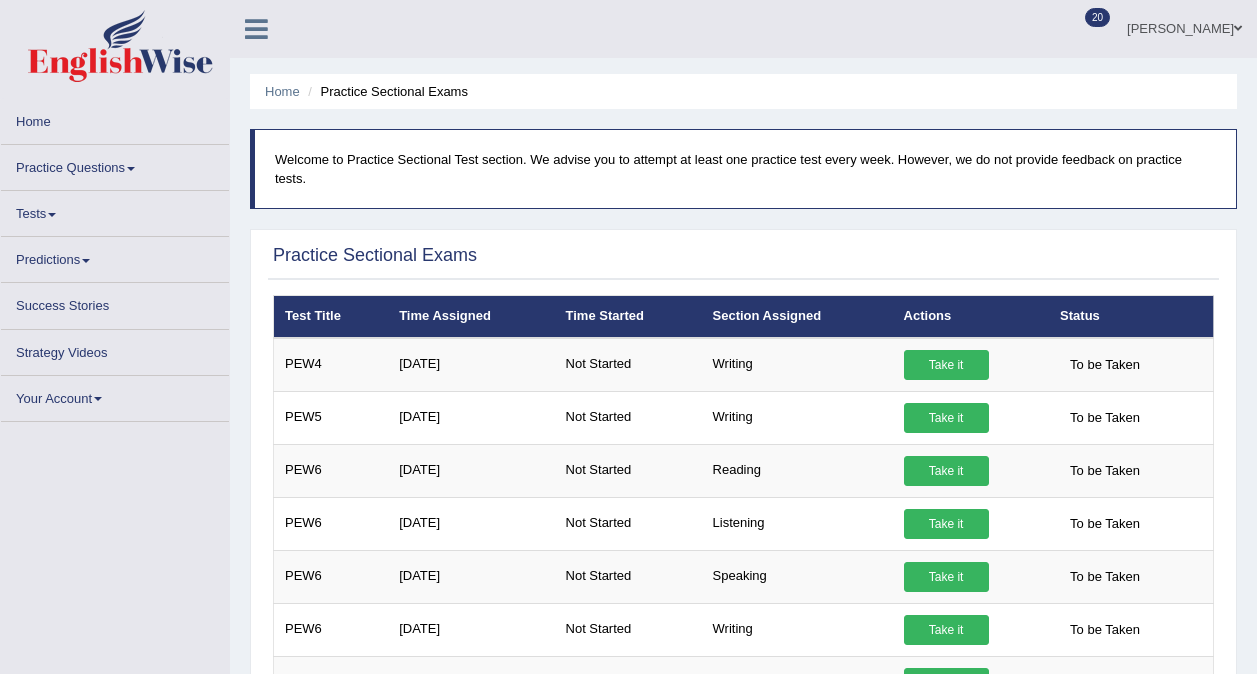 scroll, scrollTop: 0, scrollLeft: 0, axis: both 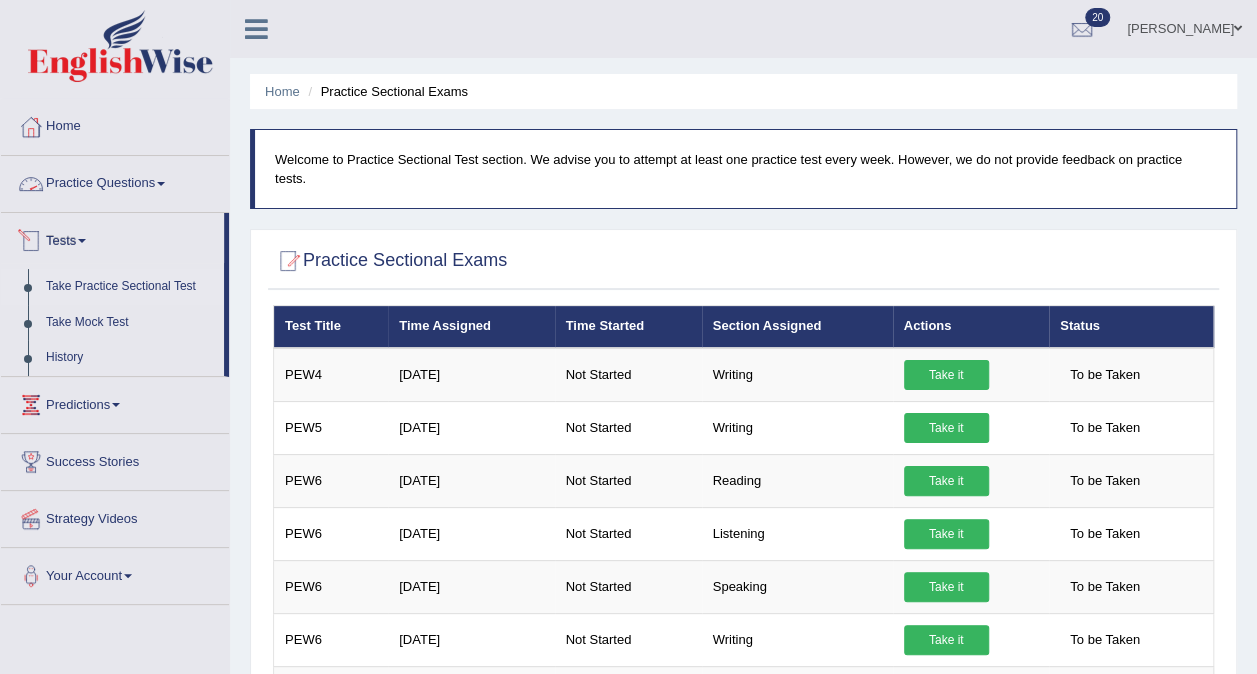 click on "Practice Questions" at bounding box center [115, 181] 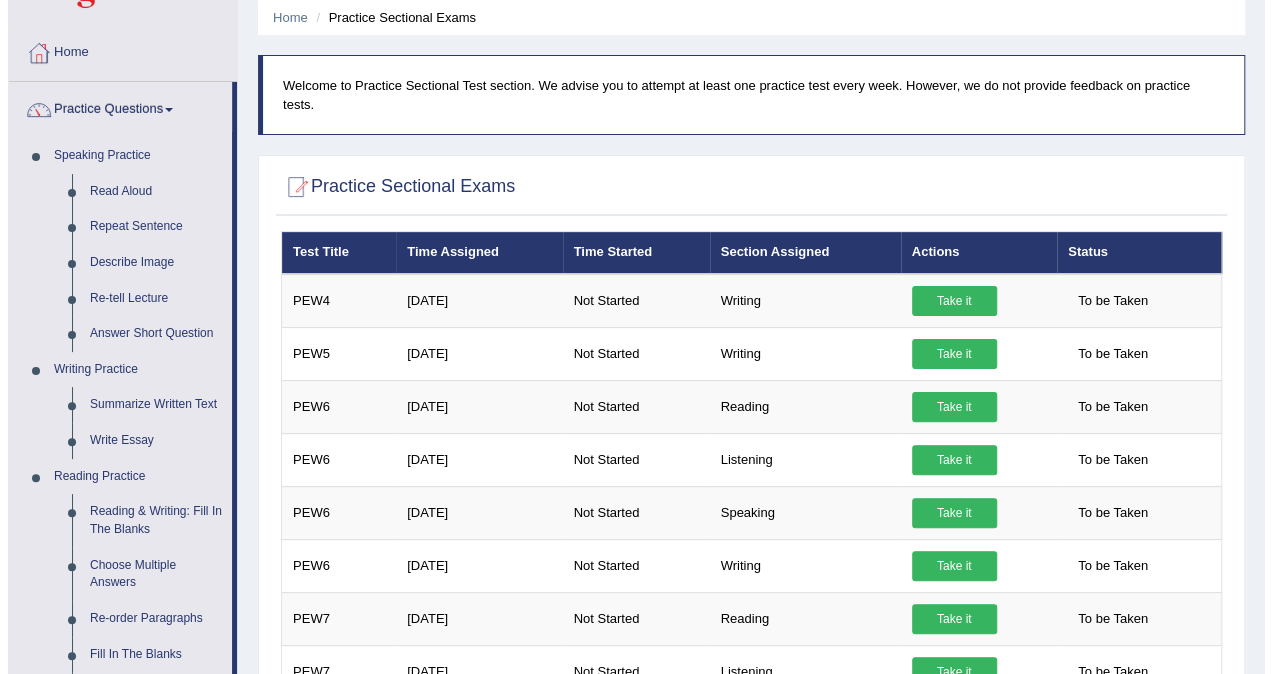 scroll, scrollTop: 200, scrollLeft: 0, axis: vertical 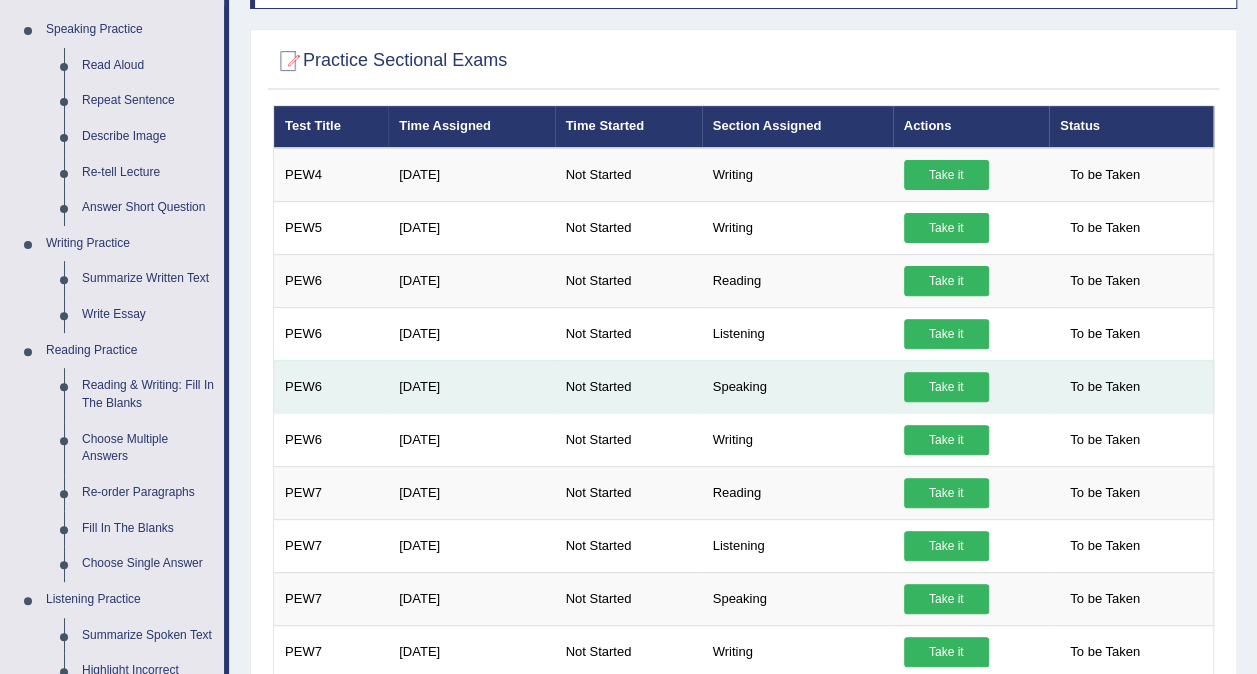 click on "Take it" at bounding box center (946, 387) 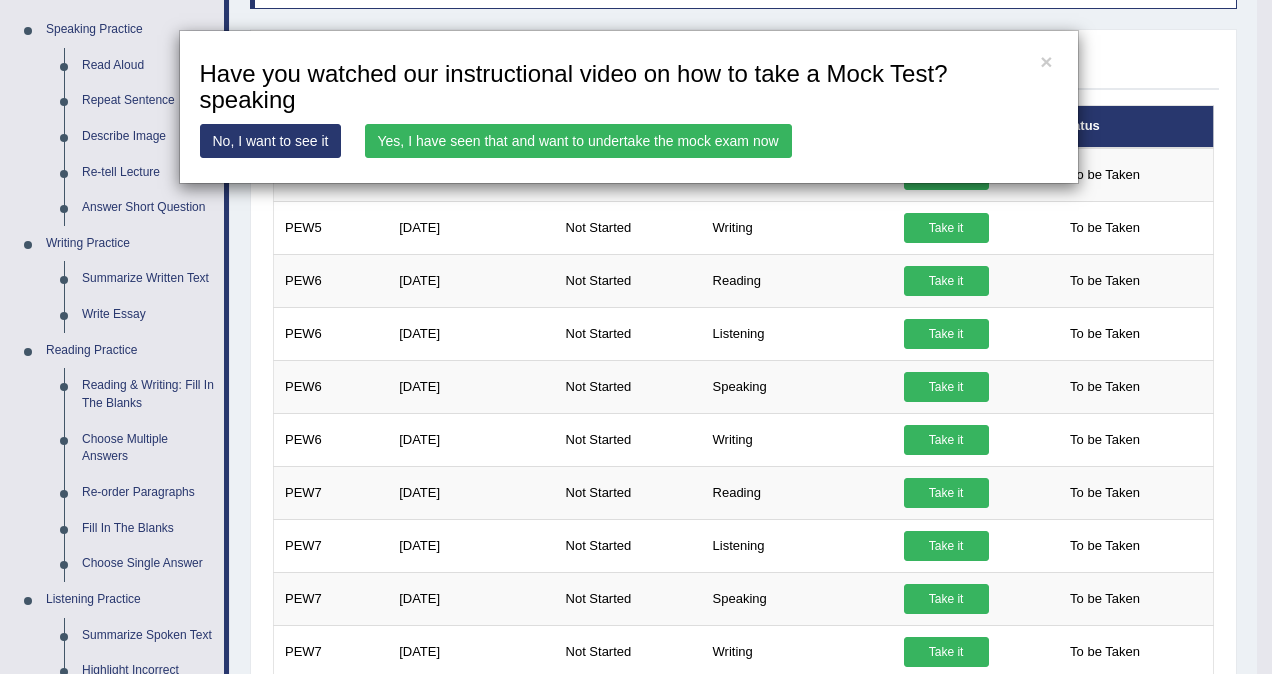 click on "Yes, I have seen that and want to undertake the mock exam now" at bounding box center (578, 141) 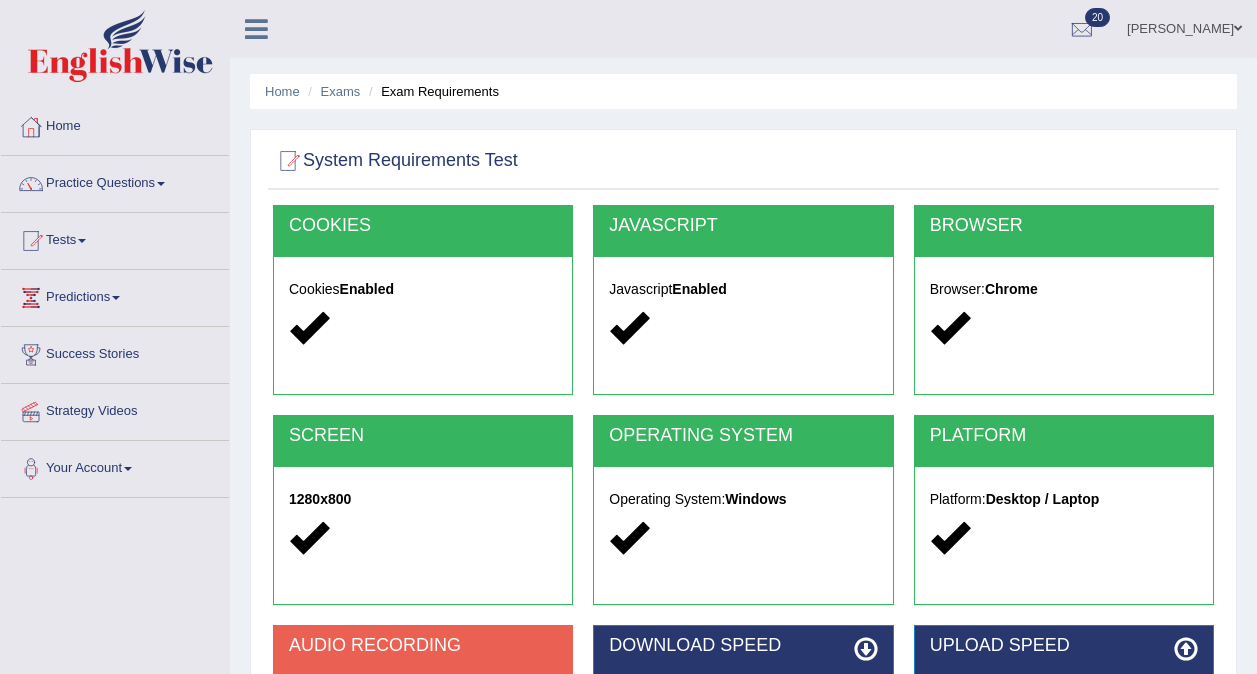 scroll, scrollTop: 0, scrollLeft: 0, axis: both 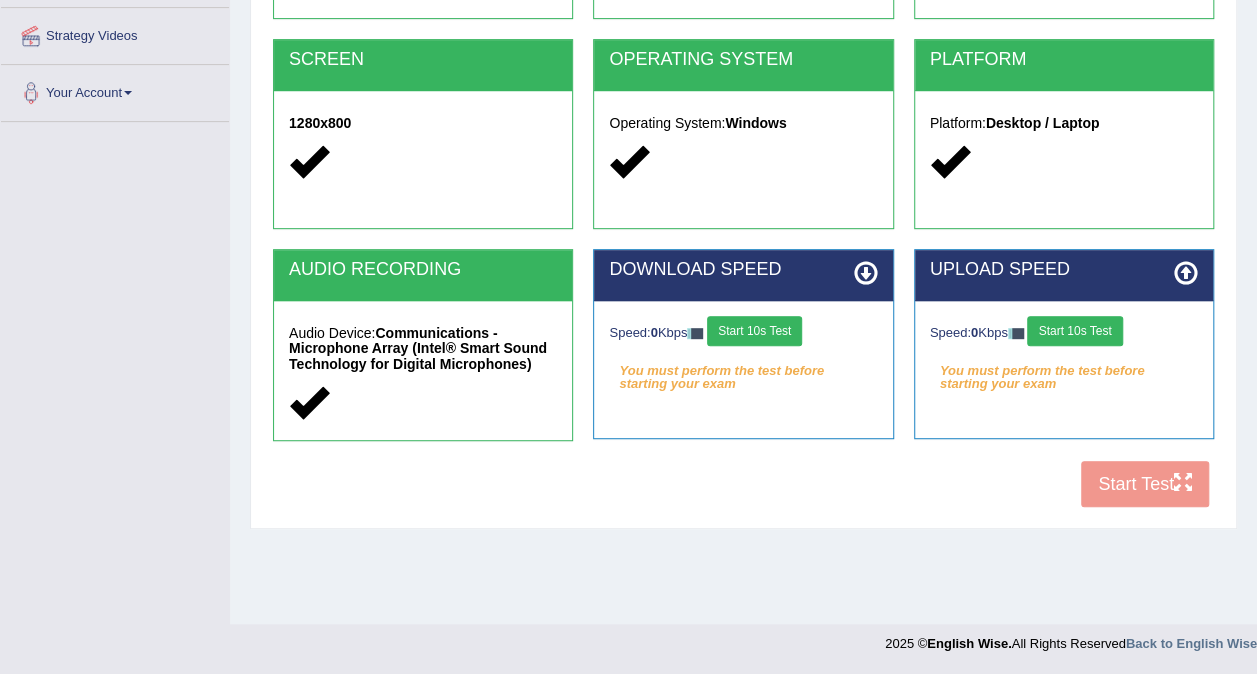 click on "Start 10s Test" at bounding box center (754, 331) 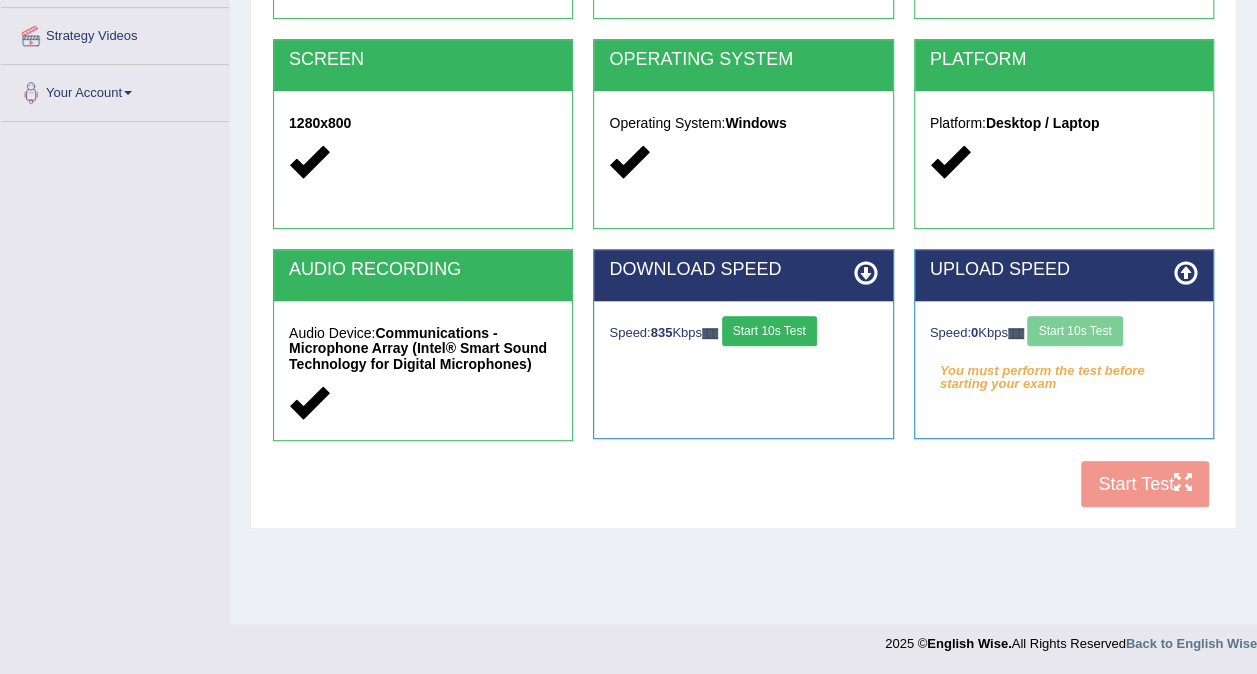 click on "Speed:  0  Kbps    Start 10s Test" at bounding box center [1064, 333] 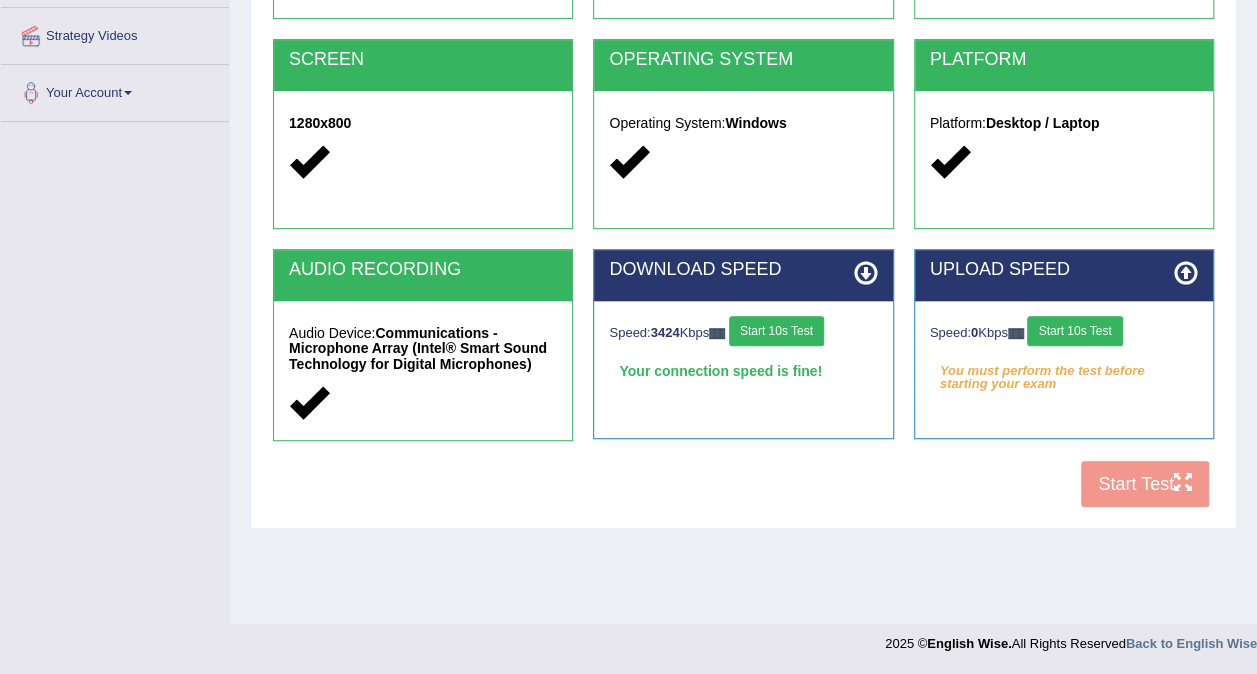 click on "Start 10s Test" at bounding box center (1074, 331) 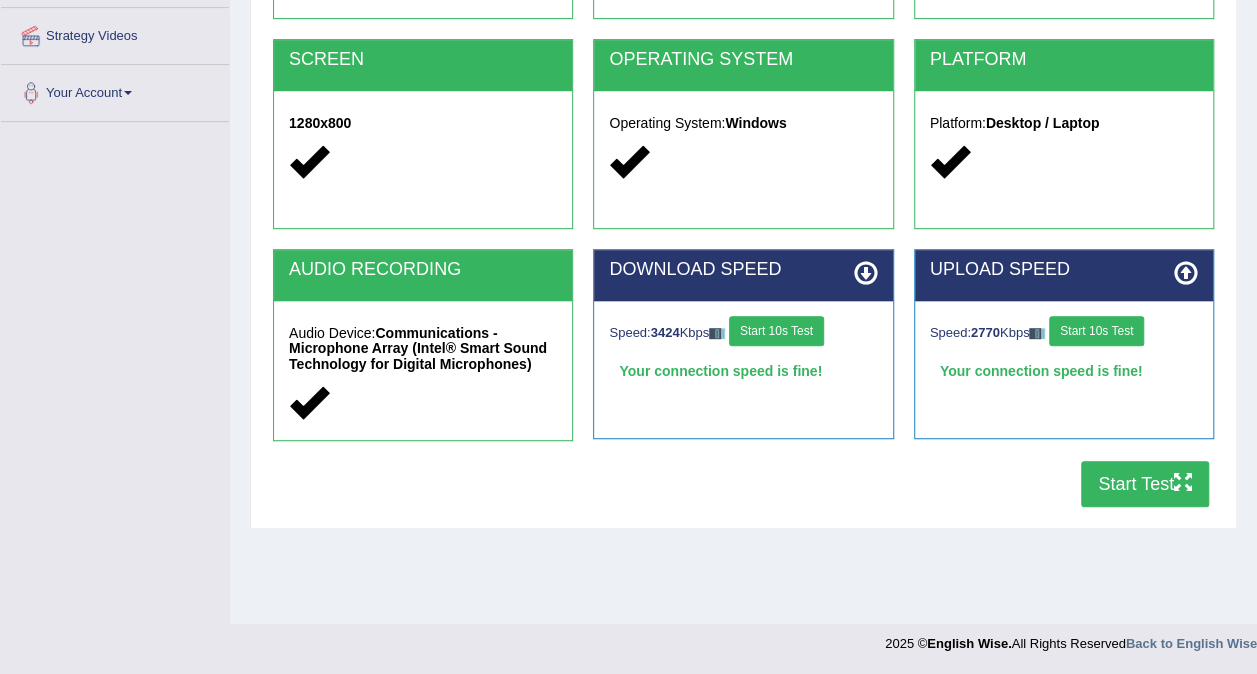 click on "Start Test" at bounding box center [1145, 484] 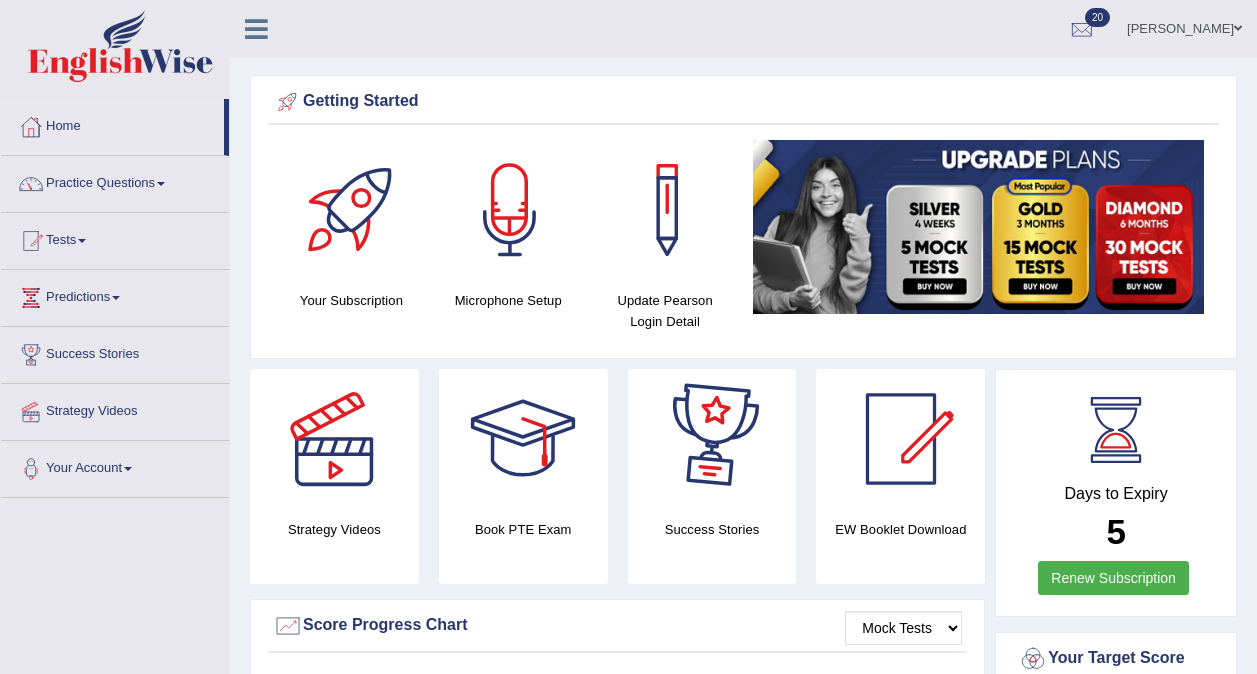 scroll, scrollTop: 0, scrollLeft: 0, axis: both 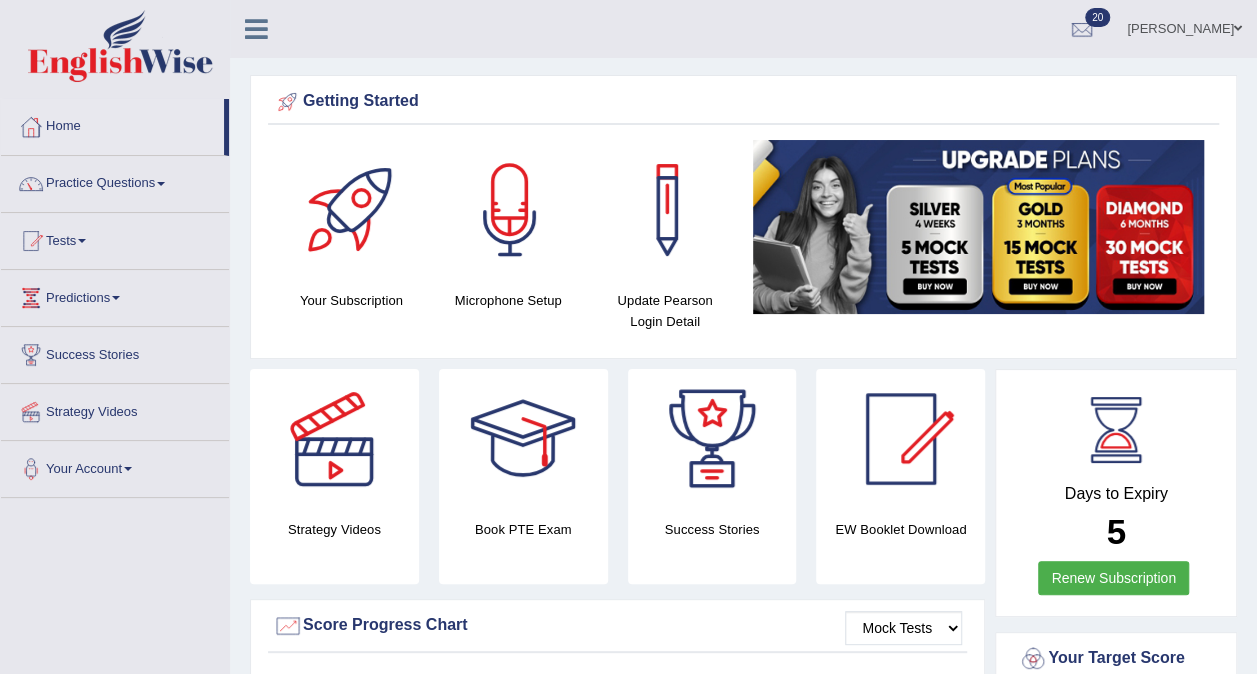 click on "Practice Questions" at bounding box center (115, 181) 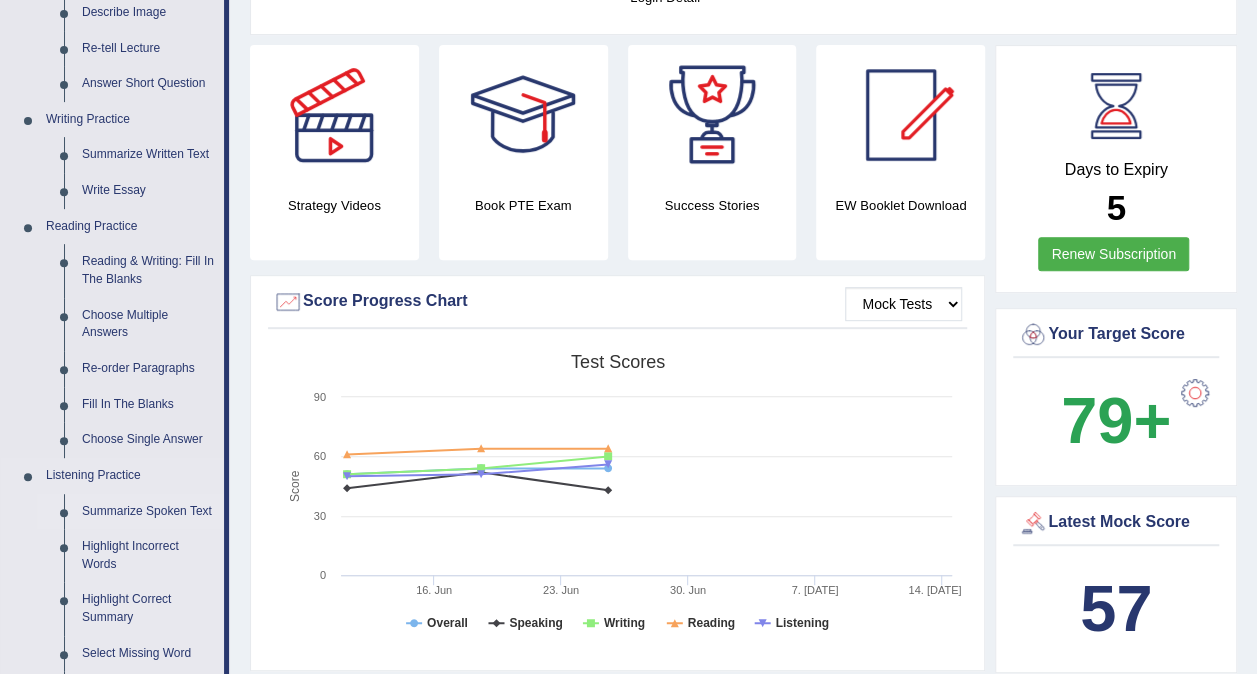 scroll, scrollTop: 200, scrollLeft: 0, axis: vertical 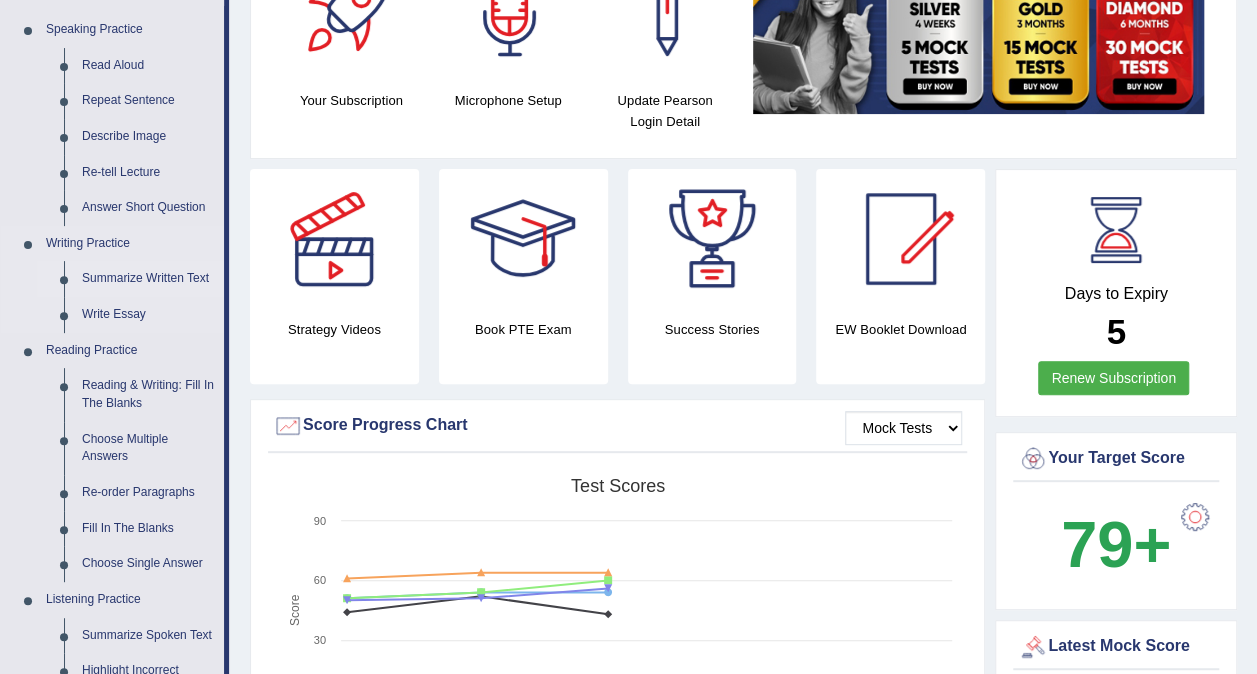 click on "Summarize Written Text" at bounding box center [148, 279] 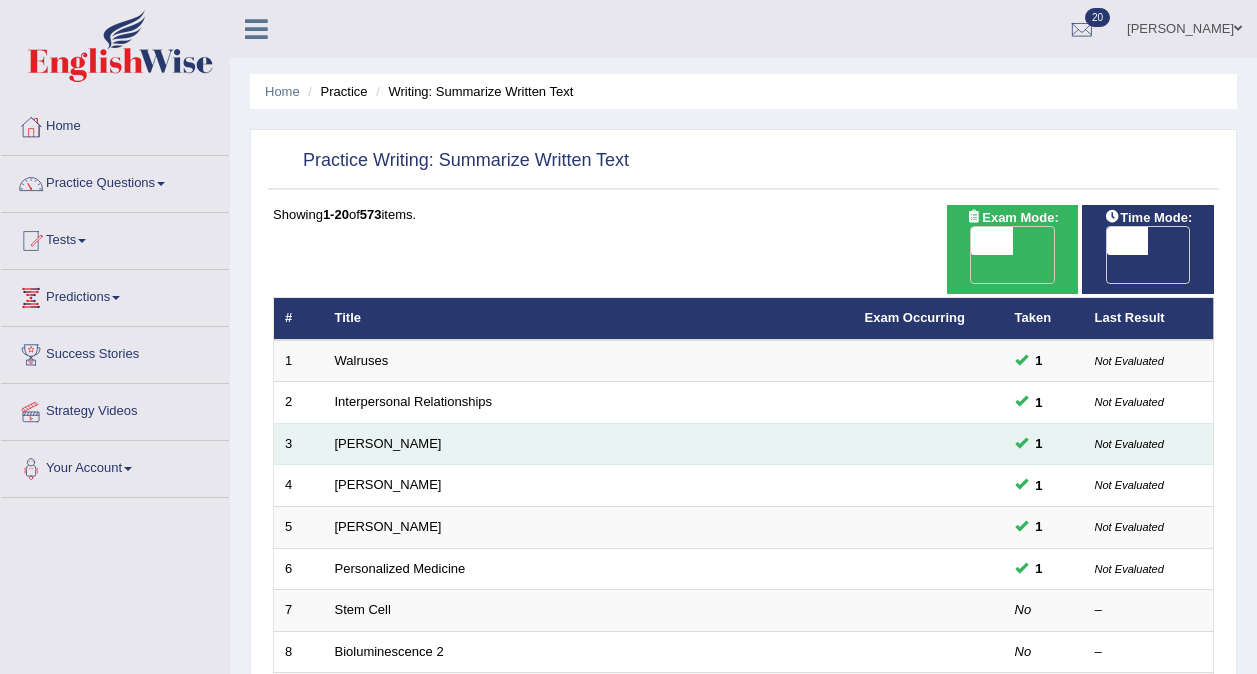scroll, scrollTop: 0, scrollLeft: 0, axis: both 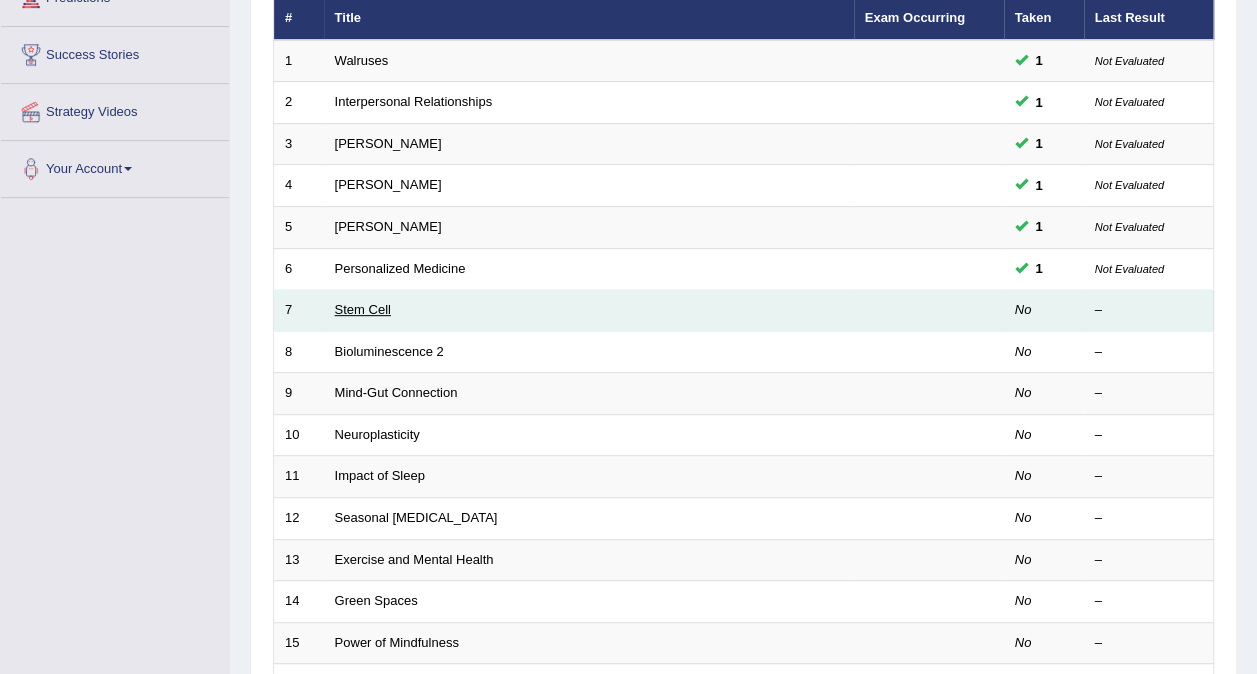 click on "Stem Cell" at bounding box center (363, 309) 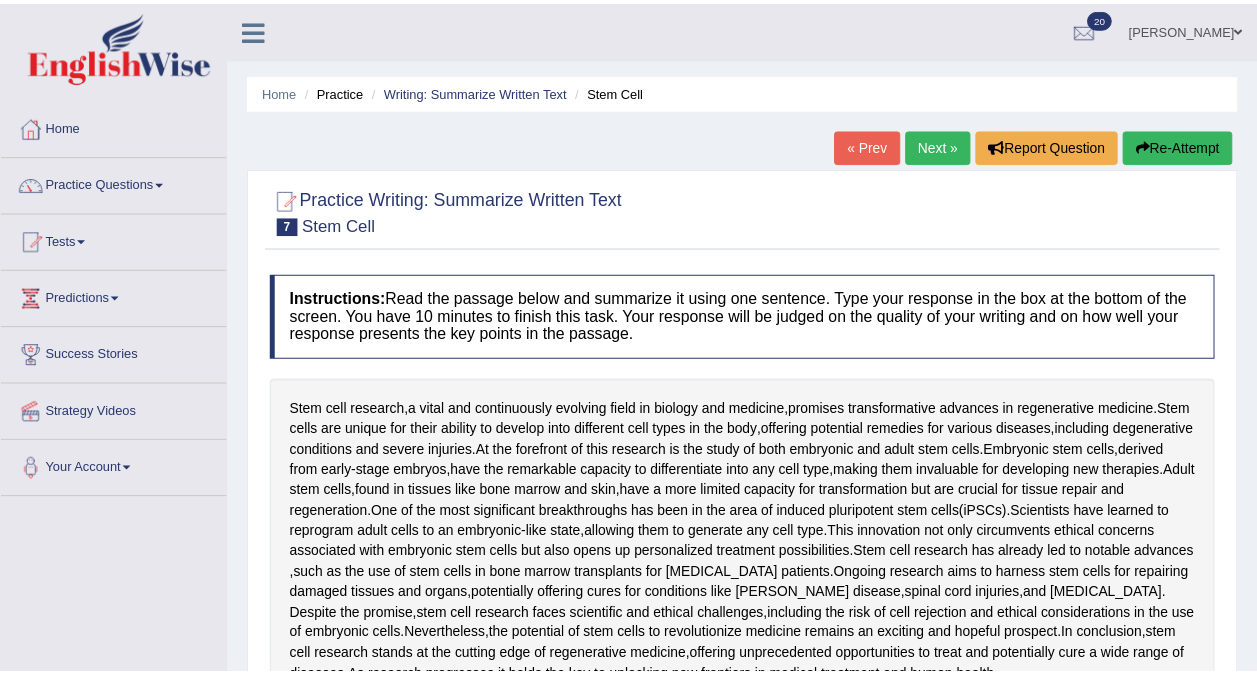 scroll, scrollTop: 0, scrollLeft: 0, axis: both 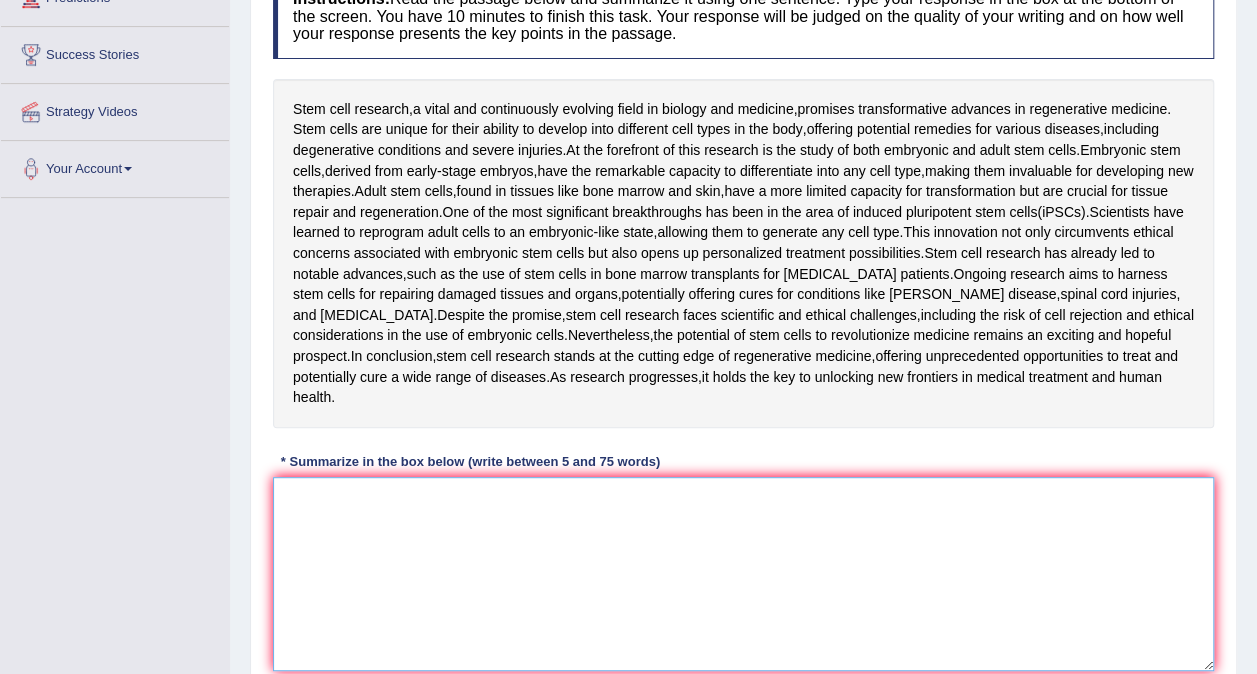 click at bounding box center [743, 574] 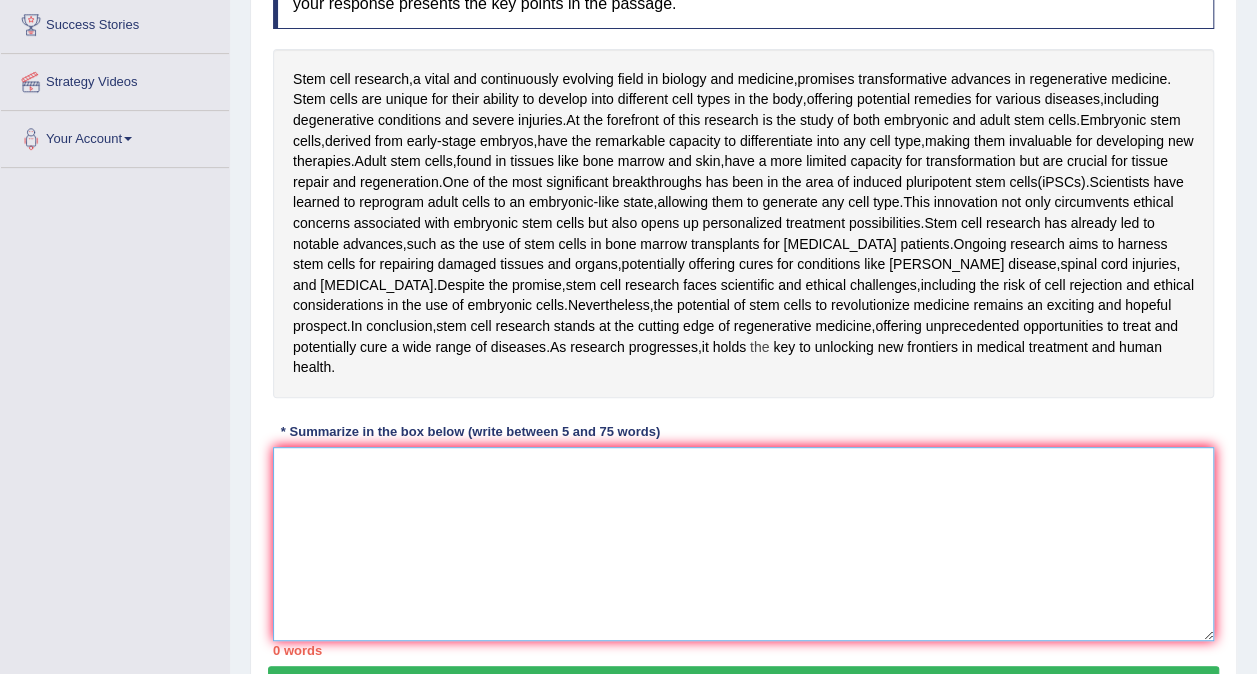 scroll, scrollTop: 239, scrollLeft: 0, axis: vertical 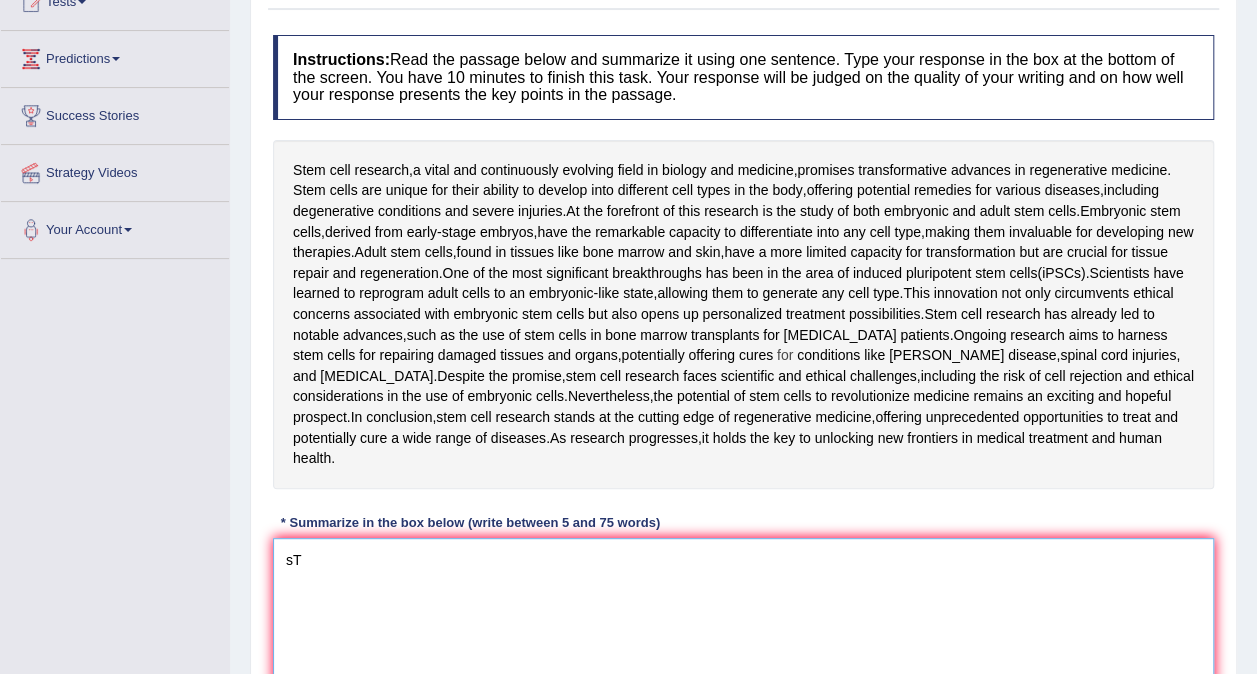 type on "s" 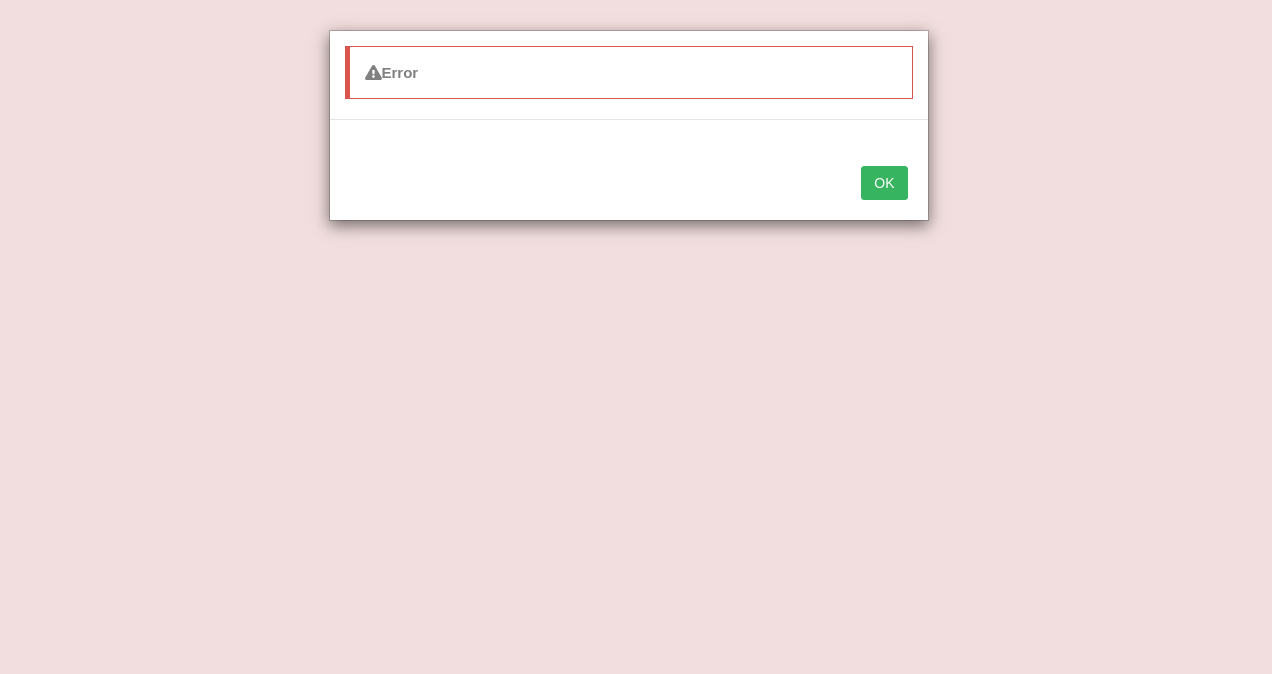 click on "OK" at bounding box center (884, 183) 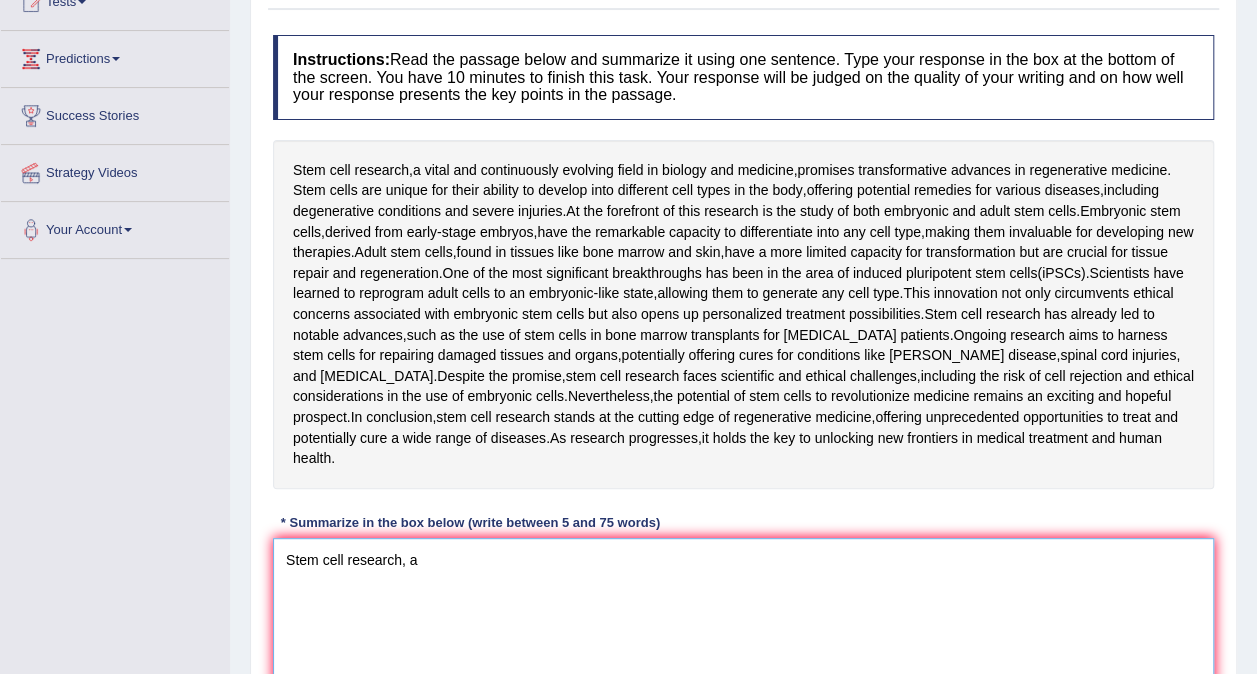 drag, startPoint x: 414, startPoint y: 568, endPoint x: 488, endPoint y: 545, distance: 77.491936 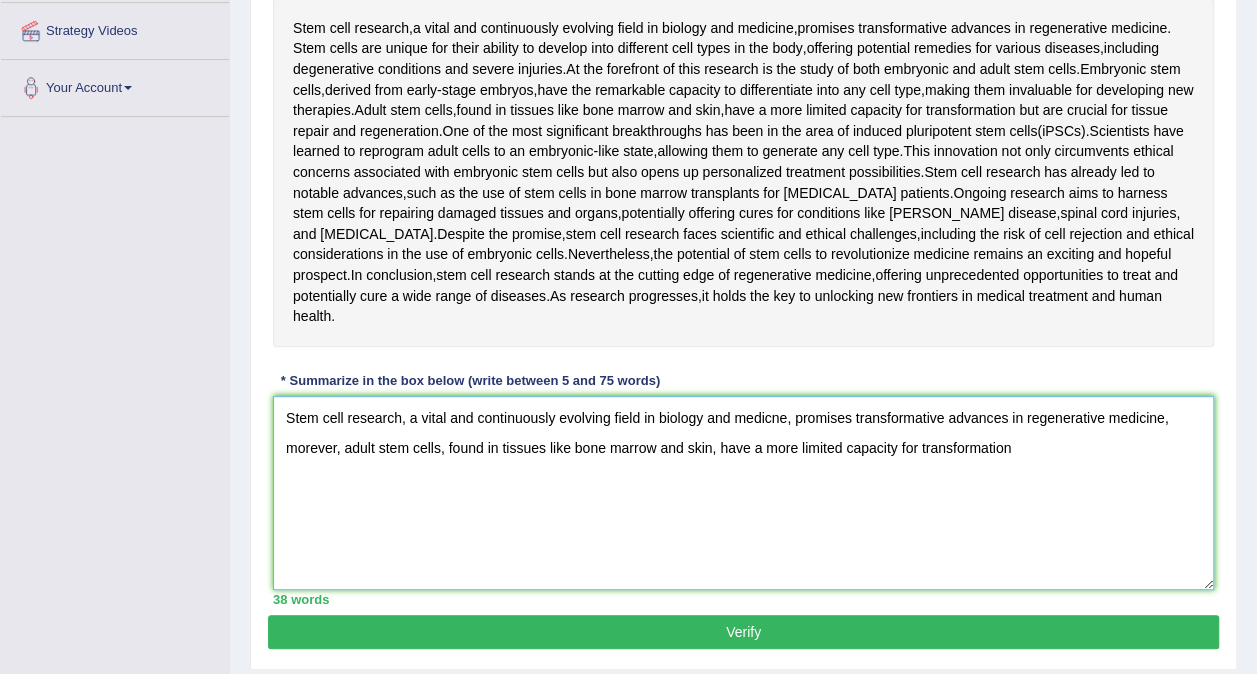 scroll, scrollTop: 339, scrollLeft: 0, axis: vertical 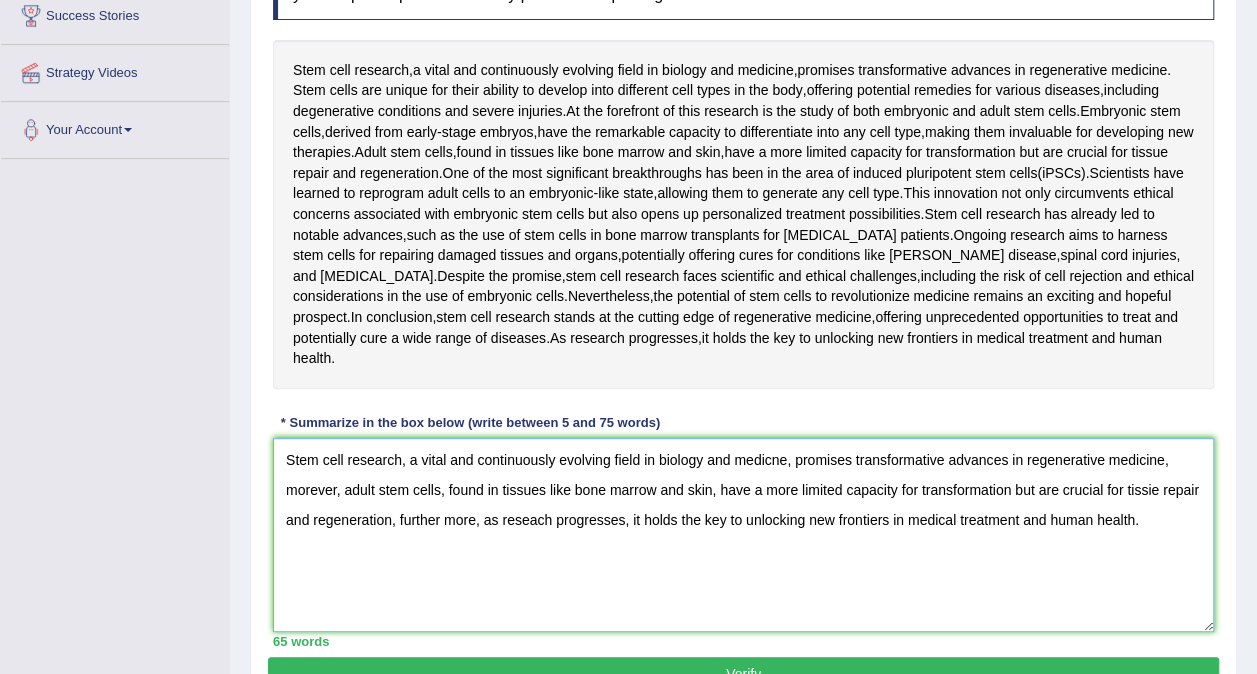 drag, startPoint x: 768, startPoint y: 460, endPoint x: 756, endPoint y: 460, distance: 12 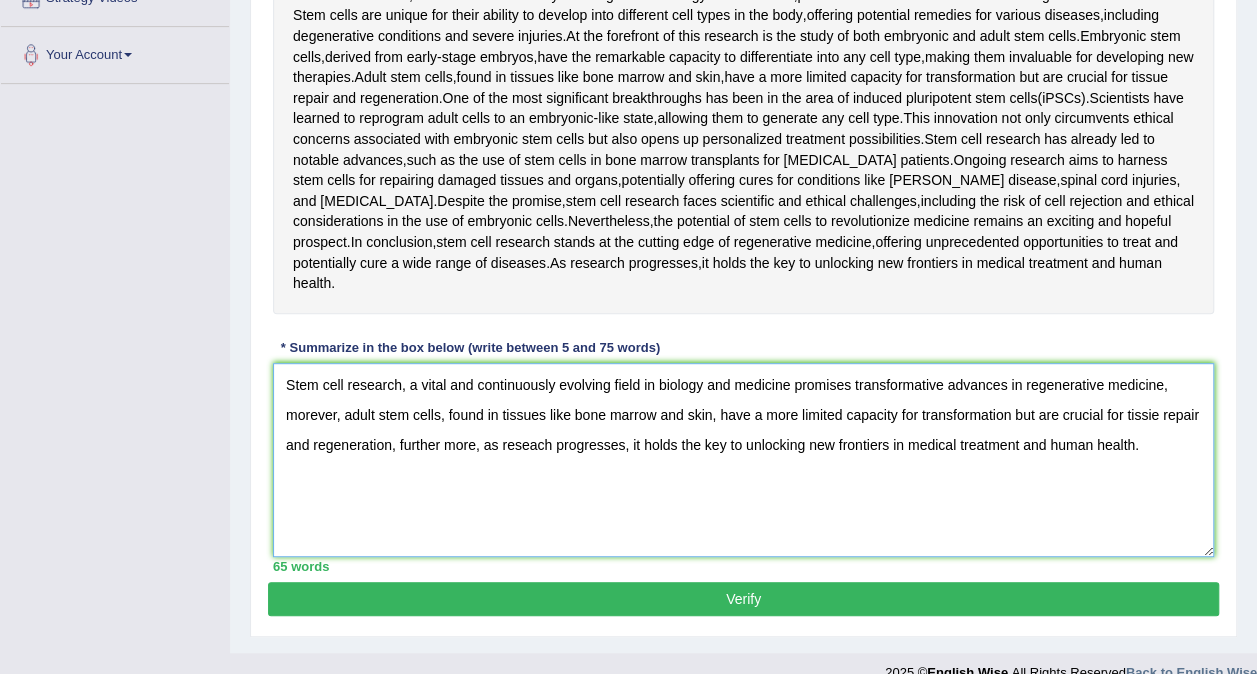 scroll, scrollTop: 439, scrollLeft: 0, axis: vertical 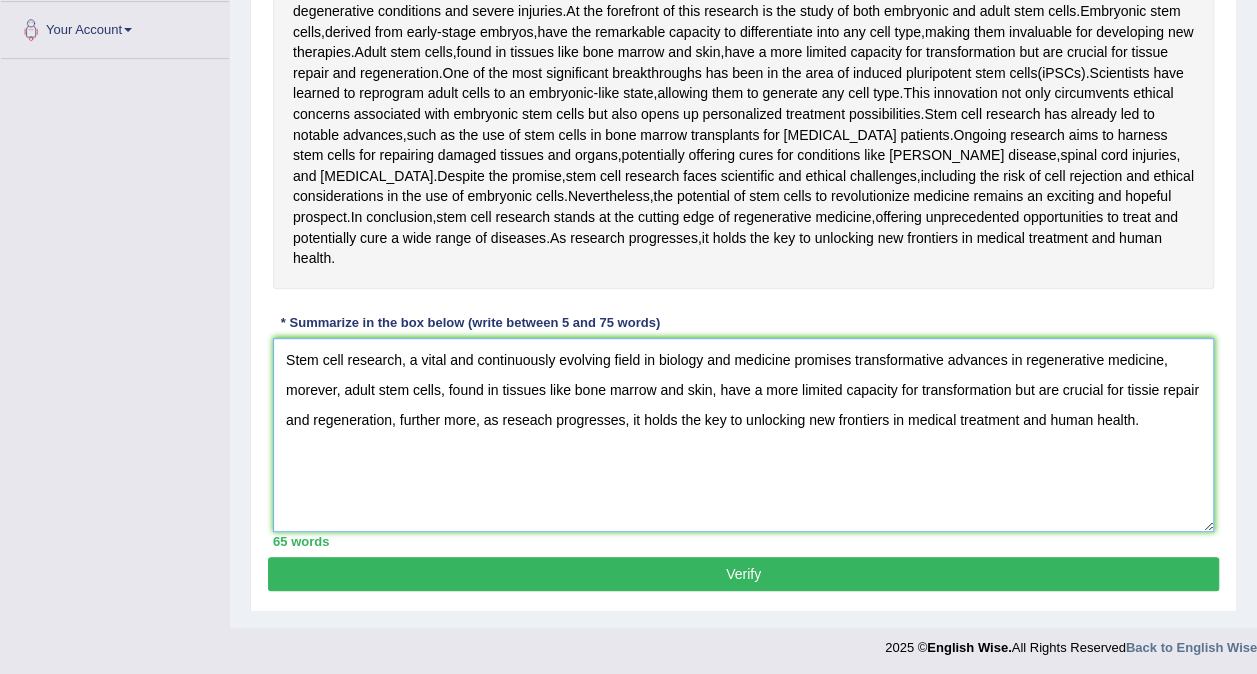 type on "Stem cell research, a vital and continuously evolving field in biology and medicine promises transformative advances in regenerative medicine, morever, adult stem cells, found in tissues like bone marrow and skin, have a more limited capacity for transformation but are crucial for tissie repair and regeneration, further more, as reseach progresses, it holds the key to unlocking new frontiers in medical treatment and human health." 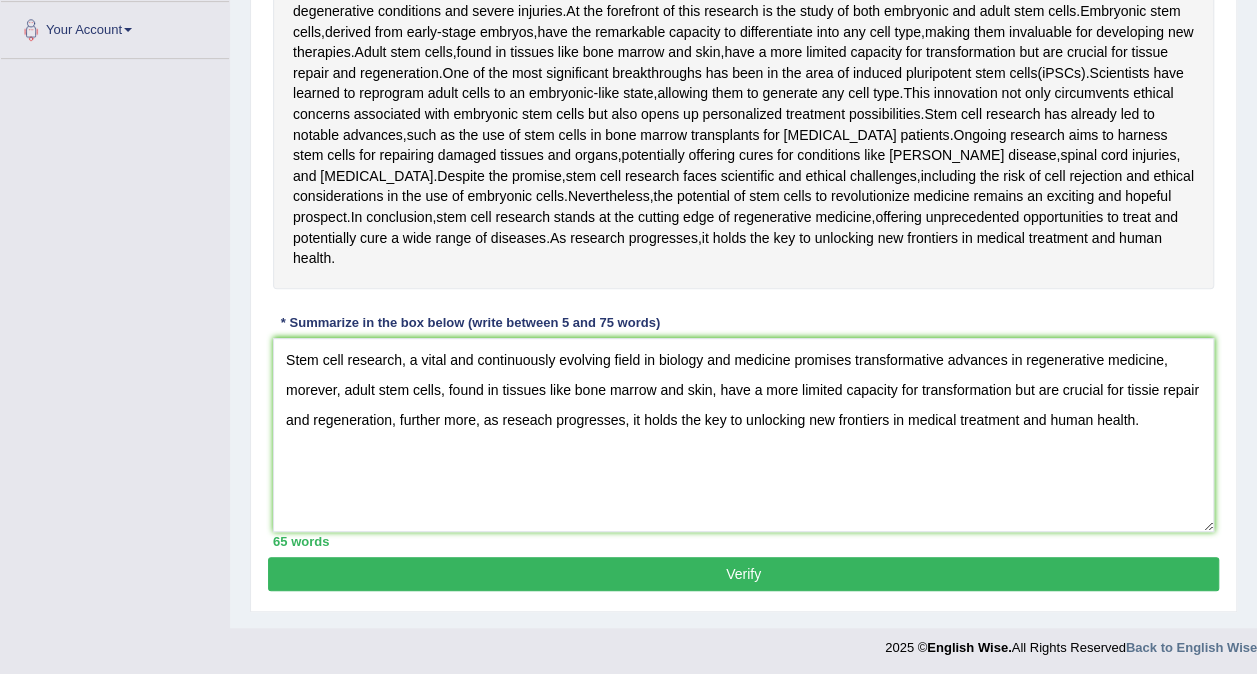 click on "Verify" at bounding box center (743, 574) 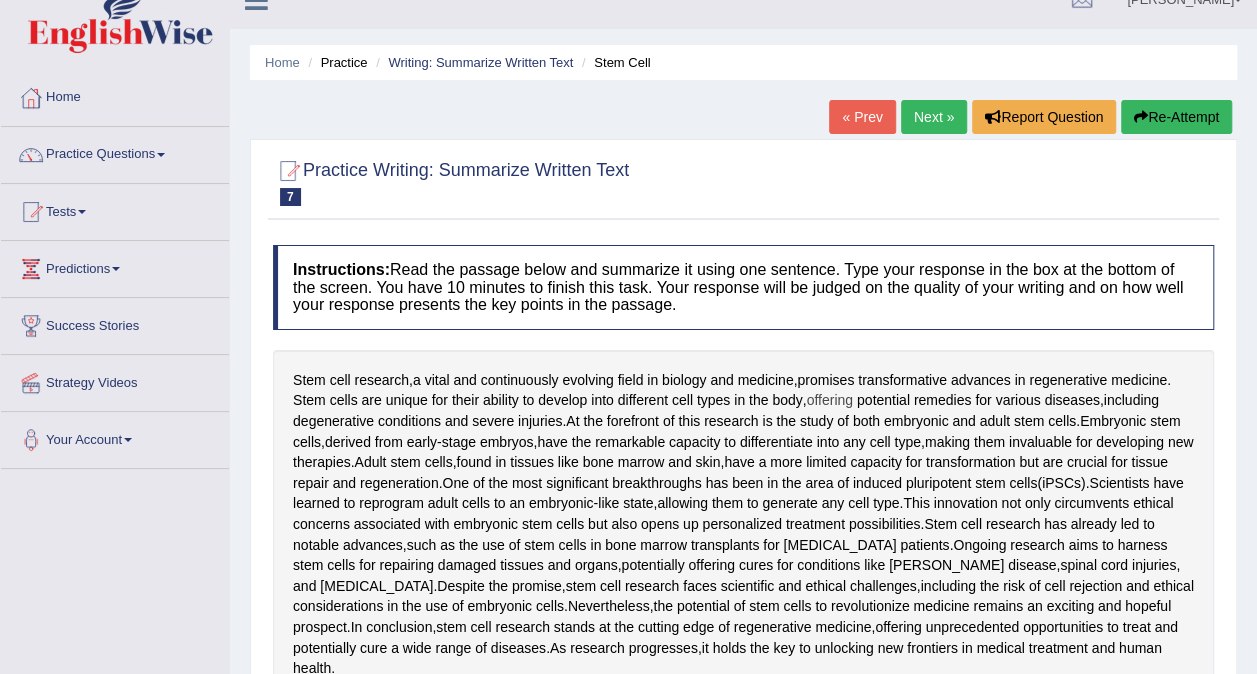 scroll, scrollTop: 0, scrollLeft: 0, axis: both 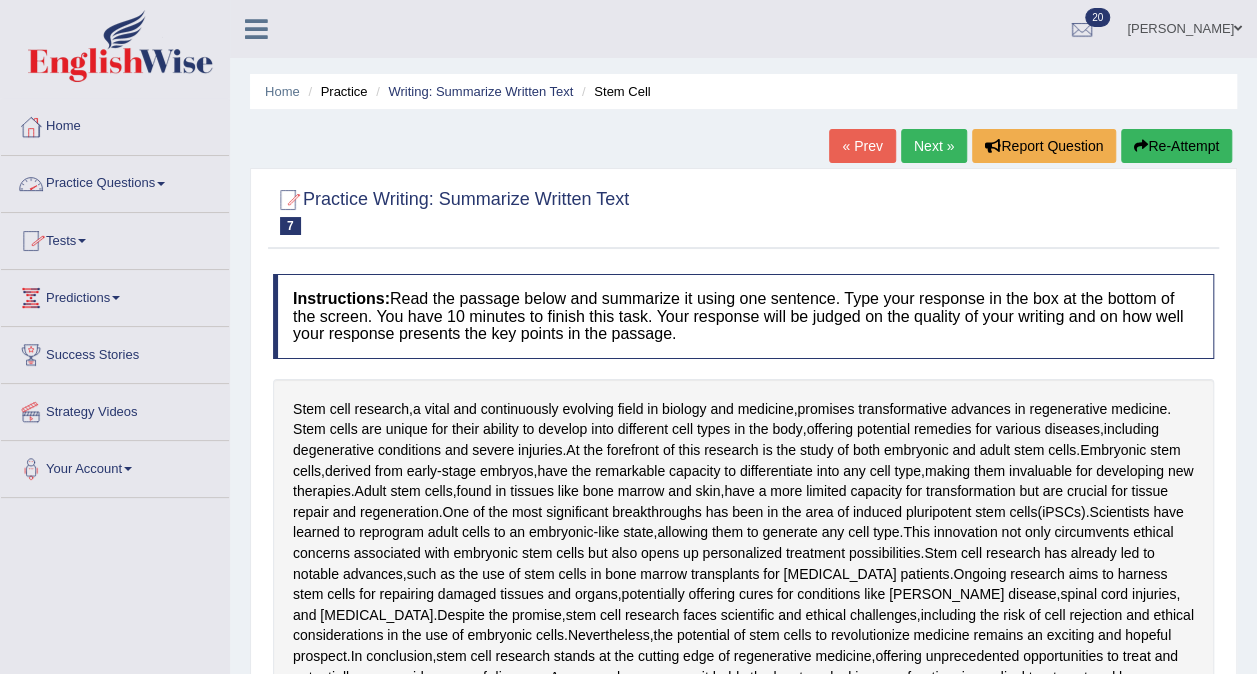 click on "Practice Questions" at bounding box center (115, 181) 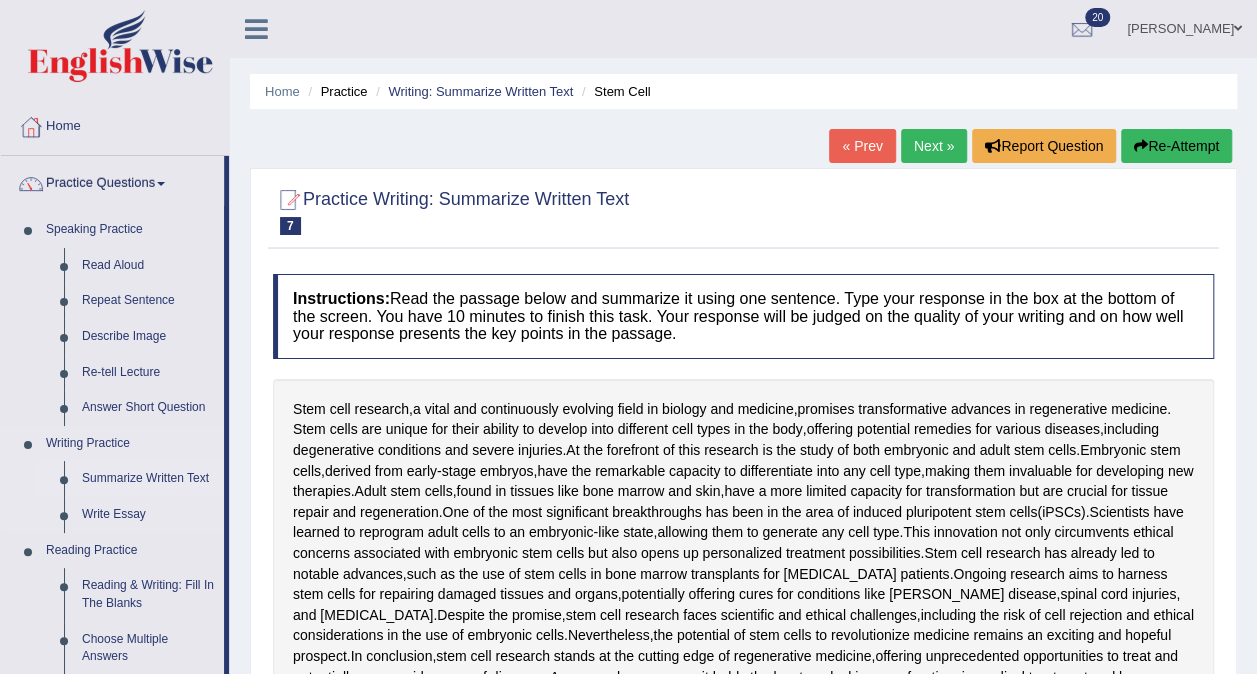 click on "Summarize Written Text" at bounding box center (148, 479) 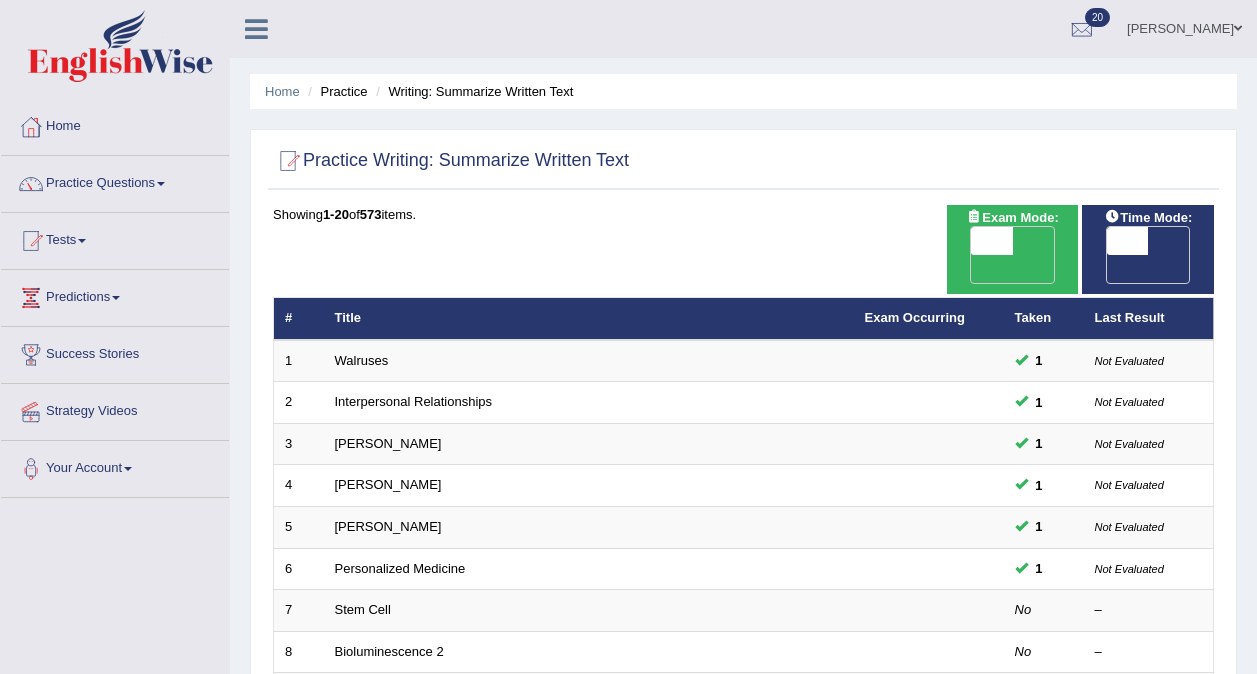 scroll, scrollTop: 0, scrollLeft: 0, axis: both 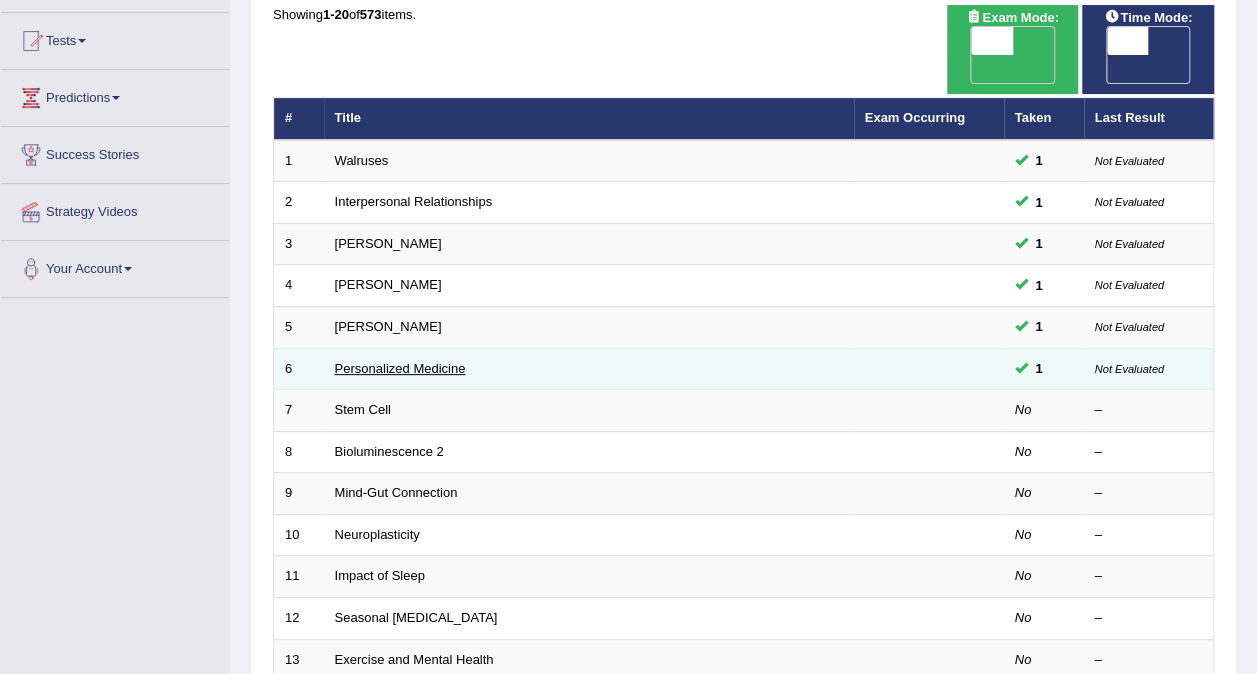 click on "Personalized Medicine" at bounding box center (400, 368) 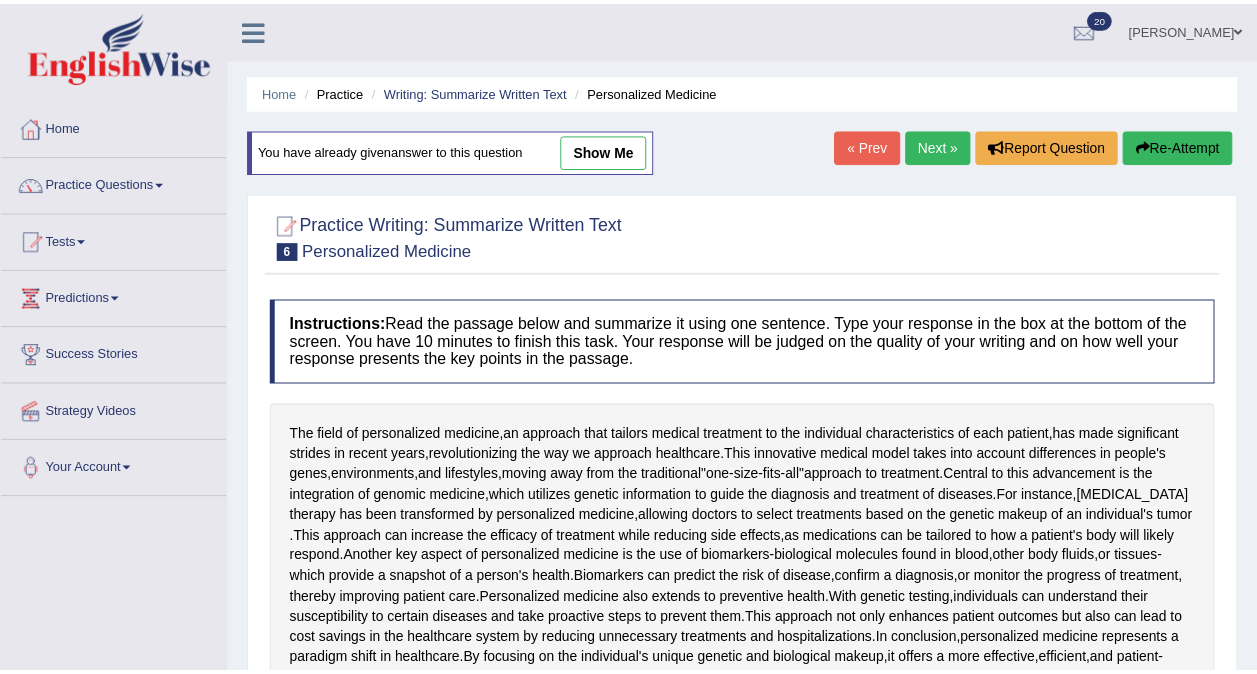 scroll, scrollTop: 0, scrollLeft: 0, axis: both 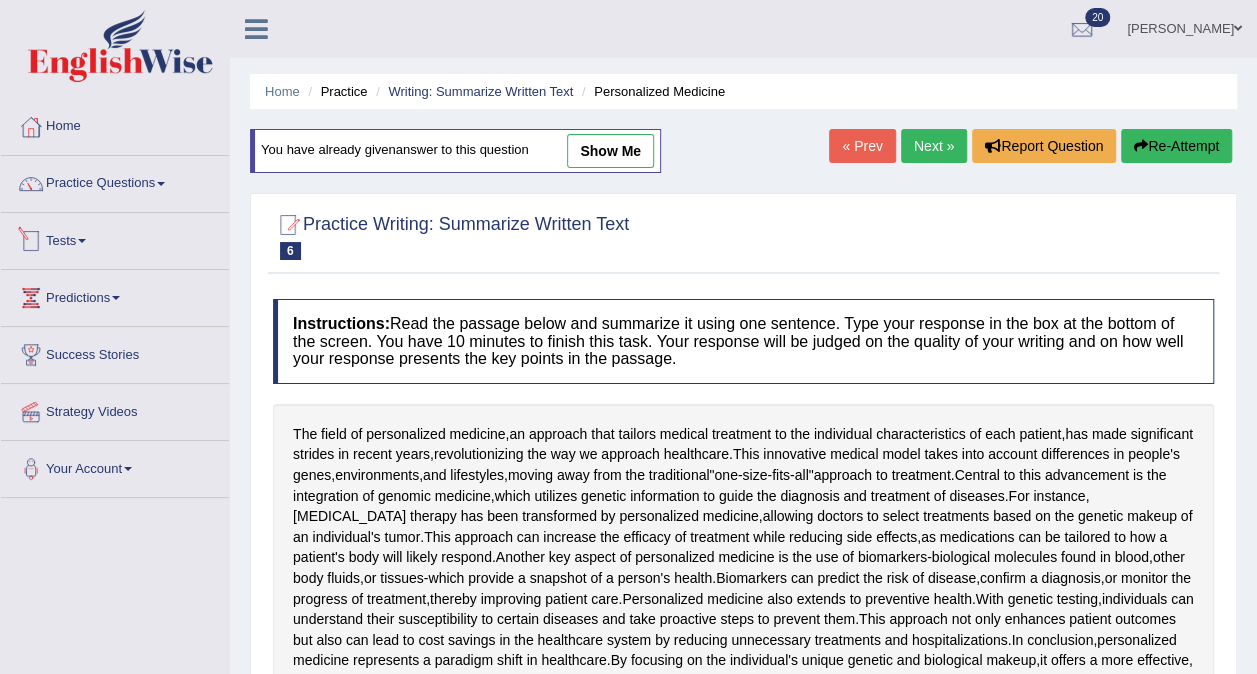 click at bounding box center (82, 241) 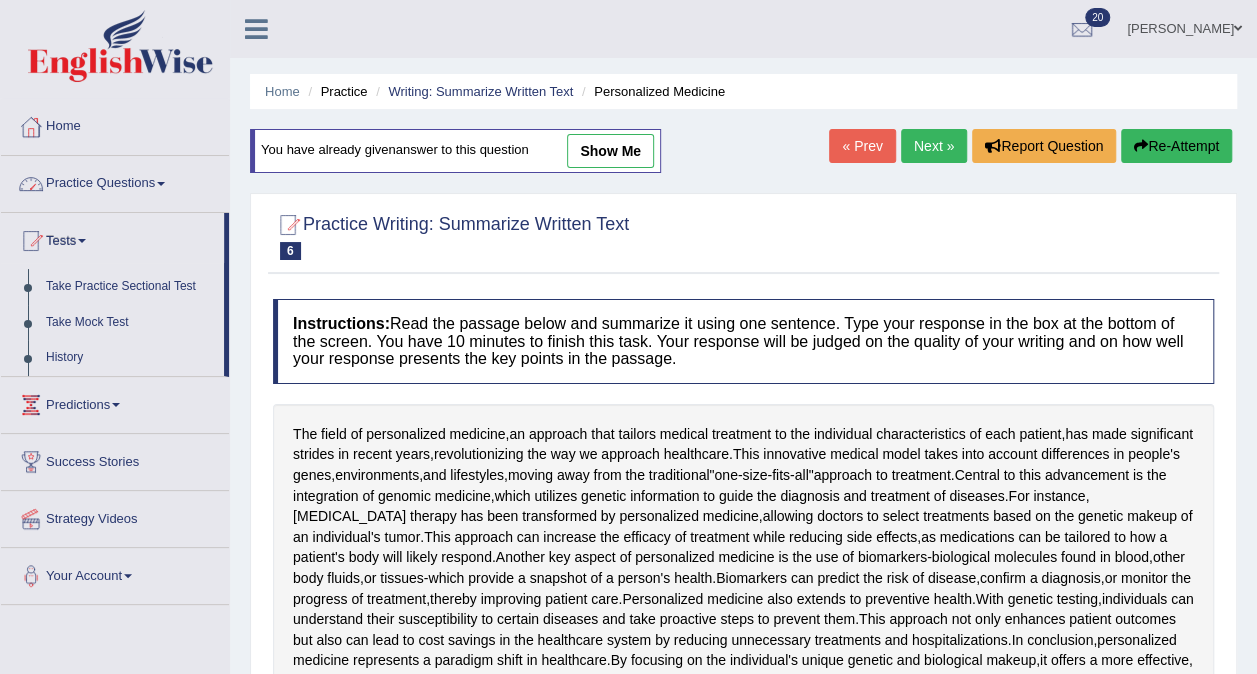 click on "Practice Questions" at bounding box center [115, 181] 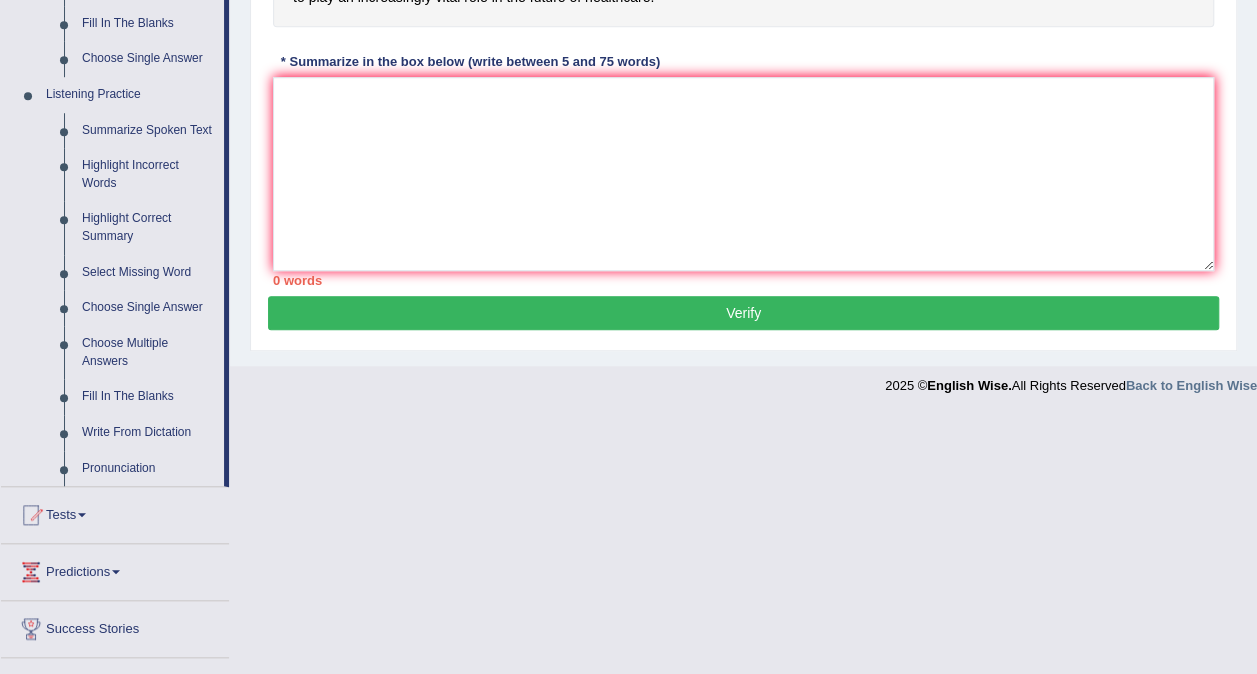 scroll, scrollTop: 801, scrollLeft: 0, axis: vertical 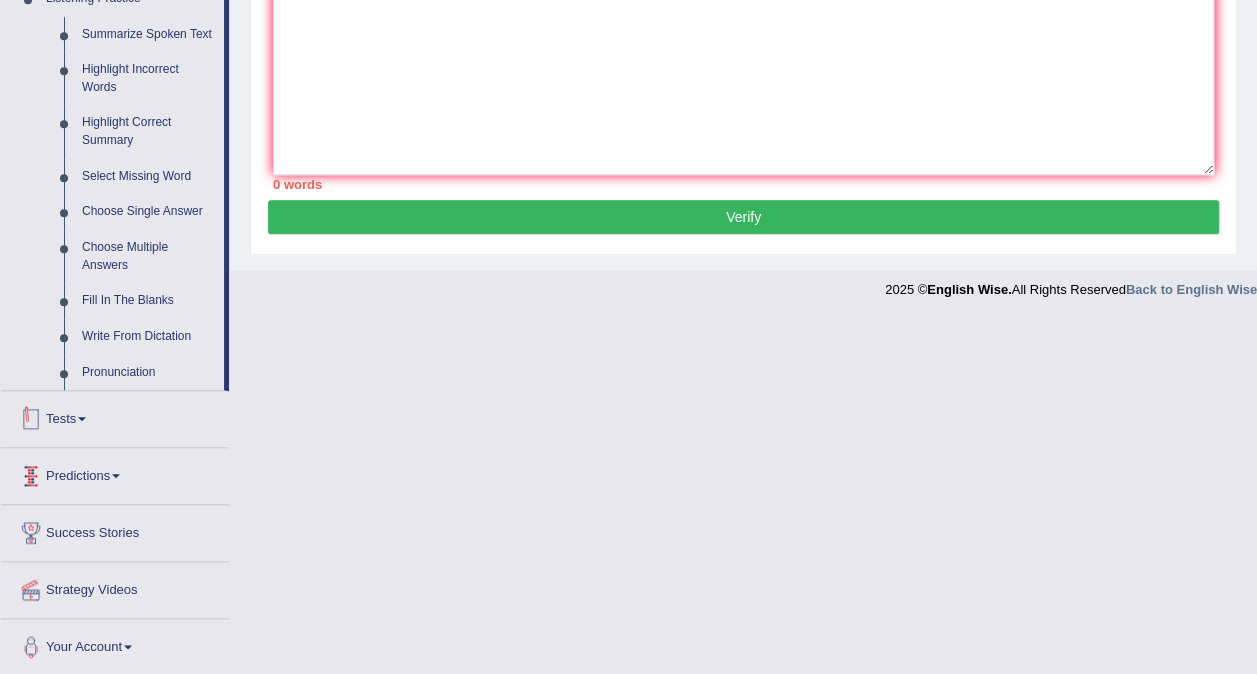 click on "Tests" at bounding box center (115, 416) 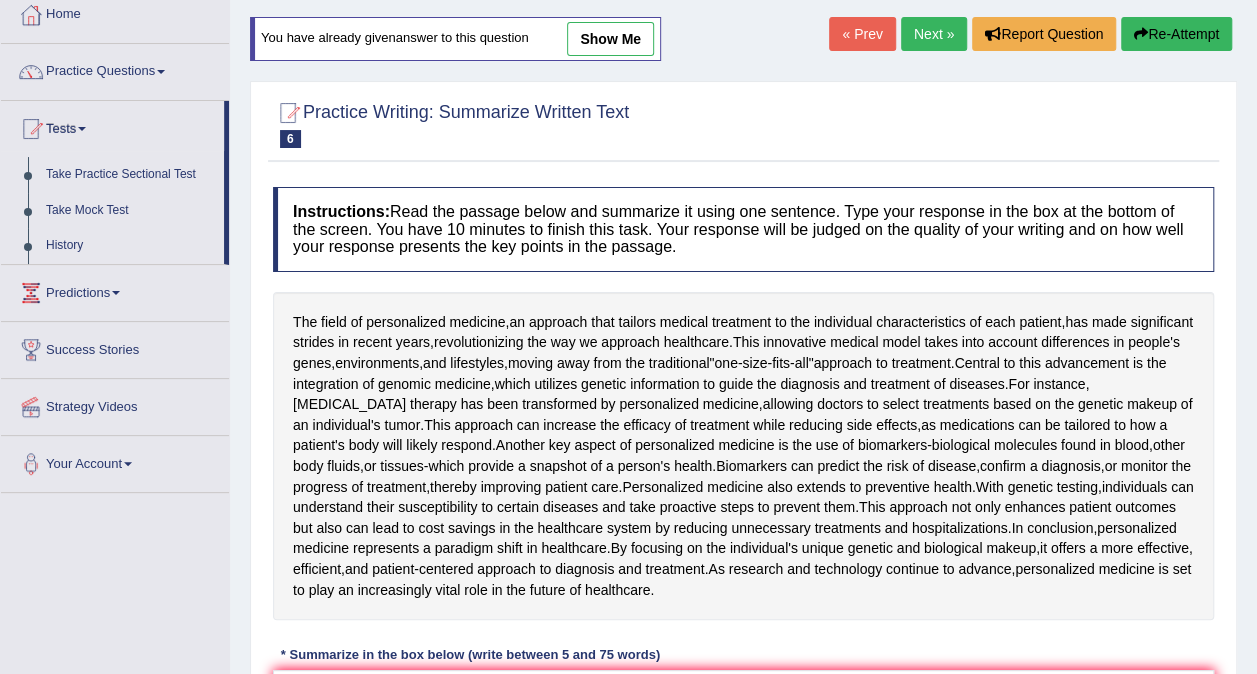 scroll, scrollTop: 0, scrollLeft: 0, axis: both 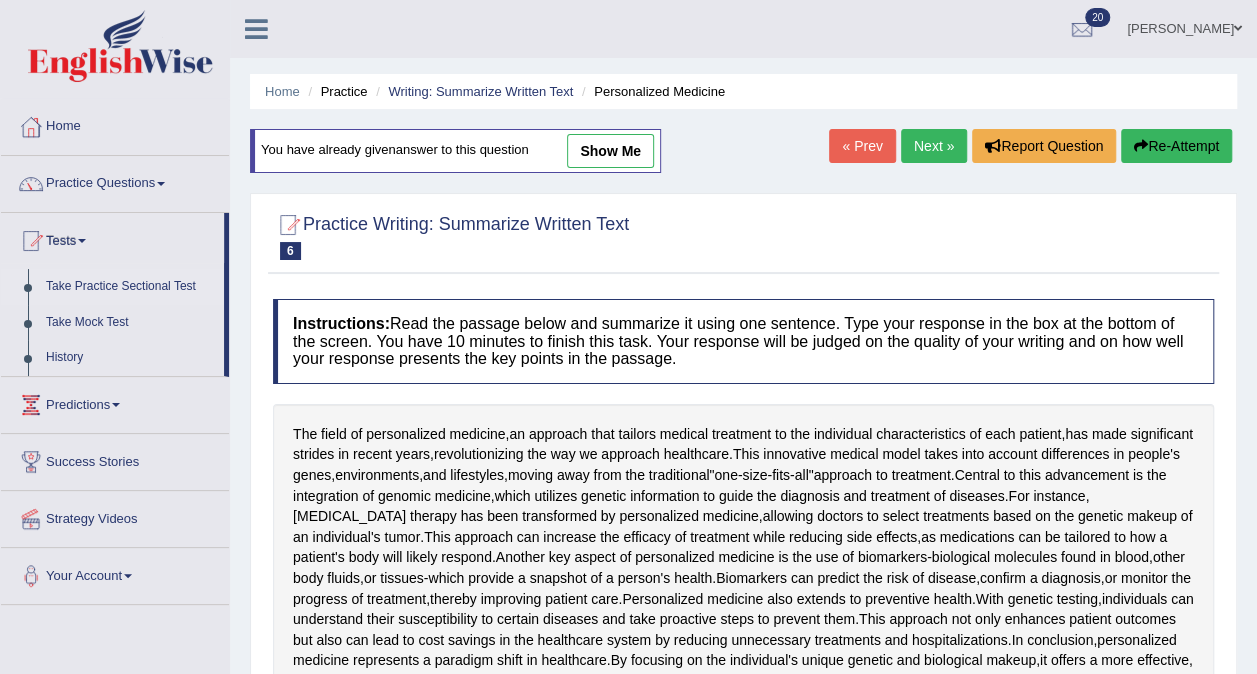 click on "Take Practice Sectional Test" at bounding box center [130, 287] 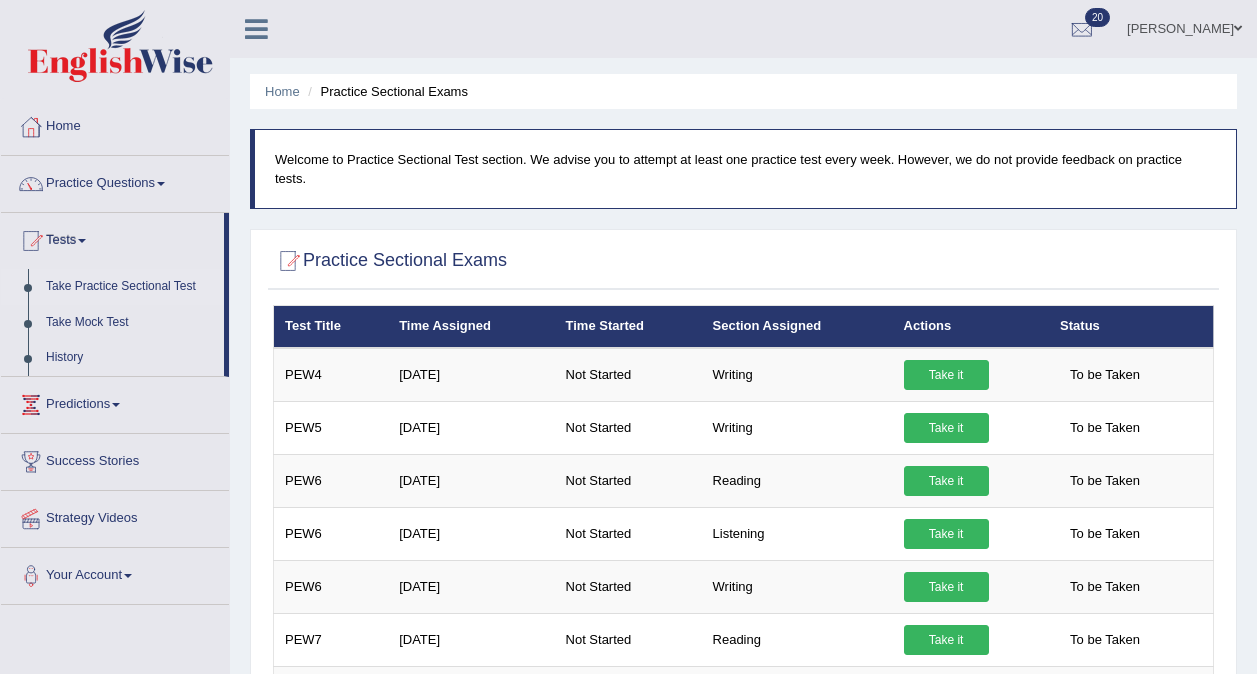 scroll, scrollTop: 0, scrollLeft: 0, axis: both 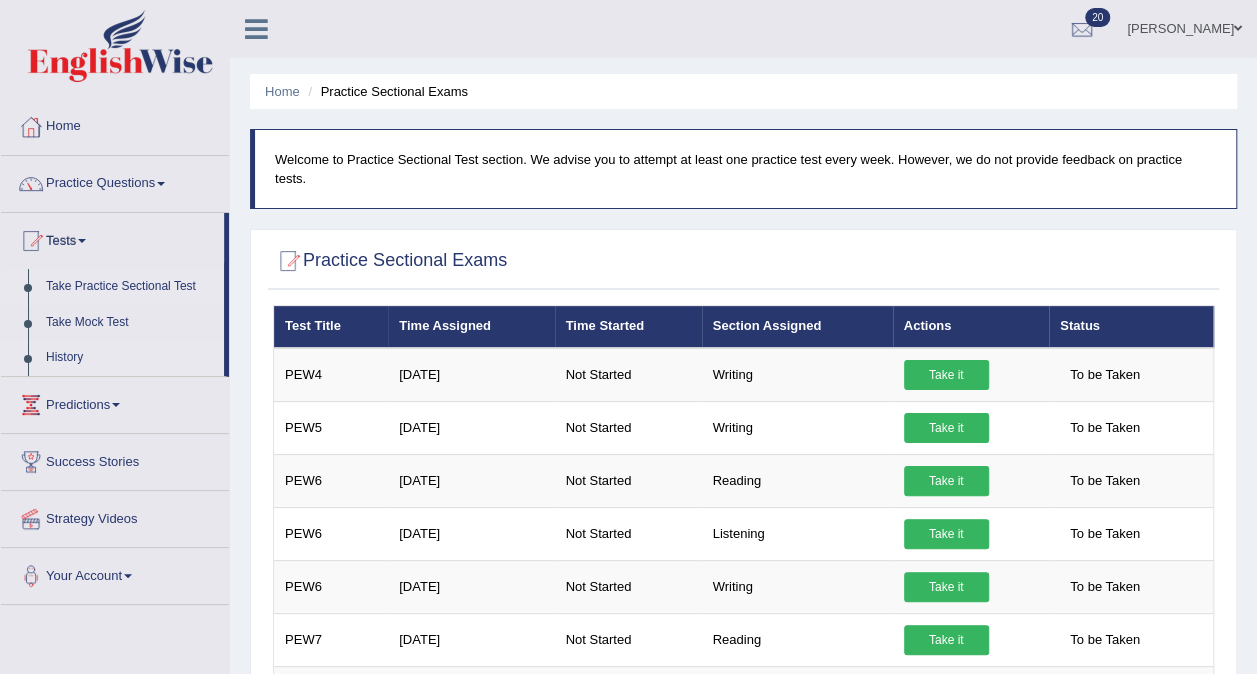 click on "History" at bounding box center [130, 358] 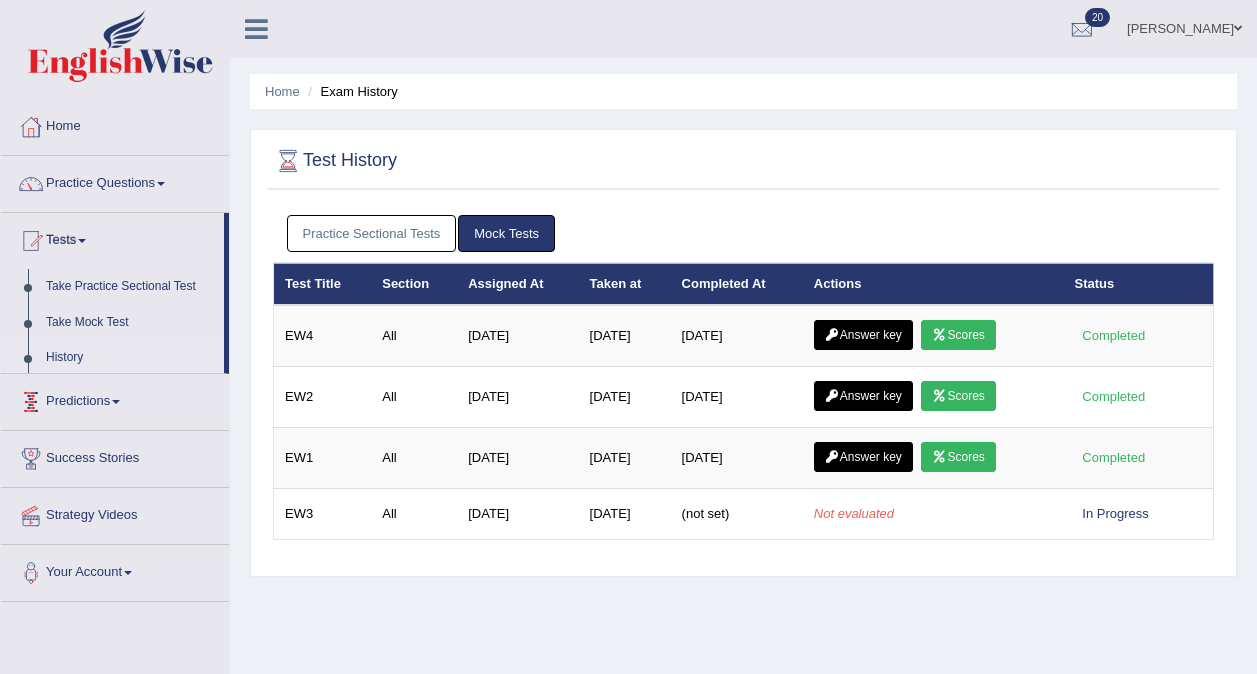 scroll, scrollTop: 0, scrollLeft: 0, axis: both 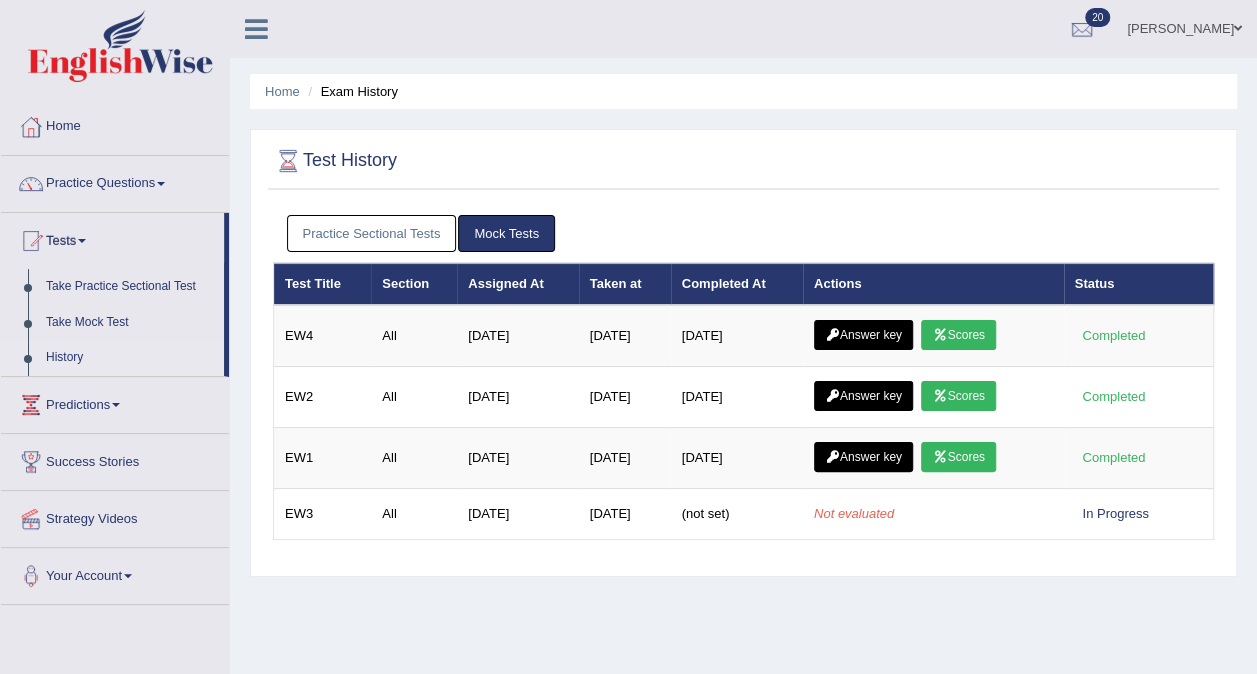 click on "Practice Sectional Tests" at bounding box center [372, 233] 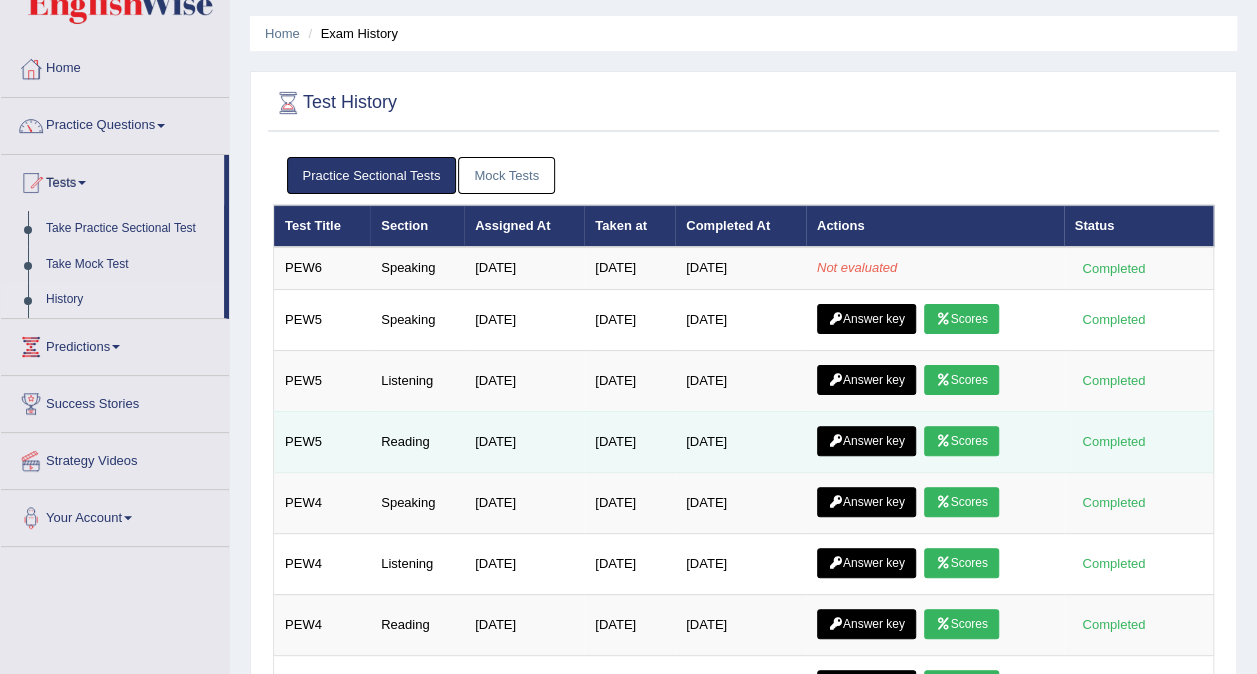 scroll, scrollTop: 0, scrollLeft: 0, axis: both 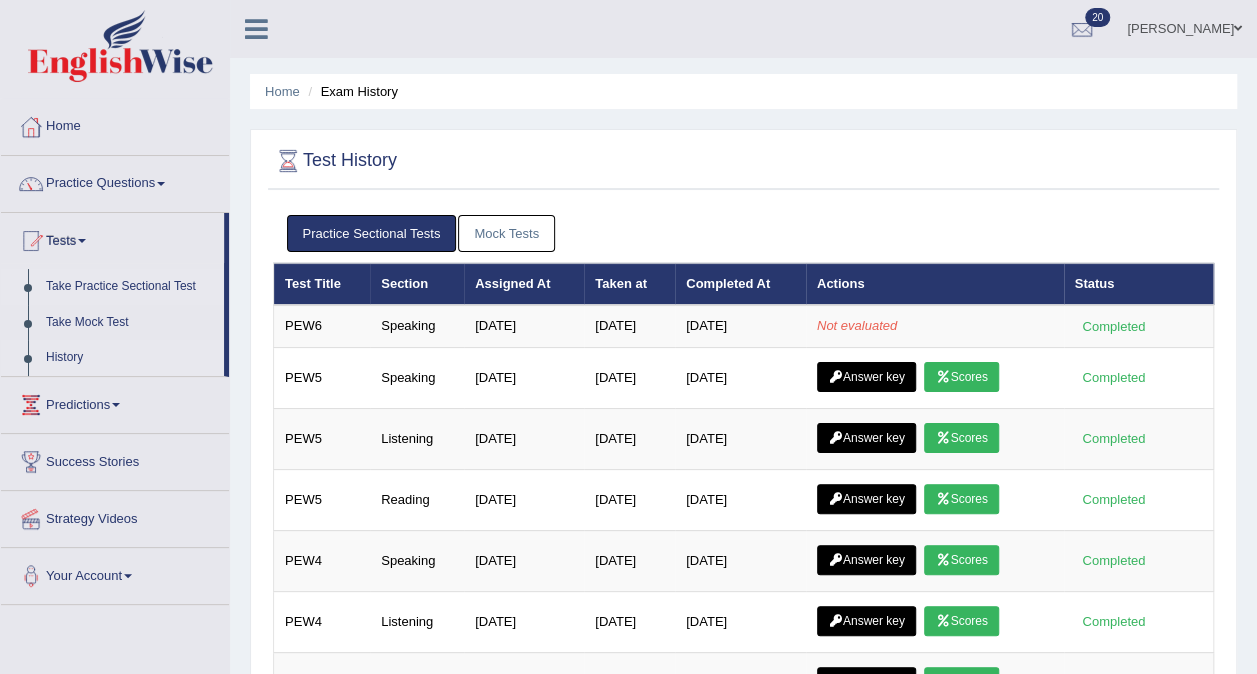 click on "Take Practice Sectional Test" at bounding box center [130, 287] 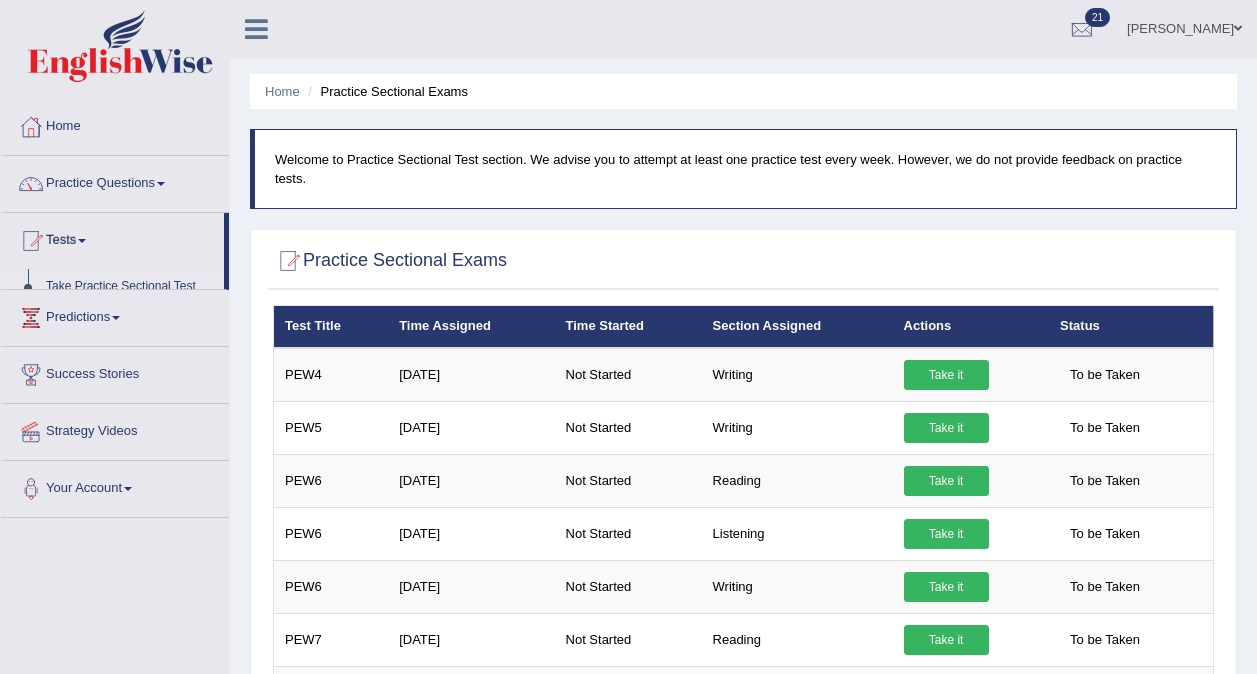 scroll, scrollTop: 0, scrollLeft: 0, axis: both 